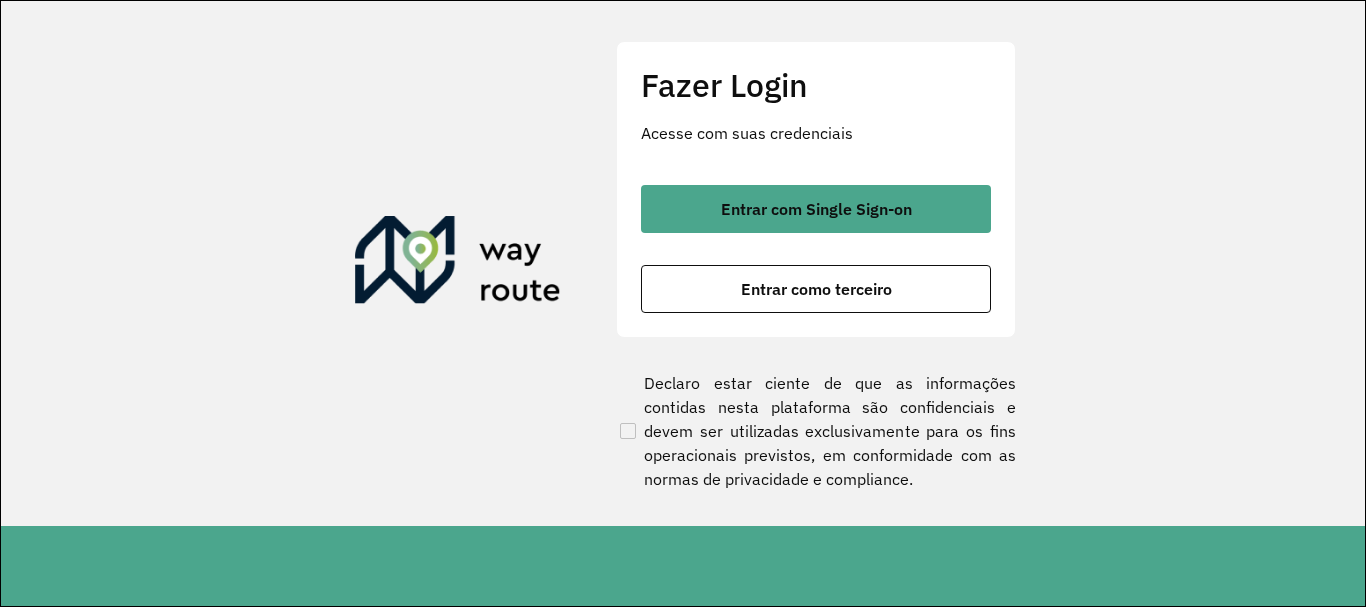 scroll, scrollTop: 0, scrollLeft: 0, axis: both 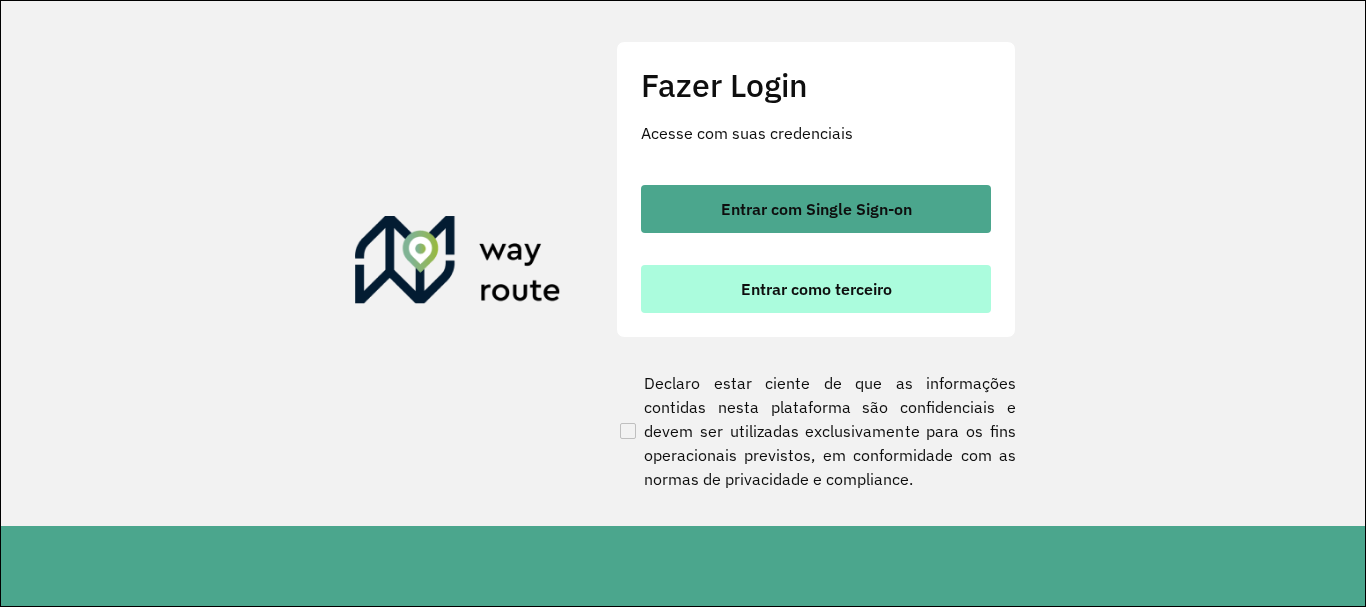click on "Entrar como terceiro" at bounding box center (816, 289) 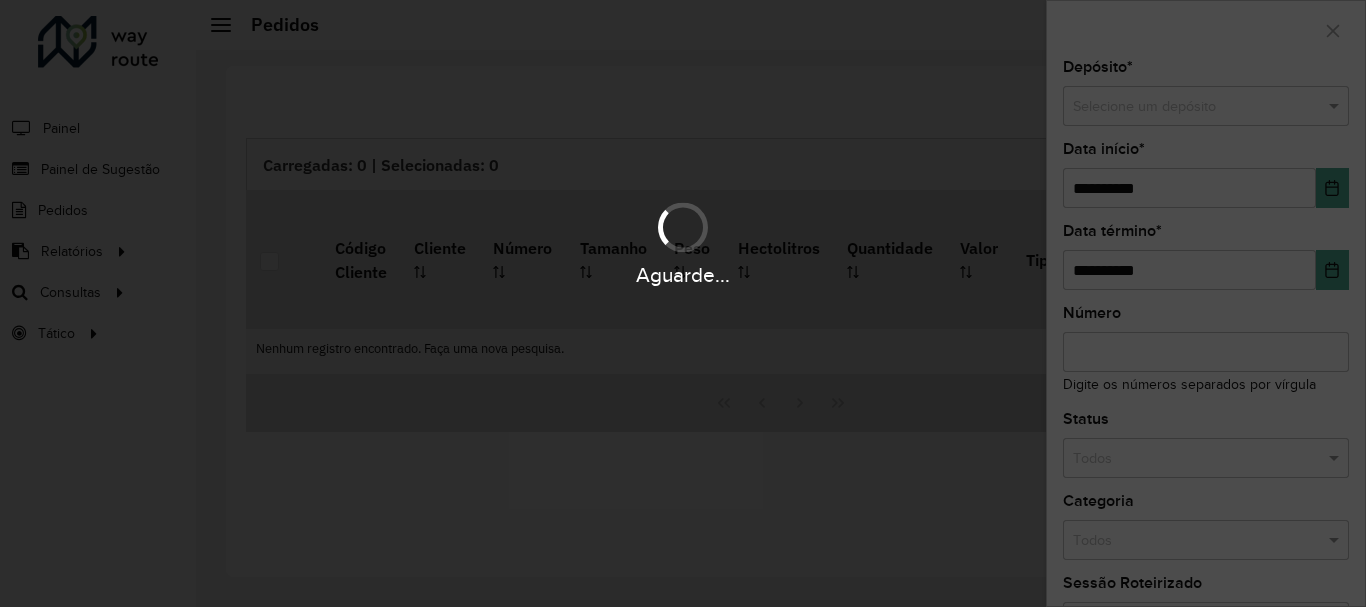 scroll, scrollTop: 0, scrollLeft: 0, axis: both 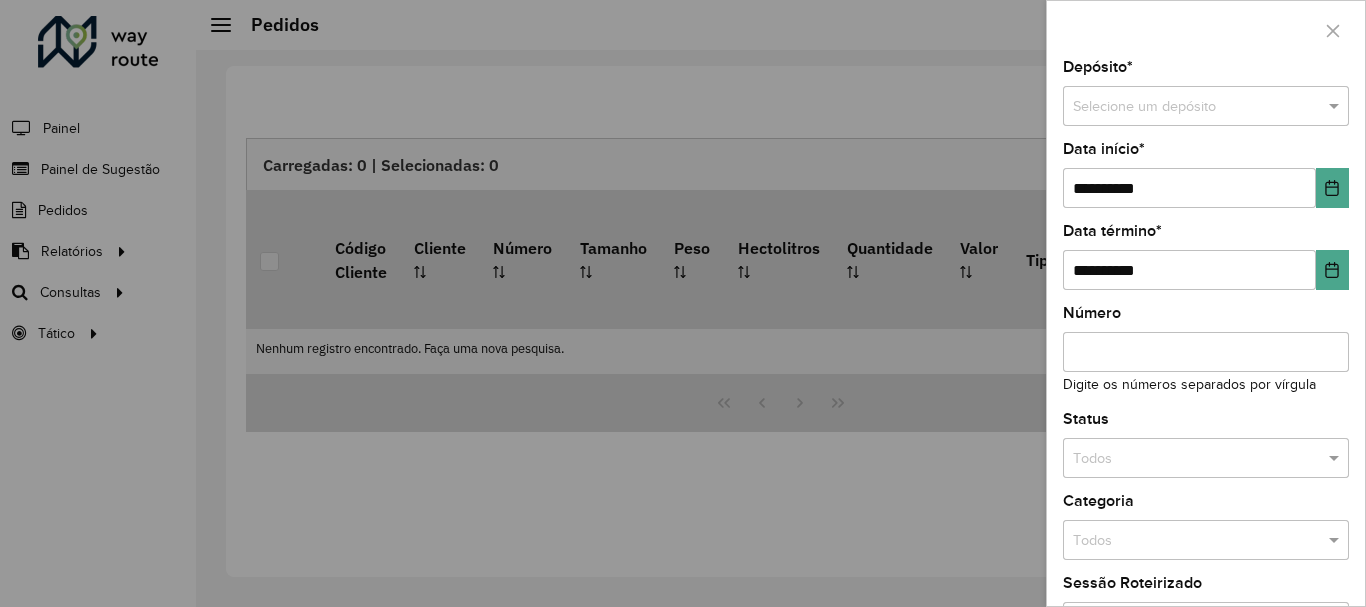 click at bounding box center [683, 303] 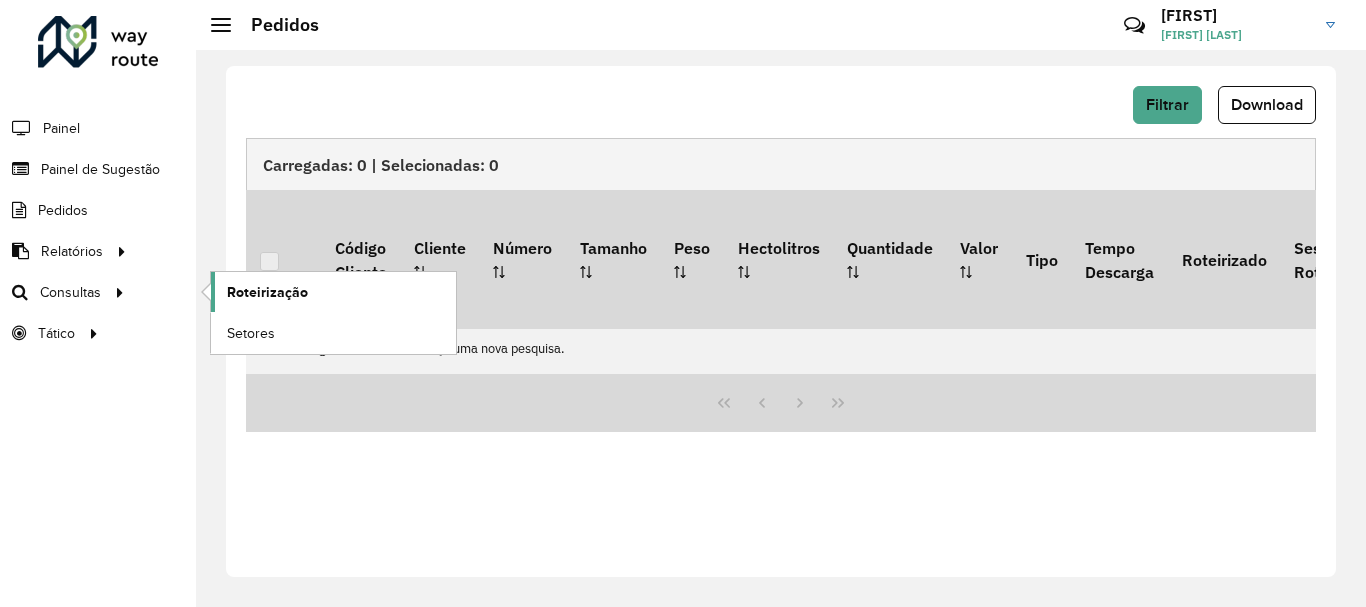 click on "Roteirização" 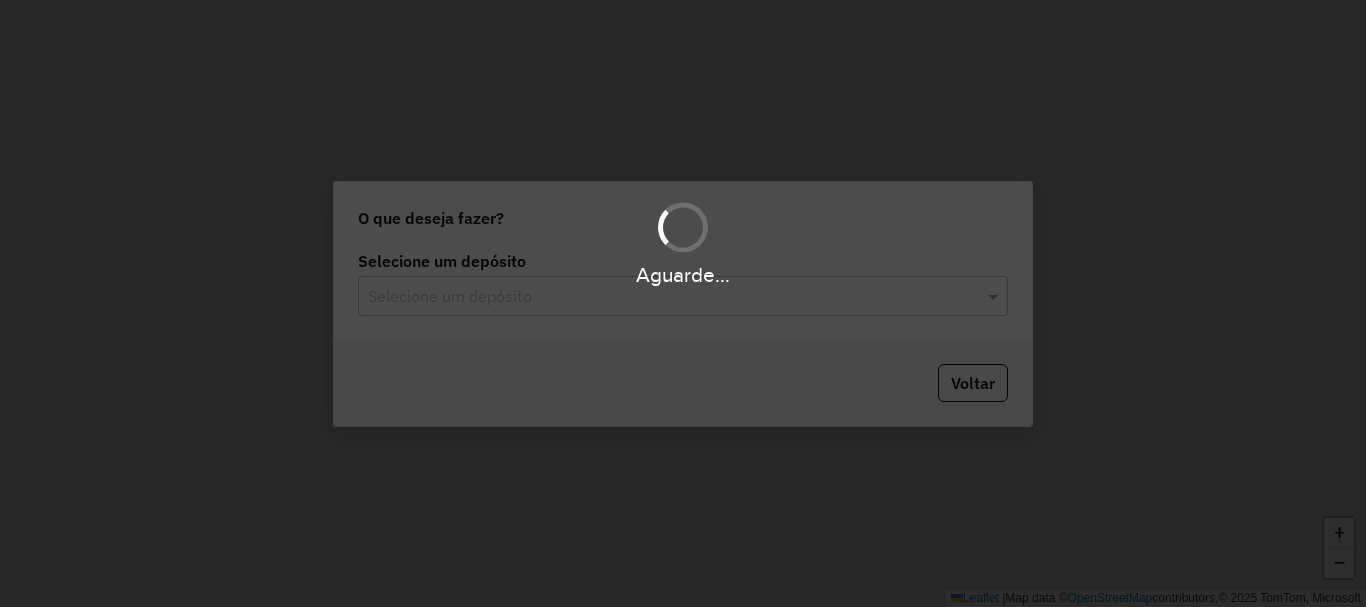 scroll, scrollTop: 0, scrollLeft: 0, axis: both 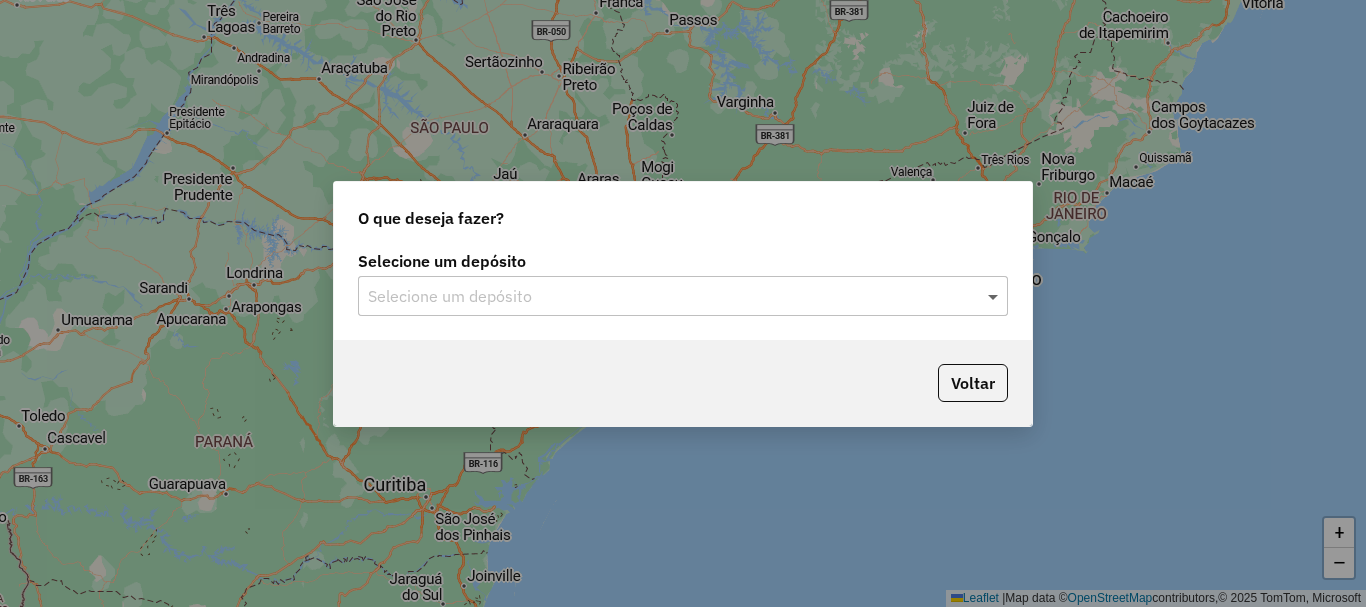 click 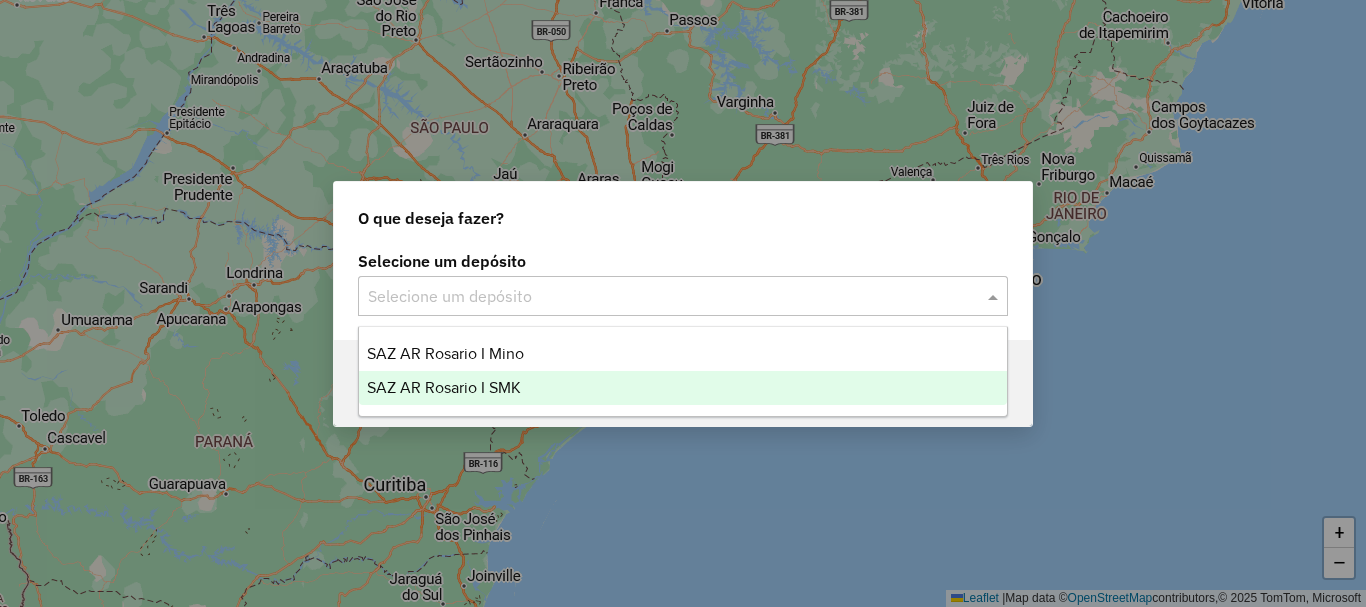 click on "SAZ AR Rosario I SMK" at bounding box center (444, 387) 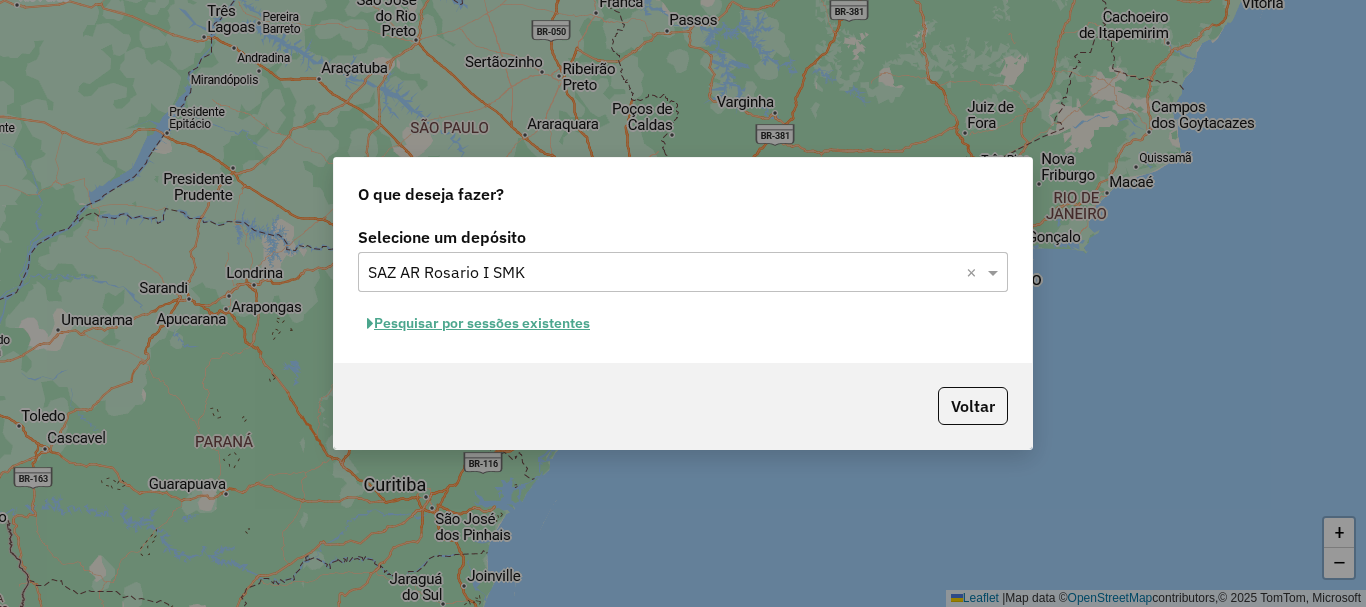 click on "Pesquisar por sessões existentes" 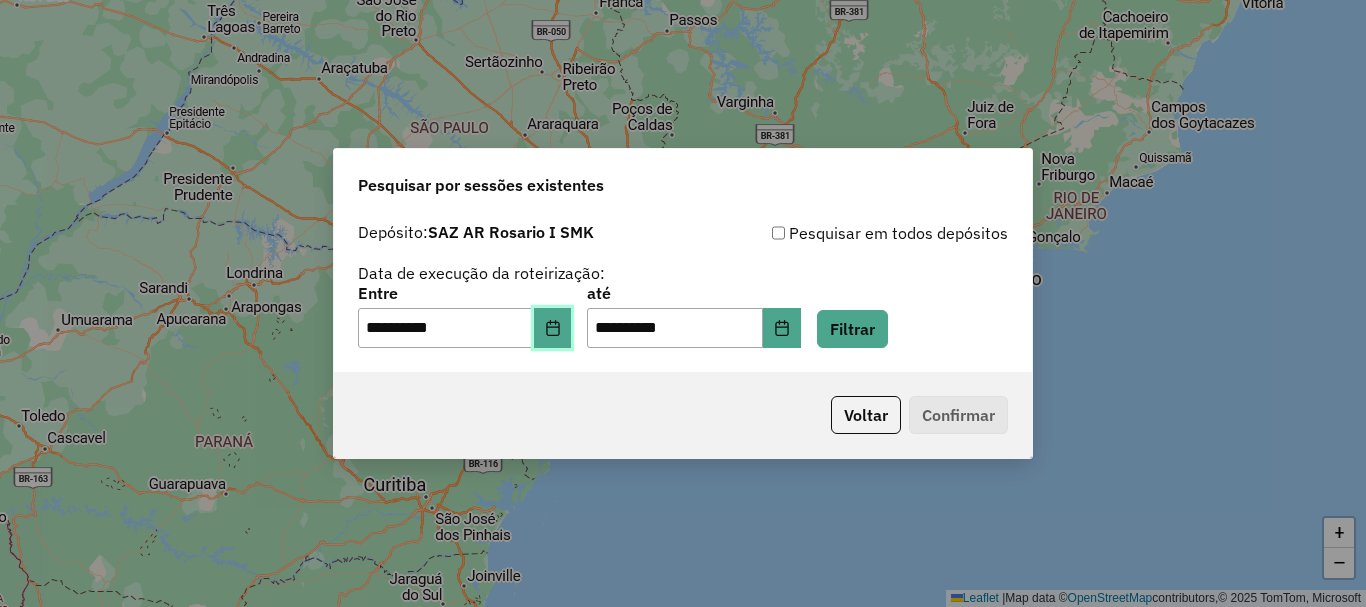 click 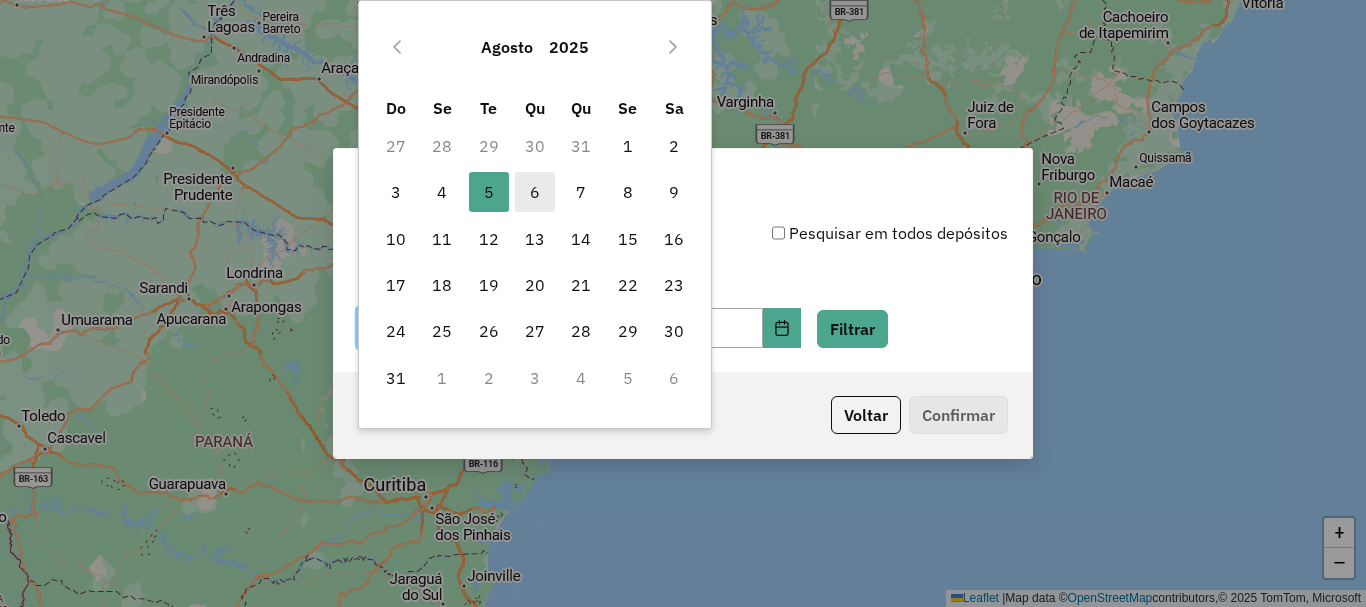 click on "6" at bounding box center [535, 192] 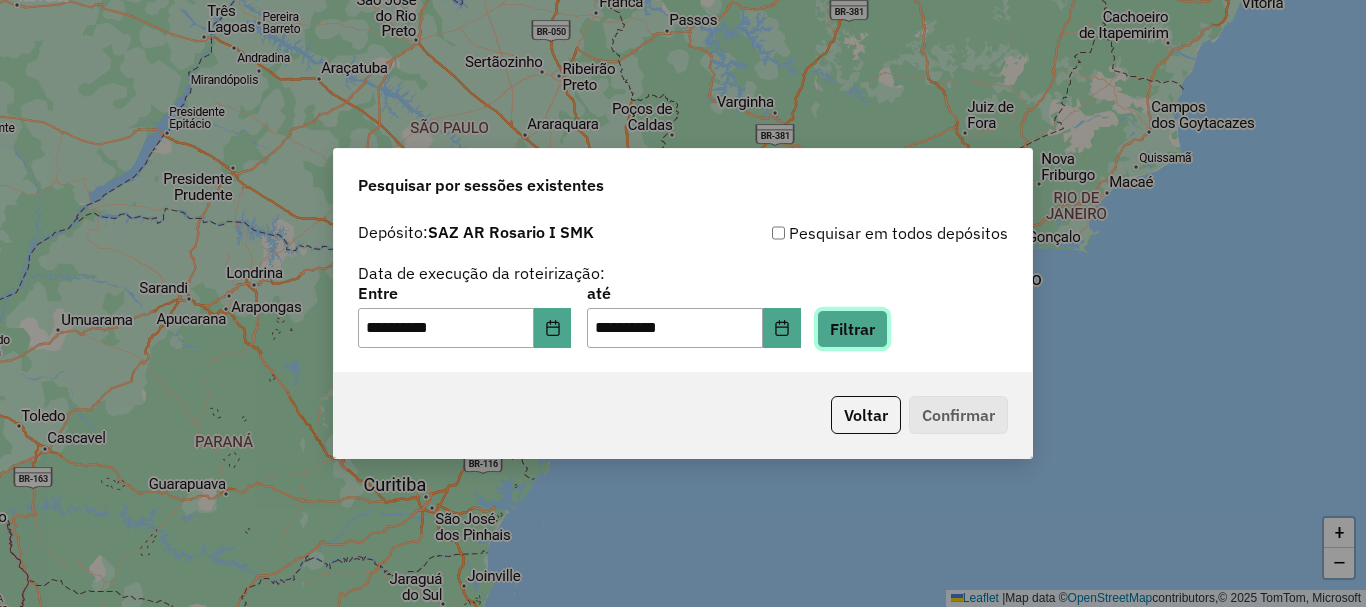 click on "Filtrar" 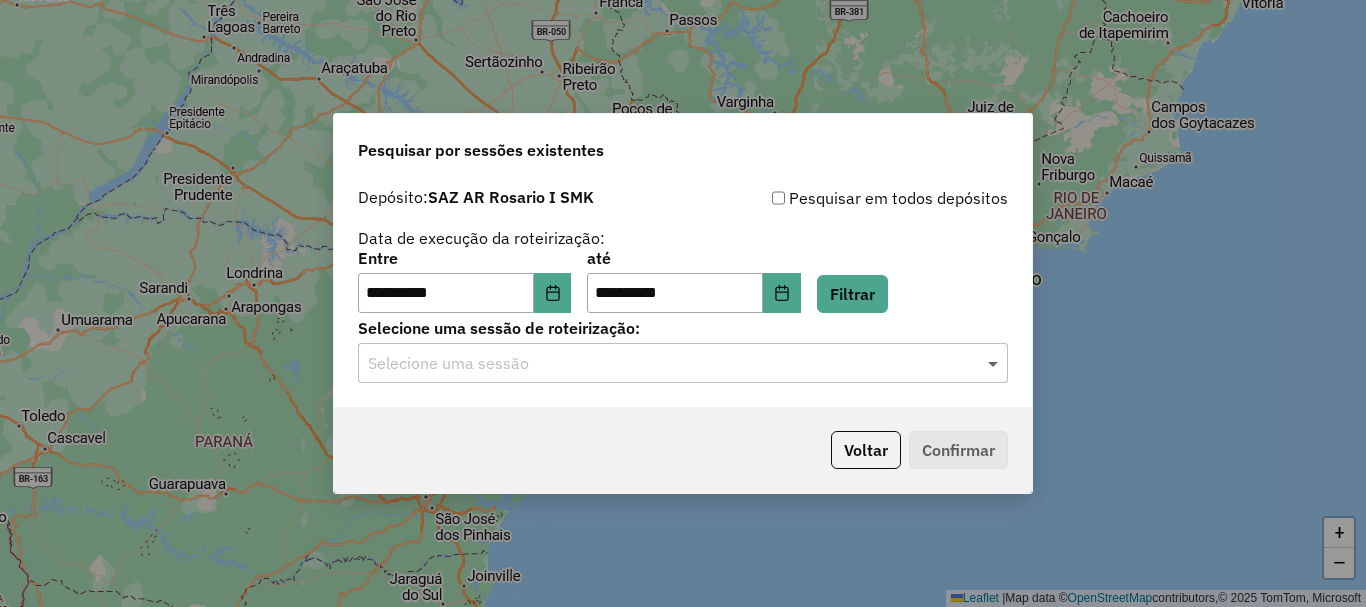 click 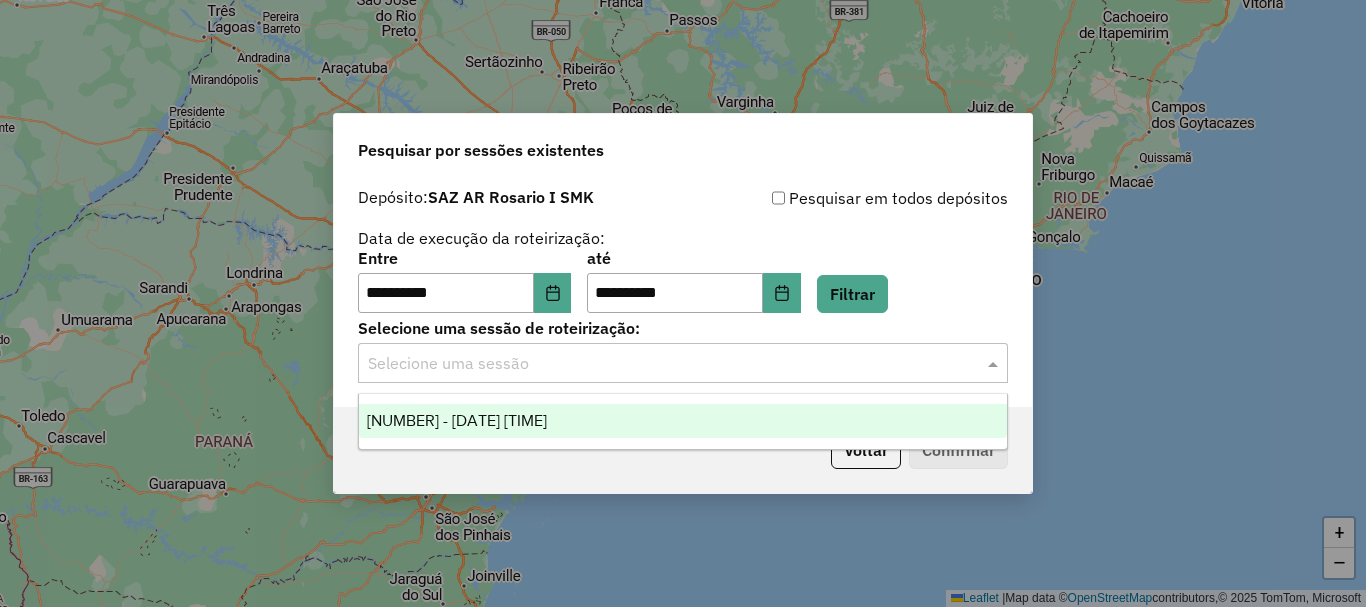 click on "1224195 - 06/08/2025 14:11" at bounding box center [457, 420] 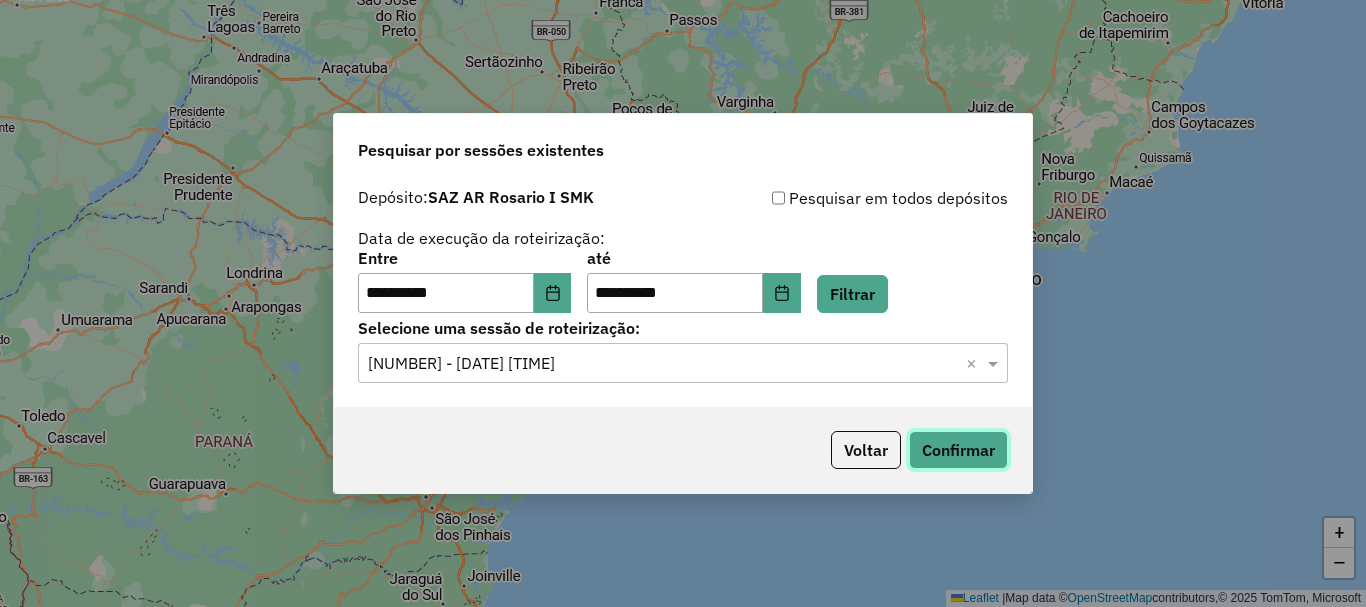 click on "Confirmar" 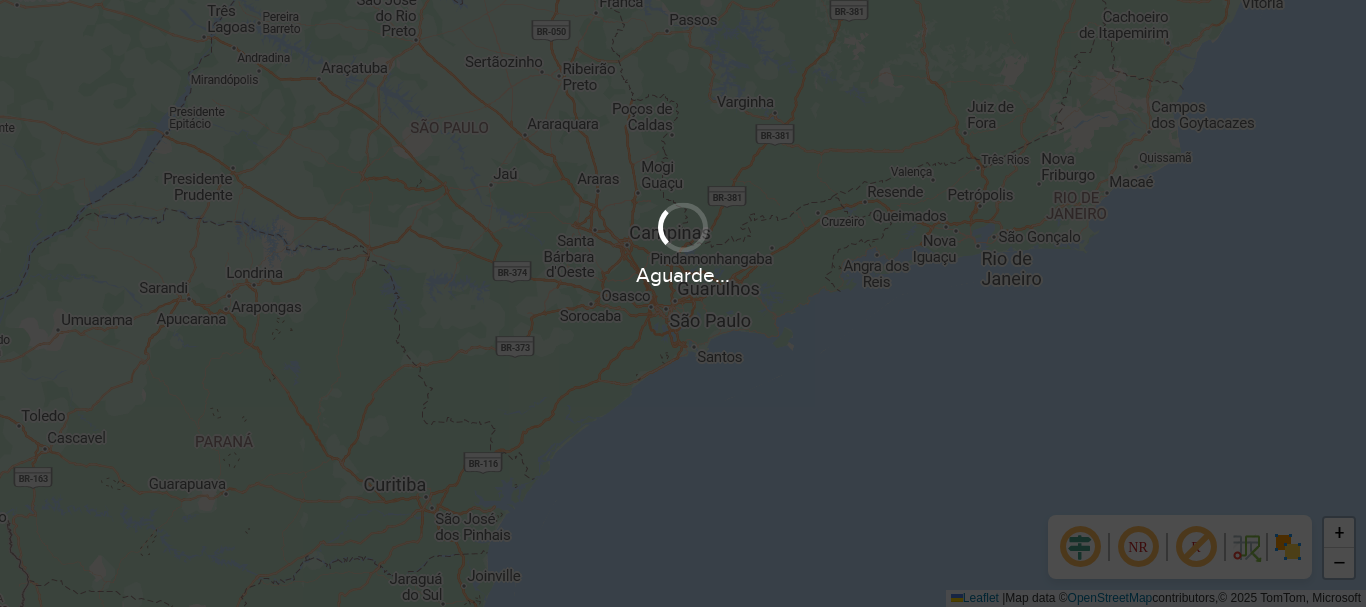 scroll, scrollTop: 0, scrollLeft: 0, axis: both 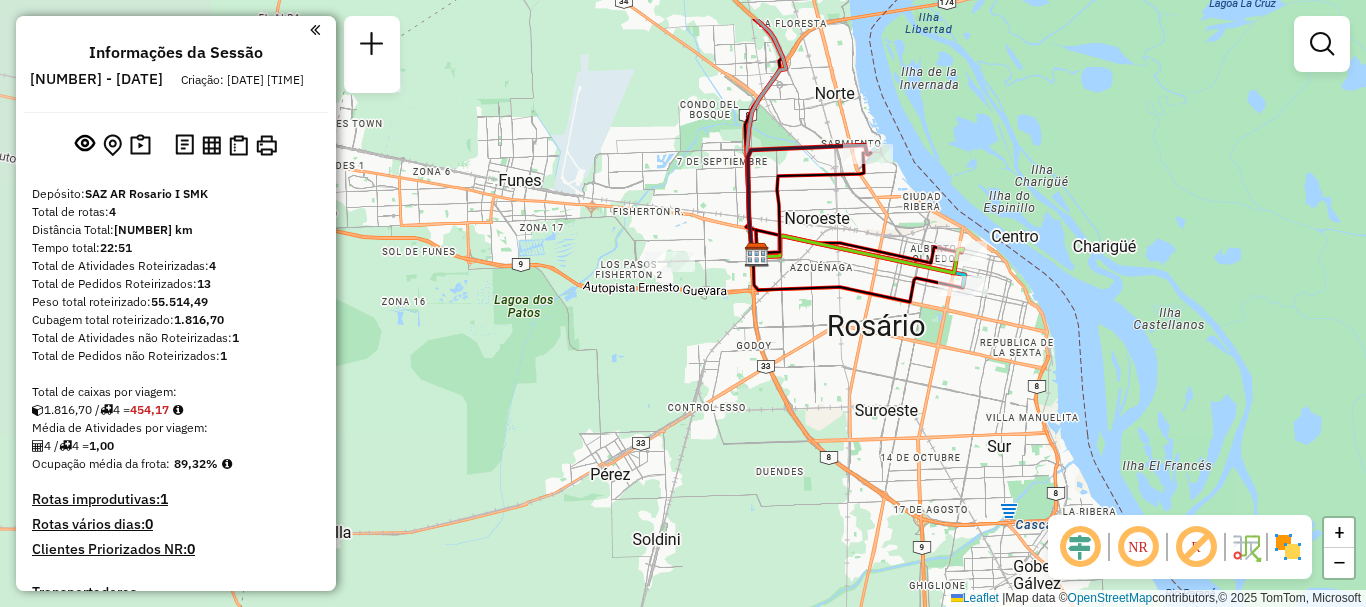 drag, startPoint x: 597, startPoint y: 286, endPoint x: 820, endPoint y: 366, distance: 236.9156 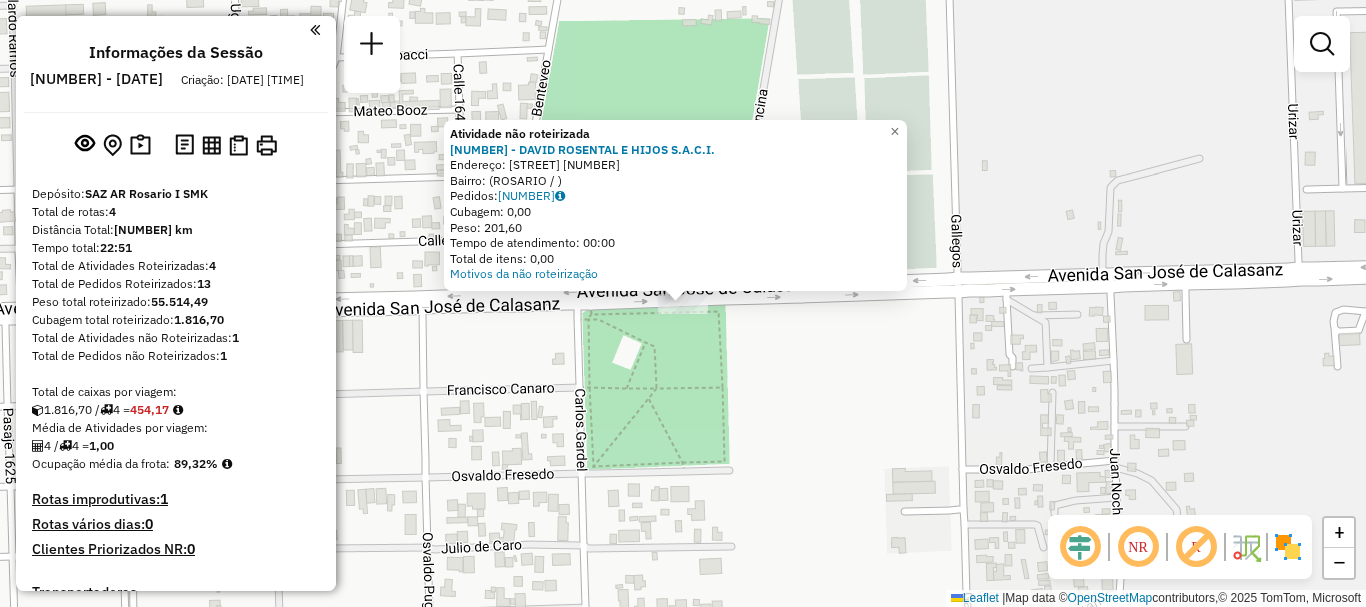 click on "Atividade não roteirizada 0000181739 - DAVID ROSENTAL E HIJOS S.A.C.I.  Endereço: AVDA MENDOZA  8833   Bairro:  (ROSARIO / )   Pedidos:  008636039   Cubagem: 0,00   Peso: 201,60   Tempo de atendimento: 00:00   Total de itens: 0,00  Motivos da não roteirização × Janela de atendimento Grade de atendimento Capacidade Transportadoras Veículos Cliente Pedidos  Rotas Selecione os dias de semana para filtrar as janelas de atendimento  Seg   Ter   Qua   Qui   Sex   Sáb   Dom  Informe o período da janela de atendimento: De: Até:  Filtrar exatamente a janela do cliente  Considerar janela de atendimento padrão  Selecione os dias de semana para filtrar as grades de atendimento  Seg   Ter   Qua   Qui   Sex   Sáb   Dom   Considerar clientes sem dia de atendimento cadastrado  Clientes fora do dia de atendimento selecionado Filtrar as atividades entre os valores definidos abaixo:  Peso mínimo:   Peso máximo:   Cubagem mínima:   Cubagem máxima:   De:   Até:   De:   Até:  Transportadora: Tipo de veículo: De:" 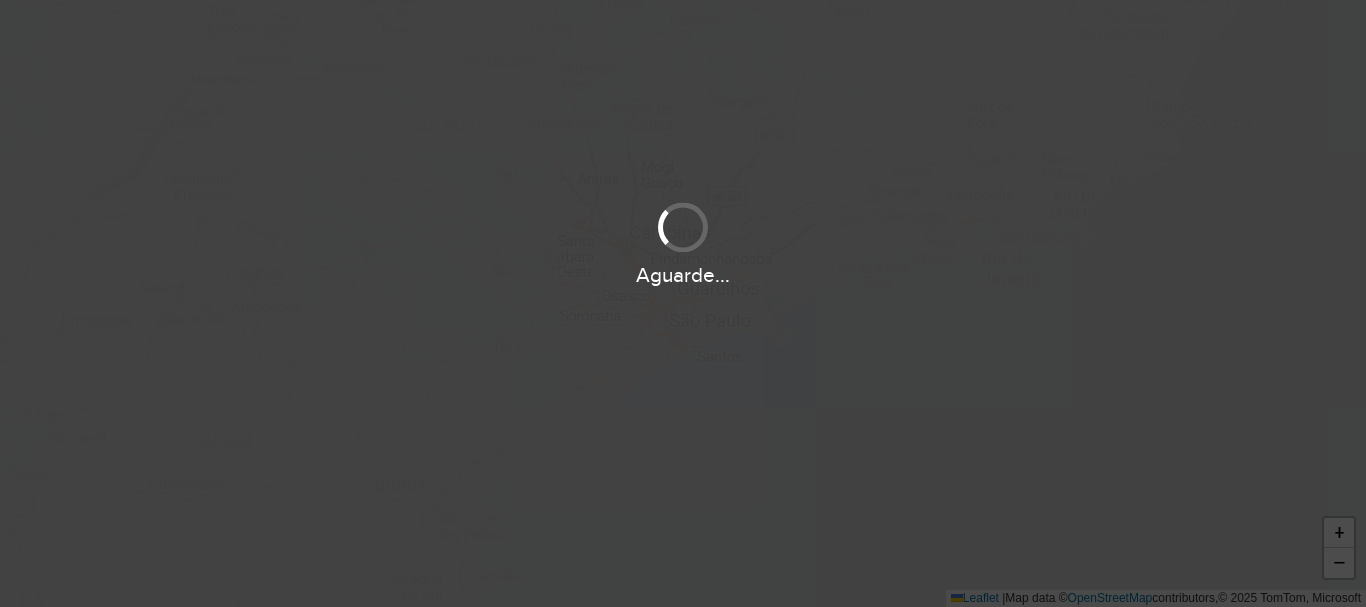 scroll, scrollTop: 0, scrollLeft: 0, axis: both 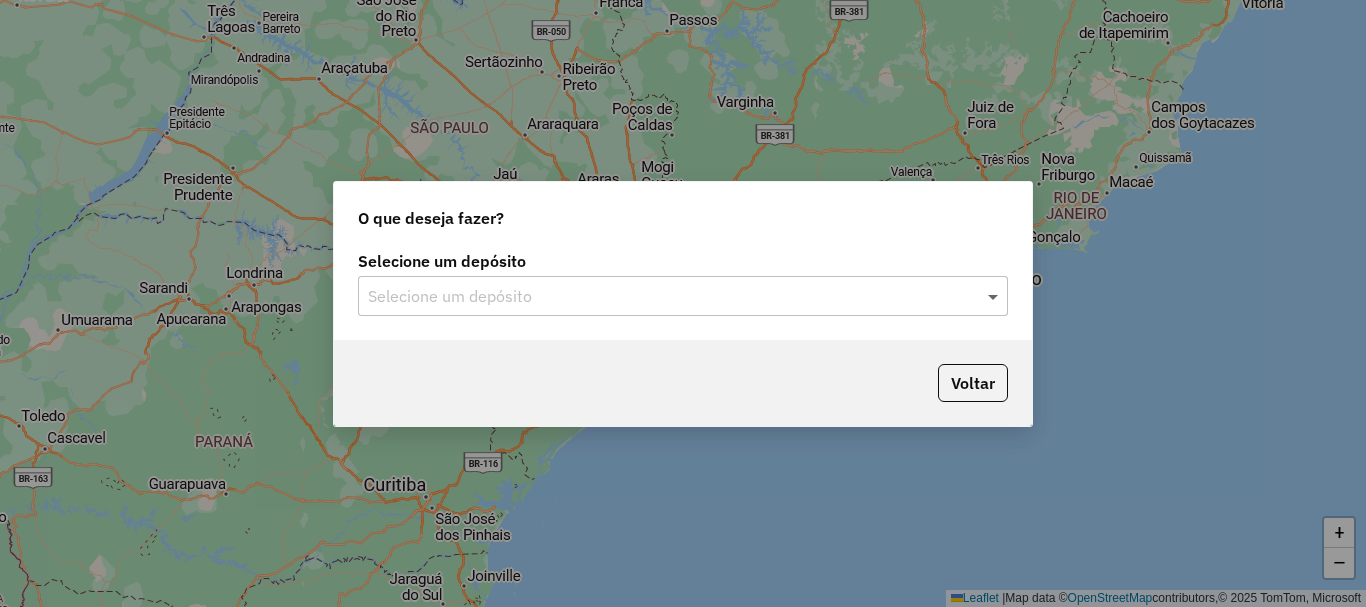 click 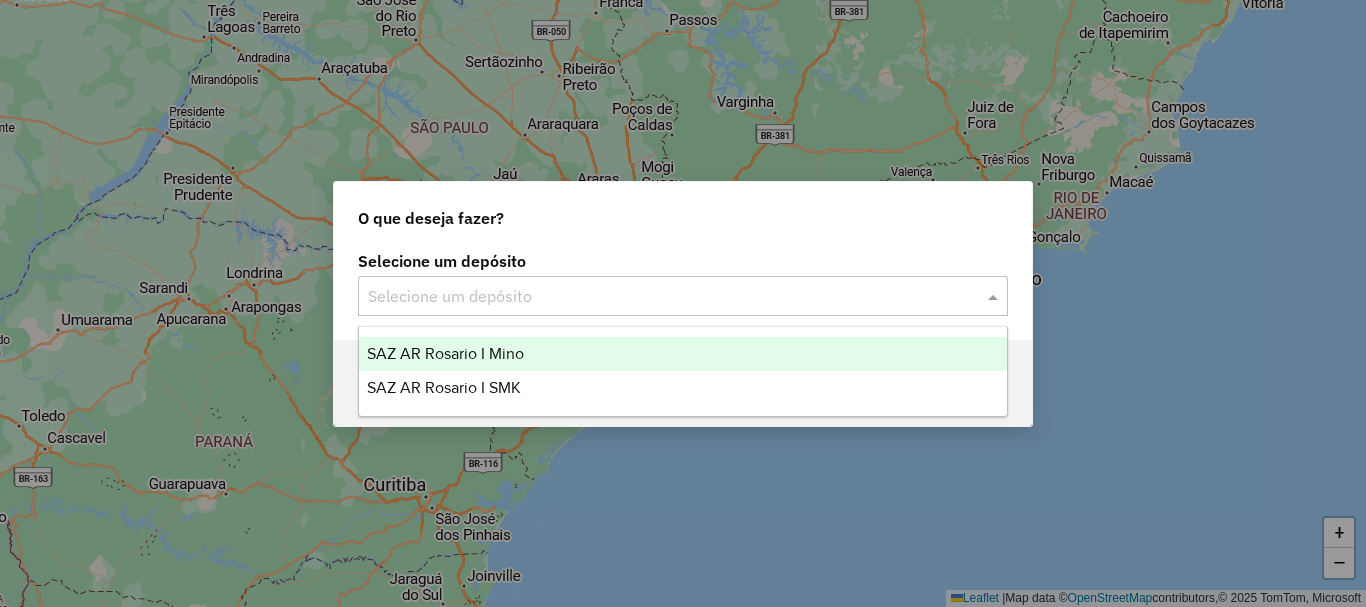 click on "SAZ AR Rosario I Mino" at bounding box center (445, 353) 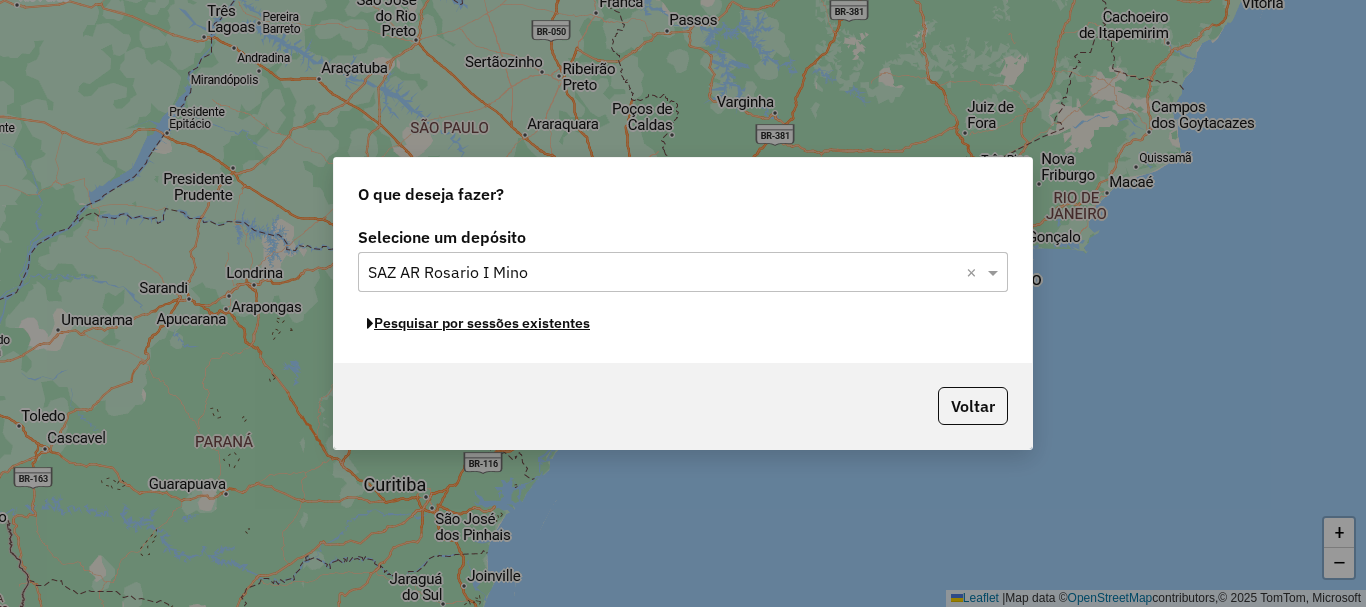 click on "Pesquisar por sessões existentes" 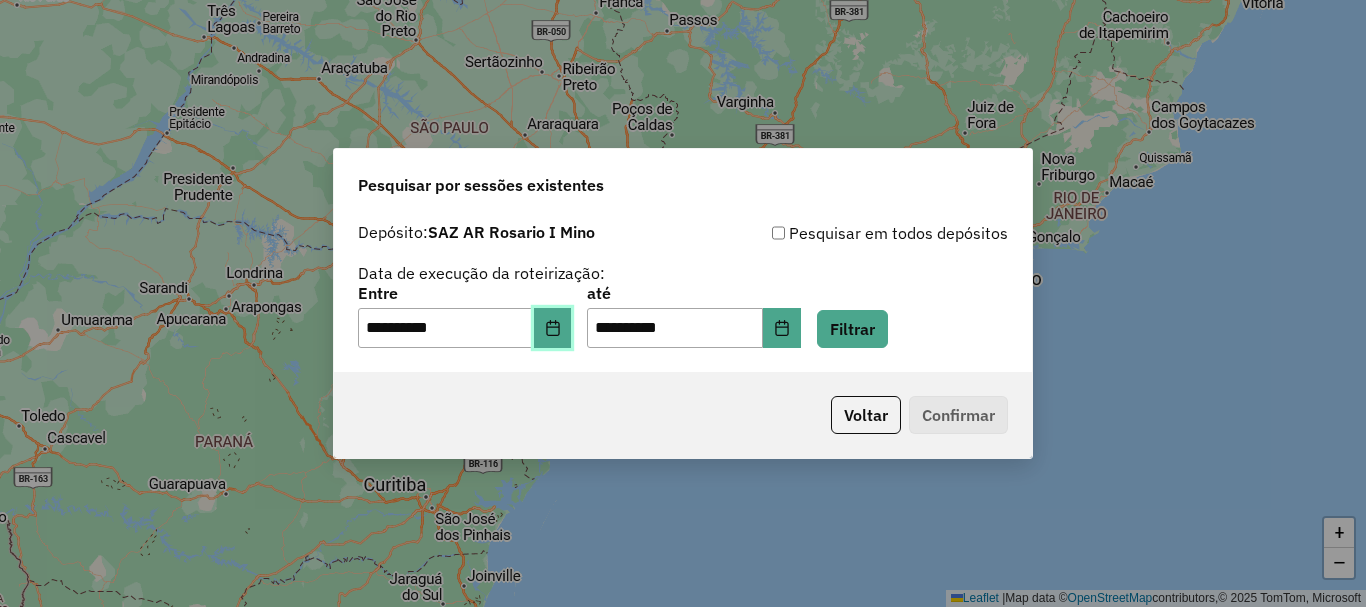 click 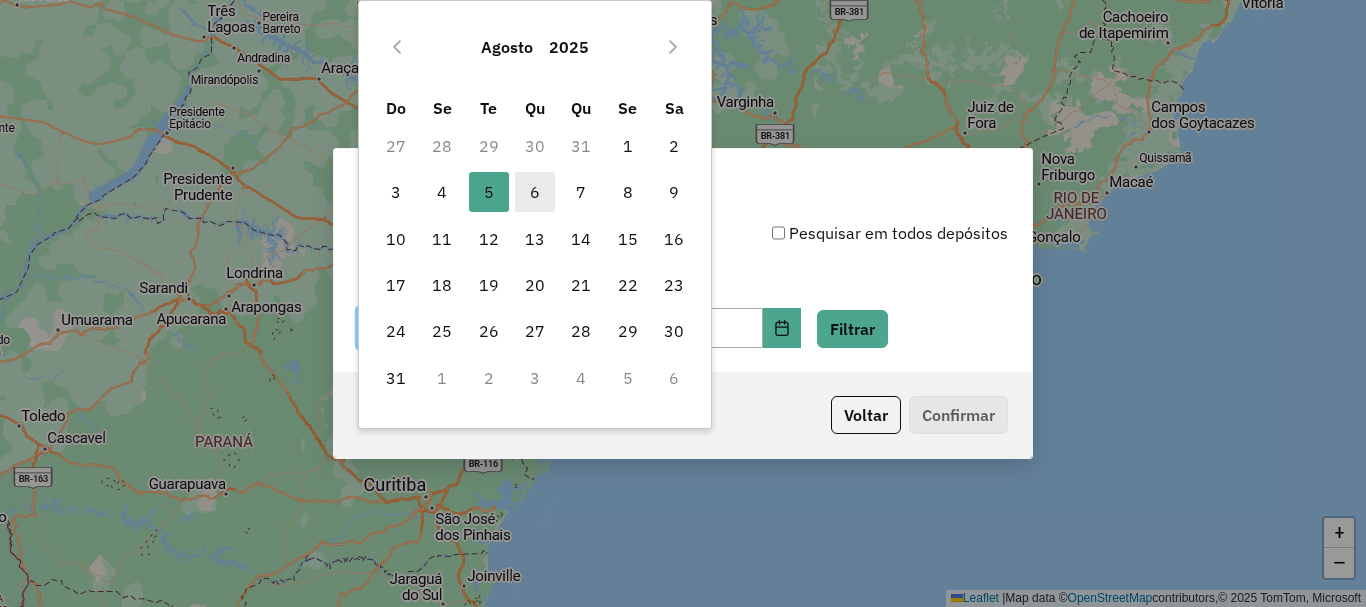 click on "6" at bounding box center (535, 192) 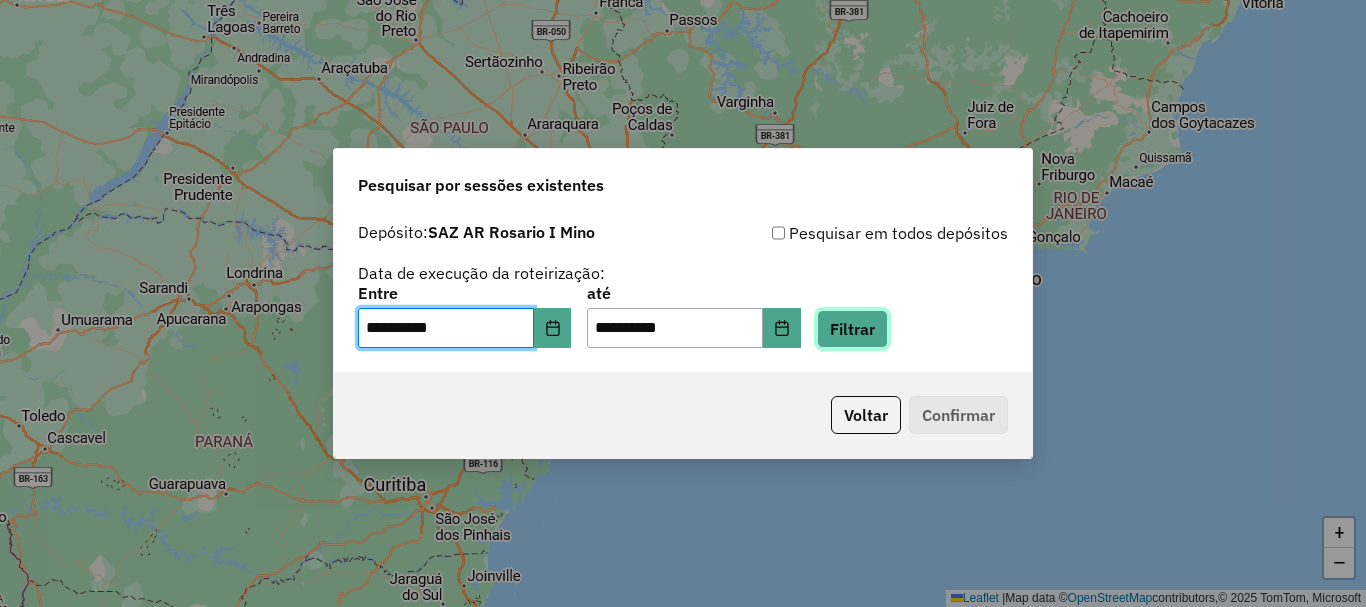 click on "Filtrar" 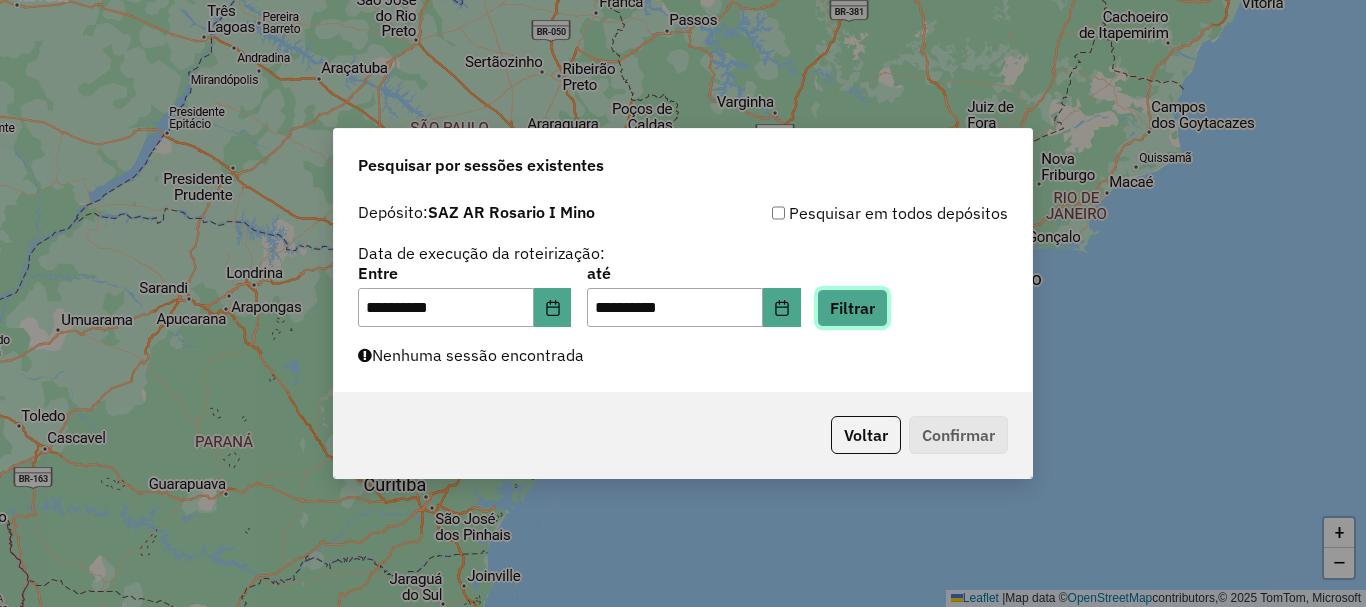 click on "Filtrar" 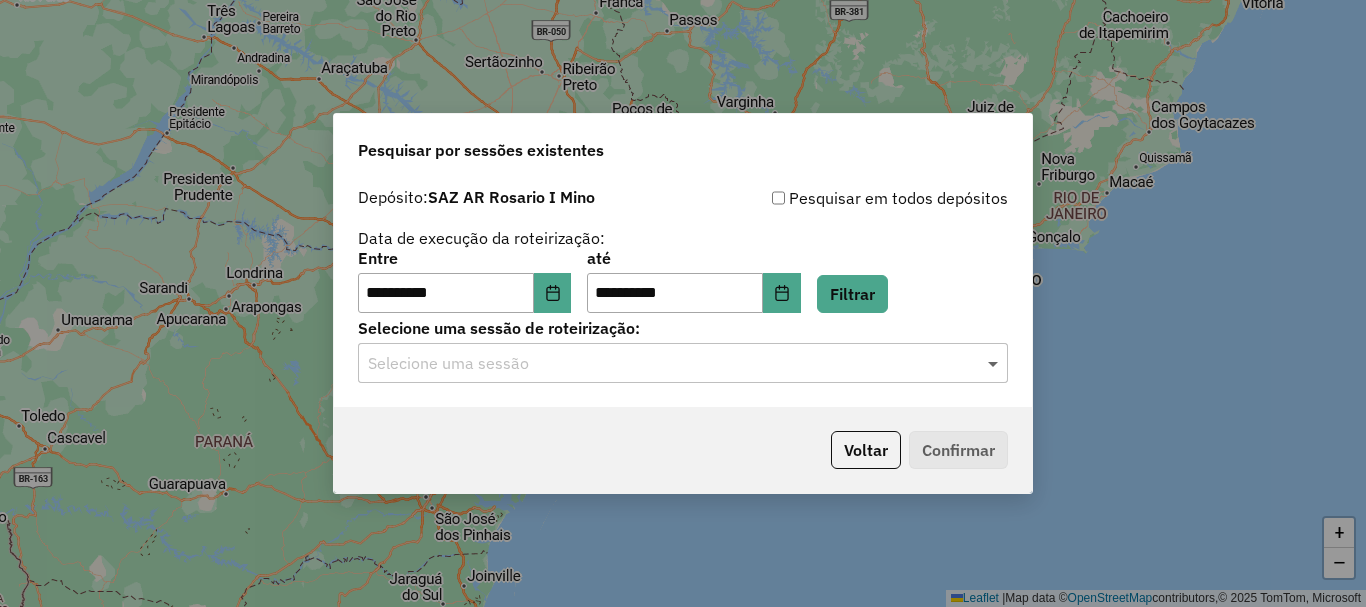 click 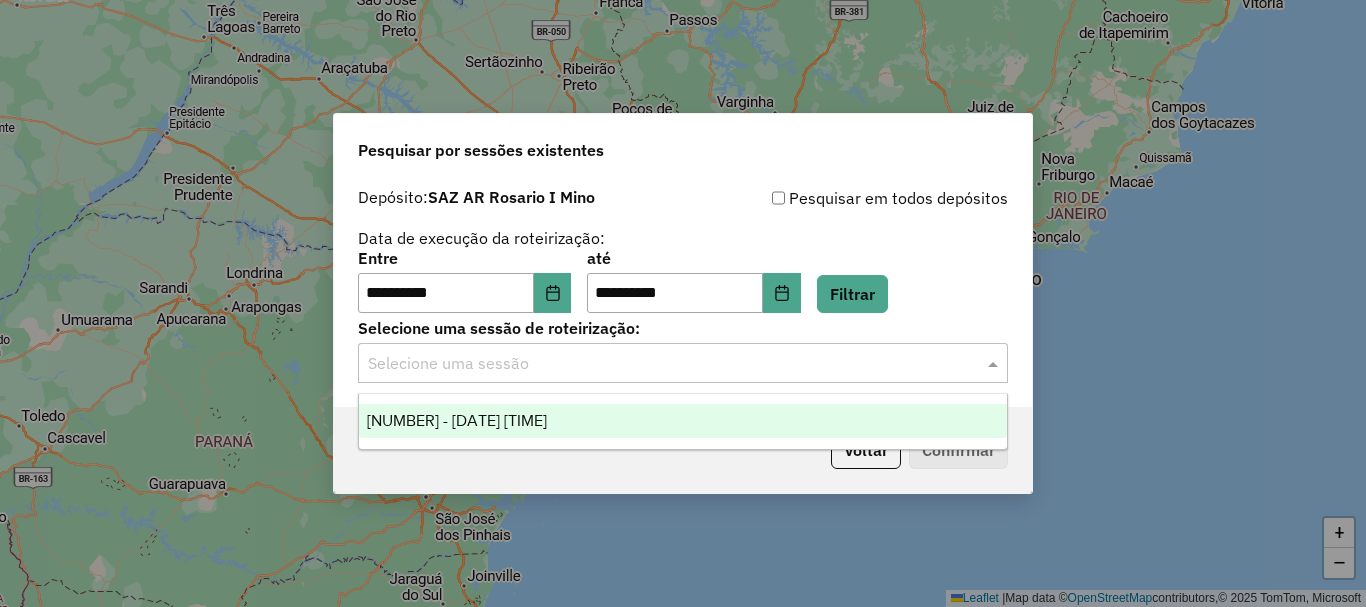 click on "1224263 - 06/08/2025 16:24" at bounding box center [457, 420] 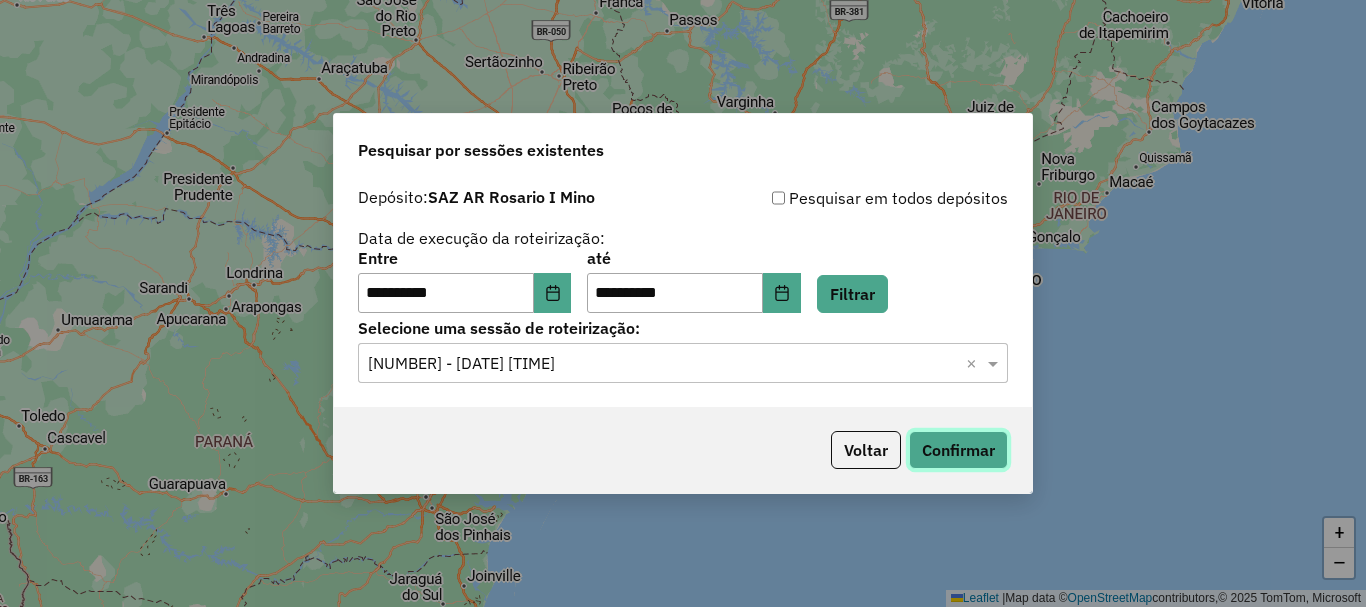 click on "Confirmar" 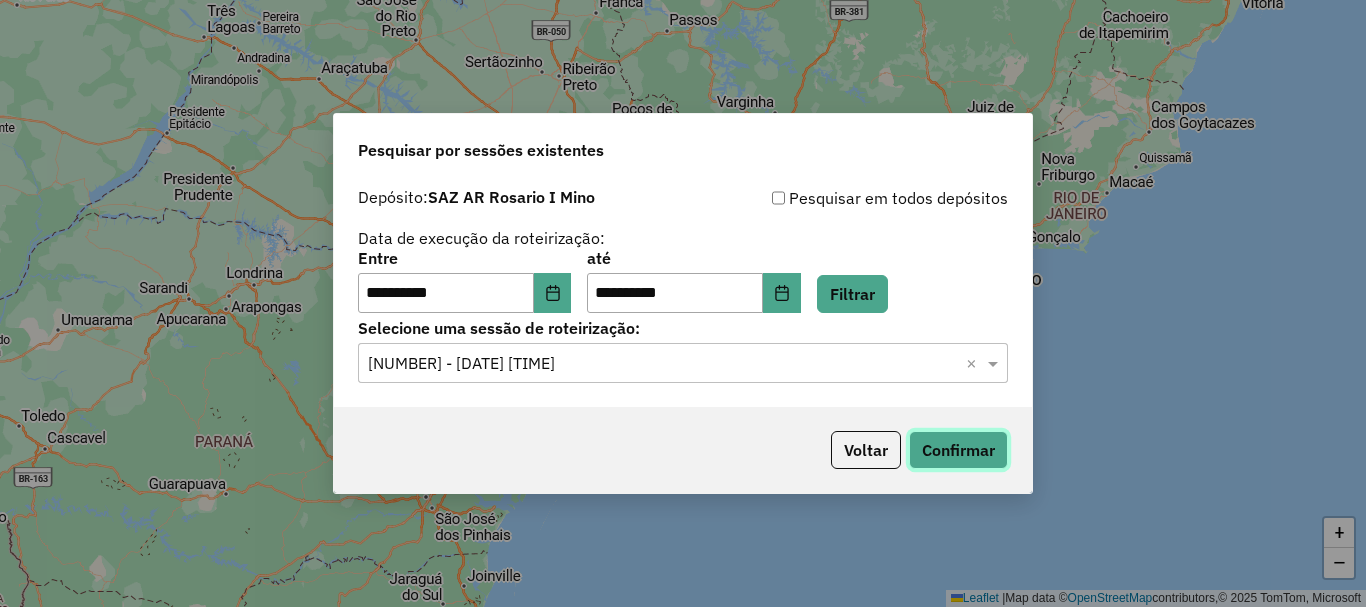 click on "Confirmar" 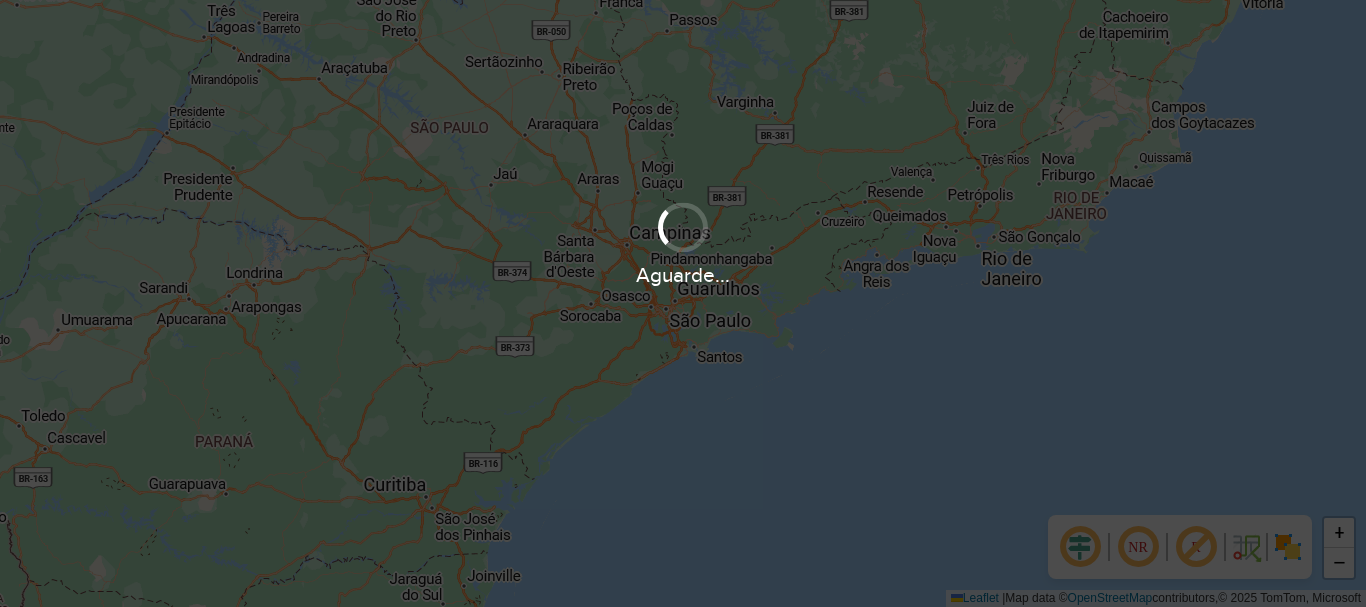 scroll, scrollTop: 0, scrollLeft: 0, axis: both 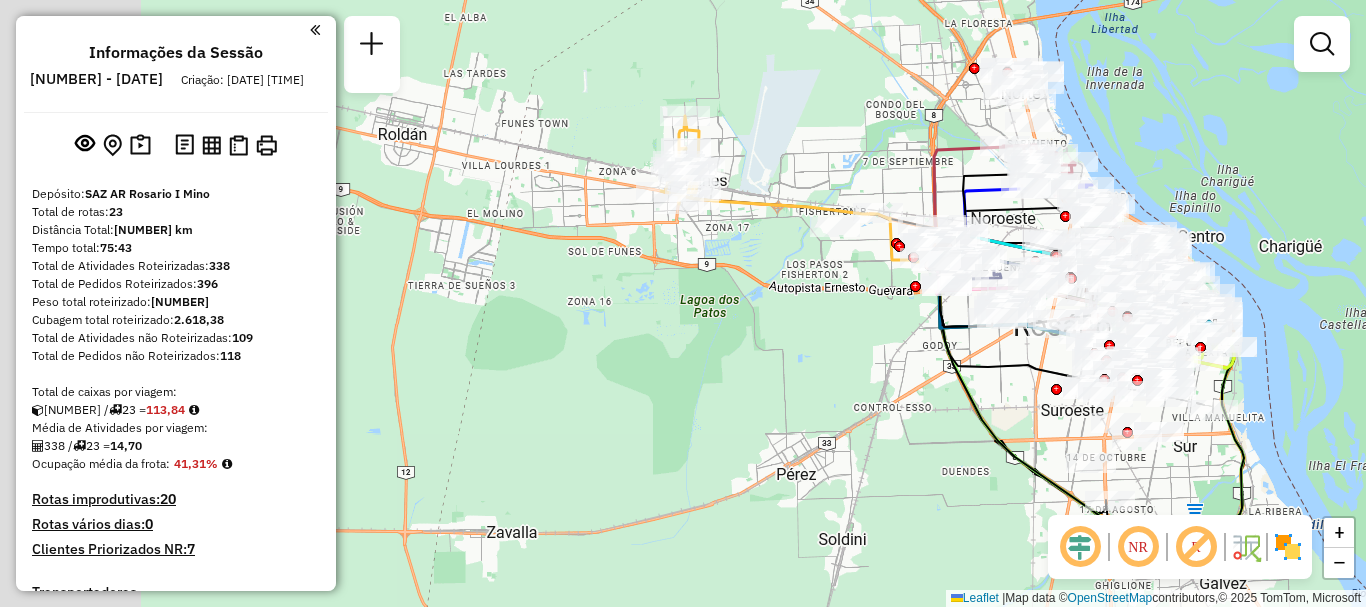 drag, startPoint x: 721, startPoint y: 362, endPoint x: 961, endPoint y: 461, distance: 259.61703 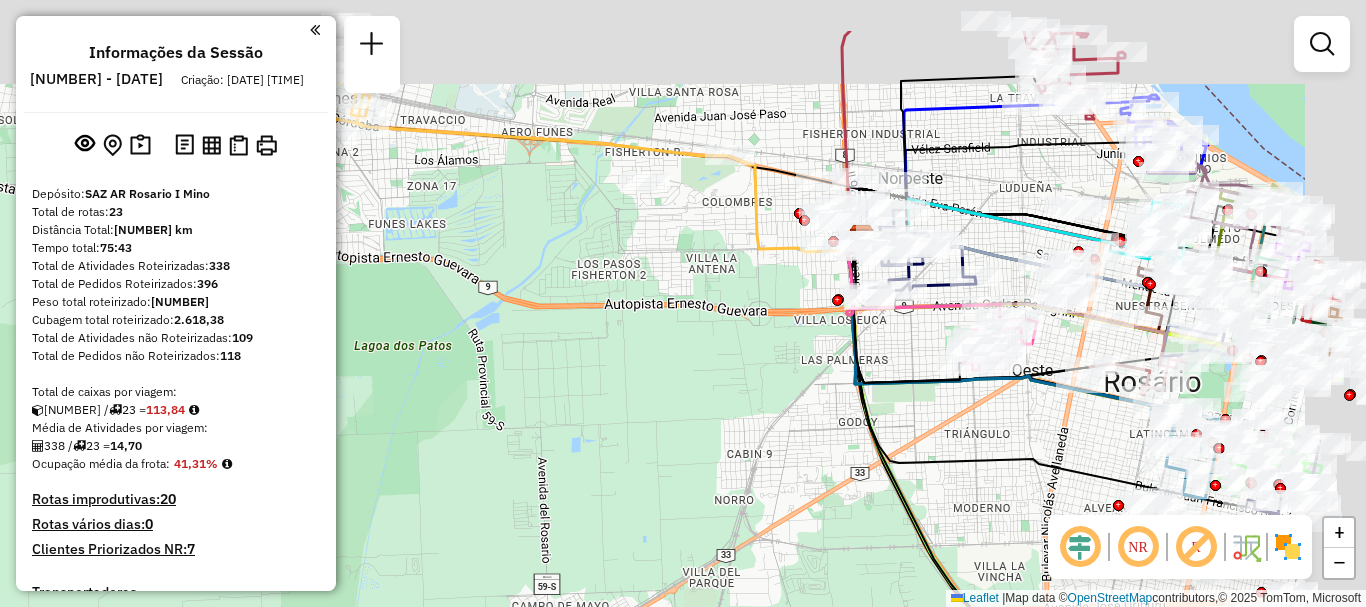 drag, startPoint x: 818, startPoint y: 443, endPoint x: 807, endPoint y: 447, distance: 11.7046995 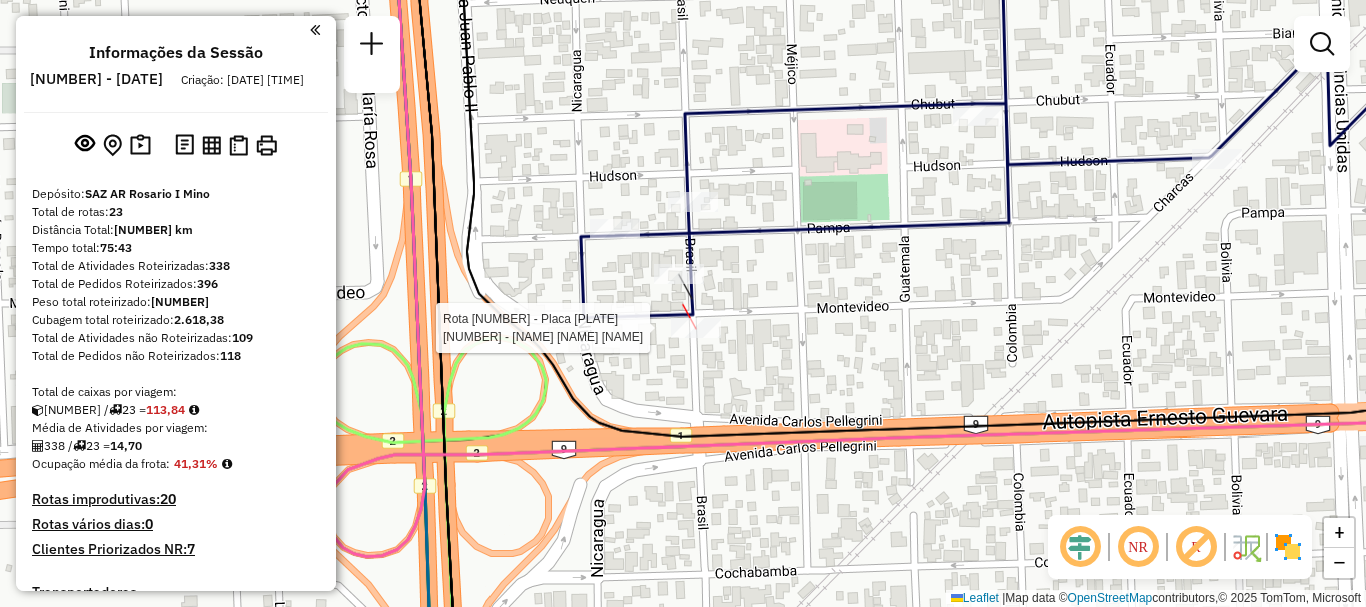 select on "**********" 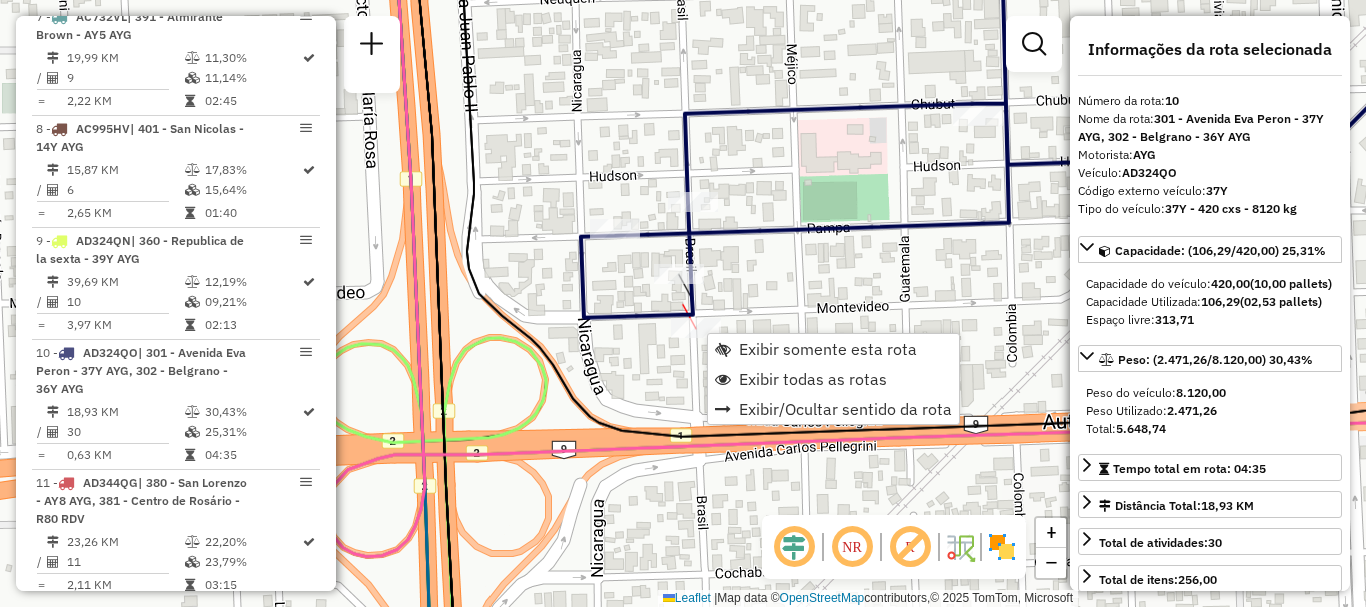 scroll, scrollTop: 1713, scrollLeft: 0, axis: vertical 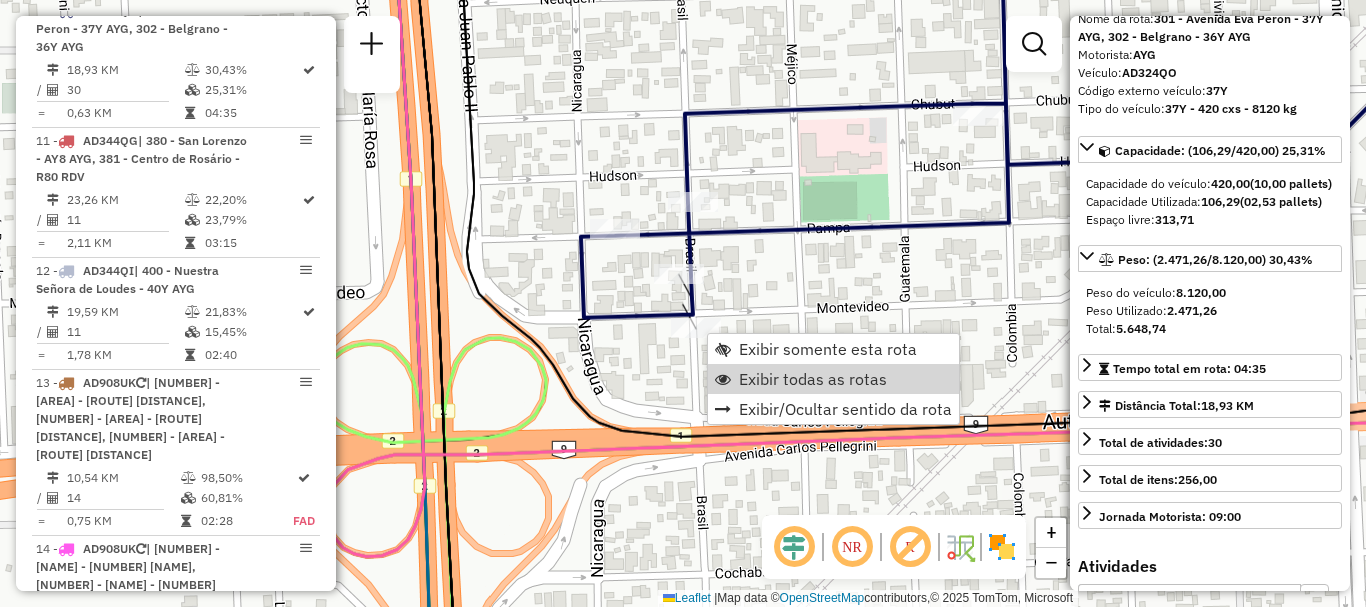 click on "Exibir somente esta rota Exibir todas as rotas Exibir/Ocultar sentido da rota" at bounding box center (833, 379) 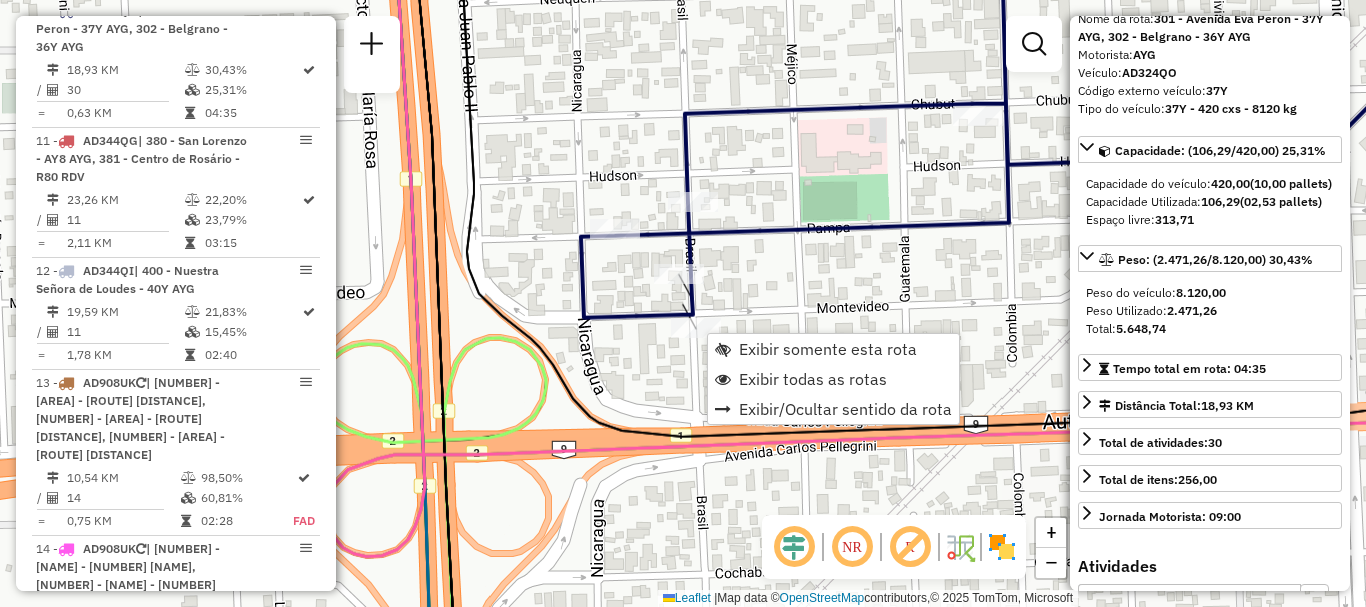 click on "Janela de atendimento Grade de atendimento Capacidade Transportadoras Veículos Cliente Pedidos  Rotas Selecione os dias de semana para filtrar as janelas de atendimento  Seg   Ter   Qua   Qui   Sex   Sáb   Dom  Informe o período da janela de atendimento: De: Até:  Filtrar exatamente a janela do cliente  Considerar janela de atendimento padrão  Selecione os dias de semana para filtrar as grades de atendimento  Seg   Ter   Qua   Qui   Sex   Sáb   Dom   Considerar clientes sem dia de atendimento cadastrado  Clientes fora do dia de atendimento selecionado Filtrar as atividades entre os valores definidos abaixo:  Peso mínimo:   Peso máximo:   Cubagem mínima:   Cubagem máxima:   De:   Até:  Filtrar as atividades entre o tempo de atendimento definido abaixo:  De:   Até:   Considerar capacidade total dos clientes não roteirizados Transportadora: Selecione um ou mais itens Tipo de veículo: Selecione um ou mais itens Veículo: Selecione um ou mais itens Motorista: Selecione um ou mais itens Nome: Rótulo:" 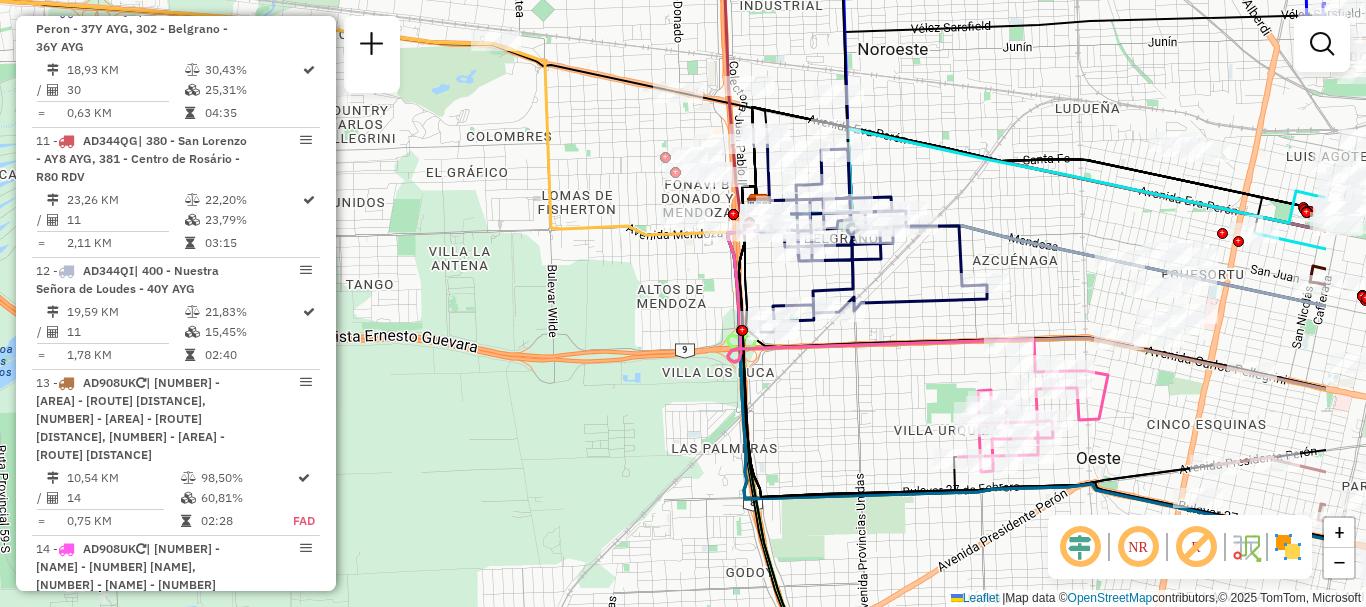 drag, startPoint x: 957, startPoint y: 354, endPoint x: 855, endPoint y: 339, distance: 103.09704 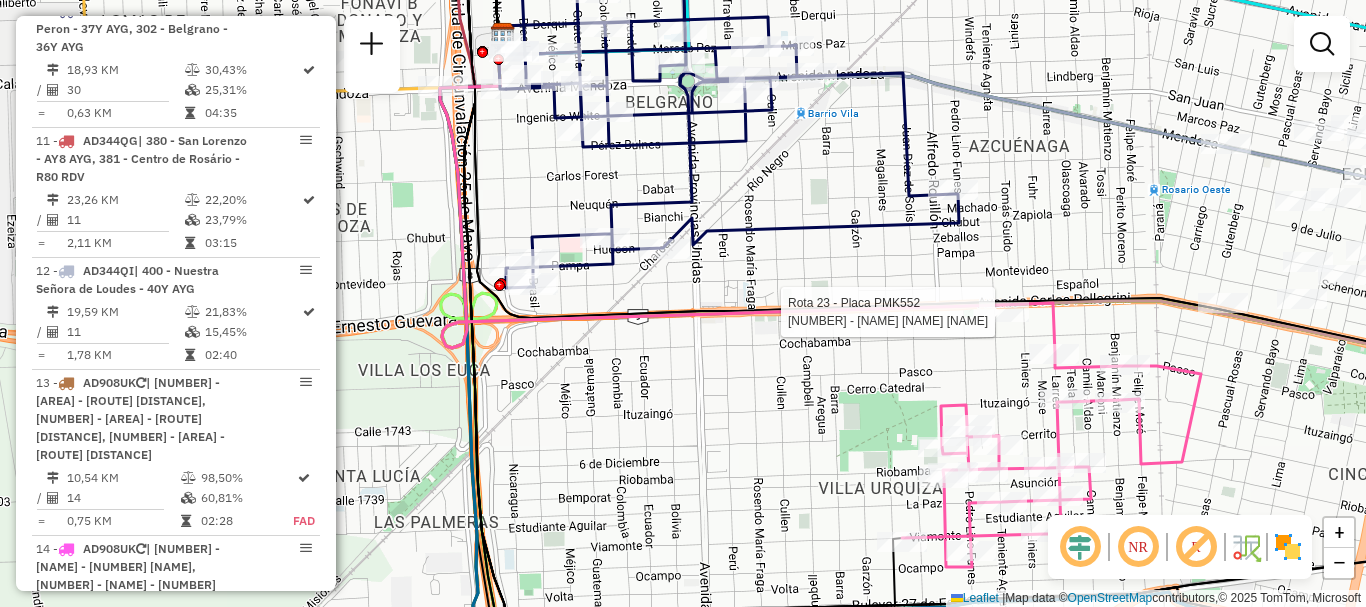 select on "**********" 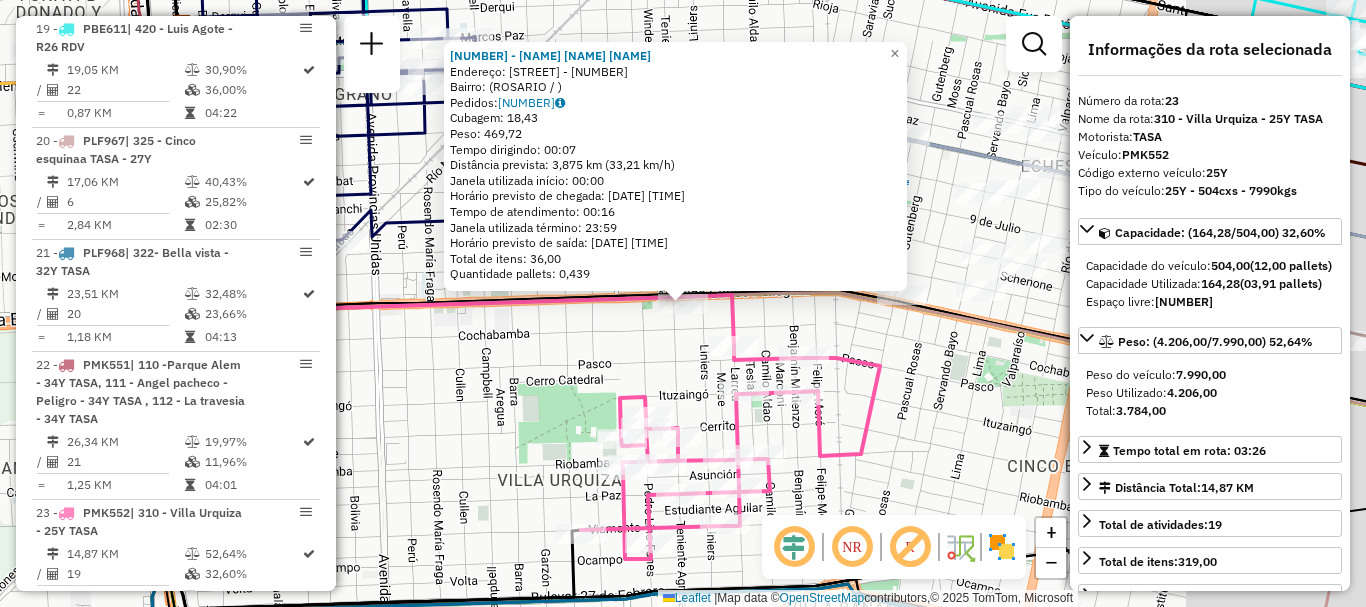 scroll, scrollTop: 3253, scrollLeft: 0, axis: vertical 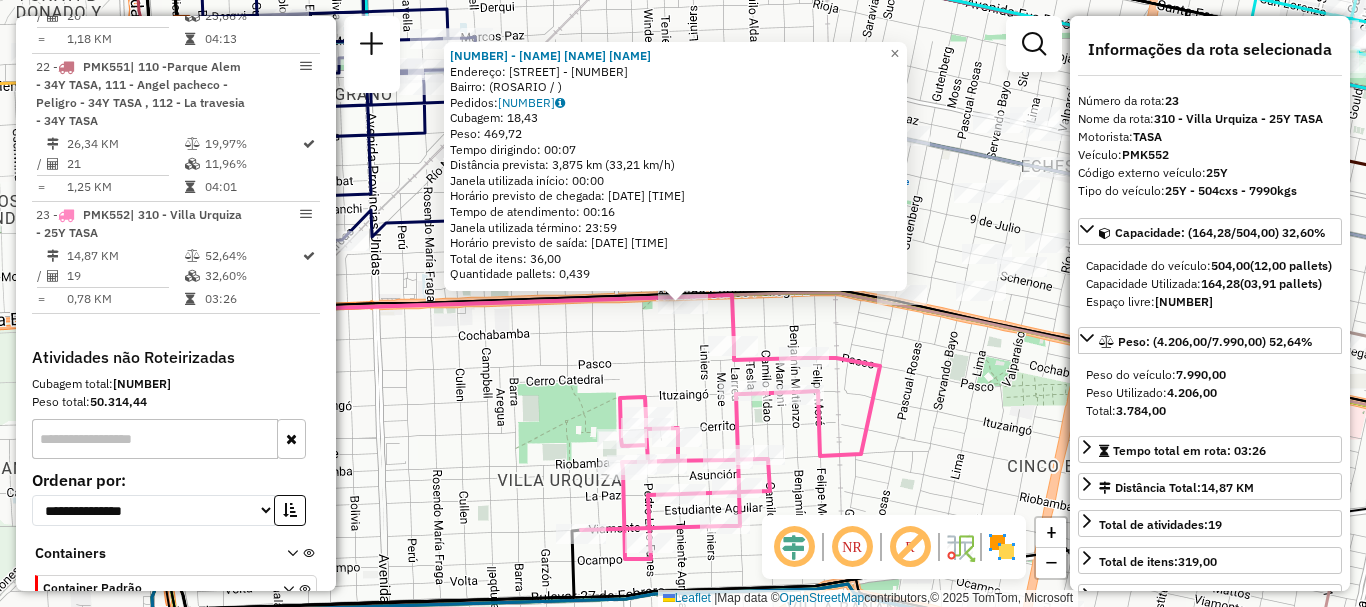 click on "0000885685 - [LAST] [LAST] [LAST]  Endereço: [STREET] [LAST] -  5497   Bairro:  ([CITY] / )   Pedidos:  008636141   Cubagem: 18,43  Peso: 469,72  Tempo dirigindo: 00:07   Distância prevista: 3,875 km (33,21 km/h)   Janela utilizada início: 00:00   Horário previsto de chegada: [DATE] [TIME]   Tempo de atendimento: 00:16   Janela utilizada término: 23:59   Horário previsto de saída: [DATE] [TIME]   Total de itens: 36,00   Quantidade pallets: 0,439  × Janela de atendimento Grade de atendimento Capacidade Transportadoras Veículos Cliente Pedidos  Rotas Selecione os dias de semana para filtrar as janelas de atendimento  Seg   Ter   Qua   Qui   Sex   Sáb   Dom  Informe o período da janela de atendimento: De: Até:  Filtrar exatamente a janela do cliente  Considerar janela de atendimento padrão  Selecione os dias de semana para filtrar as grades de atendimento  Seg   Ter   Qua   Qui   Sex   Sáb   Dom   Considerar clientes sem dia de atendimento cadastrado  Peso mínimo:   Peso máximo:   De:   Até:" 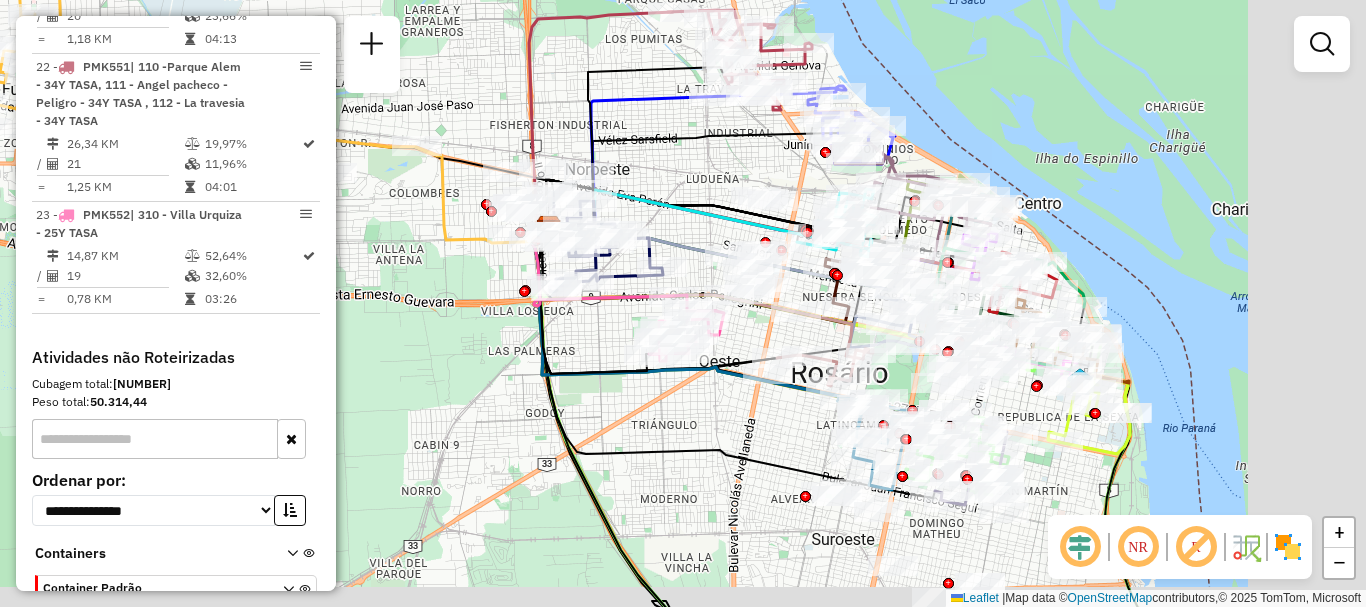 drag, startPoint x: 740, startPoint y: 311, endPoint x: 726, endPoint y: 309, distance: 14.142136 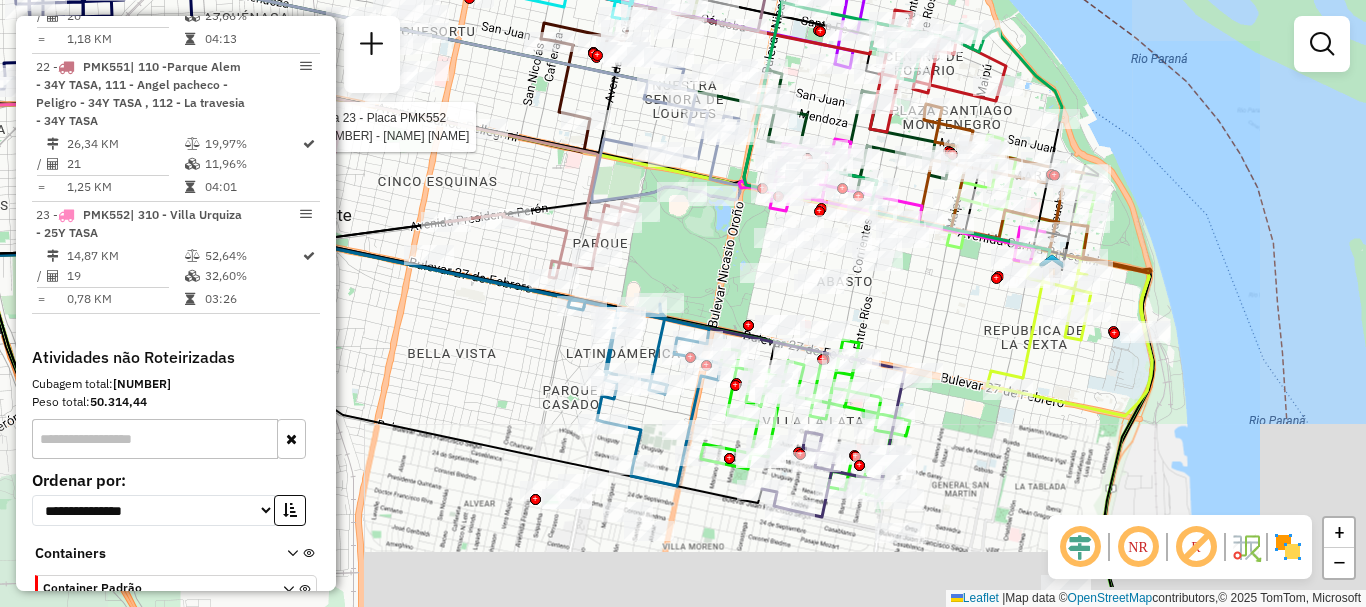 drag, startPoint x: 961, startPoint y: 349, endPoint x: 922, endPoint y: 241, distance: 114.82596 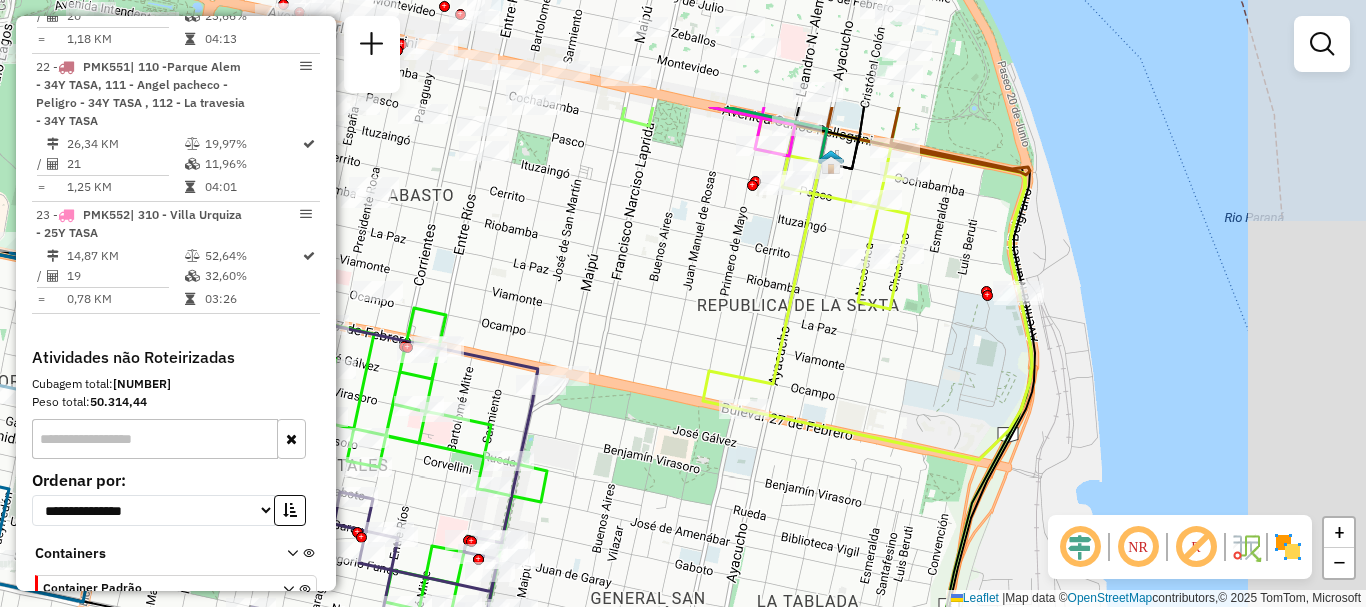 drag, startPoint x: 958, startPoint y: 330, endPoint x: 680, endPoint y: 603, distance: 389.63187 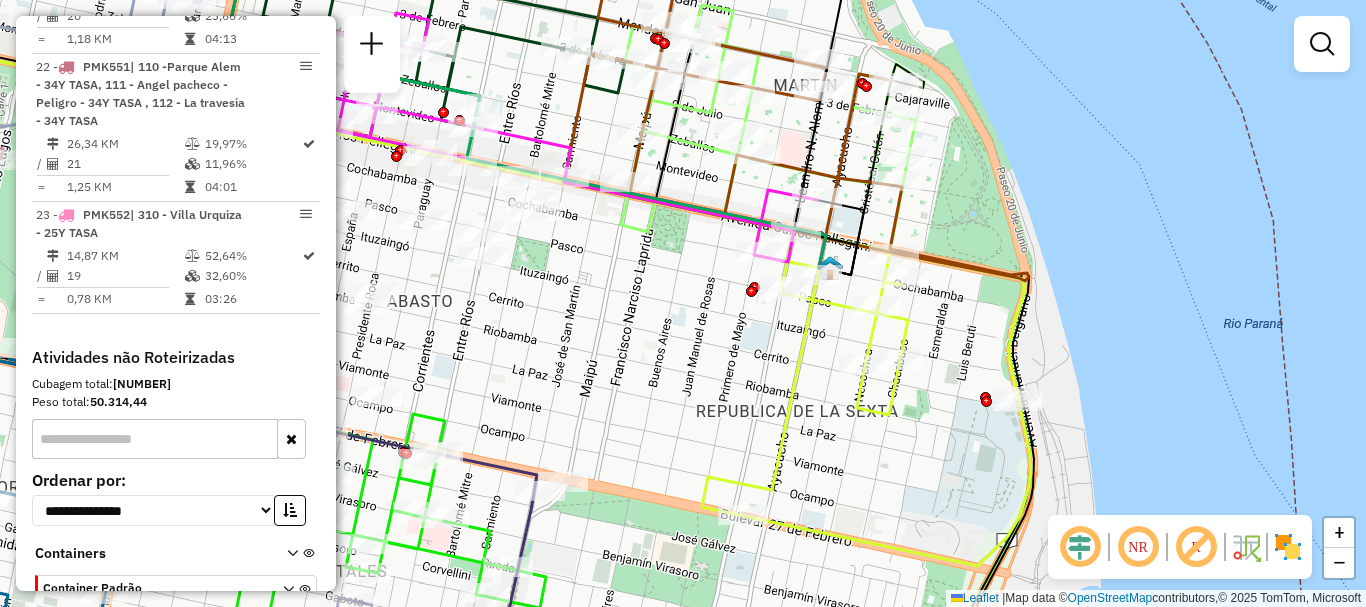 click on "Aguarde...  Pop-up bloqueado!  Seu navegador bloqueou automáticamente a abertura de uma nova janela.   Acesse as configurações e adicione o endereço do sistema a lista de permissão.   Fechar  Informações da Sessão 1224263 - 06/08/2025  Criação: 05/08/2025 16:24   Depósito:  SAZ AR Rosario I Mino  Total de rotas:  23  Distância Total:  580,97 km  Tempo total:  75:43  Total de Atividades Roteirizadas:  338  Total de Pedidos Roteirizados:  396  Peso total roteirizado:  60.285,24  Cubagem total roteirizado:  2.618,38  Total de Atividades não Roteirizadas:  109  Total de Pedidos não Roteirizados:  118 Total de caixas por viagem:  2.618,38 /   23 =  113,84 Média de Atividades por viagem:  338 /   23 =  14,70 Ocupação média da frota:  41,31%   Rotas improdutivas:  20  Rotas vários dias:  0  Clientes Priorizados NR:  7  Transportadoras  Rotas  Recargas: 2   Ver rotas   Ver veículos   1 -       AB951JL   | 422 - Parque Norte - R84 RDV  20,53 KM   13,65%  /  9   11,59%     =  2,28 KM  /" at bounding box center (683, 303) 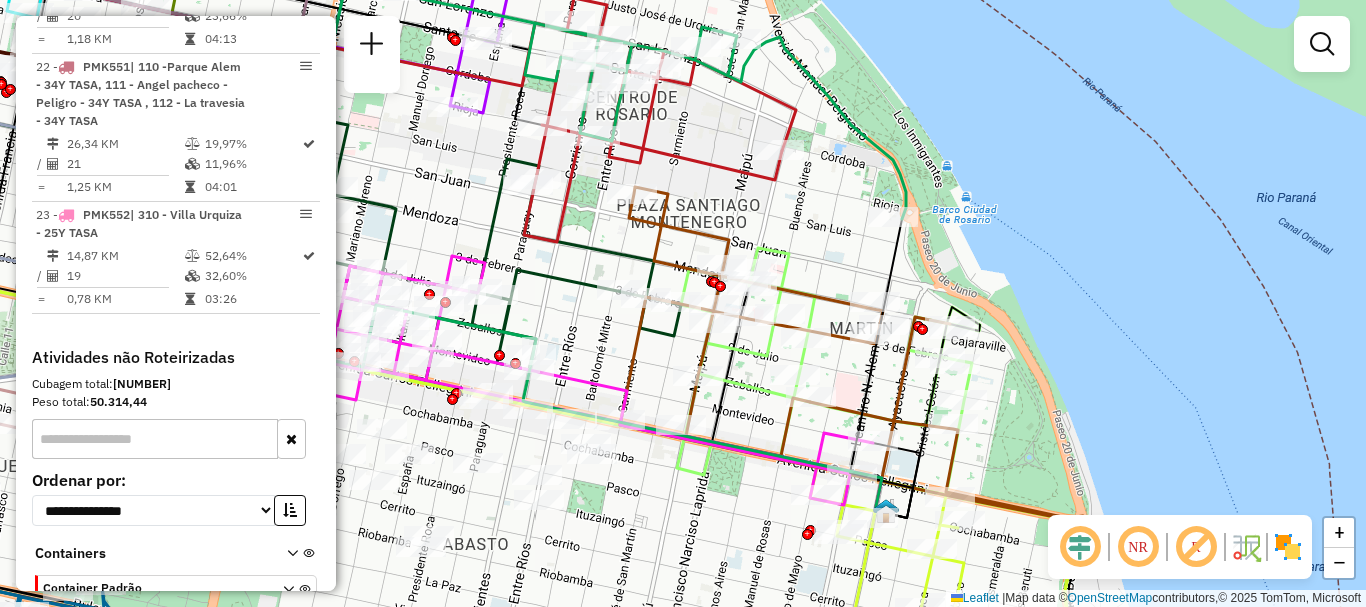 drag, startPoint x: 788, startPoint y: 565, endPoint x: 792, endPoint y: 236, distance: 329.02432 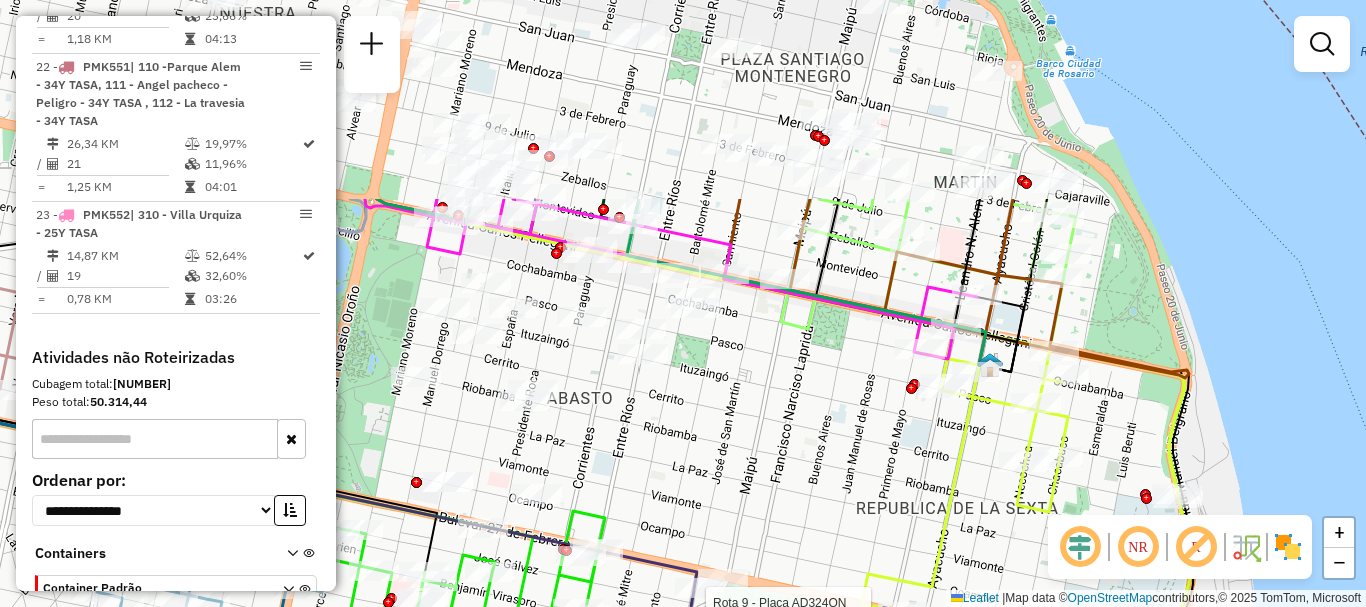 drag, startPoint x: 792, startPoint y: 271, endPoint x: 914, endPoint y: 596, distance: 347.14407 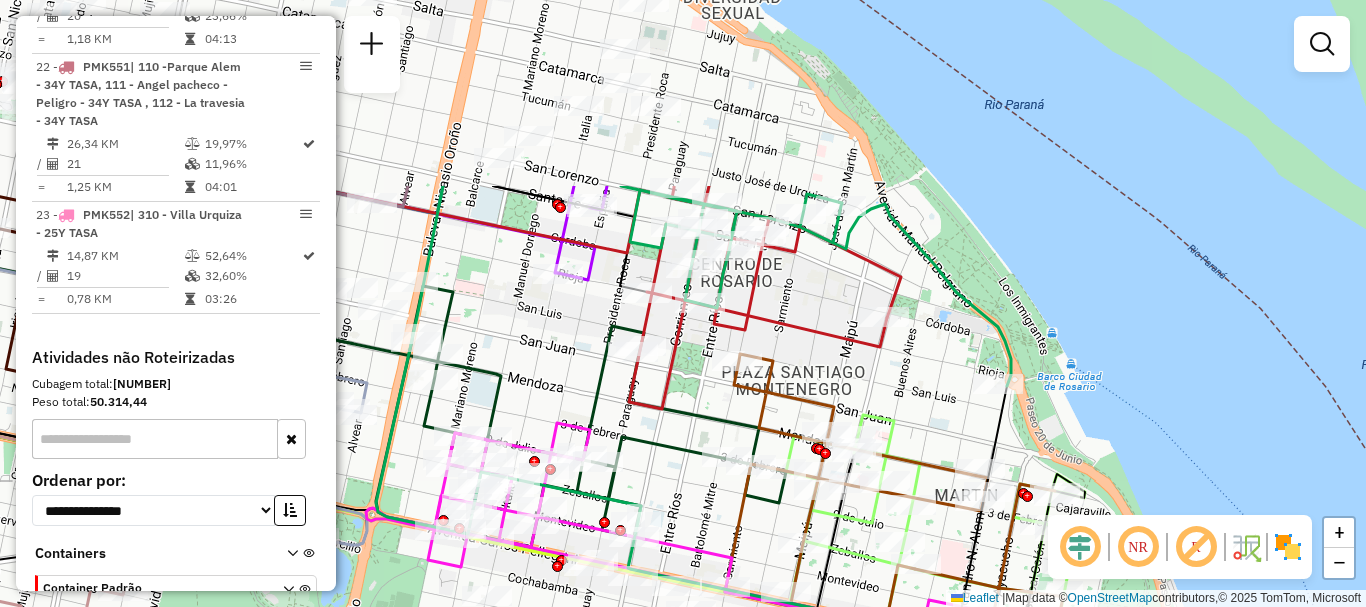 drag, startPoint x: 827, startPoint y: 460, endPoint x: 807, endPoint y: 646, distance: 187.07217 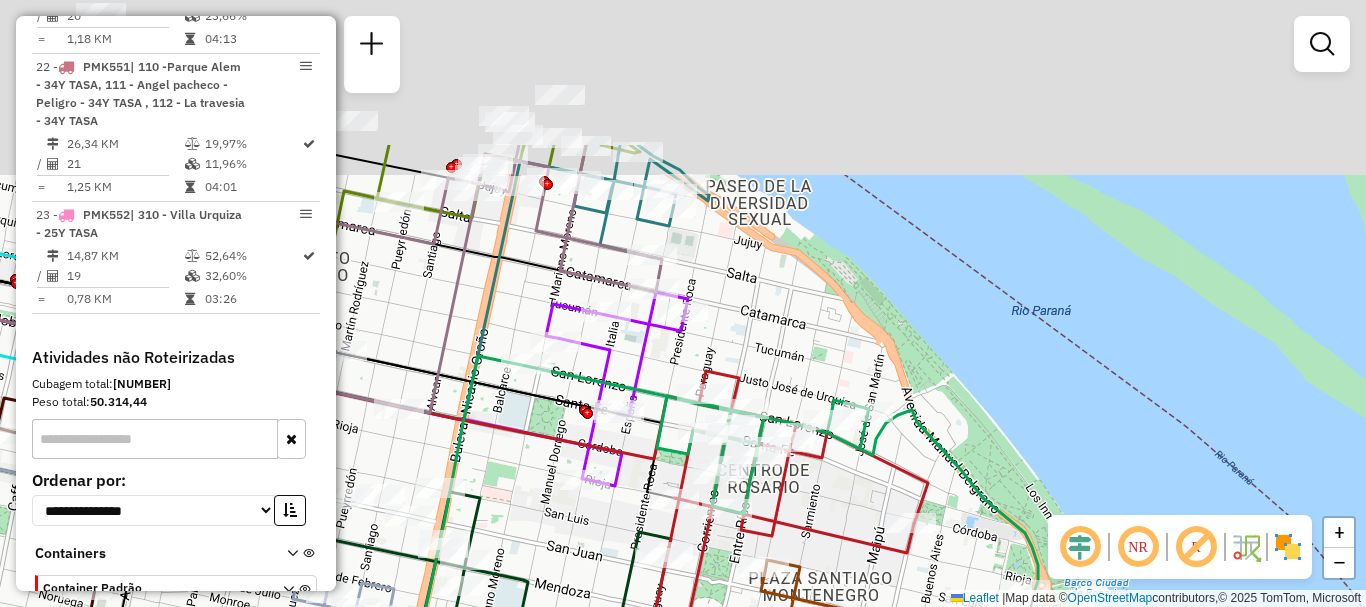 drag, startPoint x: 817, startPoint y: 500, endPoint x: 826, endPoint y: 574, distance: 74.54529 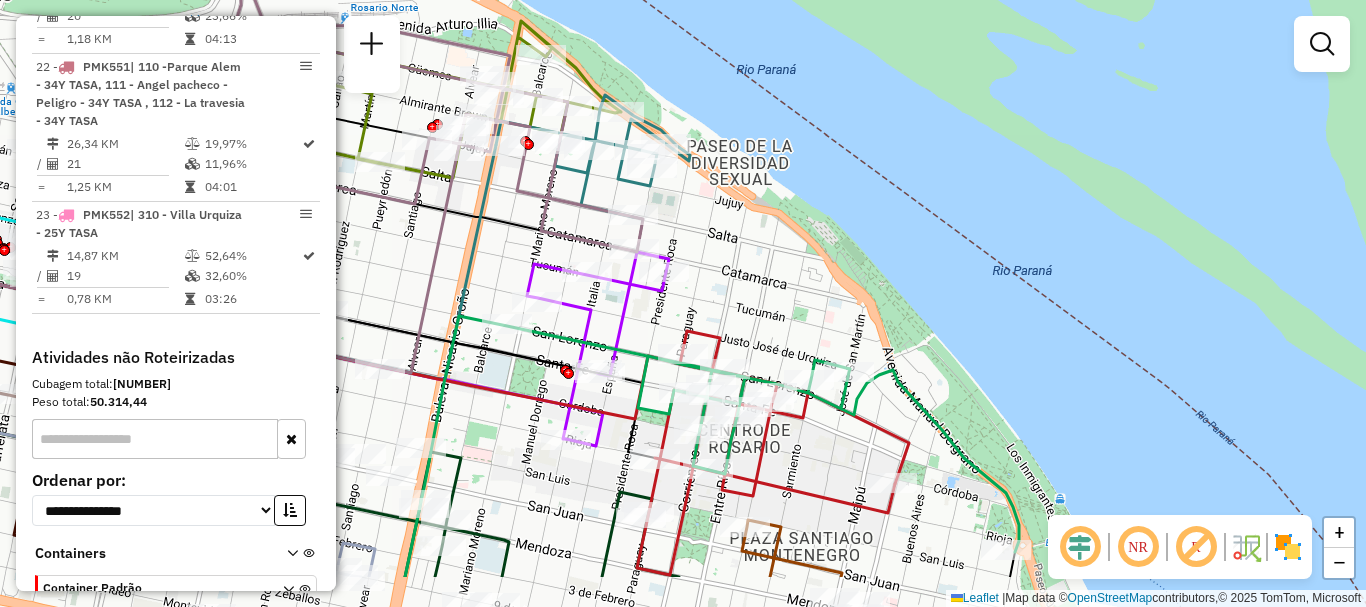 drag, startPoint x: 793, startPoint y: 477, endPoint x: 793, endPoint y: 324, distance: 153 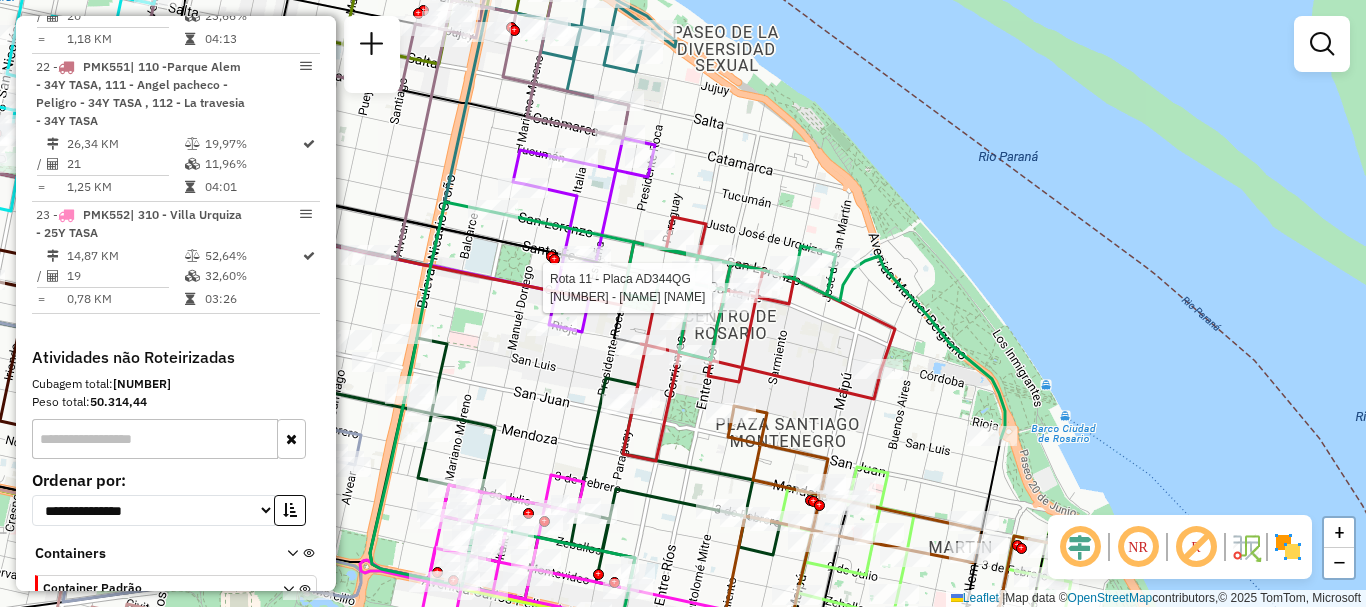 click 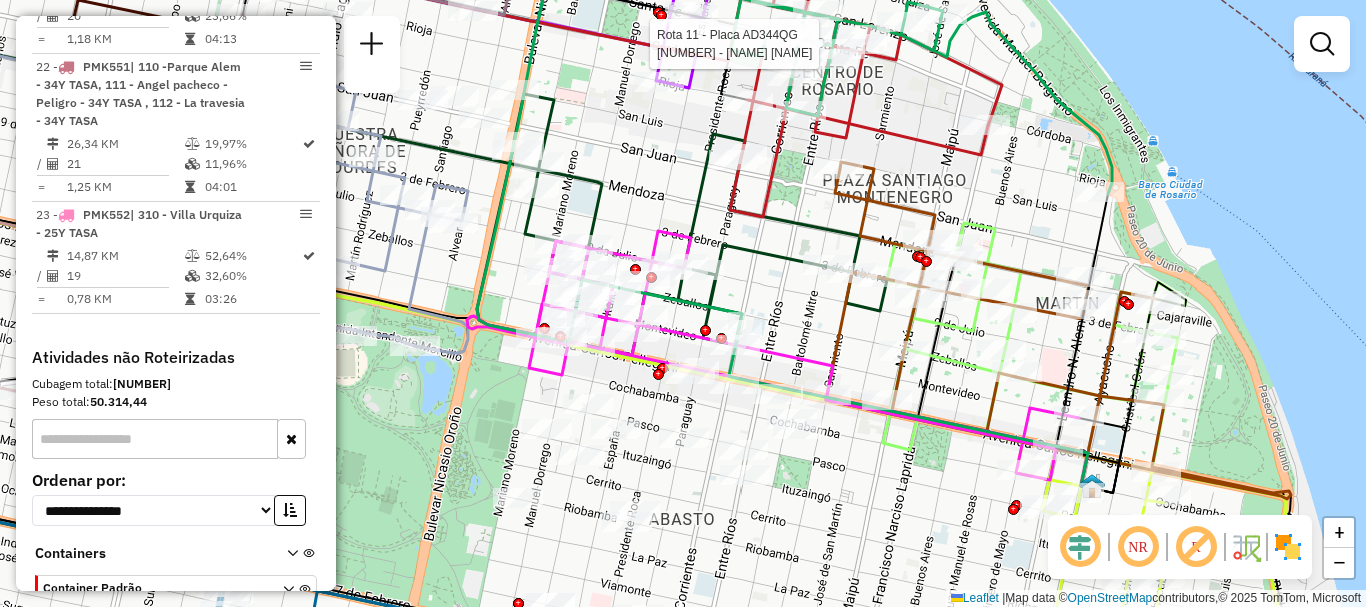 drag, startPoint x: 578, startPoint y: 430, endPoint x: 853, endPoint y: 288, distance: 309.498 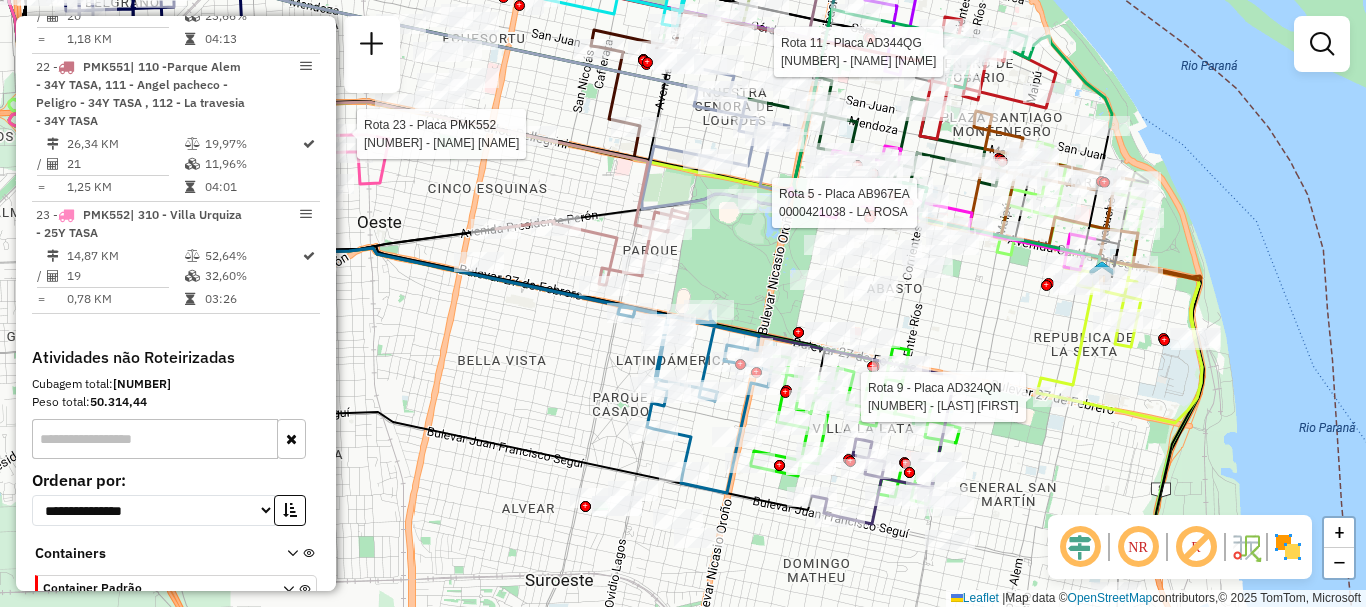drag, startPoint x: 735, startPoint y: 360, endPoint x: 782, endPoint y: 263, distance: 107.78683 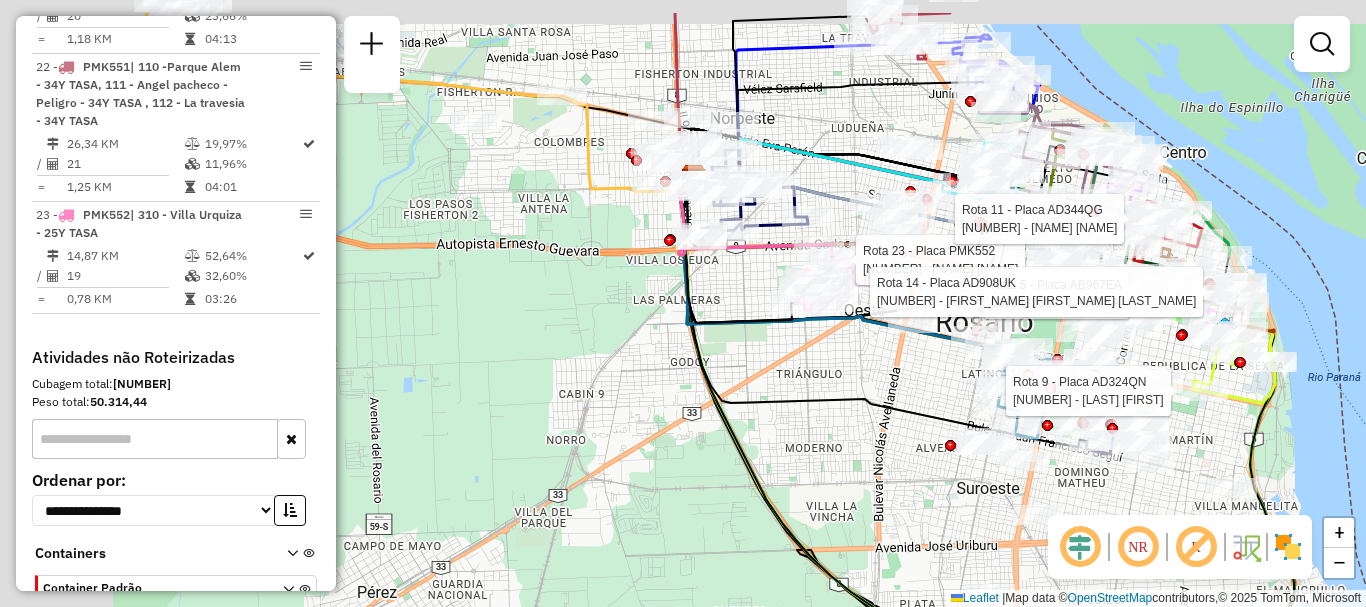 drag, startPoint x: 594, startPoint y: 343, endPoint x: 841, endPoint y: 430, distance: 261.87402 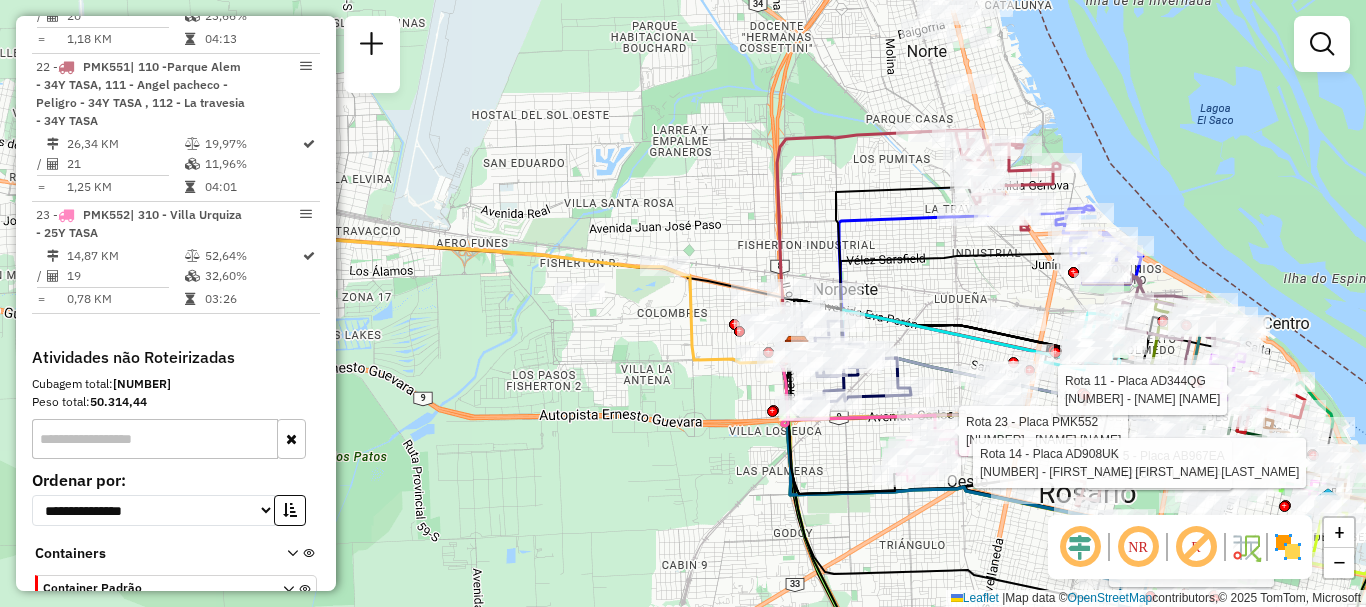 drag, startPoint x: 665, startPoint y: 456, endPoint x: 721, endPoint y: 543, distance: 103.46497 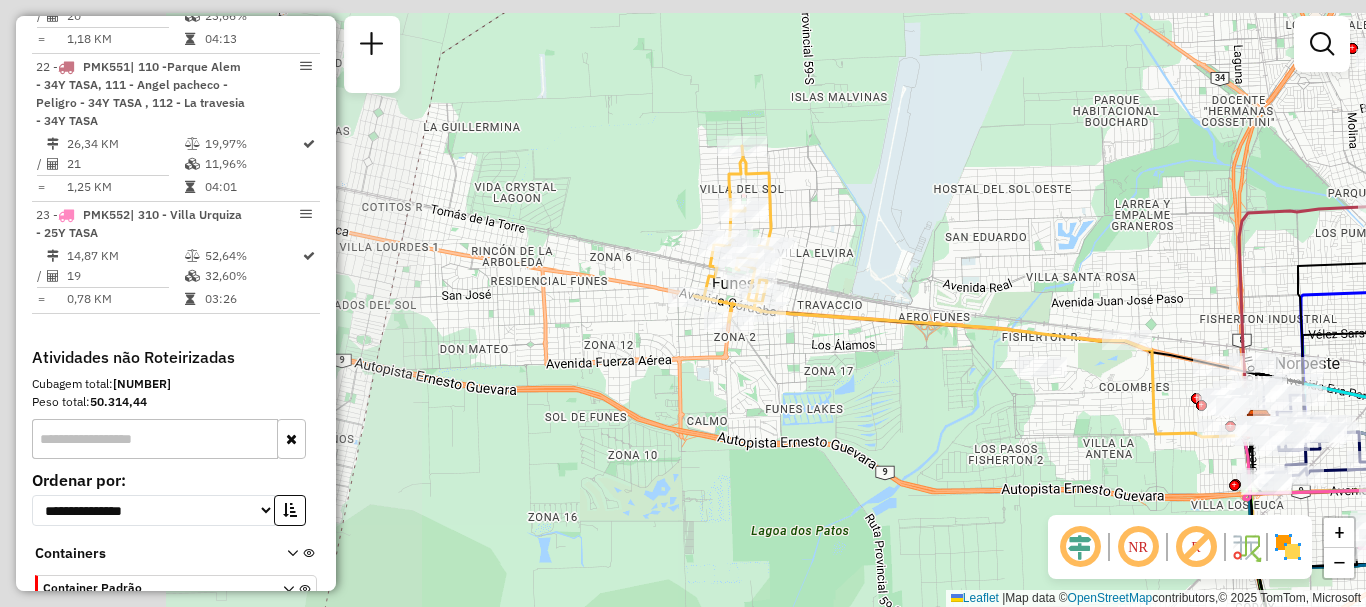 drag, startPoint x: 507, startPoint y: 318, endPoint x: 929, endPoint y: 334, distance: 422.30322 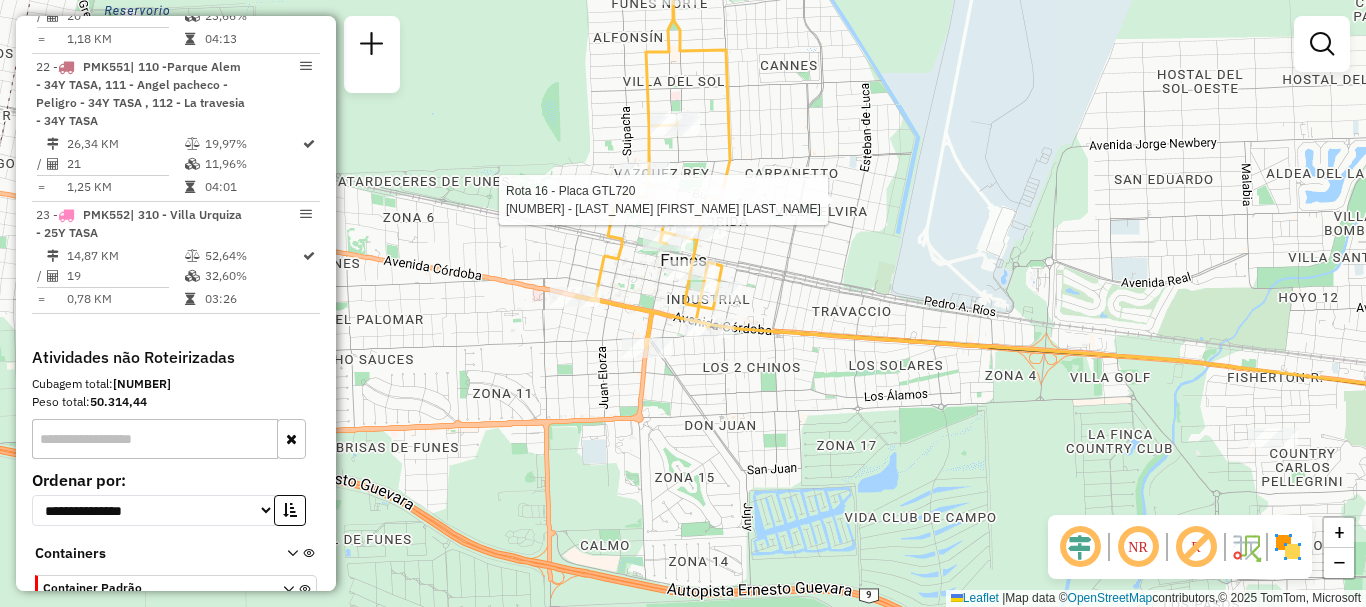 select on "**********" 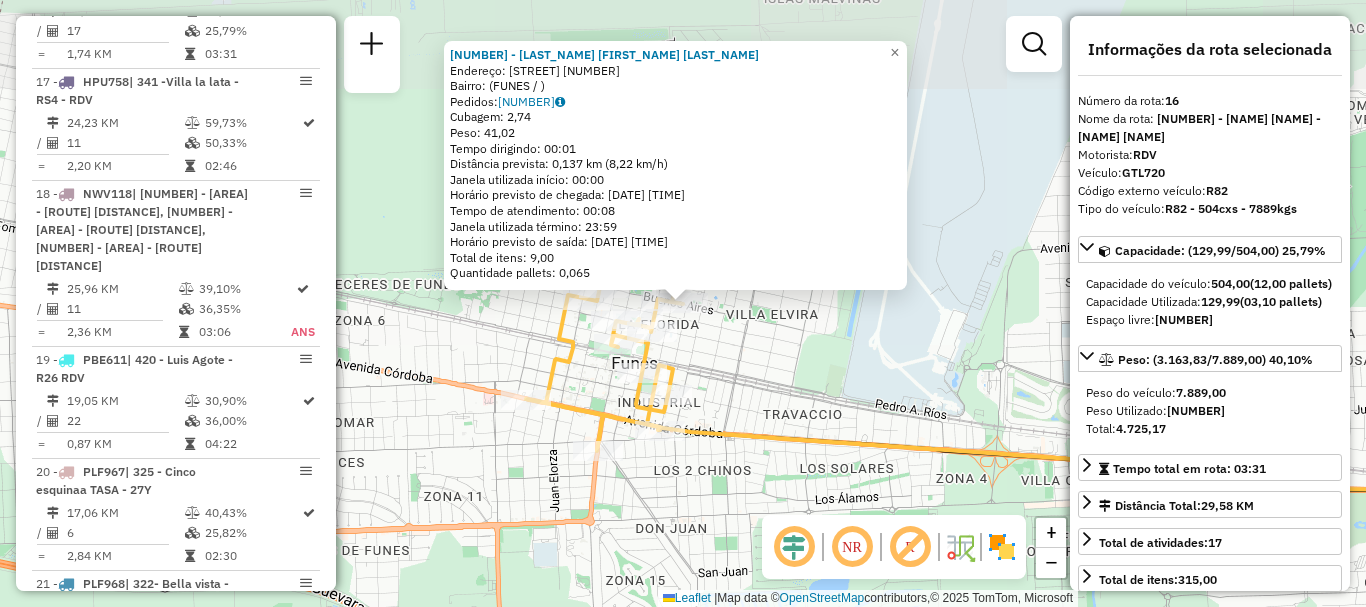 scroll, scrollTop: 2511, scrollLeft: 0, axis: vertical 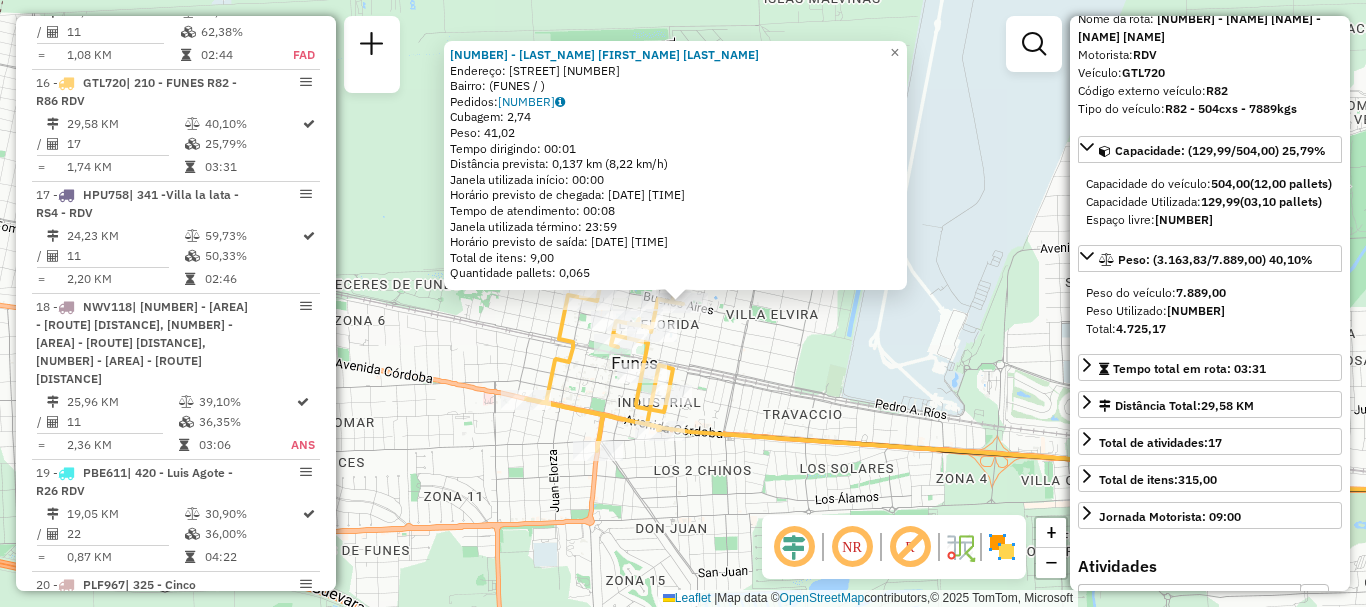 click on "0000461658 - Cavallotti Fabian Marcelo  Endereço: BUENOS AIRES 1213   Bairro:  (FUNES / )   Pedidos:  008636587   Cubagem: 2,74  Peso: 41,02  Tempo dirigindo: 00:01   Distância prevista: 0,137 km (8,22 km/h)   Janela utilizada início: 00:00   Horário previsto de chegada: 06/08/2025 08:28   Tempo de atendimento: 00:08   Janela utilizada término: 23:59   Horário previsto de saída: 06/08/2025 08:36   Total de itens: 9,00   Quantidade pallets: 0,065  × Janela de atendimento Grade de atendimento Capacidade Transportadoras Veículos Cliente Pedidos  Rotas Selecione os dias de semana para filtrar as janelas de atendimento  Seg   Ter   Qua   Qui   Sex   Sáb   Dom  Informe o período da janela de atendimento: De: Até:  Filtrar exatamente a janela do cliente  Considerar janela de atendimento padrão  Selecione os dias de semana para filtrar as grades de atendimento  Seg   Ter   Qua   Qui   Sex   Sáb   Dom   Considerar clientes sem dia de atendimento cadastrado  Clientes fora do dia de atendimento selecionado" 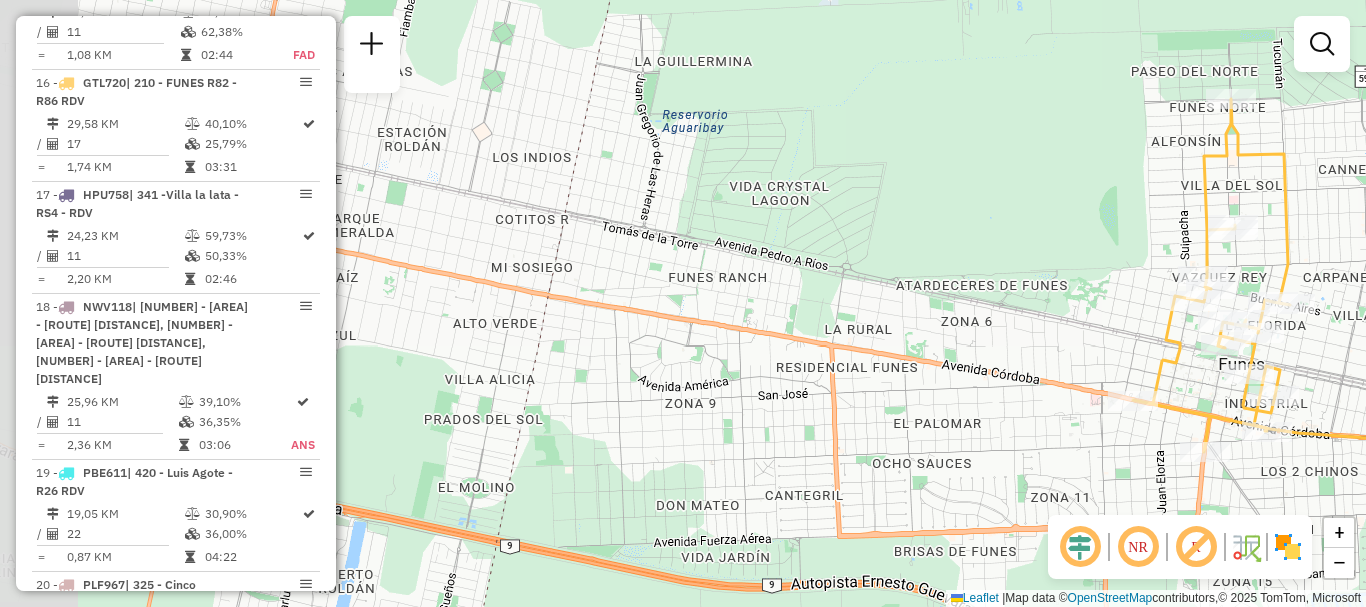 drag, startPoint x: 901, startPoint y: 394, endPoint x: 1363, endPoint y: 393, distance: 462.00107 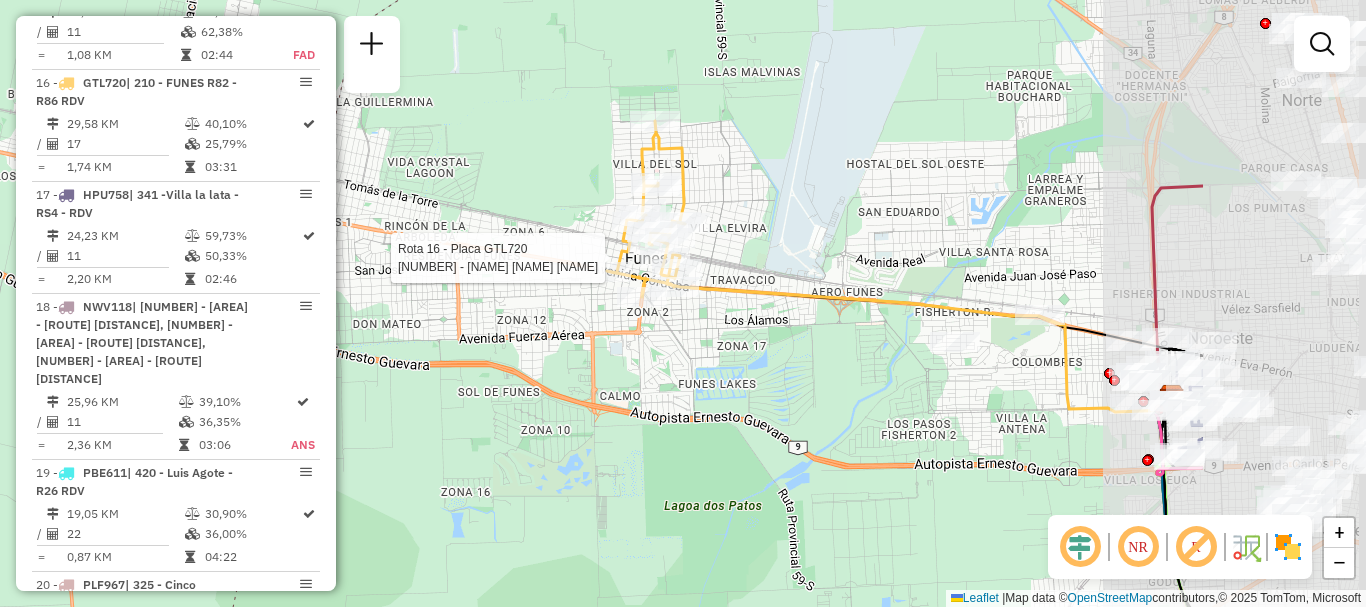drag, startPoint x: 1051, startPoint y: 364, endPoint x: 816, endPoint y: 324, distance: 238.37994 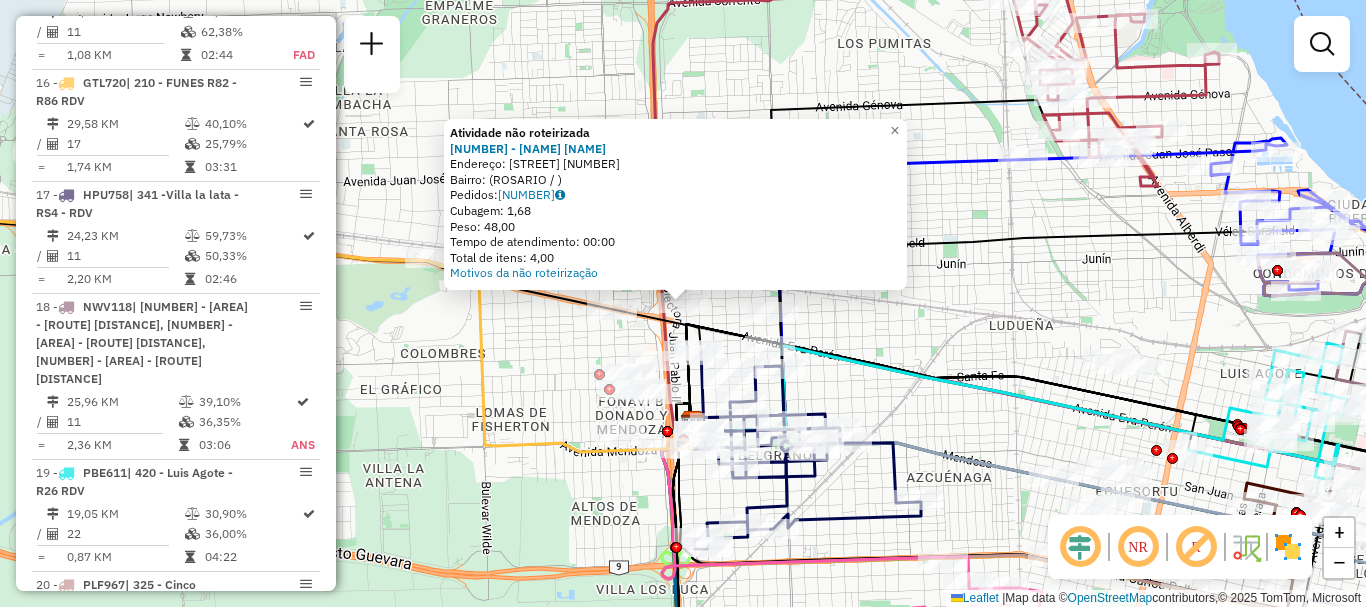 click on "Atividade não roteirizada 0000890892 - OLIVA NELIDA AI  Endereço: CASILDA                  7407   Bairro:  (ROSARIO / )   Pedidos:  008636144   Cubagem: 1,68   Peso: 48,00   Tempo de atendimento: 00:00   Total de itens: 4,00  Motivos da não roteirização × Janela de atendimento Grade de atendimento Capacidade Transportadoras Veículos Cliente Pedidos  Rotas Selecione os dias de semana para filtrar as janelas de atendimento  Seg   Ter   Qua   Qui   Sex   Sáb   Dom  Informe o período da janela de atendimento: De: Até:  Filtrar exatamente a janela do cliente  Considerar janela de atendimento padrão  Selecione os dias de semana para filtrar as grades de atendimento  Seg   Ter   Qua   Qui   Sex   Sáb   Dom   Considerar clientes sem dia de atendimento cadastrado  Clientes fora do dia de atendimento selecionado Filtrar as atividades entre os valores definidos abaixo:  Peso mínimo:   Peso máximo:   Cubagem mínima:   Cubagem máxima:   De:   Até:   De:   Até:  Transportadora: Selecione um ou mais itens" 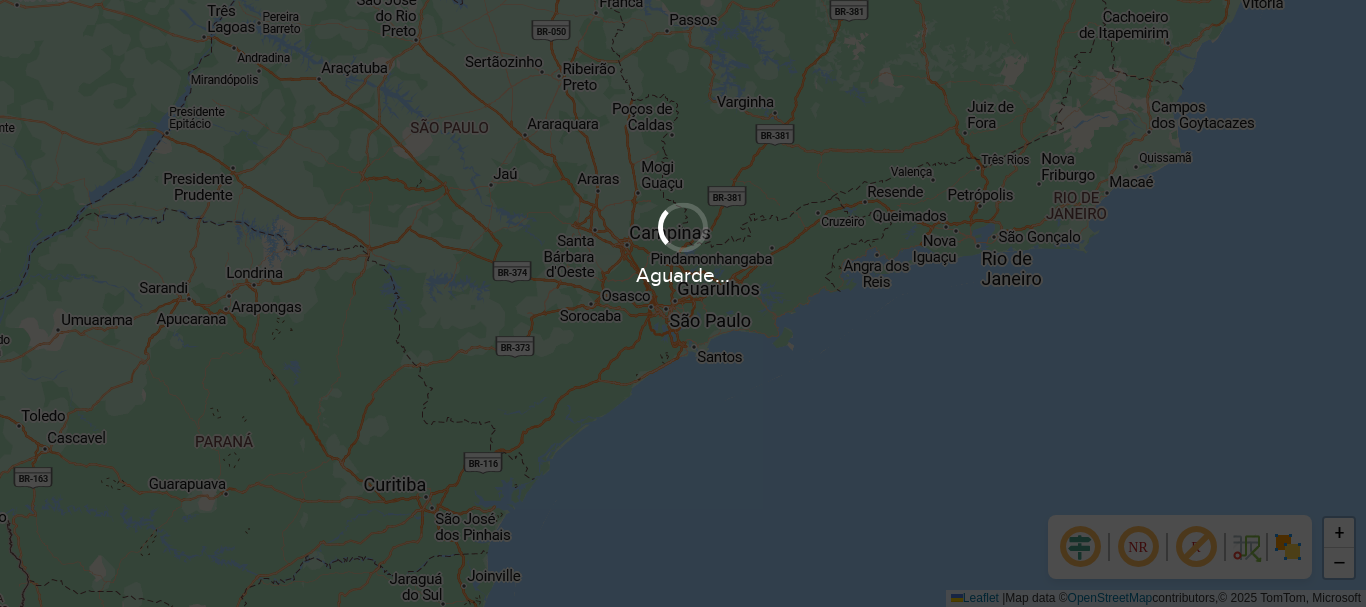 scroll, scrollTop: 0, scrollLeft: 0, axis: both 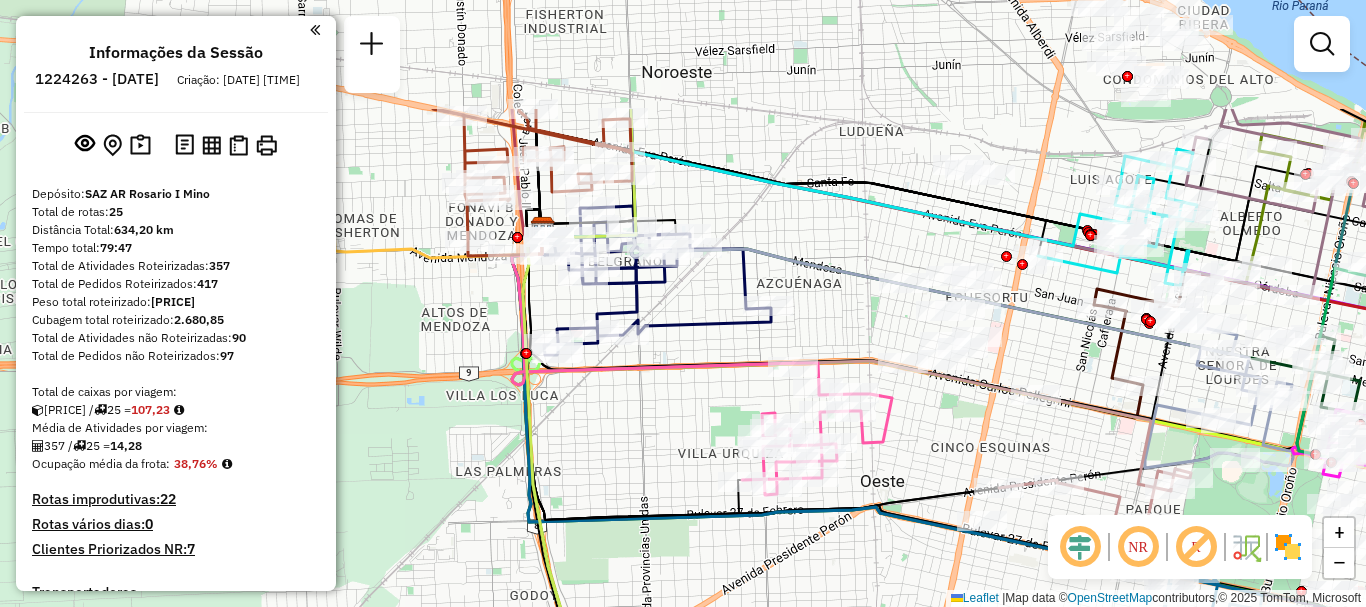 drag, startPoint x: 615, startPoint y: 183, endPoint x: 623, endPoint y: 313, distance: 130.24593 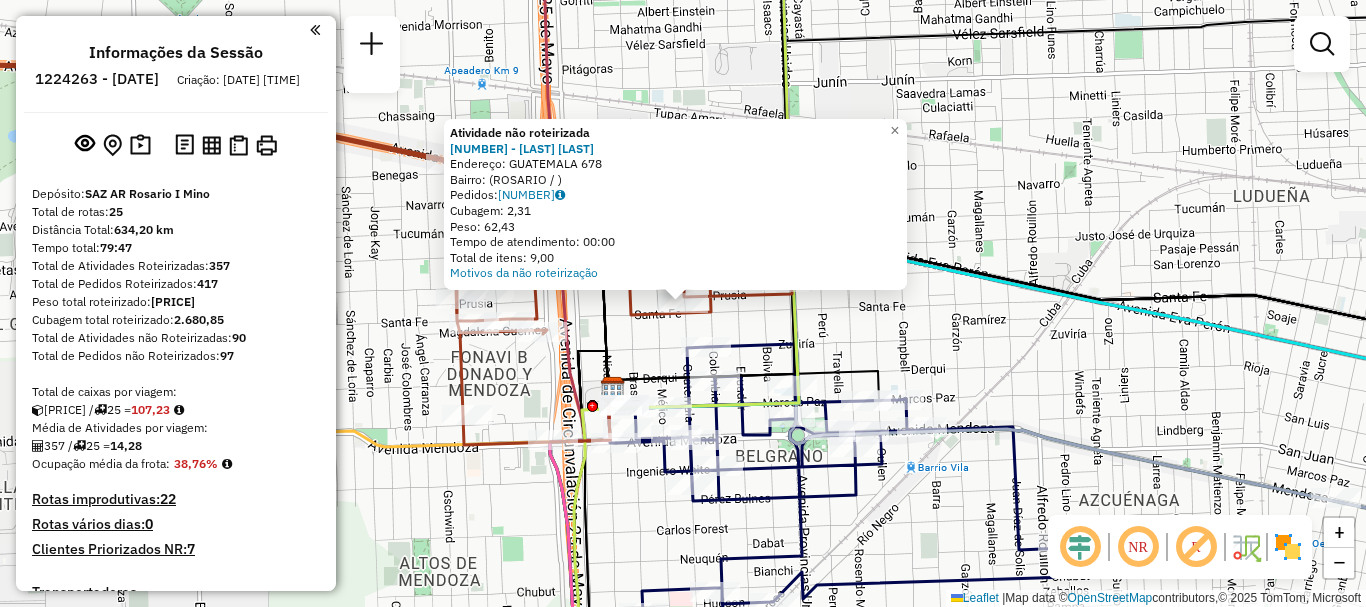 click on "Atividade não roteirizada 0000897784 - GIMENEZ ORLA  Endereço: GUATEMALA  678   Bairro:  (ROSARIO / )   Pedidos:  008636150   Cubagem: 2,31   Peso: 62,43   Tempo de atendimento: 00:00   Total de itens: 9,00  Motivos da não roteirização × Janela de atendimento Grade de atendimento Capacidade Transportadoras Veículos Cliente Pedidos  Rotas Selecione os dias de semana para filtrar as janelas de atendimento  Seg   Ter   Qua   Qui   Sex   Sáb   Dom  Informe o período da janela de atendimento: De: Até:  Filtrar exatamente a janela do cliente  Considerar janela de atendimento padrão  Selecione os dias de semana para filtrar as grades de atendimento  Seg   Ter   Qua   Qui   Sex   Sáb   Dom   Considerar clientes sem dia de atendimento cadastrado  Clientes fora do dia de atendimento selecionado Filtrar as atividades entre os valores definidos abaixo:  Peso mínimo:   Peso máximo:   Cubagem mínima:   Cubagem máxima:   De:   Até:  Filtrar as atividades entre o tempo de atendimento definido abaixo:  De:  +" 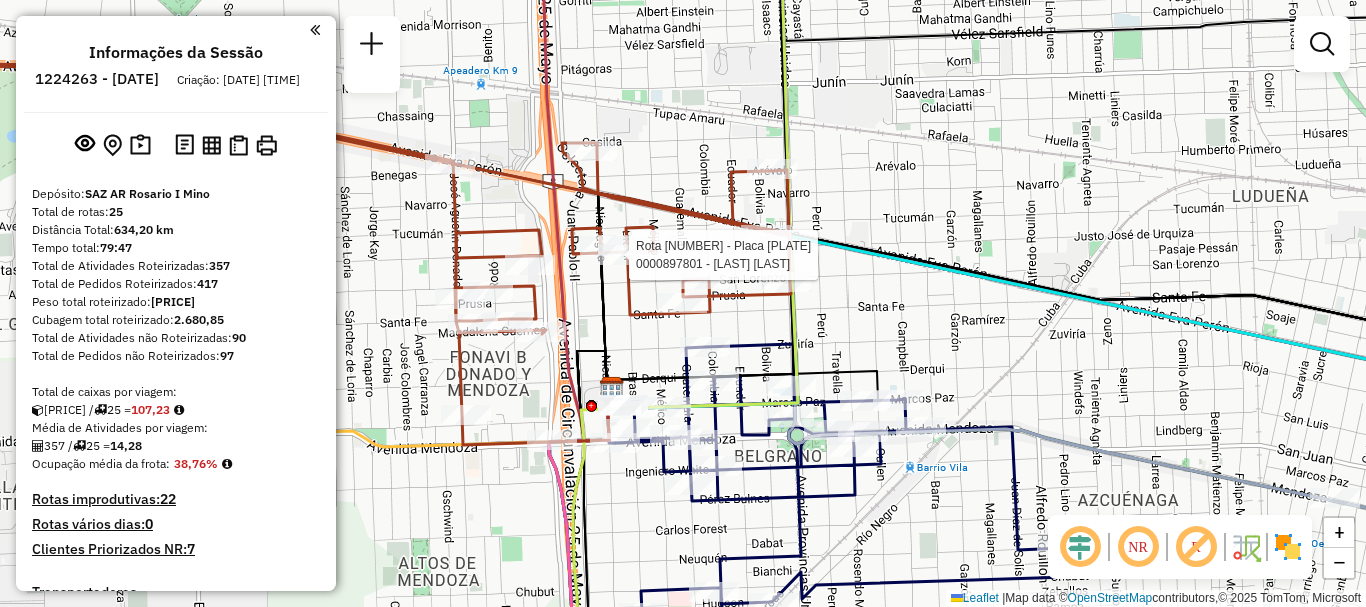 select on "**********" 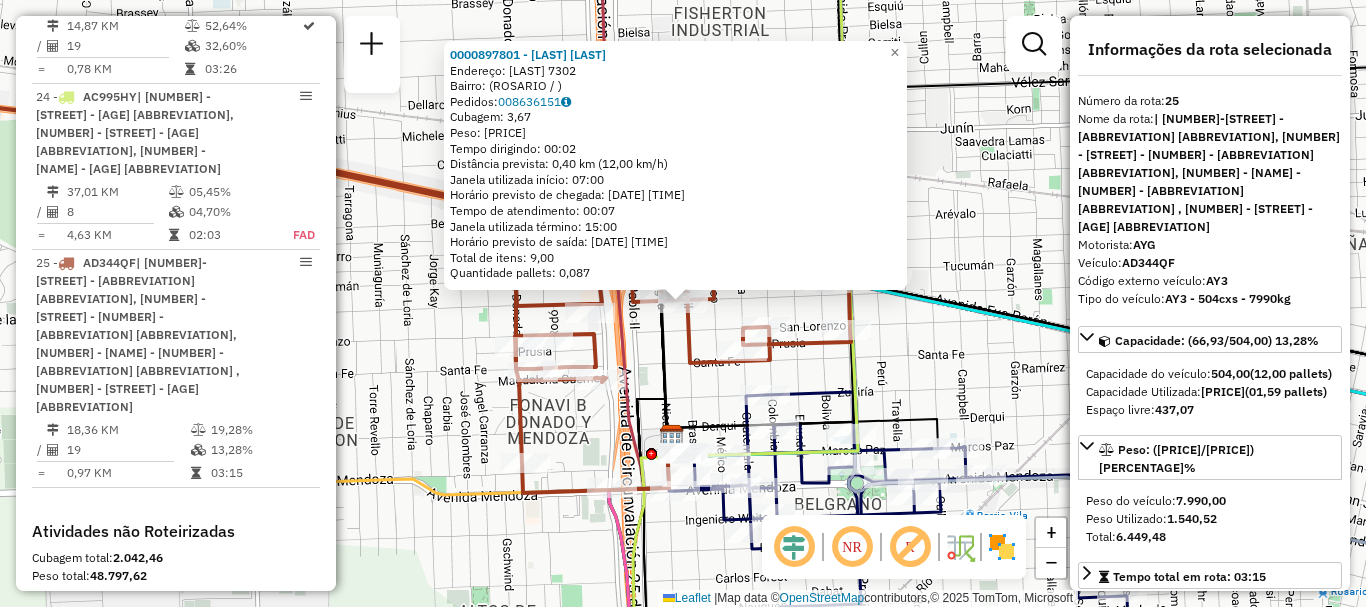 scroll, scrollTop: 3549, scrollLeft: 0, axis: vertical 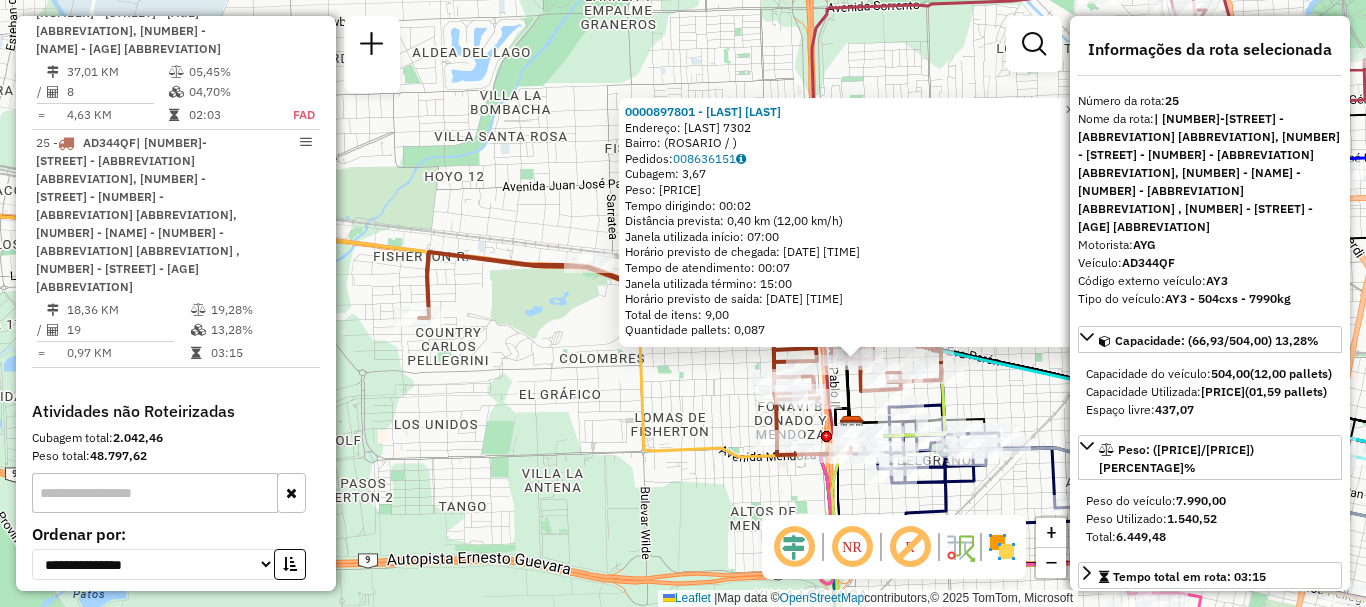 click on "0000897801 - SANCHEZ SILV  Endereço: URQUIZA    7302   Bairro:  (ROSARIO / )   Pedidos:  008636151   Cubagem: 3,67  Peso: 93,85  Tempo dirigindo: 00:02   Distância prevista: 0,40 km (12,00 km/h)   Janela utilizada início: 07:00   Horário previsto de chegada: 06/08/2025 09:55   Tempo de atendimento: 00:07   Janela utilizada término: 15:00   Horário previsto de saída: 06/08/2025 10:02   Total de itens: 9,00   Quantidade pallets: 0,087  × Janela de atendimento Grade de atendimento Capacidade Transportadoras Veículos Cliente Pedidos  Rotas Selecione os dias de semana para filtrar as janelas de atendimento  Seg   Ter   Qua   Qui   Sex   Sáb   Dom  Informe o período da janela de atendimento: De: Até:  Filtrar exatamente a janela do cliente  Considerar janela de atendimento padrão  Selecione os dias de semana para filtrar as grades de atendimento  Seg   Ter   Qua   Qui   Sex   Sáb   Dom   Considerar clientes sem dia de atendimento cadastrado  Clientes fora do dia de atendimento selecionado  De:   De:" 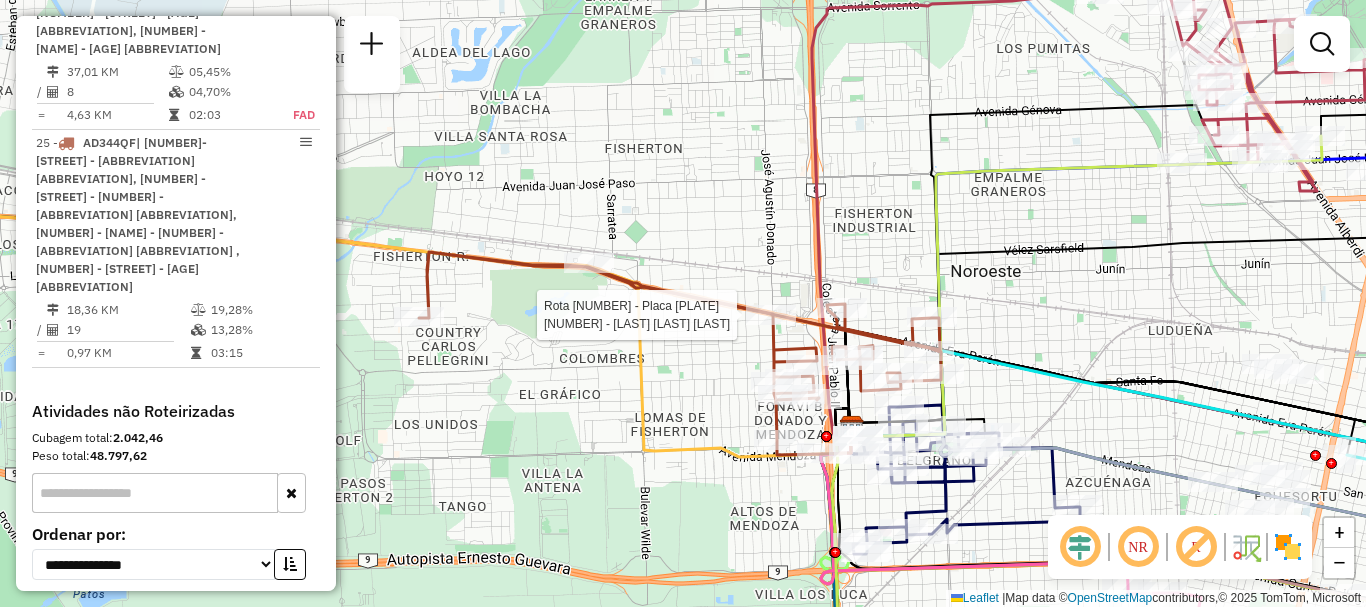select on "**********" 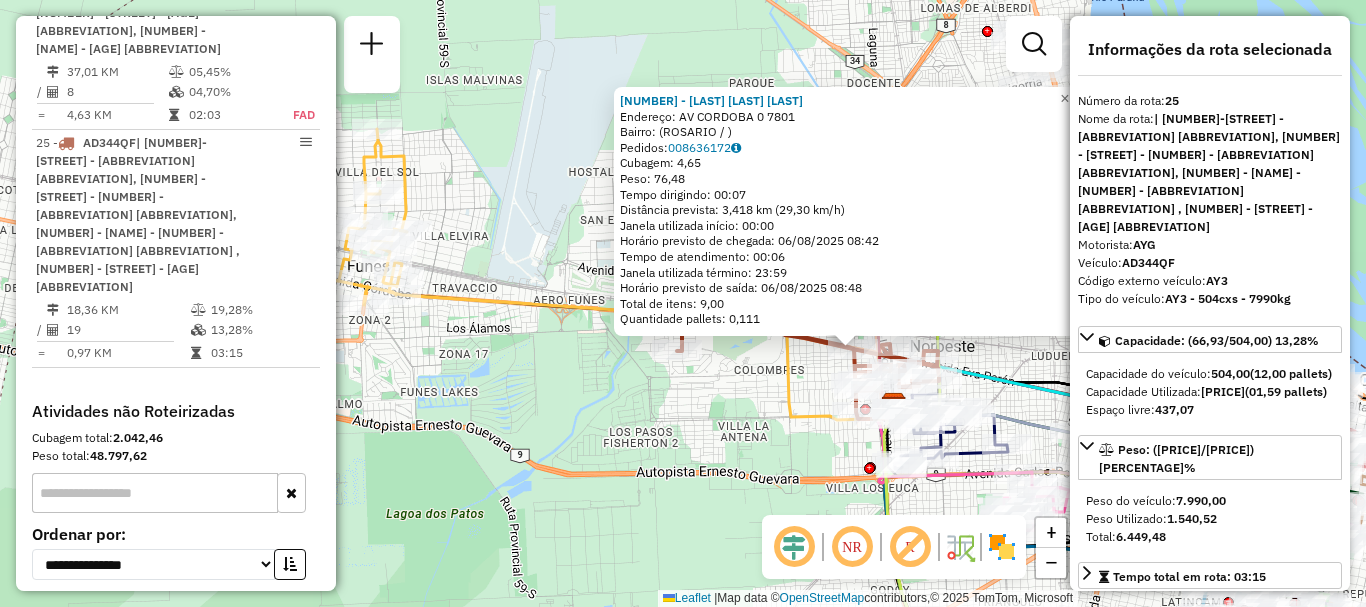 scroll, scrollTop: 100, scrollLeft: 0, axis: vertical 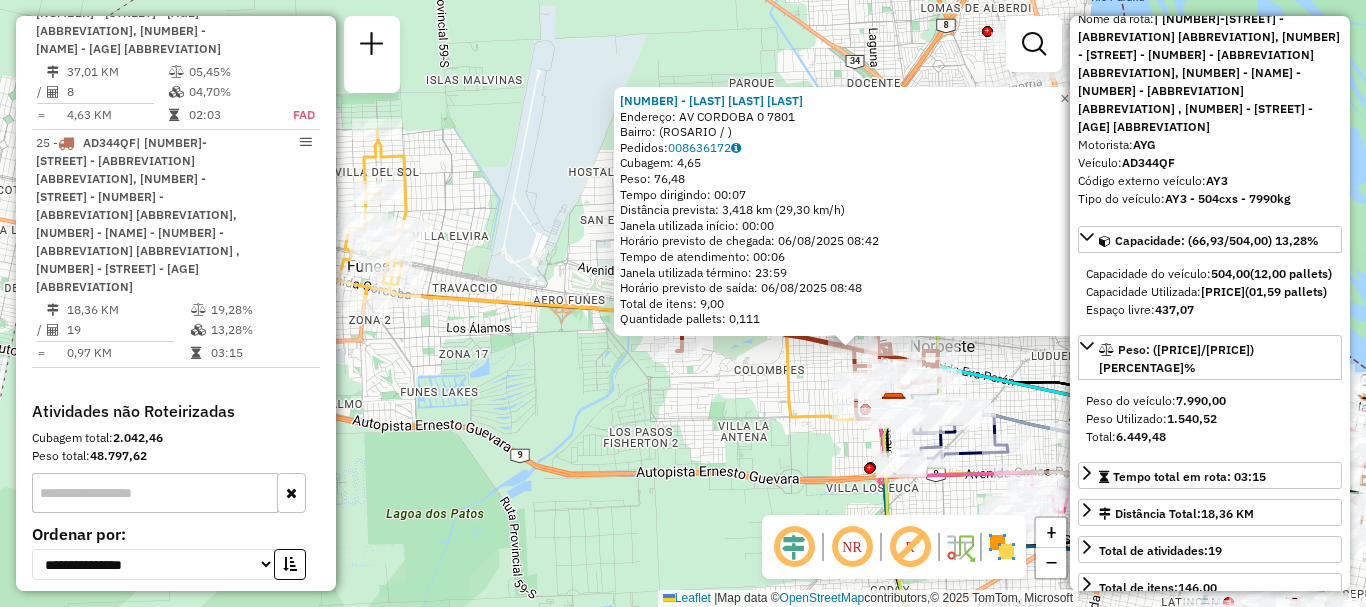 click on "0000388991 - PERRONE JUAN PABLO  Endereço: AV CORDOBA 0  7801   Bairro:  (ROSARIO / )   Pedidos:  008636172   Cubagem: 4,65  Peso: 76,48  Tempo dirigindo: 00:07   Distância prevista: 3,418 km (29,30 km/h)   Janela utilizada início: 00:00   Horário previsto de chegada: 06/08/2025 08:42   Tempo de atendimento: 00:06   Janela utilizada término: 23:59   Horário previsto de saída: 06/08/2025 08:48   Total de itens: 9,00   Quantidade pallets: 0,111  × Janela de atendimento Grade de atendimento Capacidade Transportadoras Veículos Cliente Pedidos  Rotas Selecione os dias de semana para filtrar as janelas de atendimento  Seg   Ter   Qua   Qui   Sex   Sáb   Dom  Informe o período da janela de atendimento: De: Até:  Filtrar exatamente a janela do cliente  Considerar janela de atendimento padrão  Selecione os dias de semana para filtrar as grades de atendimento  Seg   Ter   Qua   Qui   Sex   Sáb   Dom   Considerar clientes sem dia de atendimento cadastrado  Clientes fora do dia de atendimento selecionado +" 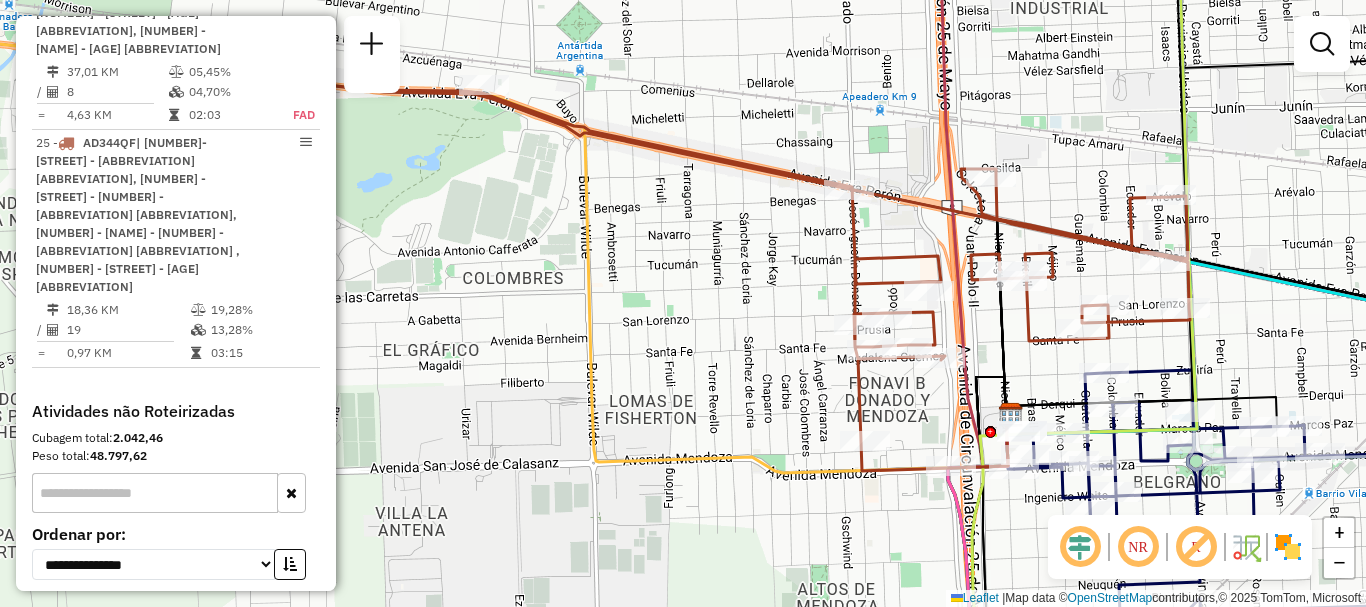 click 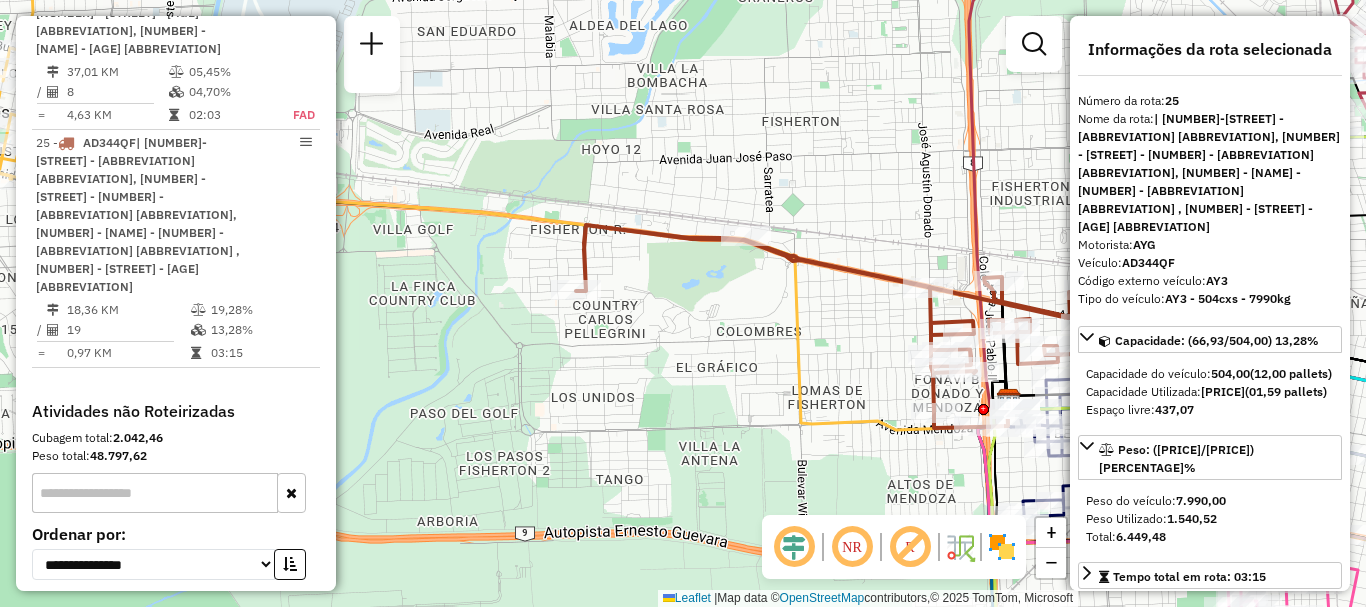 click on "Janela de atendimento Grade de atendimento Capacidade Transportadoras Veículos Cliente Pedidos  Rotas Selecione os dias de semana para filtrar as janelas de atendimento  Seg   Ter   Qua   Qui   Sex   Sáb   Dom  Informe o período da janela de atendimento: De: Até:  Filtrar exatamente a janela do cliente  Considerar janela de atendimento padrão  Selecione os dias de semana para filtrar as grades de atendimento  Seg   Ter   Qua   Qui   Sex   Sáb   Dom   Considerar clientes sem dia de atendimento cadastrado  Clientes fora do dia de atendimento selecionado Filtrar as atividades entre os valores definidos abaixo:  Peso mínimo:   Peso máximo:   Cubagem mínima:   Cubagem máxima:   De:   Até:  Filtrar as atividades entre o tempo de atendimento definido abaixo:  De:   Até:   Considerar capacidade total dos clientes não roteirizados Transportadora: Selecione um ou mais itens Tipo de veículo: Selecione um ou mais itens Veículo: Selecione um ou mais itens Motorista: Selecione um ou mais itens Nome: Rótulo:" 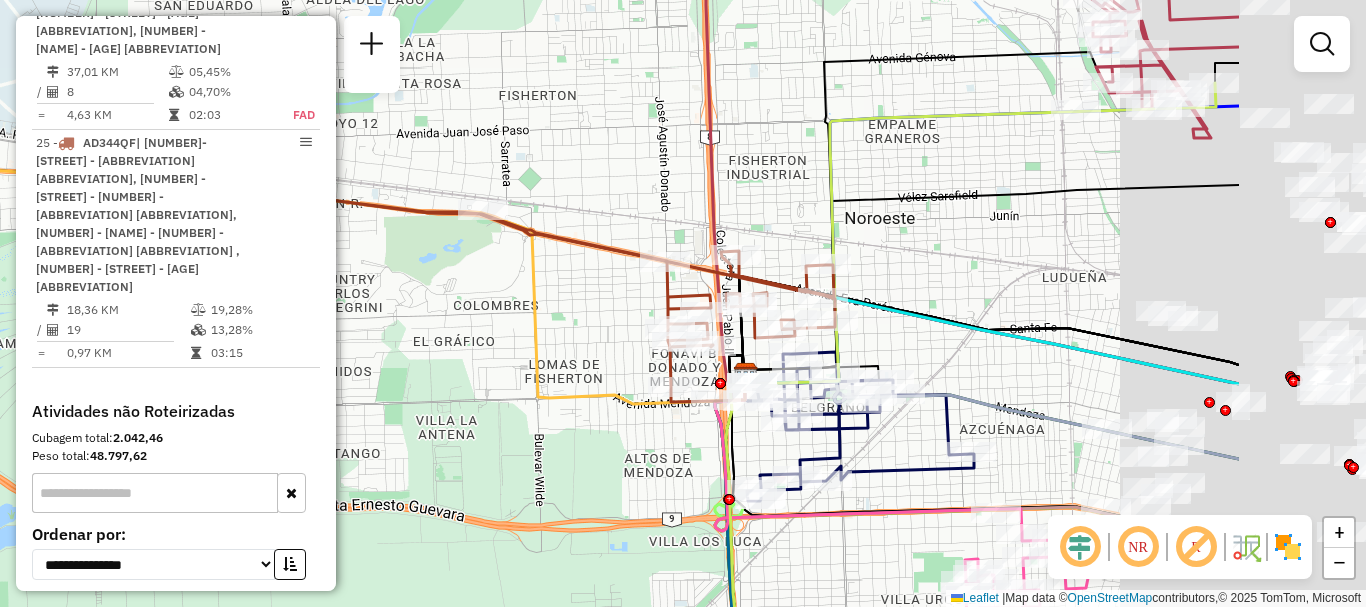 drag, startPoint x: 1041, startPoint y: 266, endPoint x: 677, endPoint y: 229, distance: 365.87567 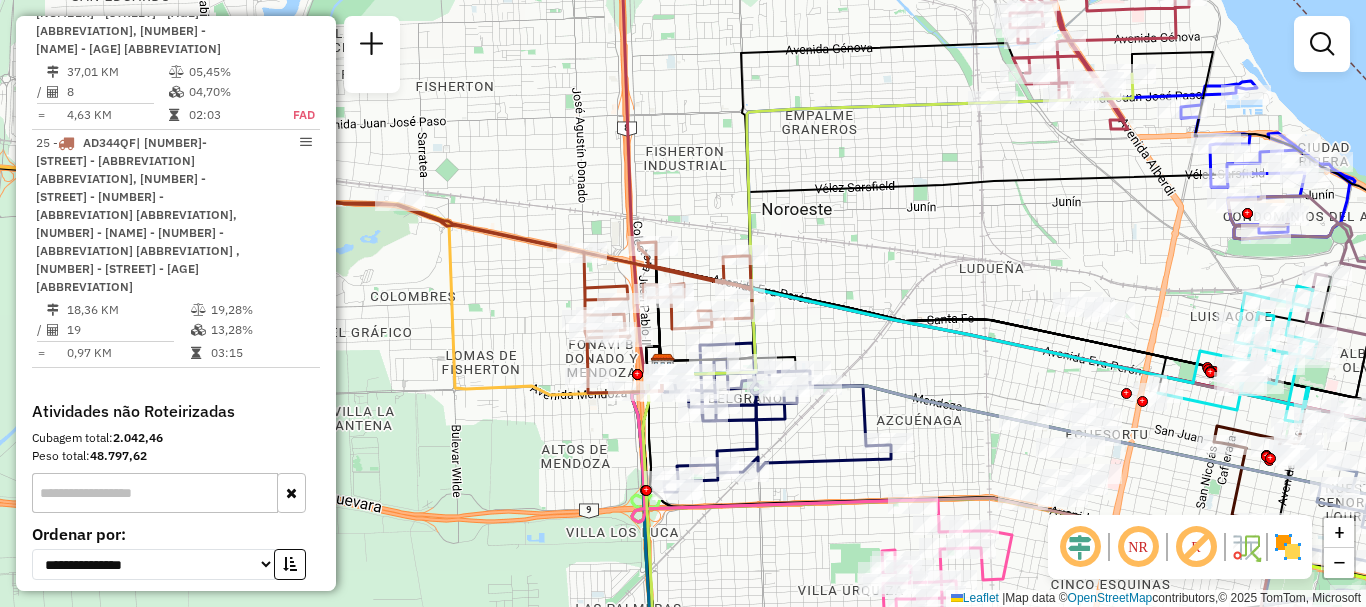 drag, startPoint x: 888, startPoint y: 311, endPoint x: 613, endPoint y: 214, distance: 291.6059 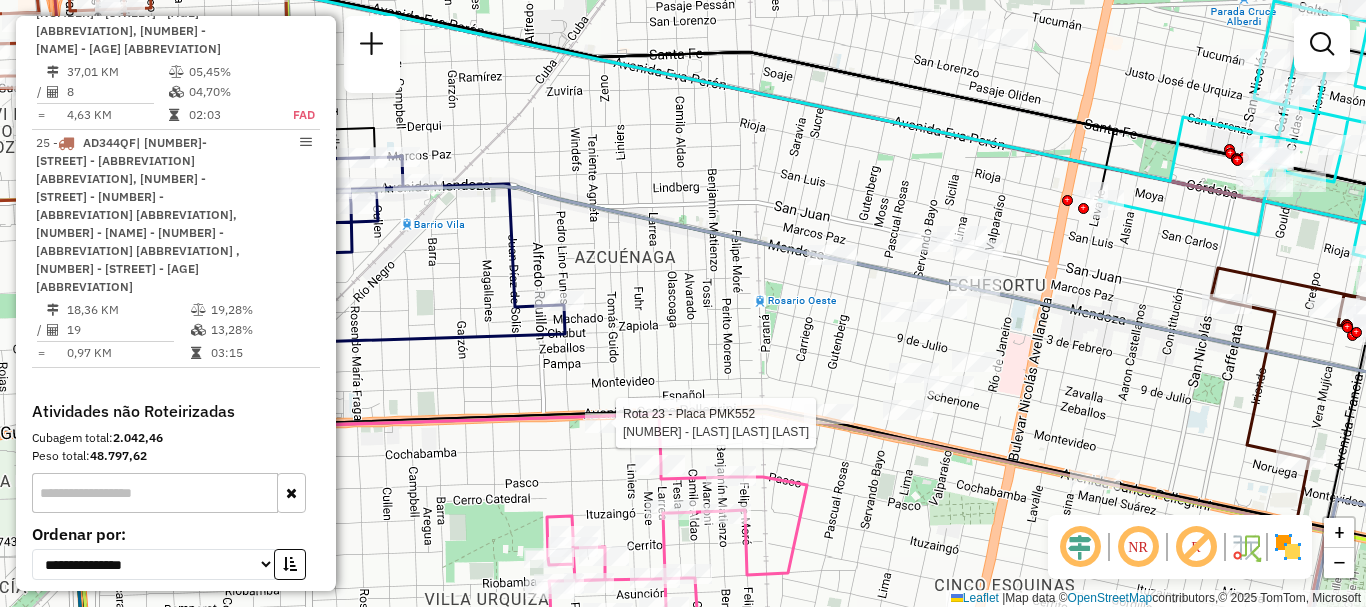 select on "**********" 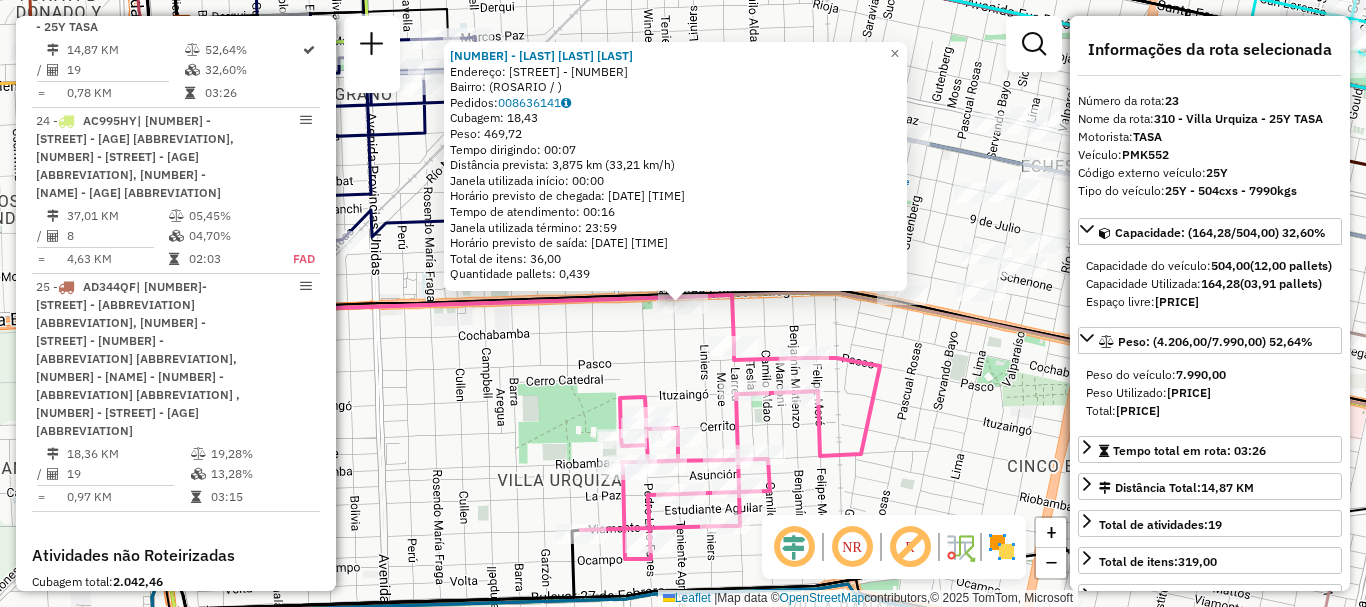 scroll, scrollTop: 3367, scrollLeft: 0, axis: vertical 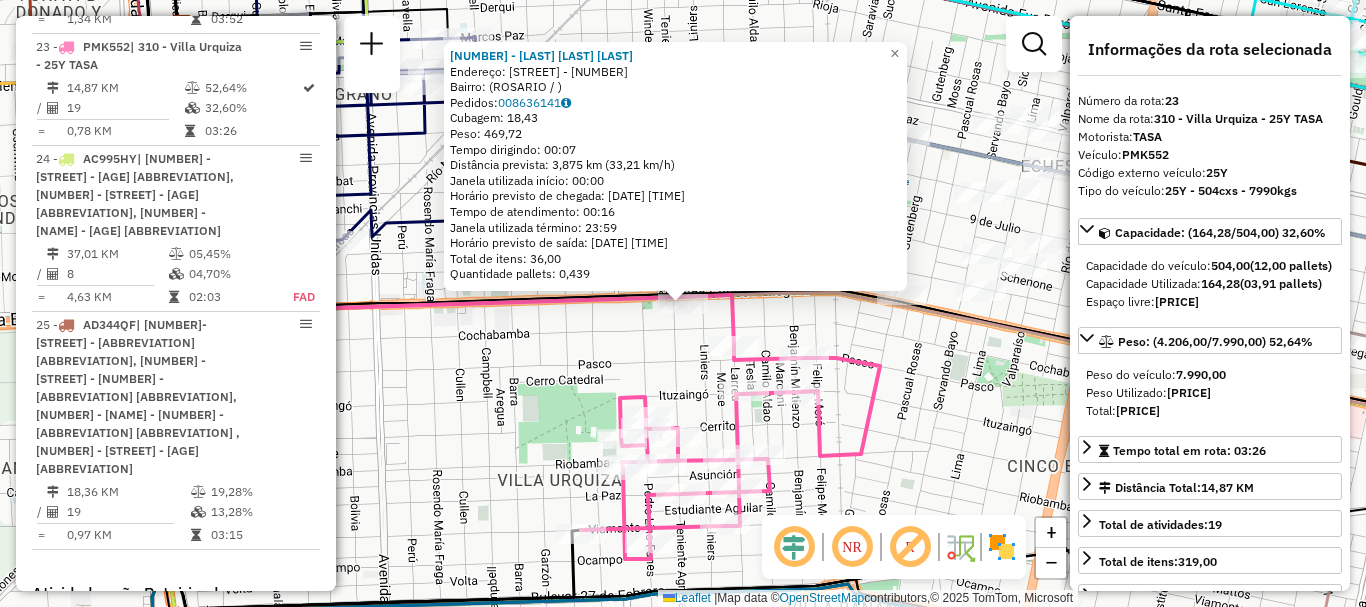 click on "0000885685 - LOPEZ WALTER JOSE  Endereço: AV PELLEGRINI -  5497   Bairro:  (ROSARIO / )   Pedidos:  008636141   Cubagem: 18,43  Peso: 469,72  Tempo dirigindo: 00:07   Distância prevista: 3,875 km (33,21 km/h)   Janela utilizada início: 00:00   Horário previsto de chegada: 06/08/2025 07:07   Tempo de atendimento: 00:16   Janela utilizada término: 23:59   Horário previsto de saída: 06/08/2025 07:23   Total de itens: 36,00   Quantidade pallets: 0,439  × Janela de atendimento Grade de atendimento Capacidade Transportadoras Veículos Cliente Pedidos  Rotas Selecione os dias de semana para filtrar as janelas de atendimento  Seg   Ter   Qua   Qui   Sex   Sáb   Dom  Informe o período da janela de atendimento: De: Até:  Filtrar exatamente a janela do cliente  Considerar janela de atendimento padrão  Selecione os dias de semana para filtrar as grades de atendimento  Seg   Ter   Qua   Qui   Sex   Sáb   Dom   Considerar clientes sem dia de atendimento cadastrado  Peso mínimo:   Peso máximo:   De:   Até:" 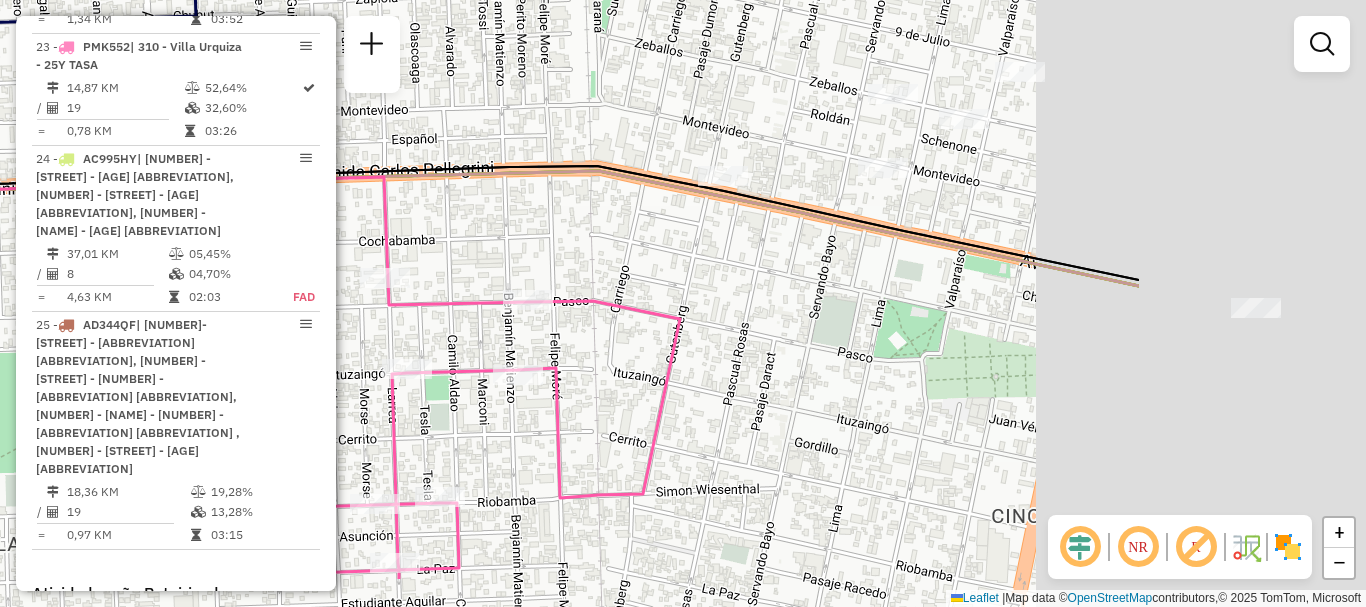 drag, startPoint x: 881, startPoint y: 309, endPoint x: 500, endPoint y: 226, distance: 389.93588 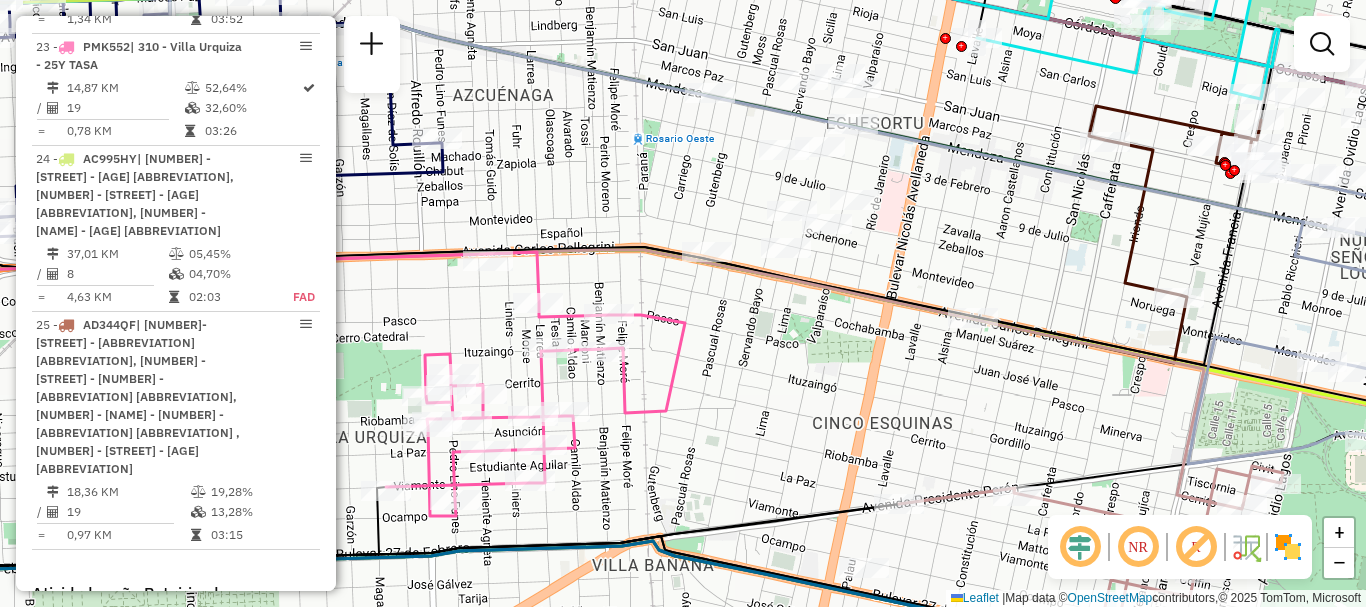 drag, startPoint x: 934, startPoint y: 356, endPoint x: 824, endPoint y: 348, distance: 110.29053 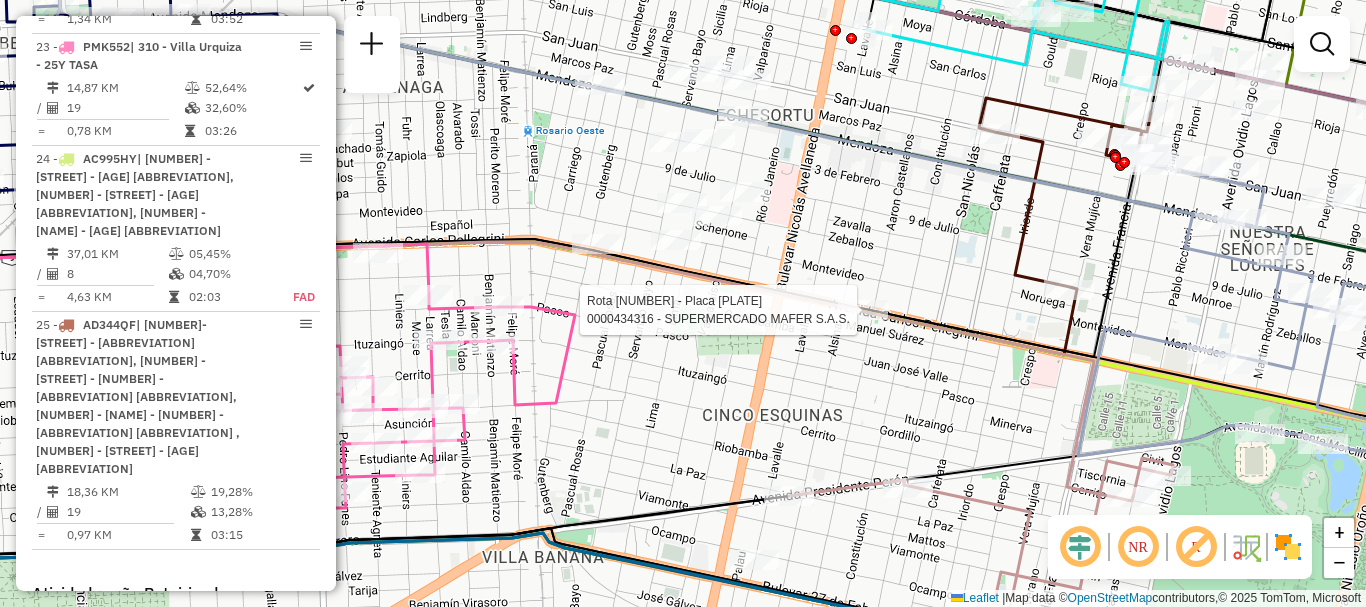 select on "**********" 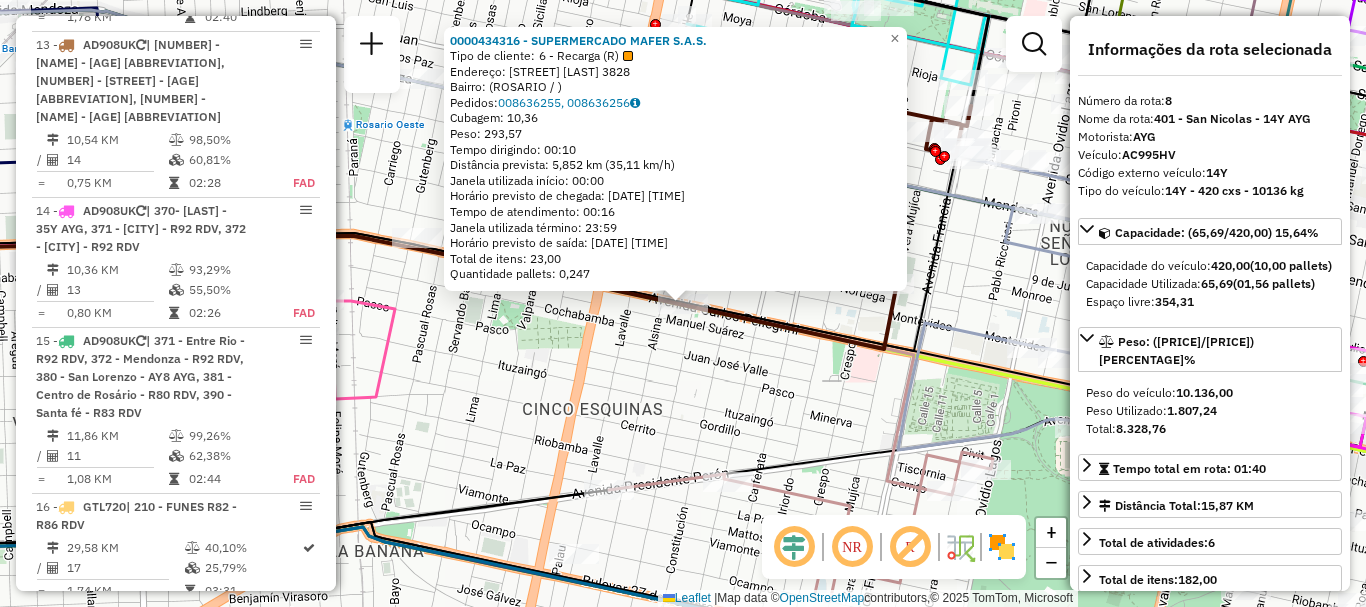 scroll, scrollTop: 1489, scrollLeft: 0, axis: vertical 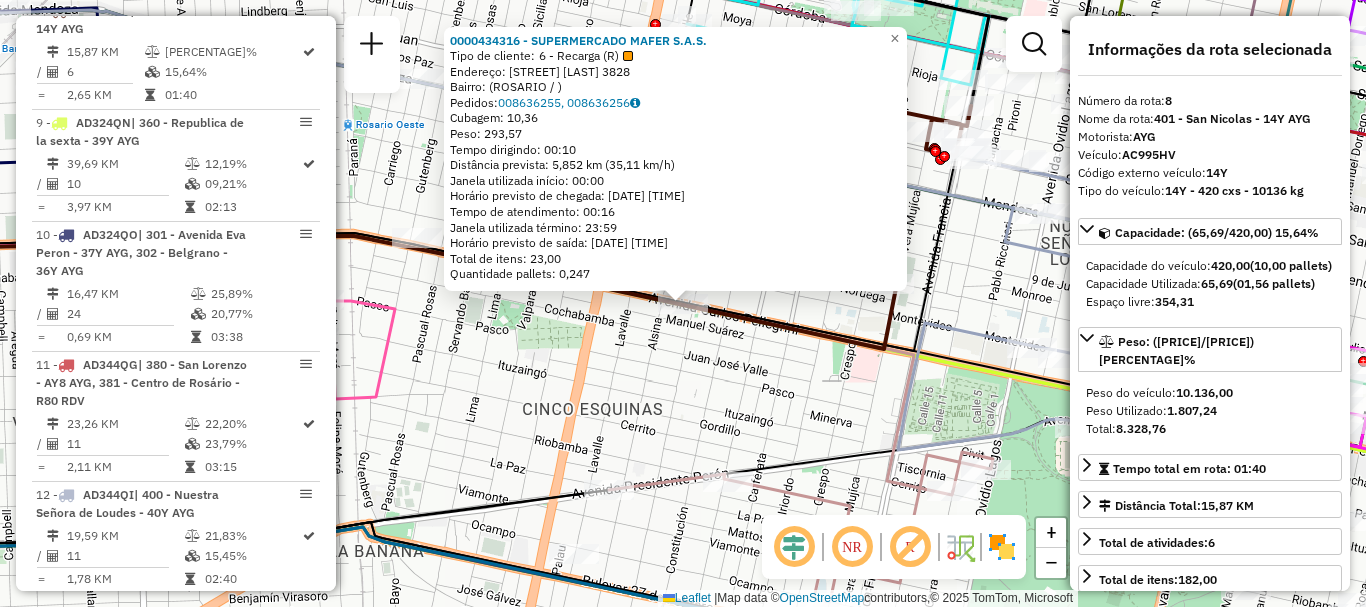 click 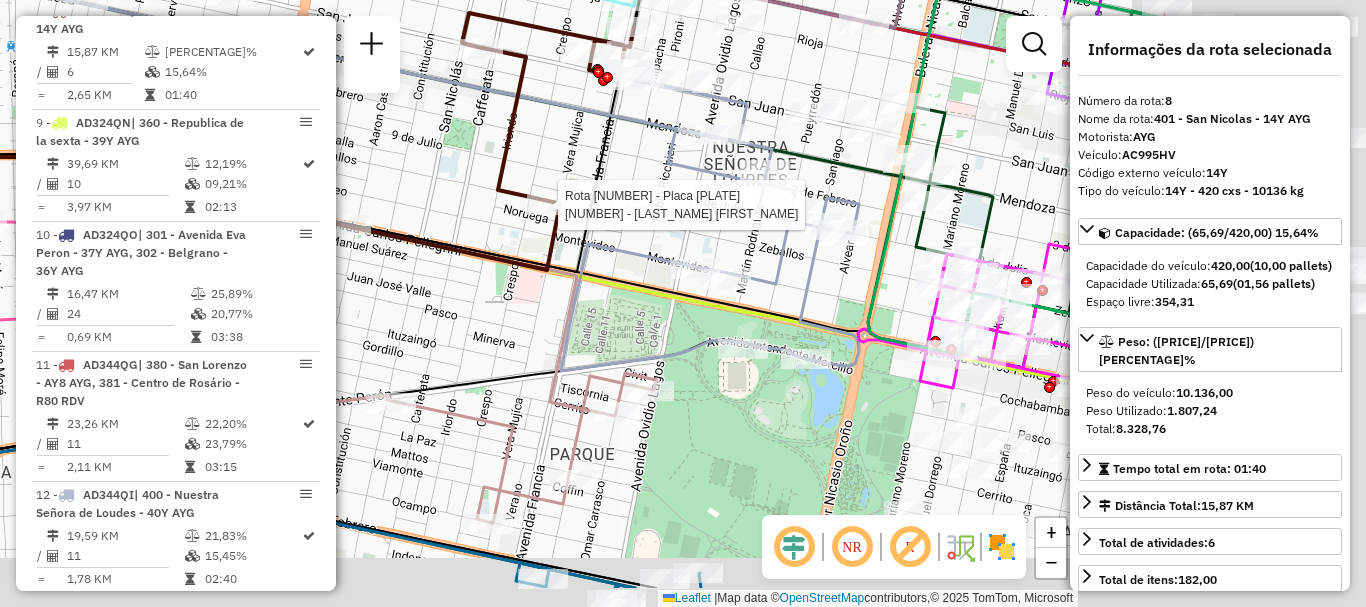drag, startPoint x: 854, startPoint y: 293, endPoint x: 539, endPoint y: 215, distance: 324.5135 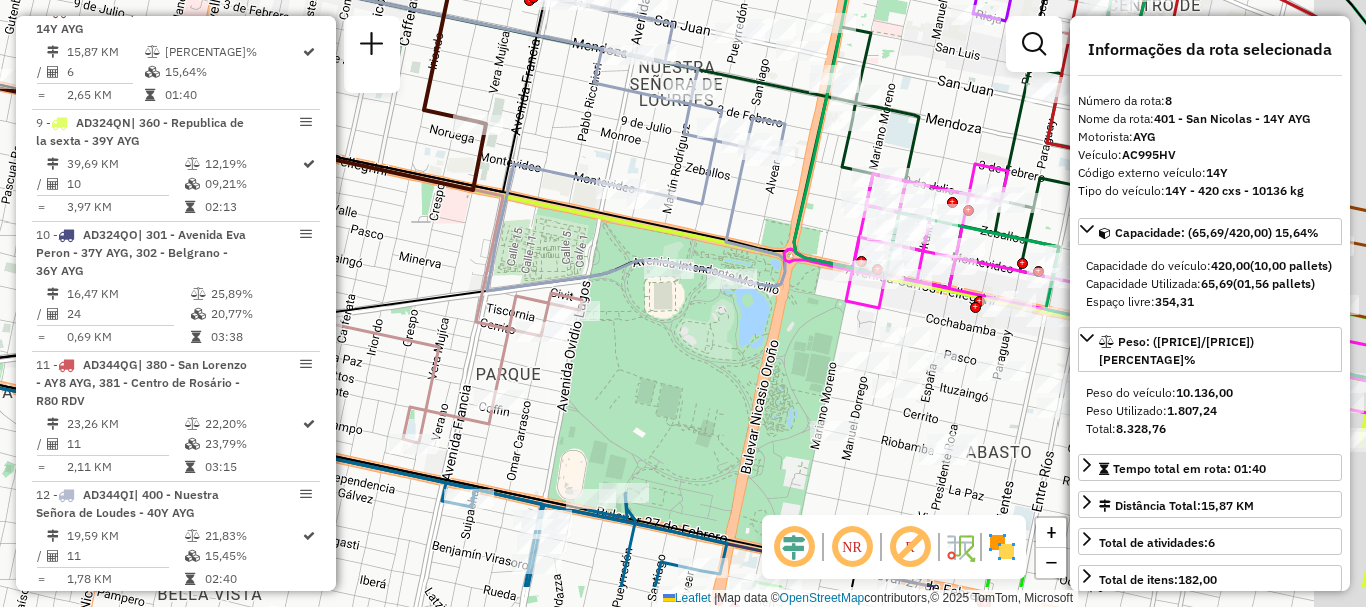 drag, startPoint x: 804, startPoint y: 309, endPoint x: 709, endPoint y: 184, distance: 157.00319 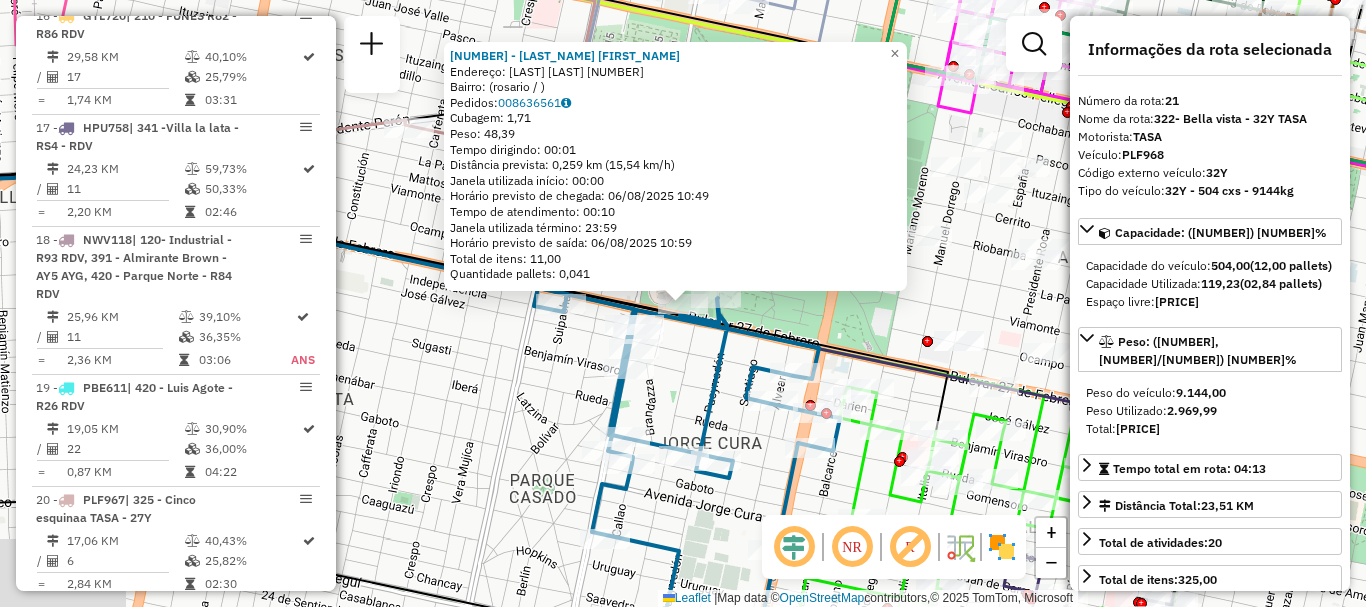 scroll, scrollTop: 3107, scrollLeft: 0, axis: vertical 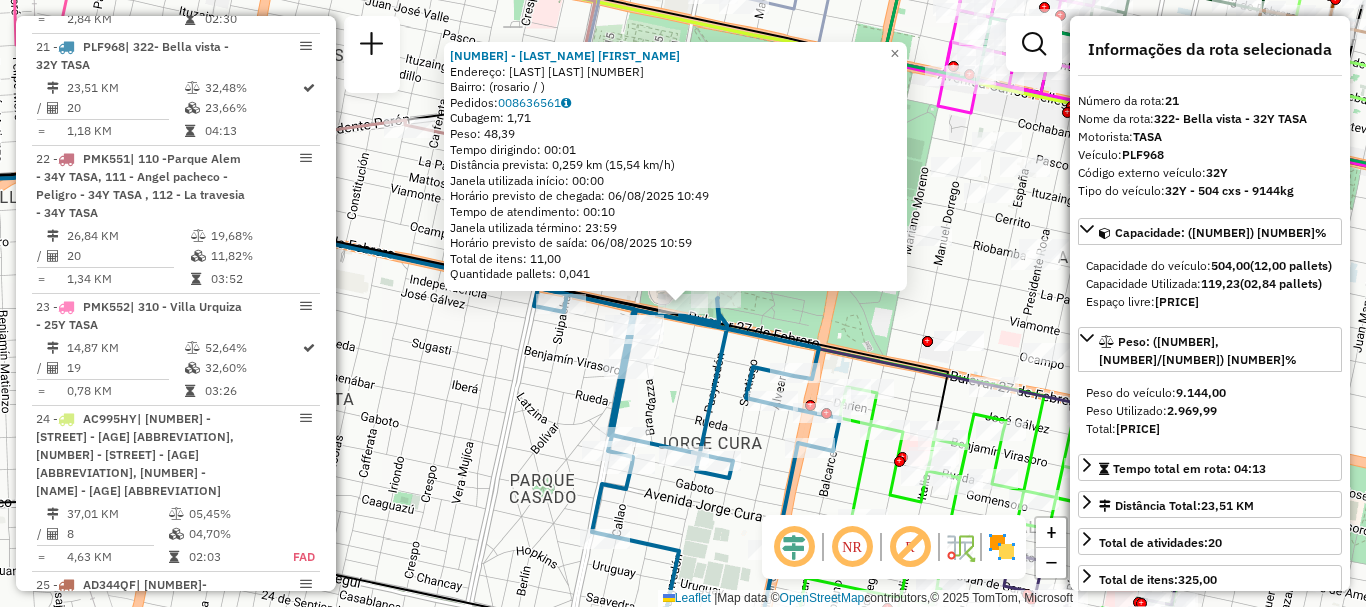 click on "0000468783 - braun maria  Endereço: blvd 27 de febrero 2672   Bairro:  (rosario / )   Pedidos:  008636561   Cubagem: 1,71  Peso: 48,39  Tempo dirigindo: 00:01   Distância prevista: 0,259 km (15,54 km/h)   Janela utilizada início: 00:00   Horário previsto de chegada: 06/08/2025 10:49   Tempo de atendimento: 00:10   Janela utilizada término: 23:59   Horário previsto de saída: 06/08/2025 10:59   Total de itens: 11,00   Quantidade pallets: 0,041  × Janela de atendimento Grade de atendimento Capacidade Transportadoras Veículos Cliente Pedidos  Rotas Selecione os dias de semana para filtrar as janelas de atendimento  Seg   Ter   Qua   Qui   Sex   Sáb   Dom  Informe o período da janela de atendimento: De: Até:  Filtrar exatamente a janela do cliente  Considerar janela de atendimento padrão  Selecione os dias de semana para filtrar as grades de atendimento  Seg   Ter   Qua   Qui   Sex   Sáb   Dom   Considerar clientes sem dia de atendimento cadastrado  Clientes fora do dia de atendimento selecionado De:" 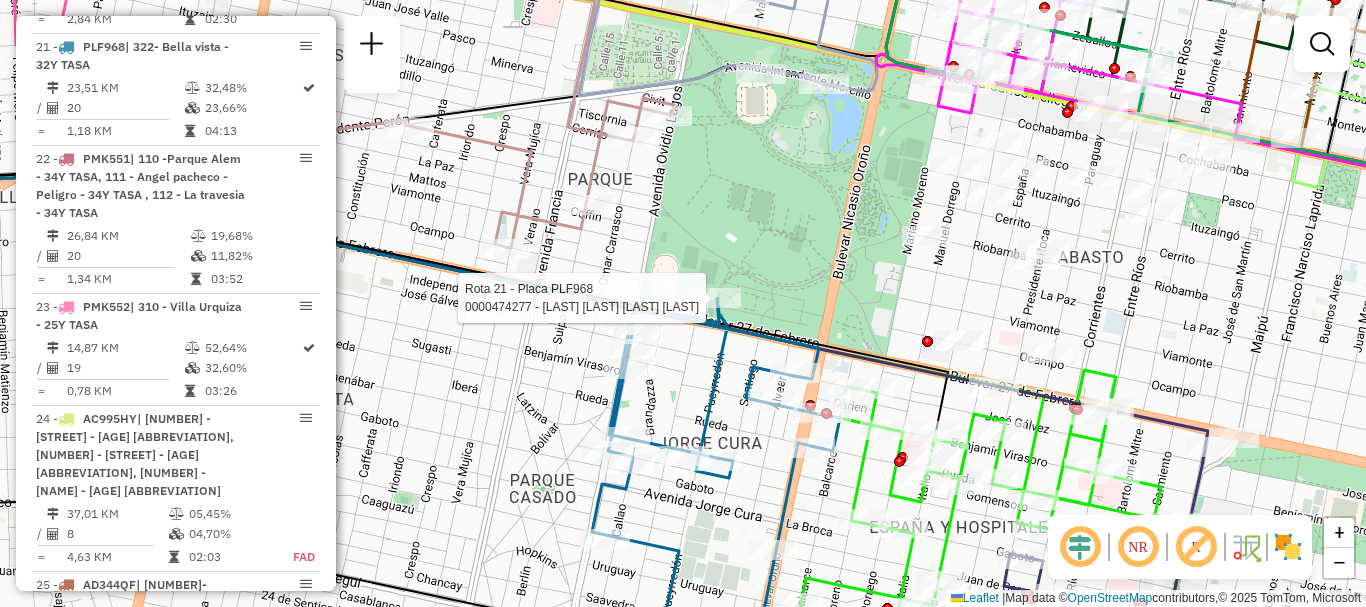 select on "**********" 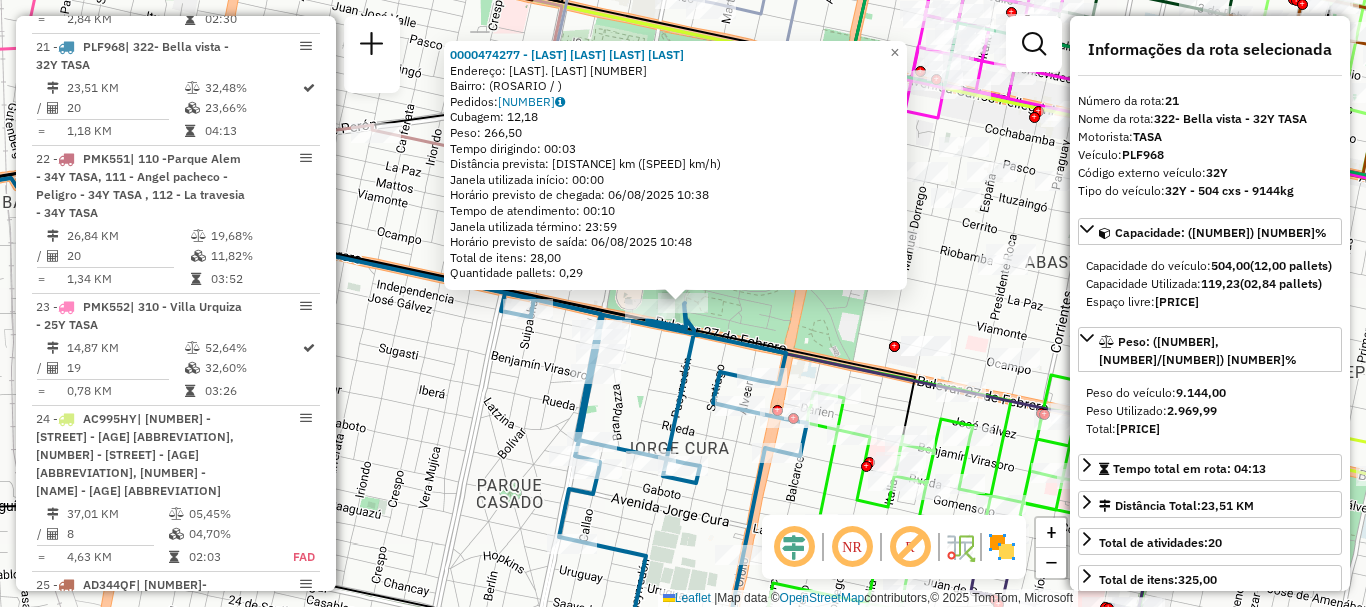 click on "0000474277 - SALUT ALRJANDRO DANIEL  Endereço: AV. GDOR. CESAR 2521   Bairro:  (ROSARIO / )   Pedidos:  008636277   Cubagem: 12,18  Peso: 266,50  Tempo dirigindo: 00:03   Distância prevista: 0,987 km (19,74 km/h)   Janela utilizada início: 00:00   Horário previsto de chegada: 06/08/2025 10:38   Tempo de atendimento: 00:10   Janela utilizada término: 23:59   Horário previsto de saída: 06/08/2025 10:48   Total de itens: 28,00   Quantidade pallets: 0,29  × Janela de atendimento Grade de atendimento Capacidade Transportadoras Veículos Cliente Pedidos  Rotas Selecione os dias de semana para filtrar as janelas de atendimento  Seg   Ter   Qua   Qui   Sex   Sáb   Dom  Informe o período da janela de atendimento: De: Até:  Filtrar exatamente a janela do cliente  Considerar janela de atendimento padrão  Selecione os dias de semana para filtrar as grades de atendimento  Seg   Ter   Qua   Qui   Sex   Sáb   Dom   Considerar clientes sem dia de atendimento cadastrado  Peso mínimo:   Peso máximo:   De:   De:" 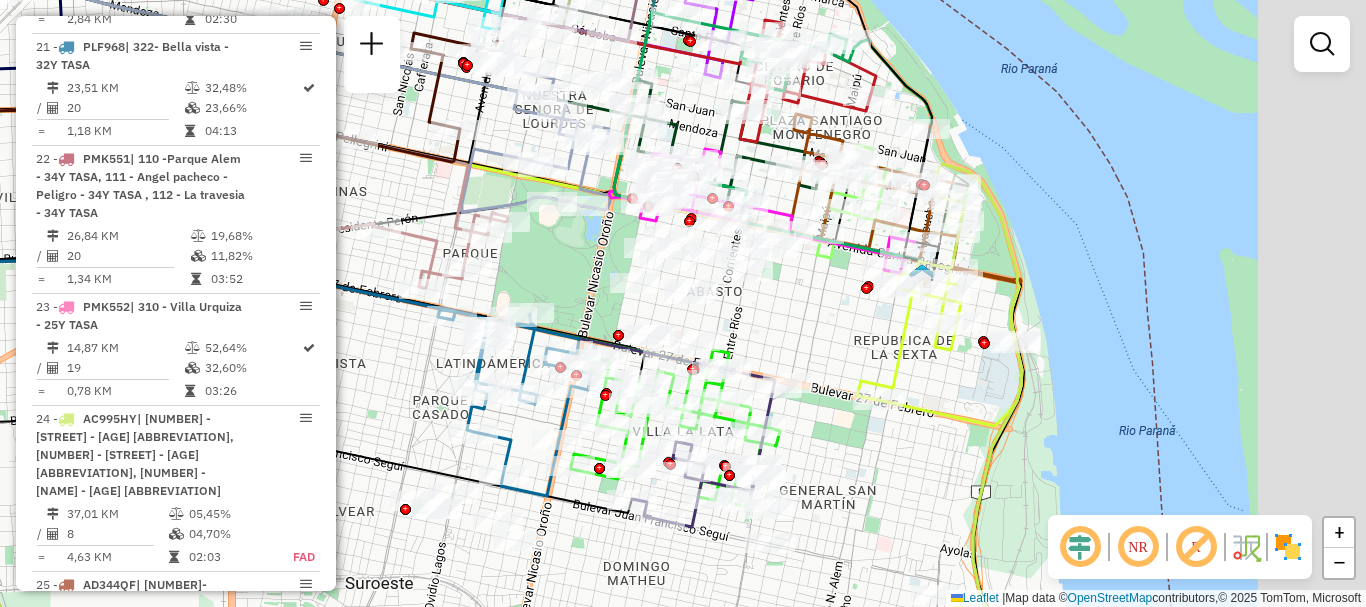 drag, startPoint x: 803, startPoint y: 321, endPoint x: 760, endPoint y: 321, distance: 43 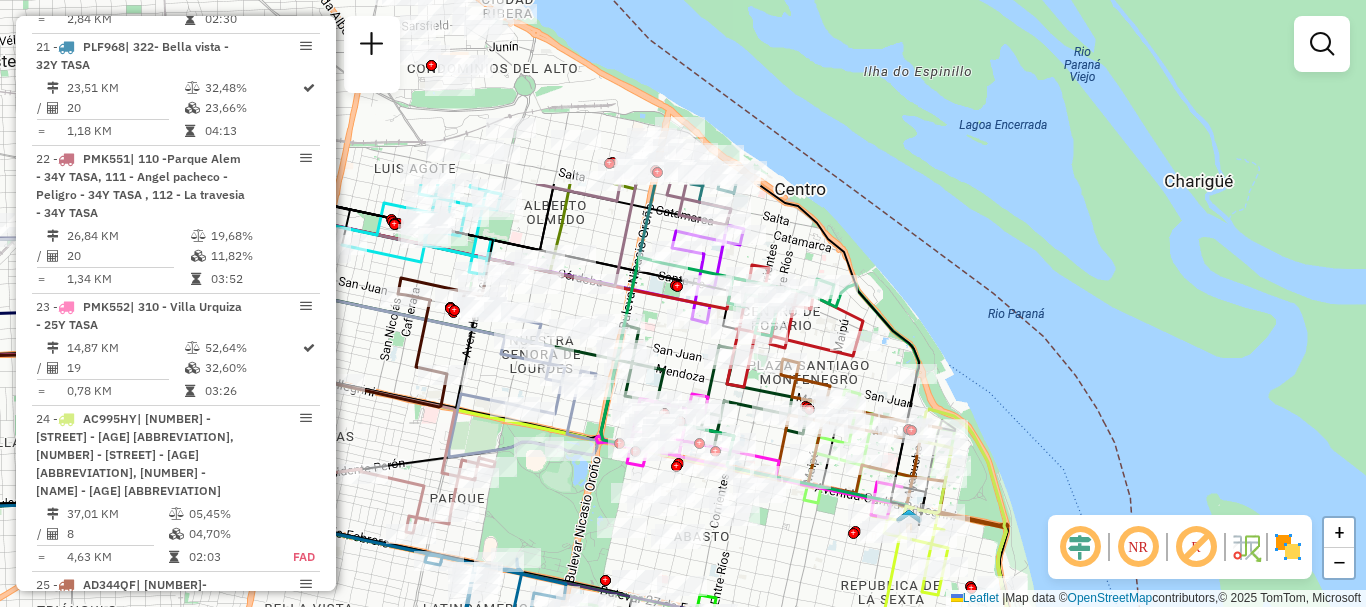 drag, startPoint x: 814, startPoint y: 350, endPoint x: 851, endPoint y: 600, distance: 252.72318 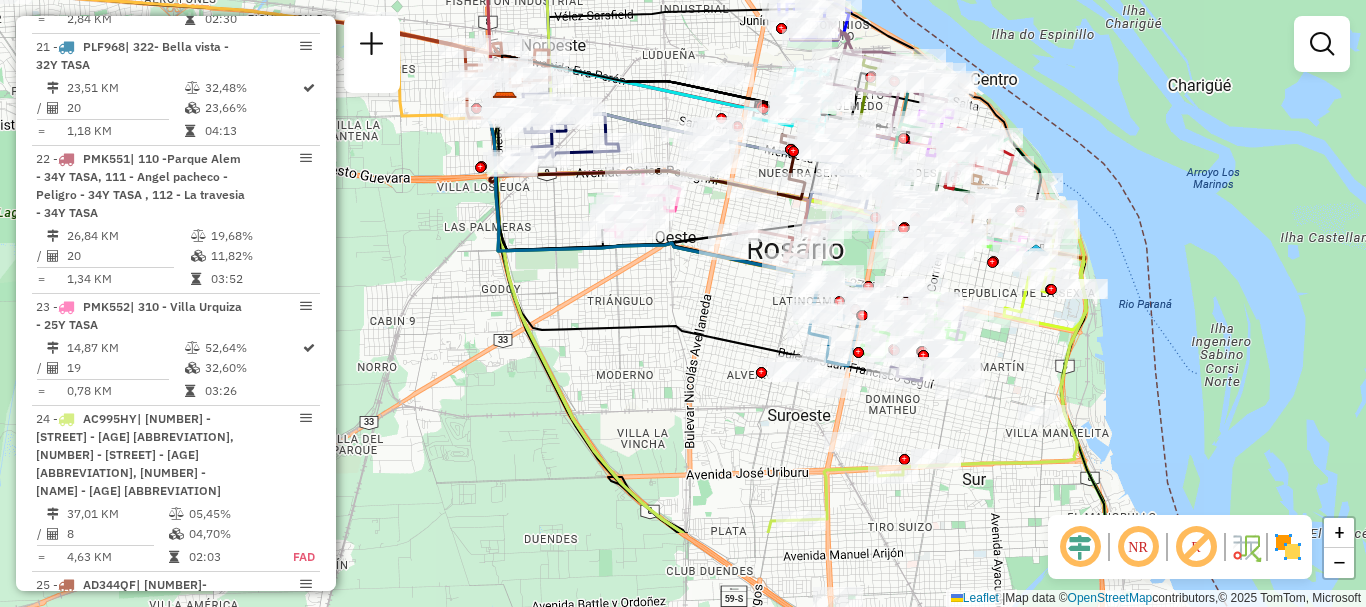 drag, startPoint x: 706, startPoint y: 357, endPoint x: 782, endPoint y: 287, distance: 103.32473 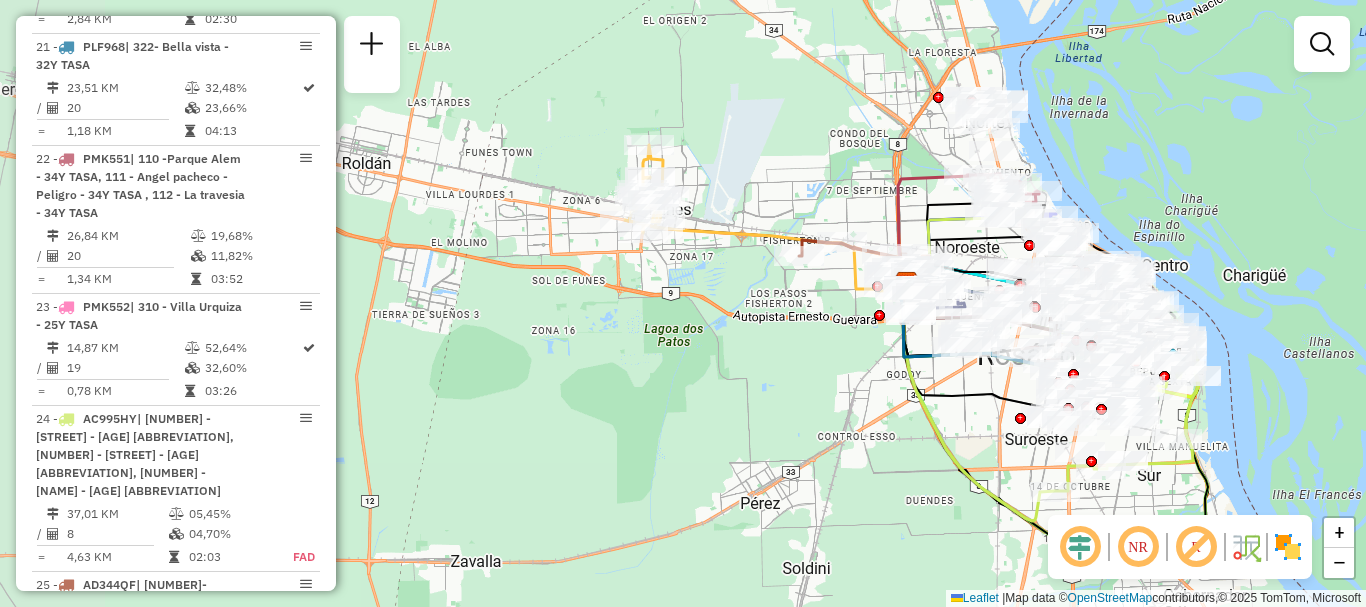 drag, startPoint x: 742, startPoint y: 342, endPoint x: 970, endPoint y: 423, distance: 241.96074 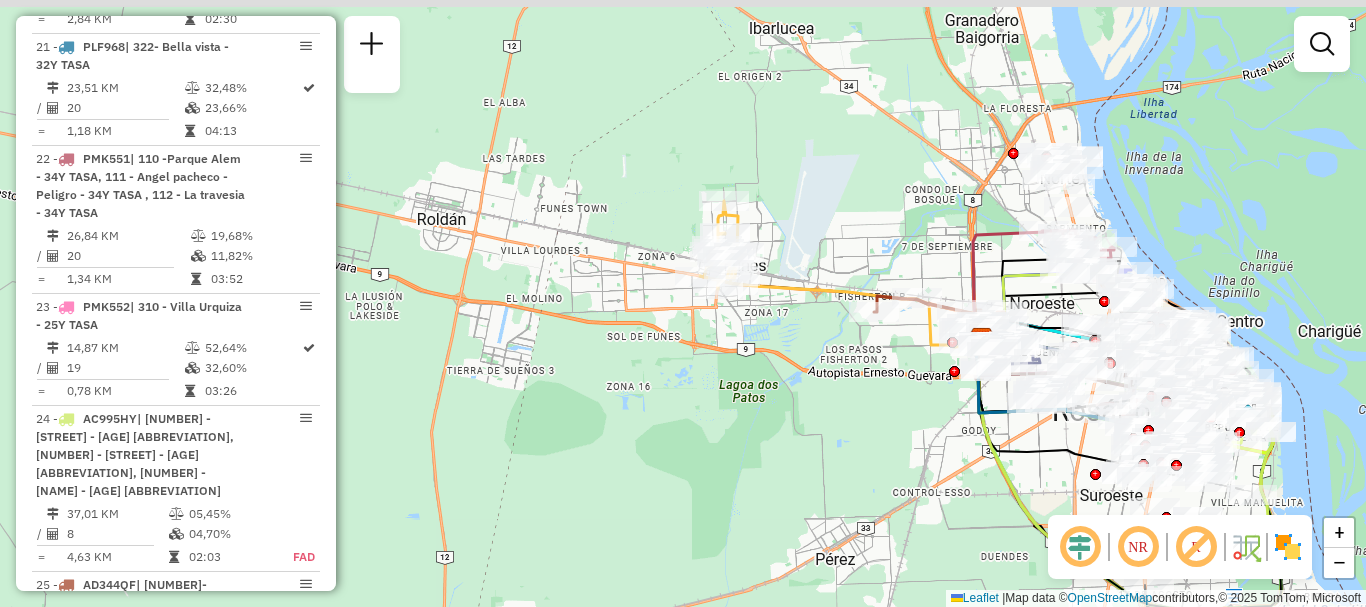 drag, startPoint x: 751, startPoint y: 414, endPoint x: 779, endPoint y: 422, distance: 29.12044 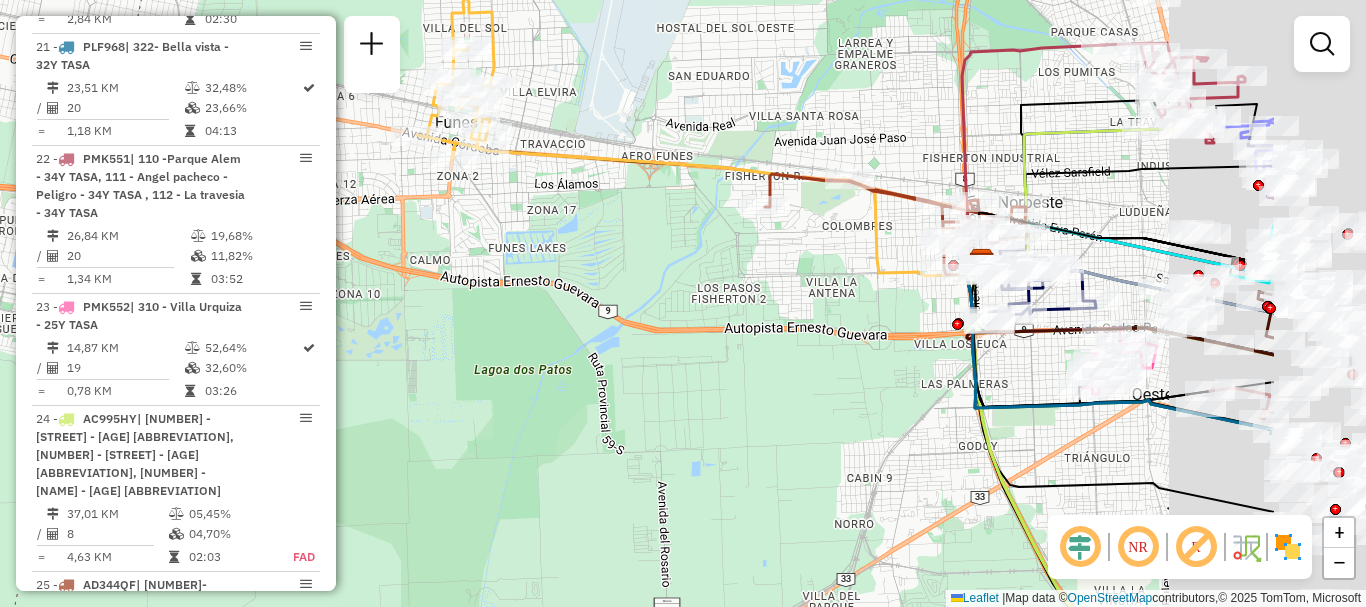 drag, startPoint x: 836, startPoint y: 416, endPoint x: 731, endPoint y: 381, distance: 110.67972 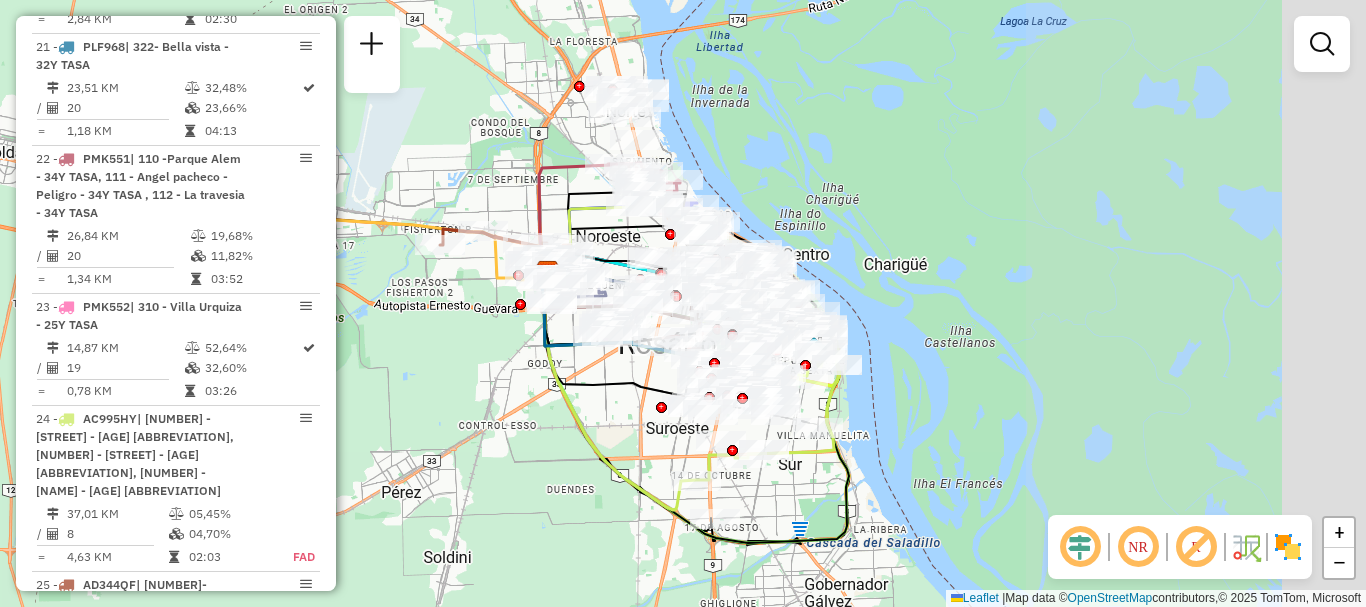 drag, startPoint x: 693, startPoint y: 450, endPoint x: 634, endPoint y: 413, distance: 69.641945 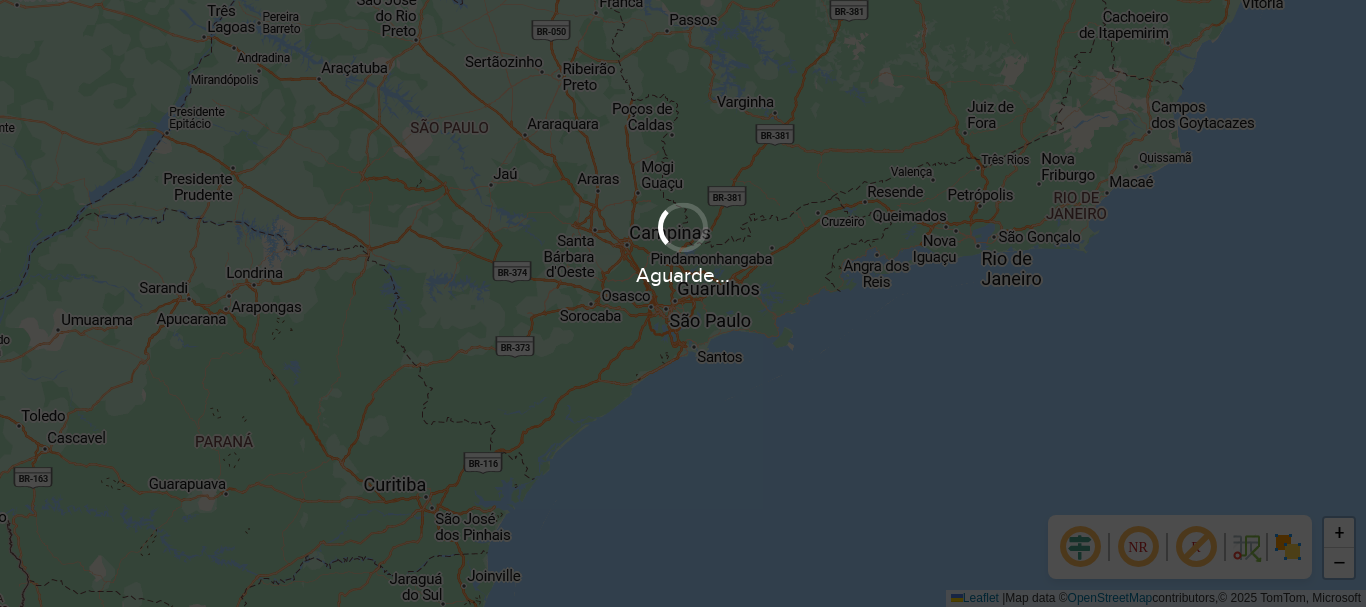 scroll, scrollTop: 0, scrollLeft: 0, axis: both 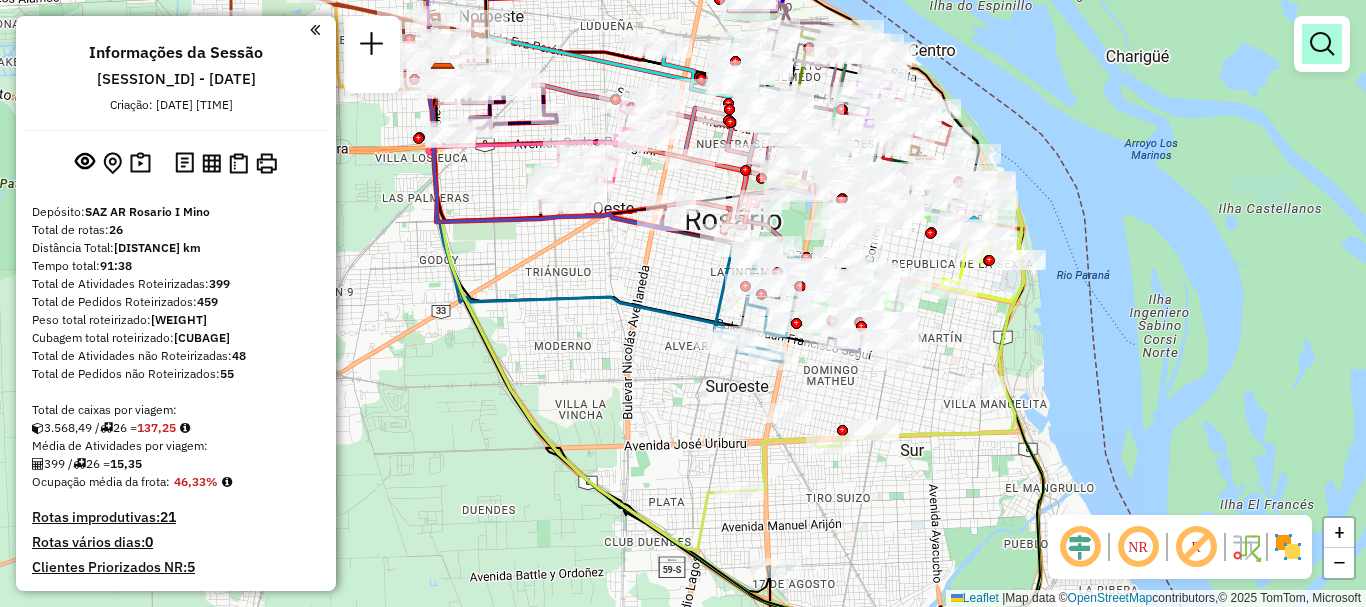 click at bounding box center [1322, 44] 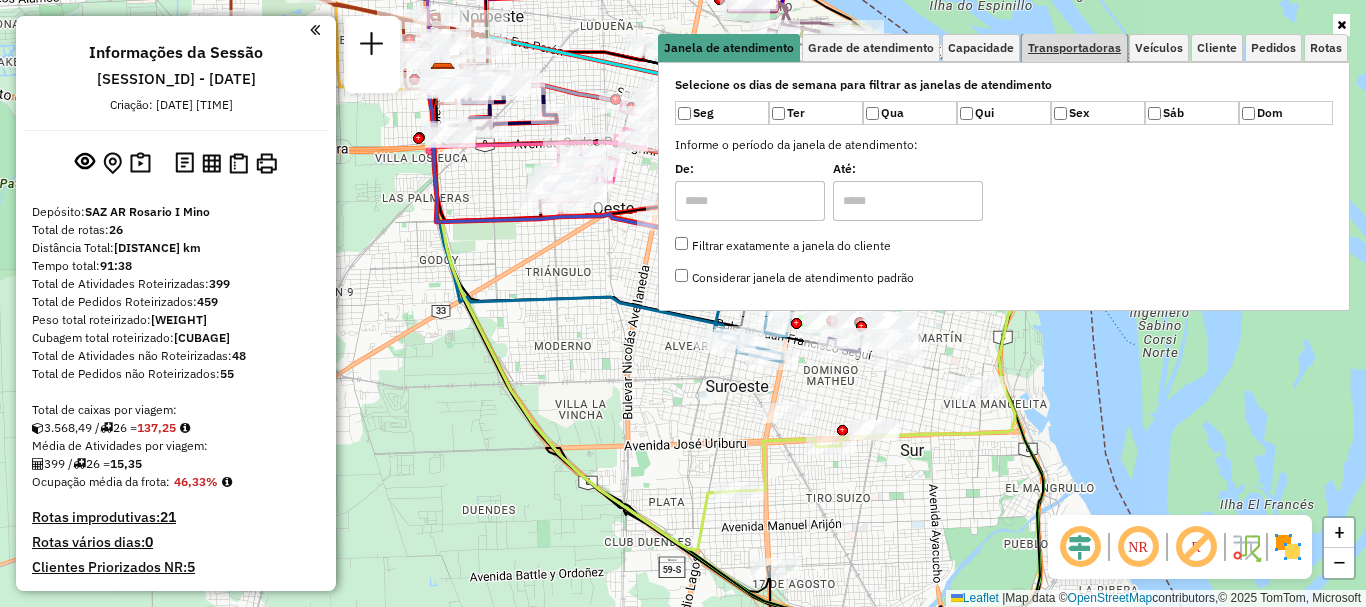 click on "Transportadoras" at bounding box center (1074, 48) 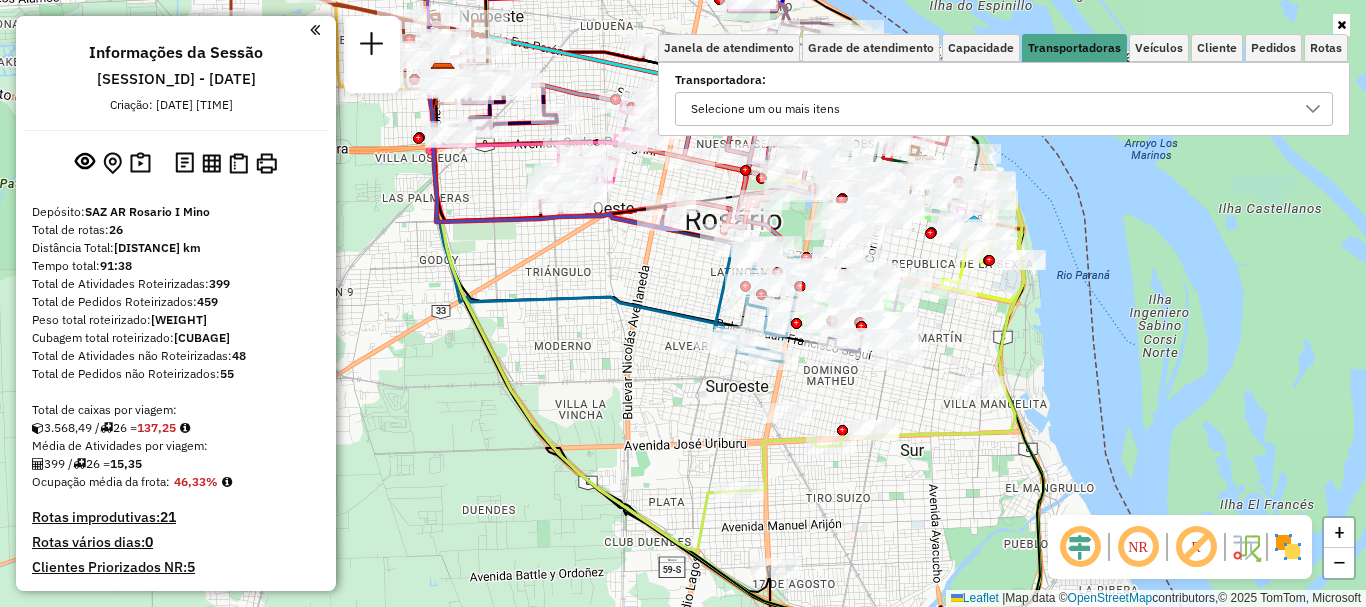 click 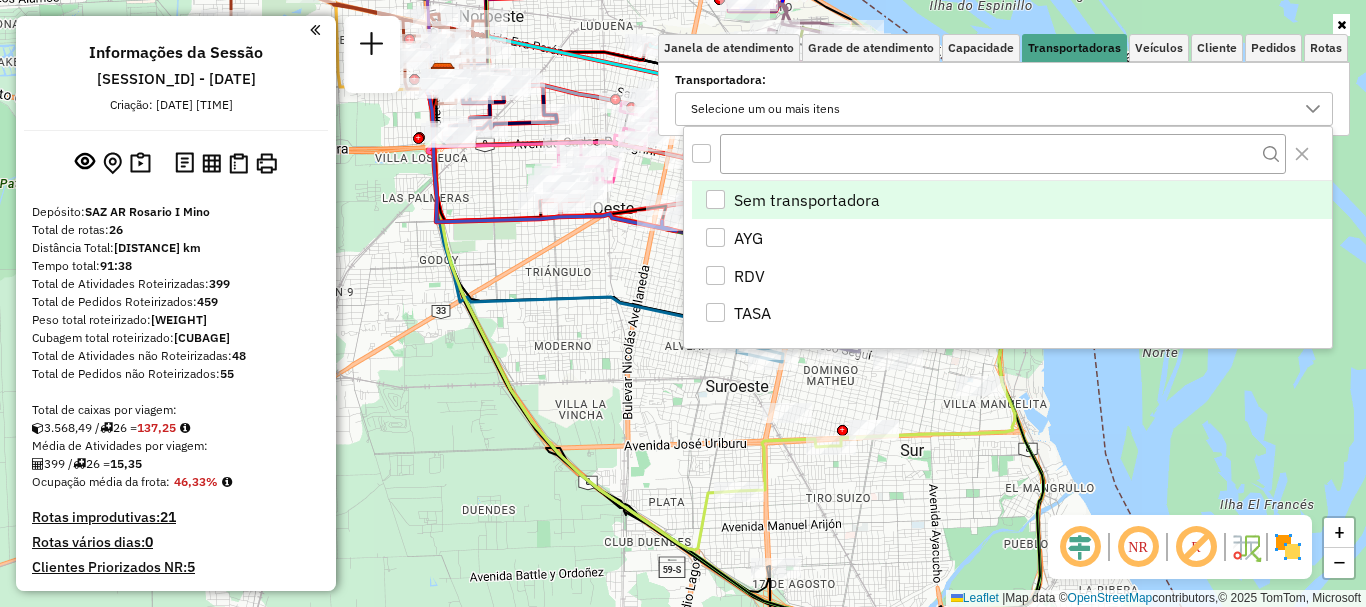 scroll, scrollTop: 12, scrollLeft: 69, axis: both 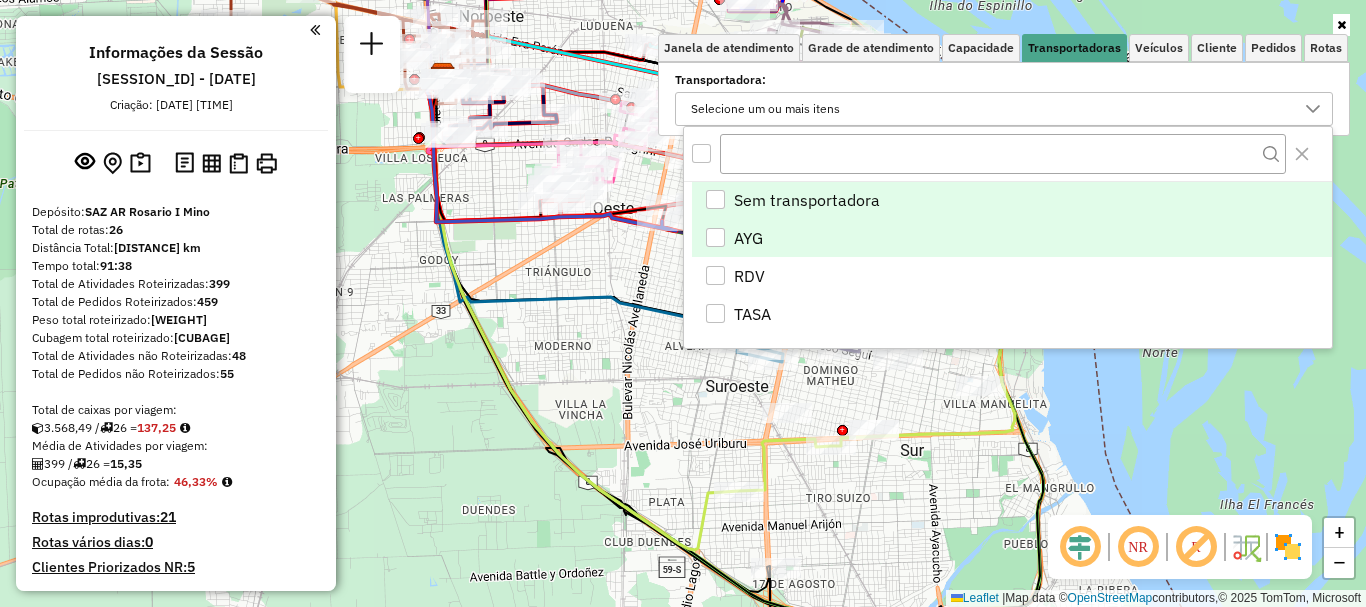 click on "AYG" at bounding box center (1012, 238) 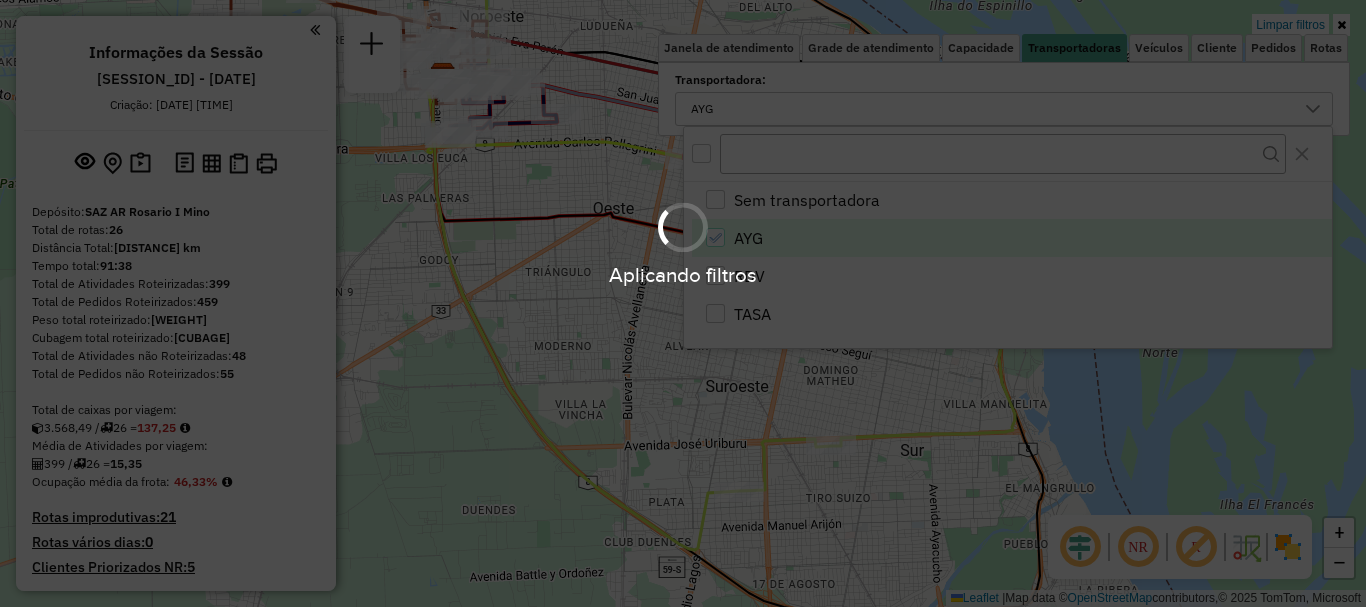 click on "Aplicando filtros  Pop-up bloqueado!  Seu navegador bloqueou automáticamente a abertura de uma nova janela.   Acesse as configurações e adicione o endereço do sistema a lista de permissão.   Fechar  Informações da Sessão 1224263 - 06/08/2025  Criação: 05/08/2025 16:24   Depósito:  SAZ AR Rosario I Mino  Total de rotas:  26  Distância Total:  694,08 km  Tempo total:  91:38  Total de Atividades Roteirizadas:  399  Total de Pedidos Roteirizados:  459  Peso total roteirizado:  85.278,56  Cubagem total roteirizado:  3.568,49  Total de Atividades não Roteirizadas:  48  Total de Pedidos não Roteirizados:  55 Total de caixas por viagem:  3.568,49 /   26 =  137,25 Média de Atividades por viagem:  399 /   26 =  15,35 Ocupação média da frota:  46,33%   Rotas improdutivas:  21  Rotas vários dias:  0  Clientes Priorizados NR:  5  Transportadoras  Rotas  Recargas: 2   Ver rotas   Ver veículos   7 -       AC732VL   | 391 - [CITY_NAME] - AY5 AYG  19,99 KM   11,30%  /  9   11,14%     =  2,22 KM" at bounding box center (683, 303) 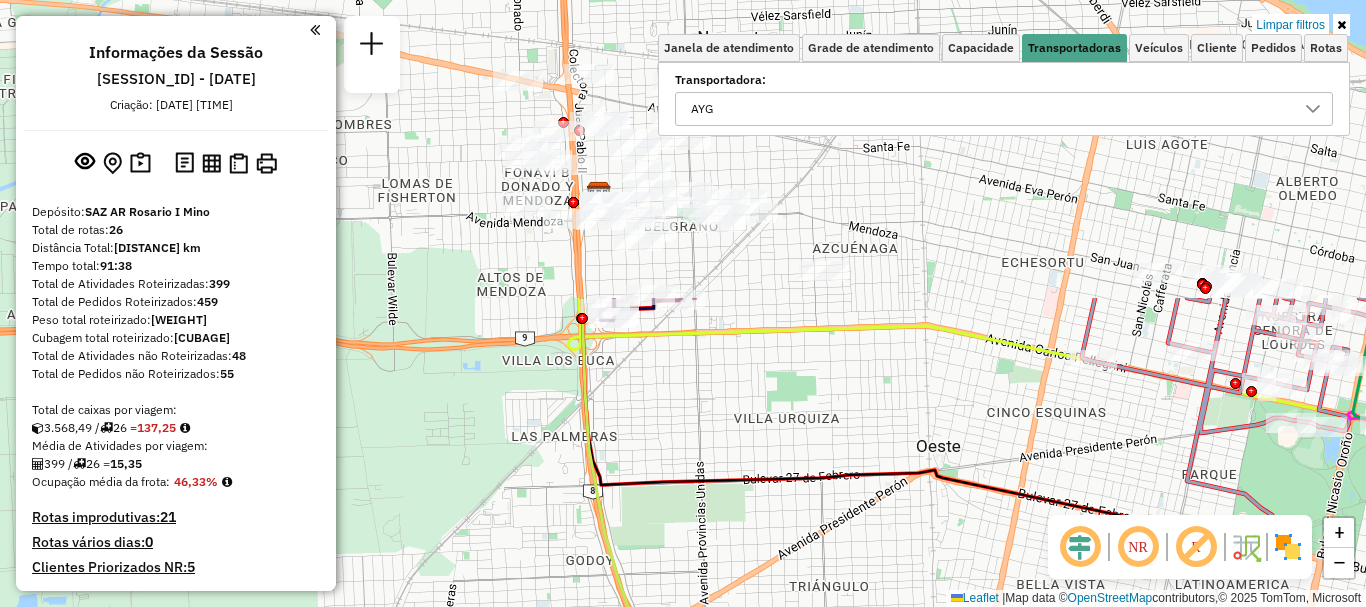 drag, startPoint x: 806, startPoint y: 611, endPoint x: 1141, endPoint y: 638, distance: 336.0863 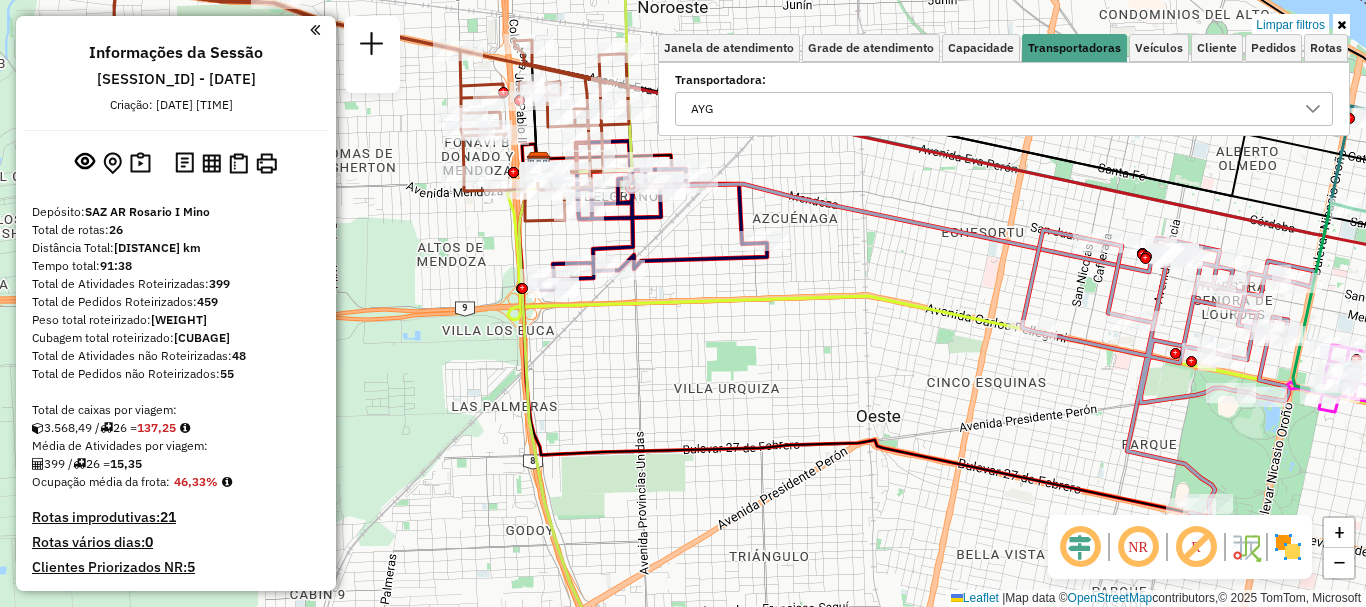 drag, startPoint x: 807, startPoint y: 337, endPoint x: 460, endPoint y: 296, distance: 349.4138 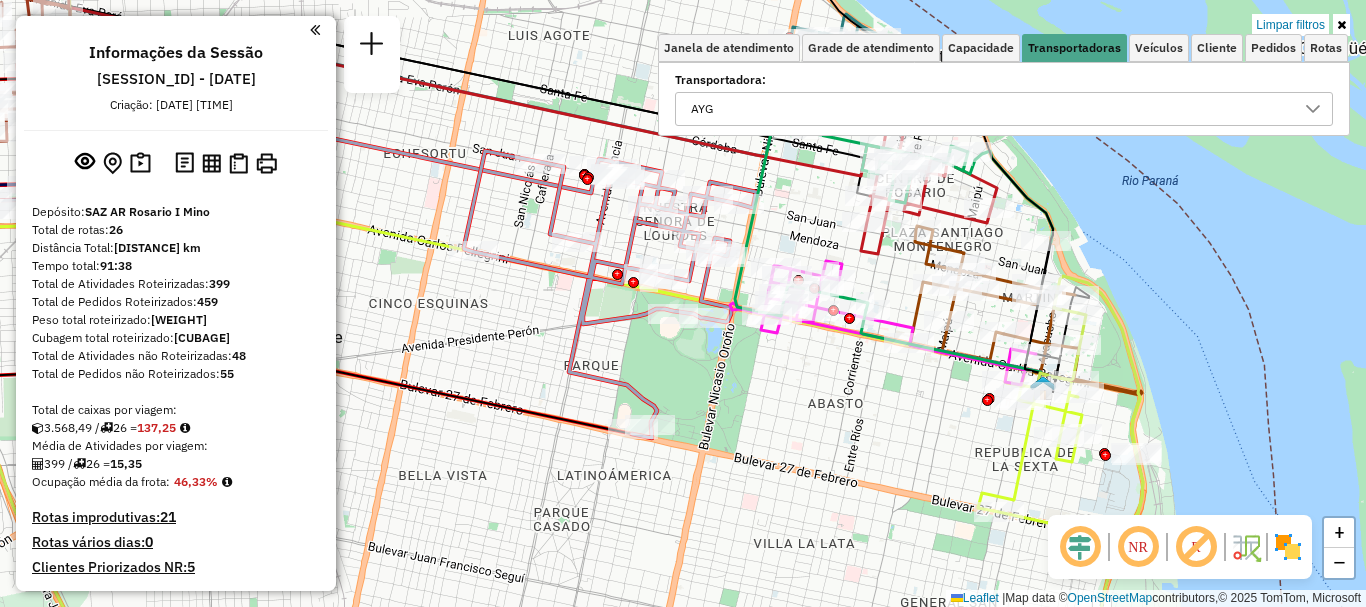 drag, startPoint x: 642, startPoint y: 323, endPoint x: 502, endPoint y: 313, distance: 140.35669 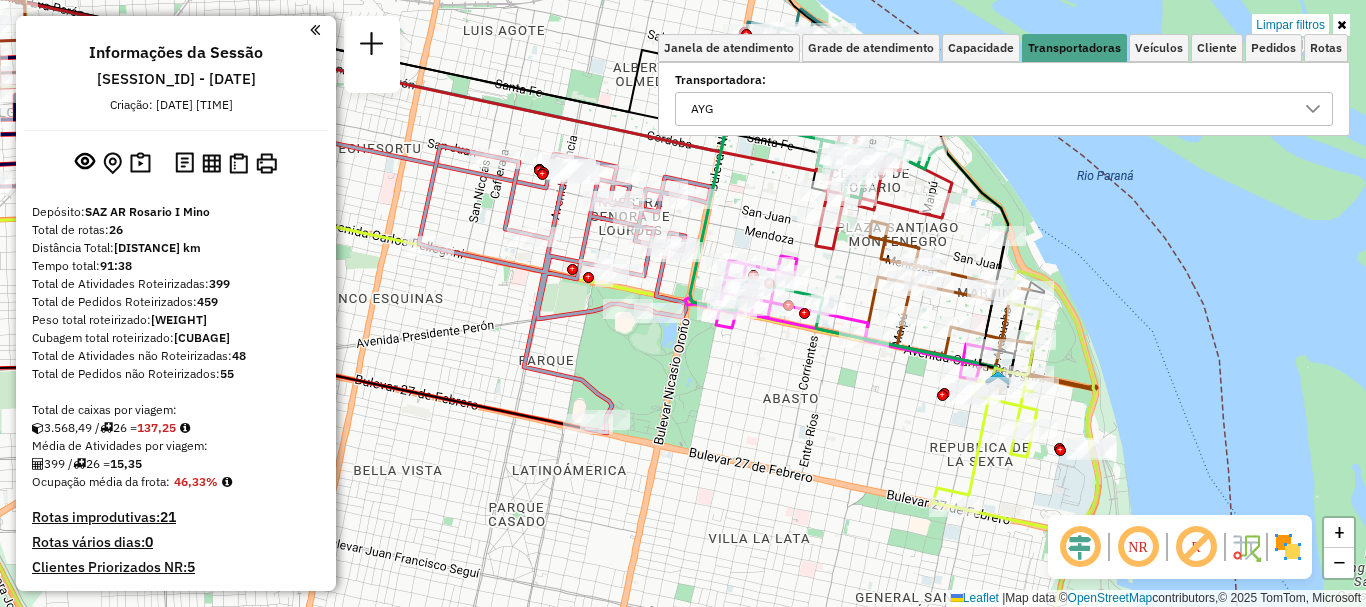 drag, startPoint x: 854, startPoint y: 404, endPoint x: 659, endPoint y: 330, distance: 208.56894 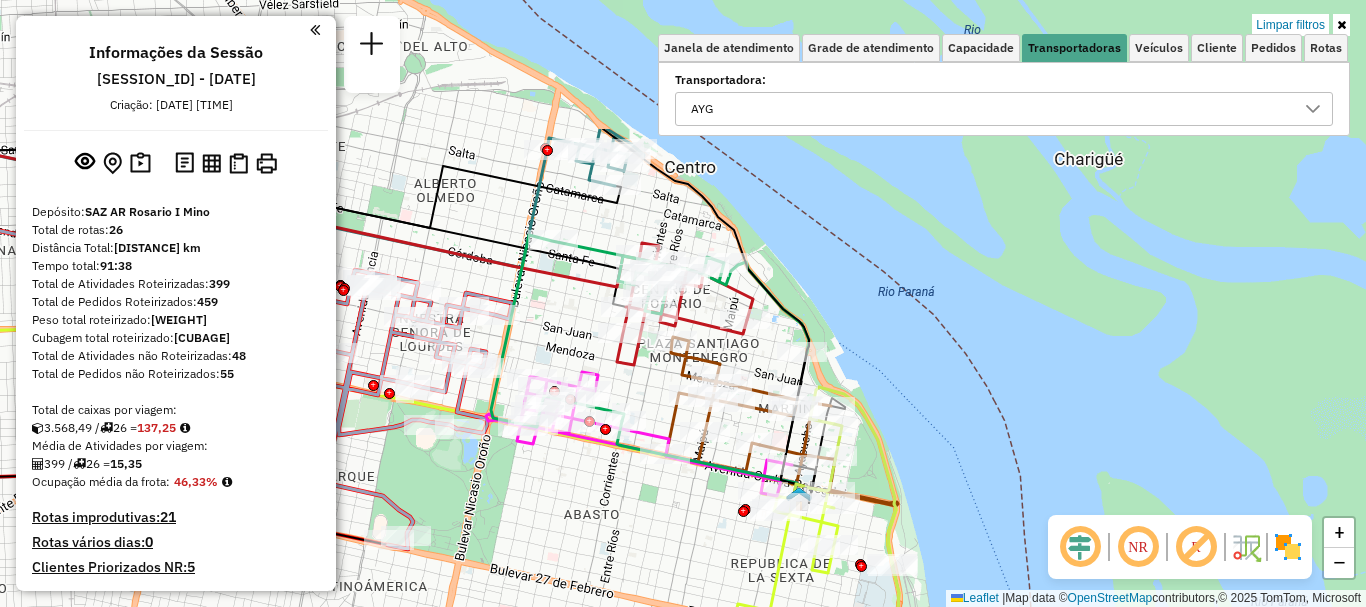 drag, startPoint x: 710, startPoint y: 337, endPoint x: 706, endPoint y: 527, distance: 190.0421 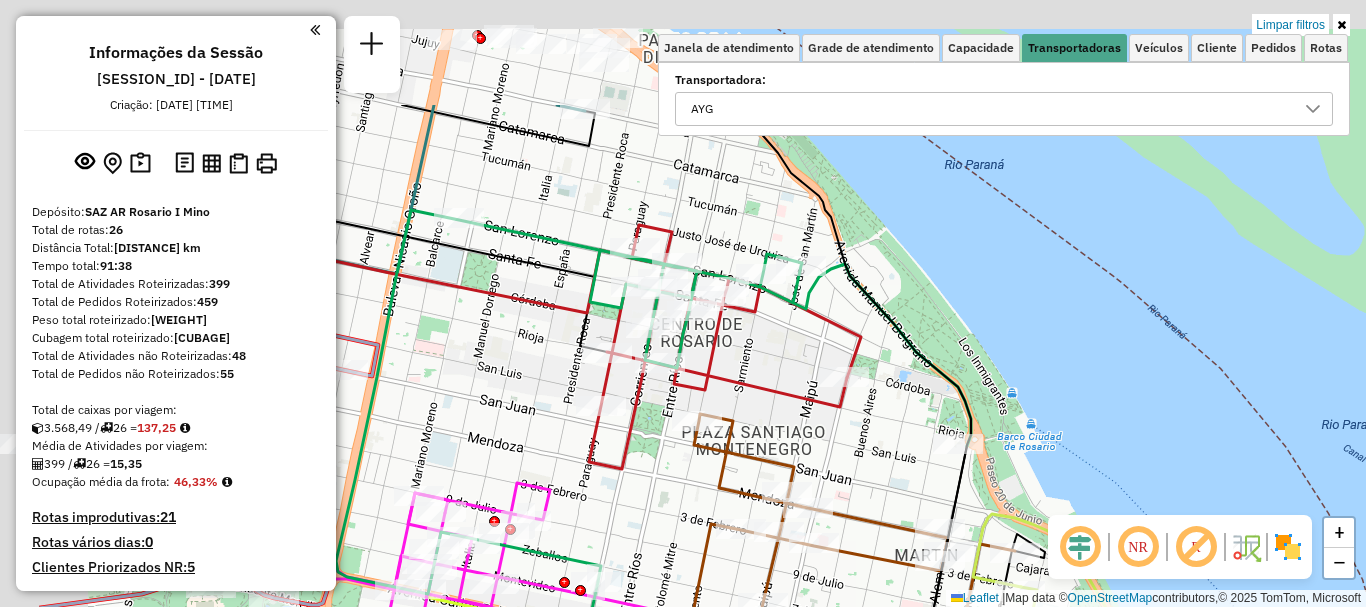 click 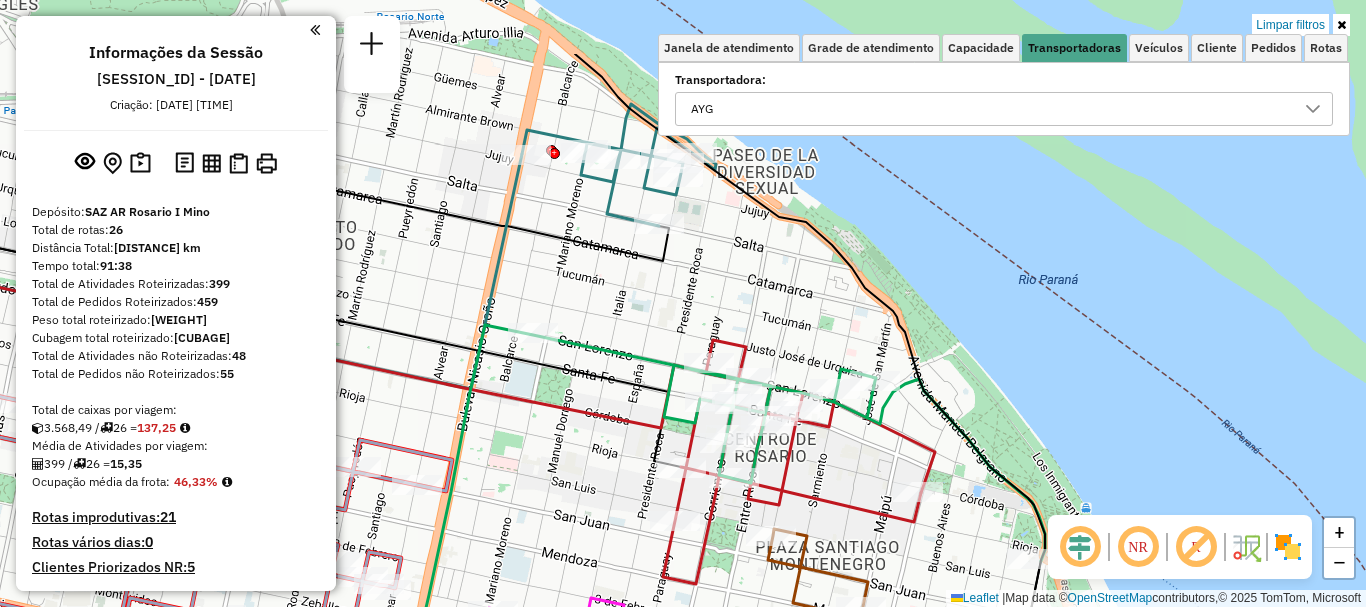 drag, startPoint x: 822, startPoint y: 497, endPoint x: 859, endPoint y: 540, distance: 56.727417 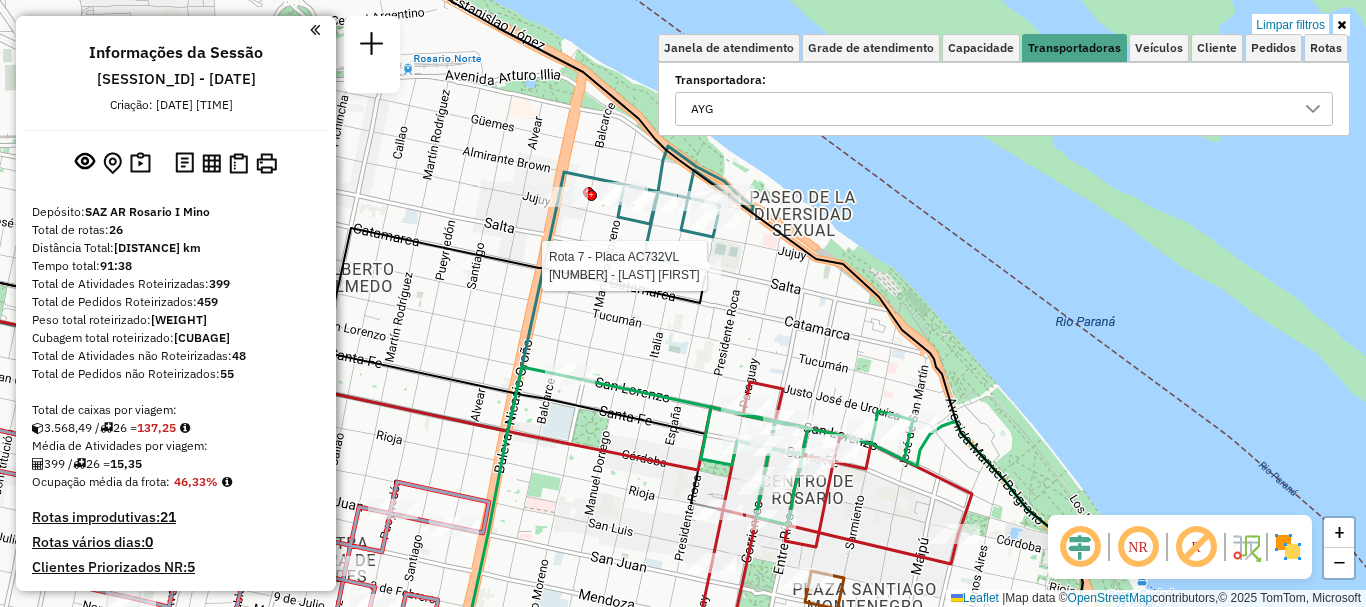 select on "**********" 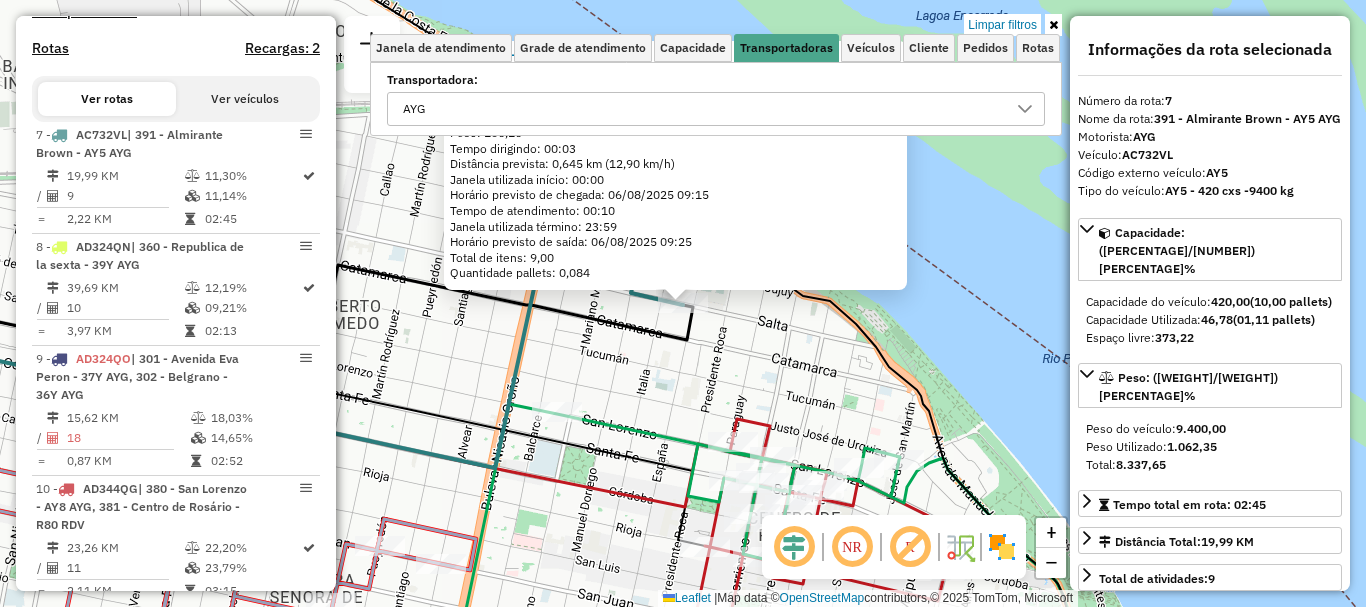 scroll, scrollTop: 705, scrollLeft: 0, axis: vertical 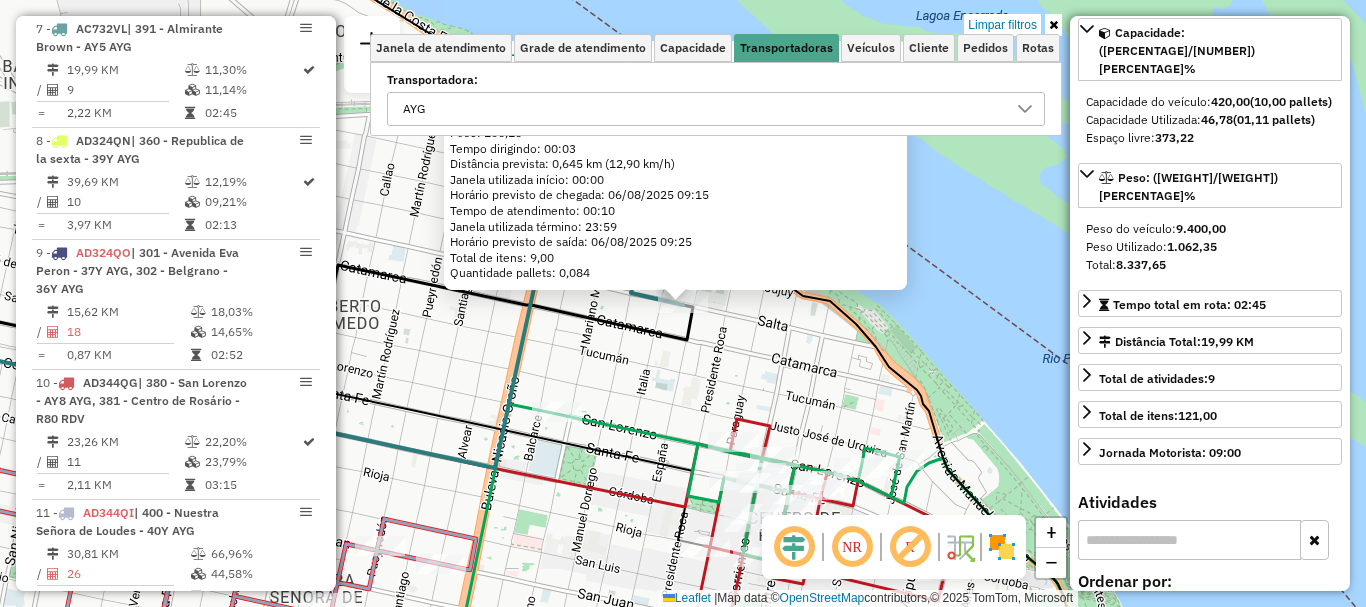 click on "[NUMBER] - [LAST] [FIRST] Endereço: [LAST] [NUMBER] Bairro: ([NEIGHBORHOOD] / ) Pedidos: [NUMBER] Cubagem: [CUBAGE] Peso: [WEIGHT] Tempo dirigindo: [TIME] Distância prevista: [DISTANCE] km ([SPEED] km/h) Janela utilizada início: [TIME] Horário previsto de chegada: [DATE] [TIME] Tempo de atendimento: [TIME] Janela utilizada término: [TIME] Horário previsto de saída: [DATE] [TIME] Total de itens: [NUMBER] Quantidade pallets: [NUMBER] × Limpar filtros Janela de atendimento Grade de atendimento Capacidade Transportadoras Veículos Cliente Pedidos Rotas Selecione os dias de semana para filtrar as janelas de atendimento Seg Ter Qua Qui Sex Sáb Dom Informe o período da janela de atendimento: De: Até: Filtrar exatamente a janela do cliente Considerar janela de atendimento padrão Selecione os dias de semana para filtrar as grades de atendimento Seg Ter Qua Qui Sex Sáb Dom Considerar clientes sem dia de atendimento cadastrado Clientes fora do dia de atendimento selecionado [NEIGHBORHOOD]" 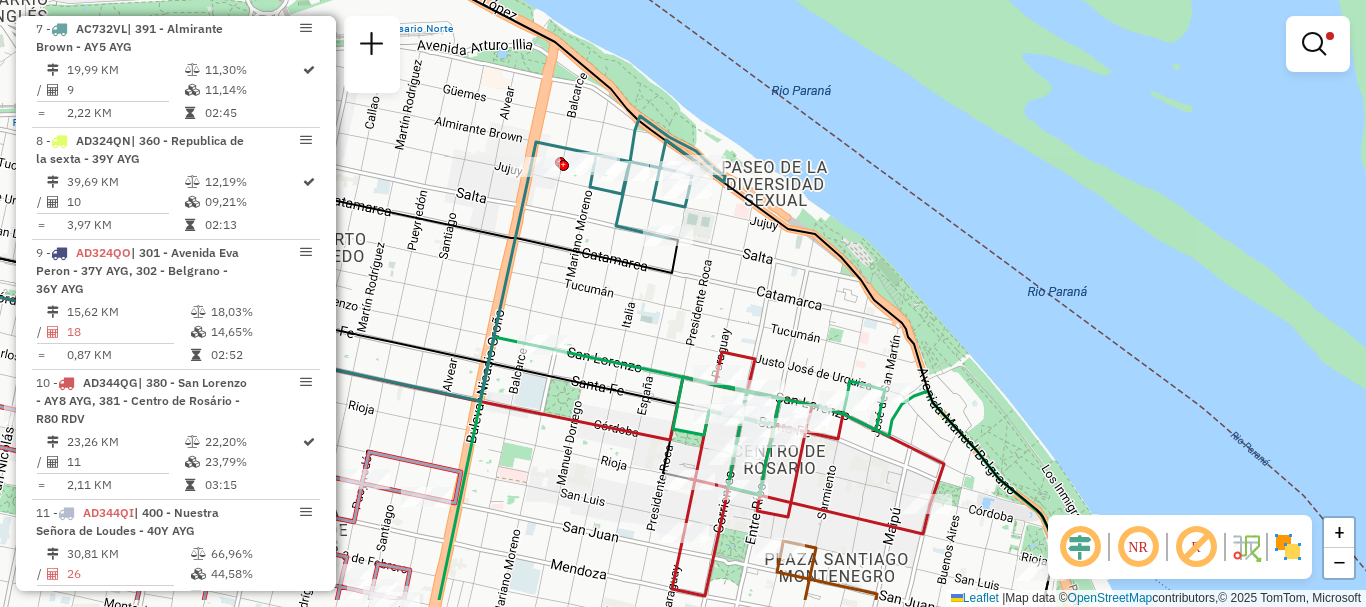 drag, startPoint x: 789, startPoint y: 361, endPoint x: 787, endPoint y: 271, distance: 90.02222 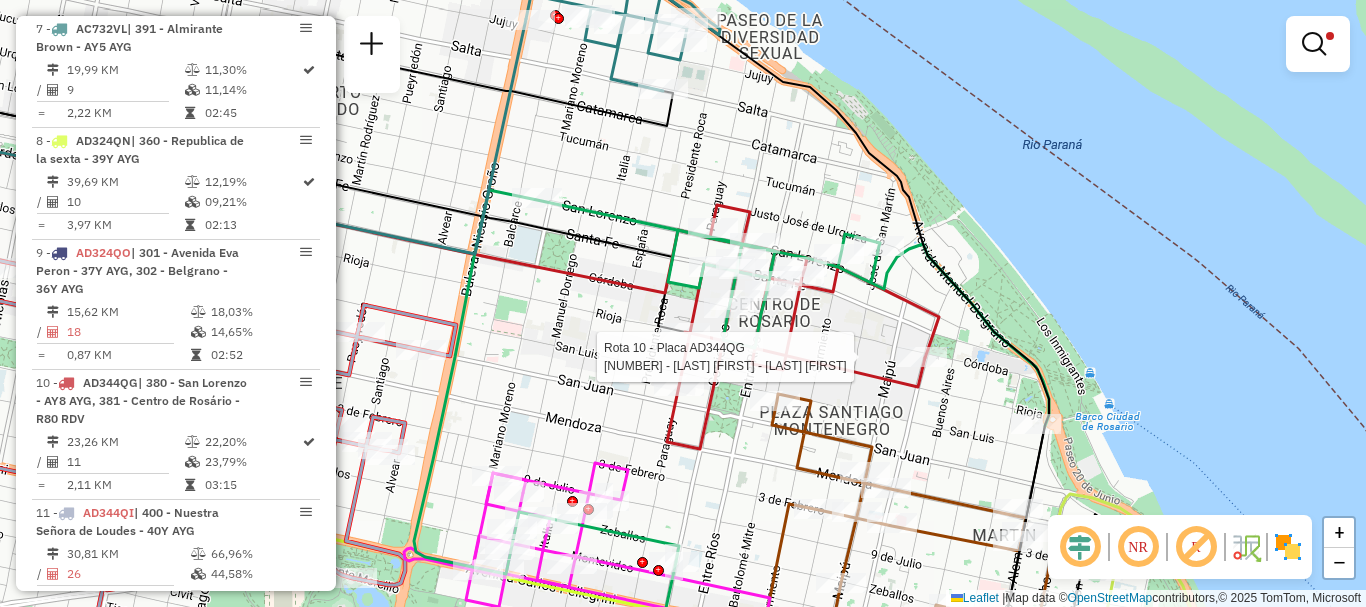 select on "**********" 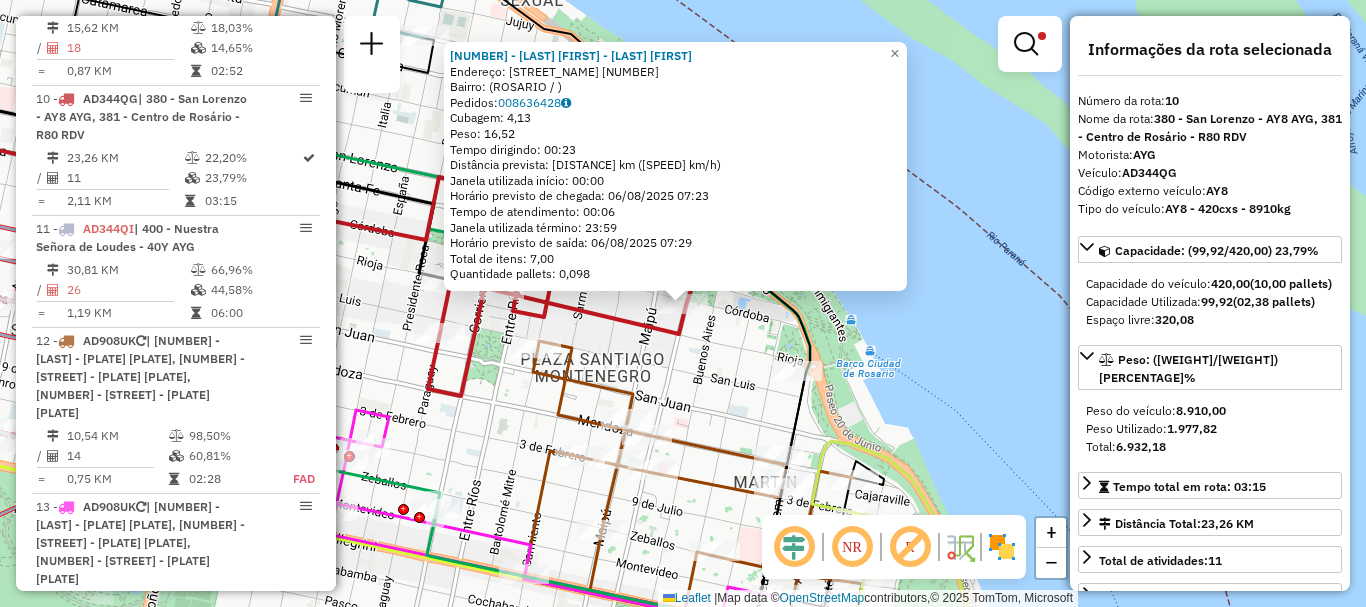 scroll, scrollTop: 1059, scrollLeft: 0, axis: vertical 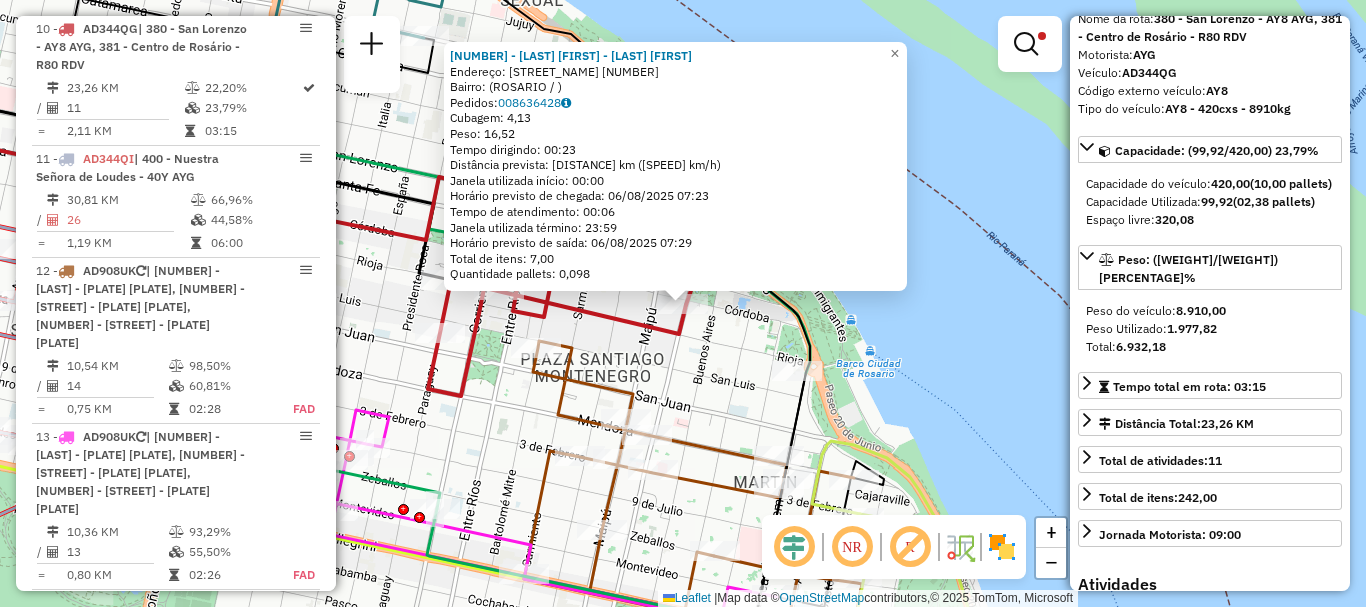 click on "[NUMBER] - [LAST] [FIRST] - [LAST] [FIRST] Endereço: [LAST] [NUMBER] Bairro: ([NEIGHBORHOOD] / ) Pedidos: [NUMBER] Cubagem: [CUBAGE] Peso: [WEIGHT] Tempo dirigindo: [TIME] Distância prevista: [DISTANCE] km ([SPEED] km/h) Janela utilizada início: [TIME] Horário previsto de chegada: [DATE] [TIME] Tempo de atendimento: [TIME] Janela utilizada término: [TIME] Horário previsto de saída: [DATE] [TIME] Total de itens: [NUMBER] Quantidade pallets: [NUMBER] × Limpar filtros Janela de atendimento Grade de atendimento Capacidade Transportadoras Veículos Cliente Pedidos Rotas Selecione os dias de semana para filtrar as janelas de atendimento Seg Ter Qua Qui Sex Sáb Dom Informe o período da janela de atendimento: De: Até: Filtrar exatamente a janela do cliente Considerar janela de atendimento padrão Selecione os dias de semana para filtrar as grades de atendimento Seg Ter Qua Qui Sex Sáb Dom Considerar clientes sem dia de atendimento cadastrado Peso mínimo: De: De:" 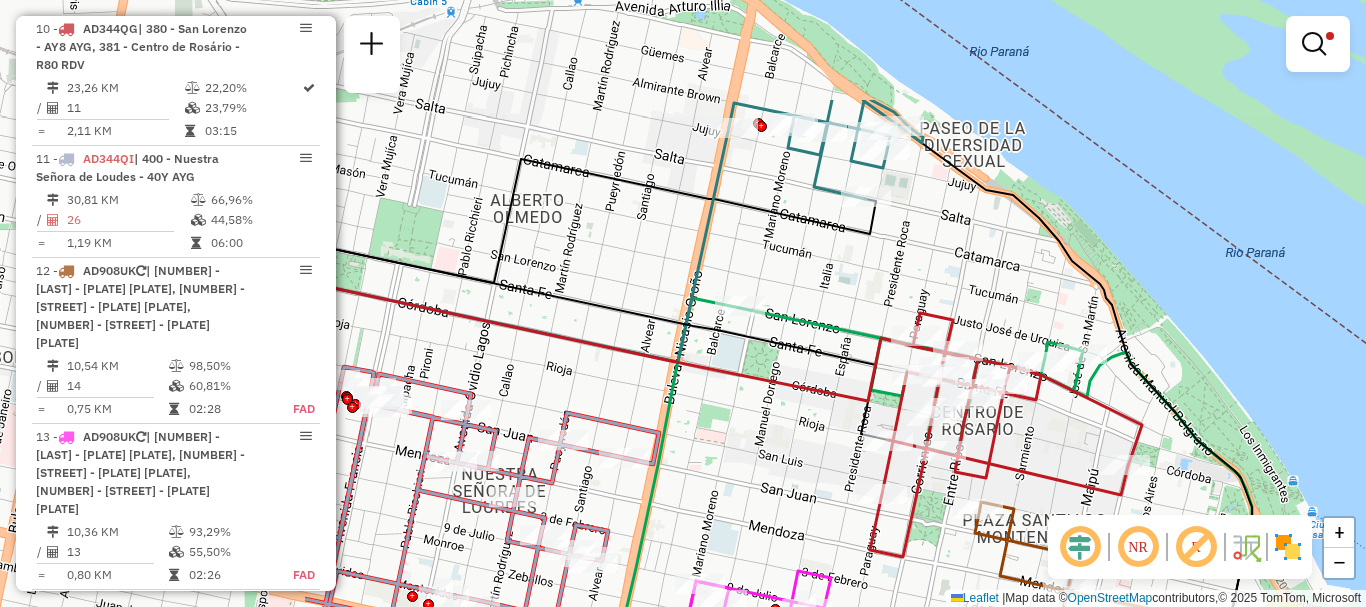 drag, startPoint x: 733, startPoint y: 355, endPoint x: 1175, endPoint y: 516, distance: 470.4094 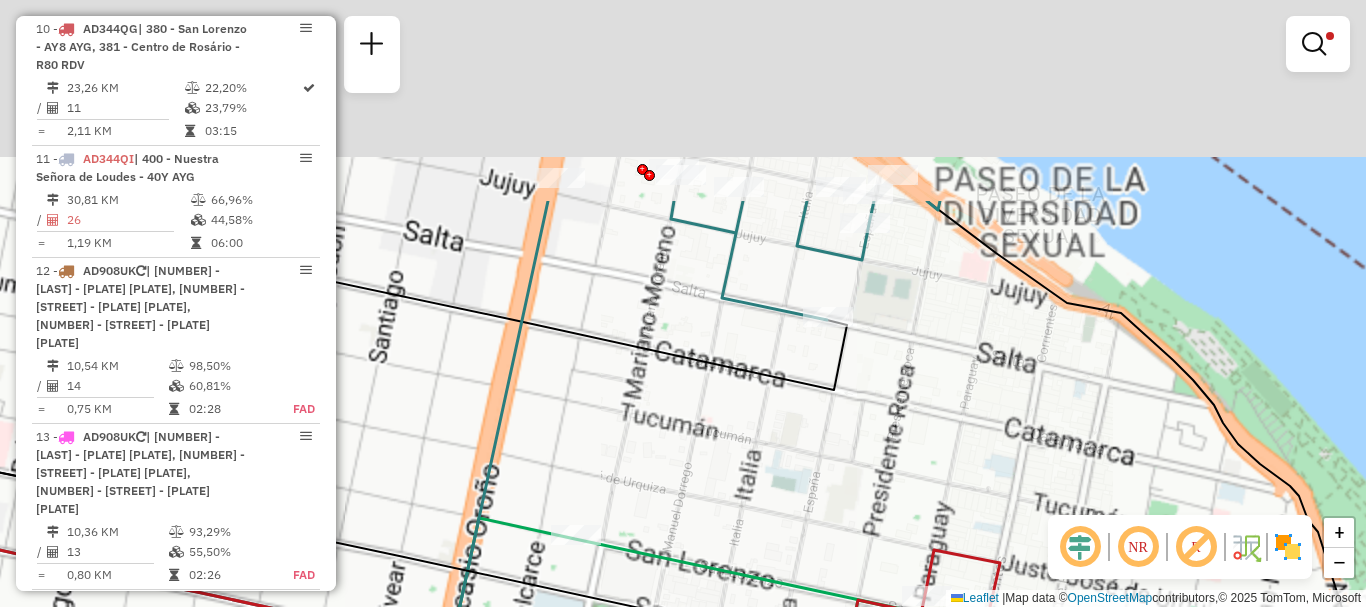 drag, startPoint x: 969, startPoint y: 304, endPoint x: 1083, endPoint y: 566, distance: 285.72714 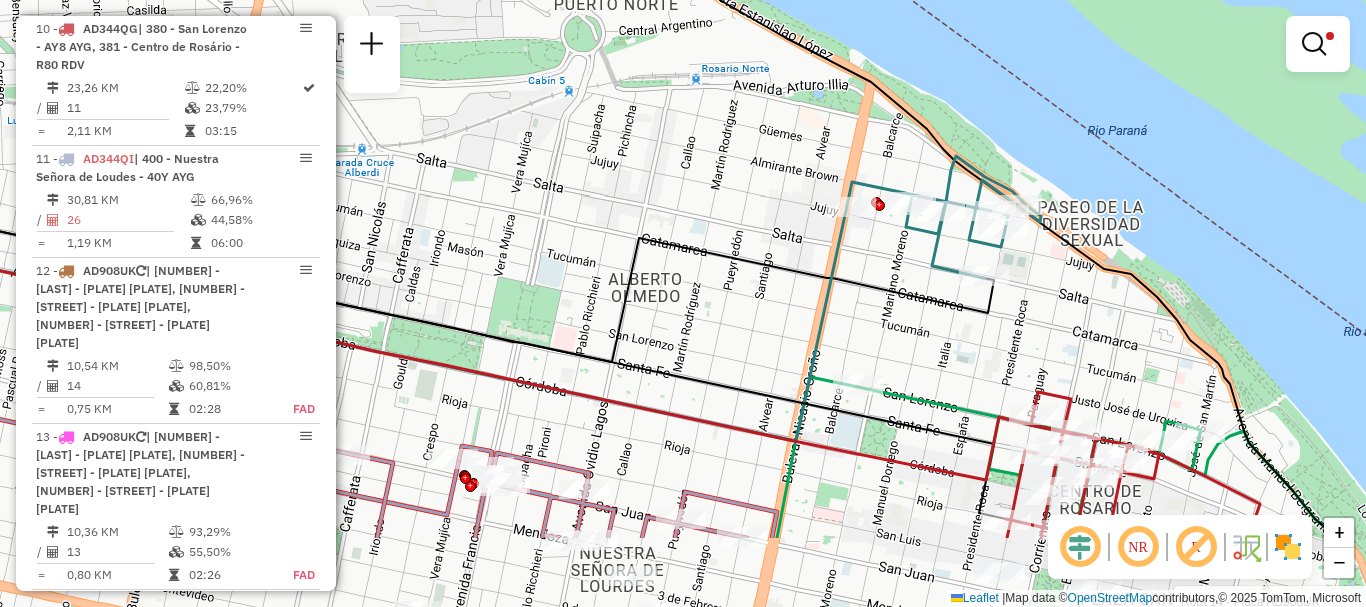 drag, startPoint x: 935, startPoint y: 360, endPoint x: 987, endPoint y: 332, distance: 59.05929 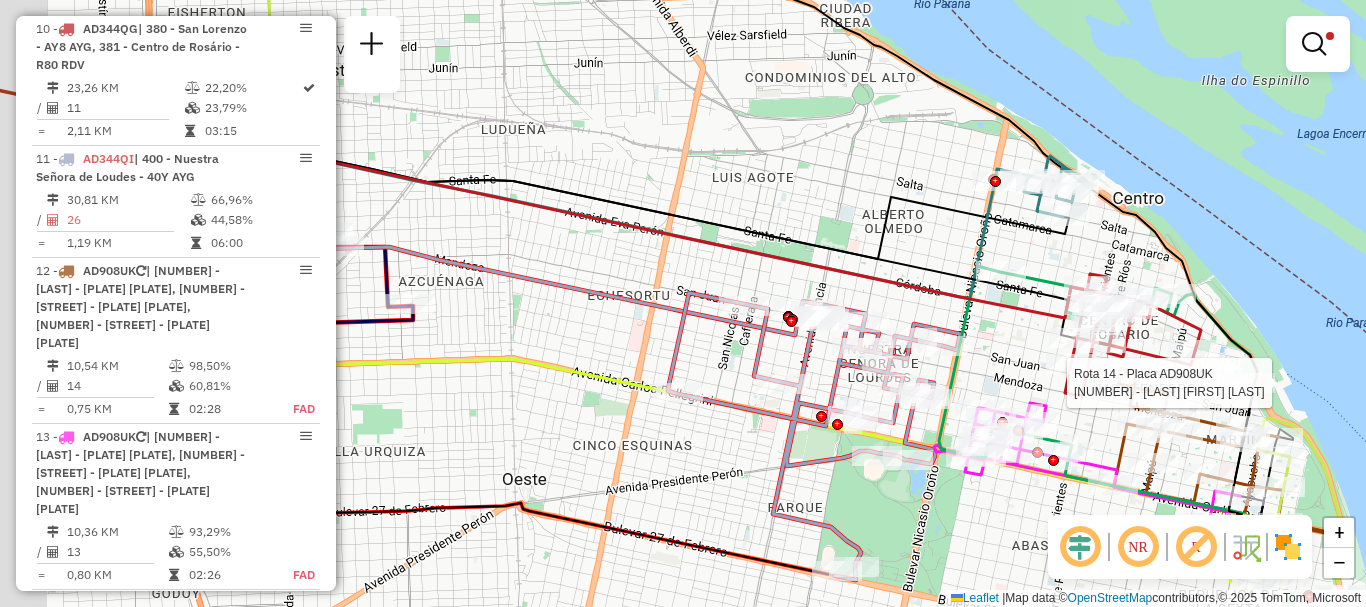 drag, startPoint x: 928, startPoint y: 430, endPoint x: 1005, endPoint y: 314, distance: 139.23003 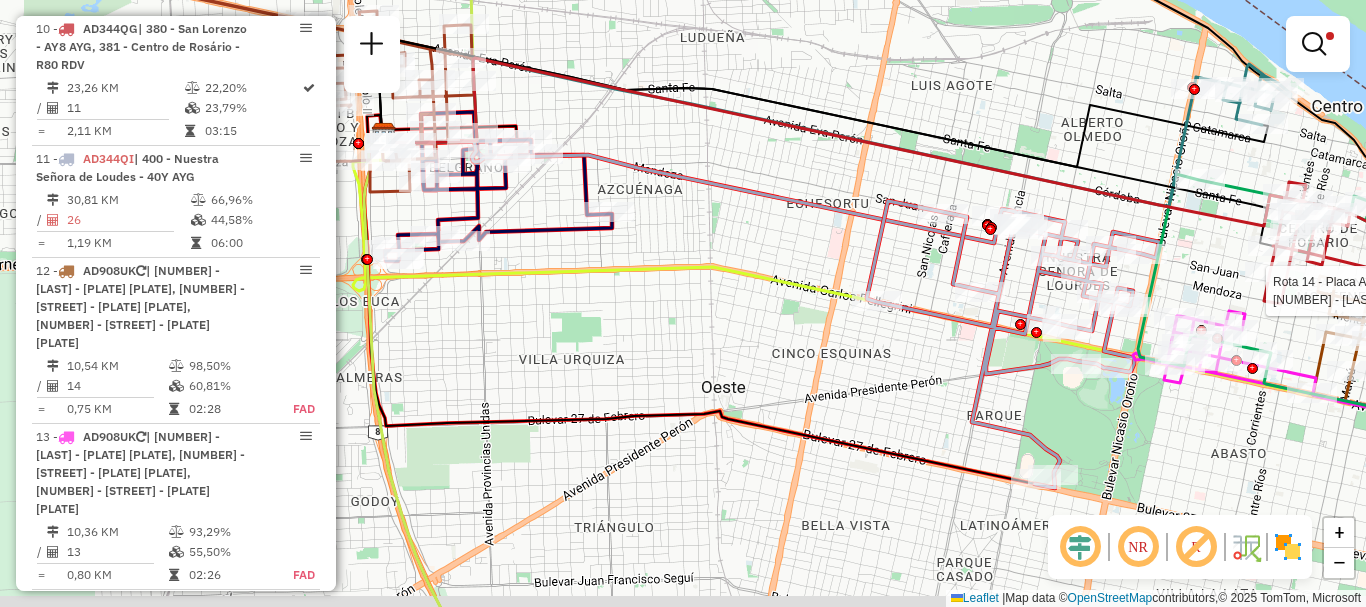 drag, startPoint x: 836, startPoint y: 409, endPoint x: 982, endPoint y: 400, distance: 146.27713 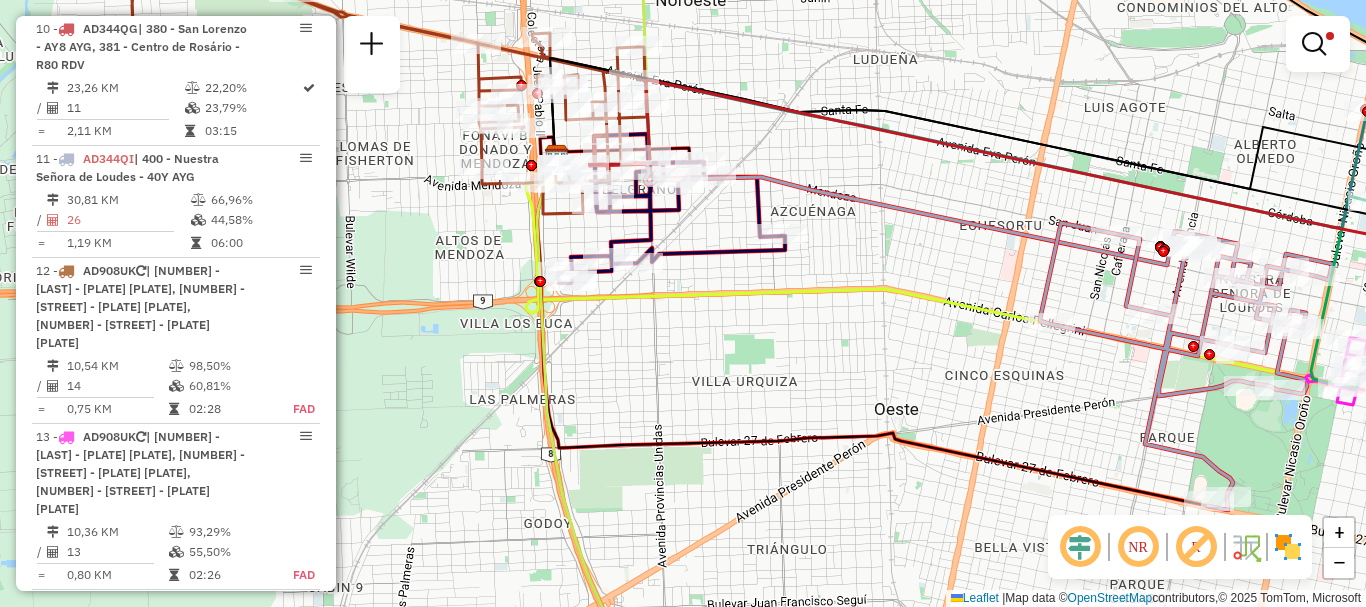 drag, startPoint x: 763, startPoint y: 368, endPoint x: 816, endPoint y: 396, distance: 59.94164 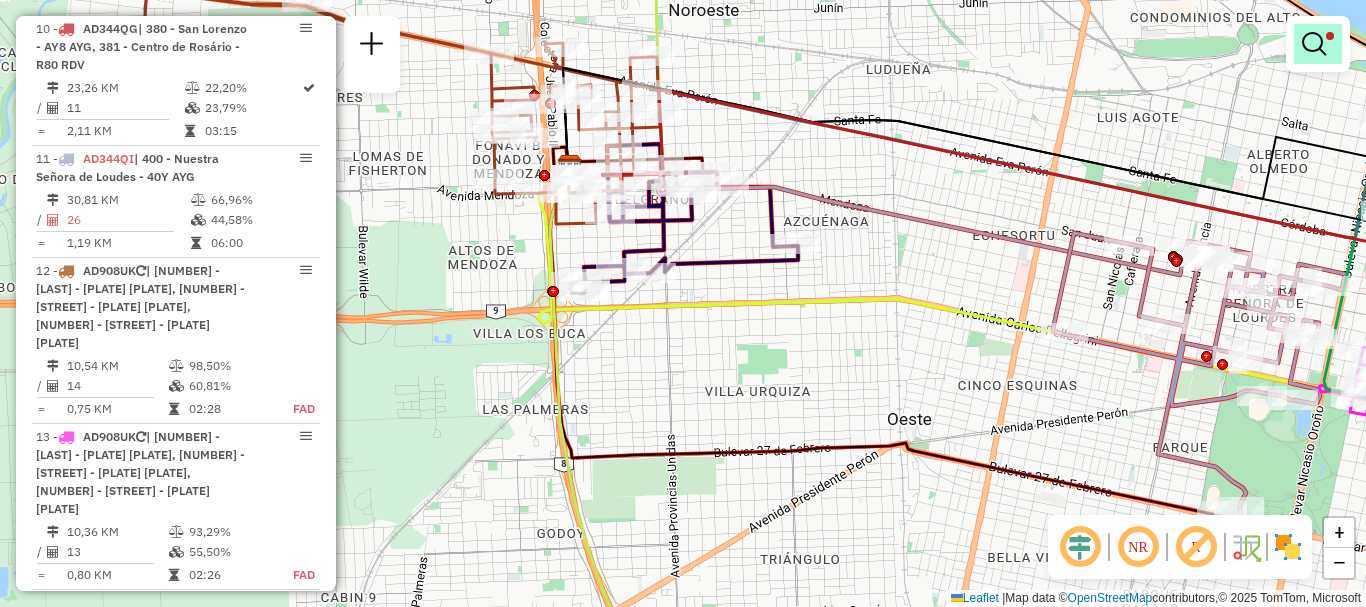 click at bounding box center [1314, 44] 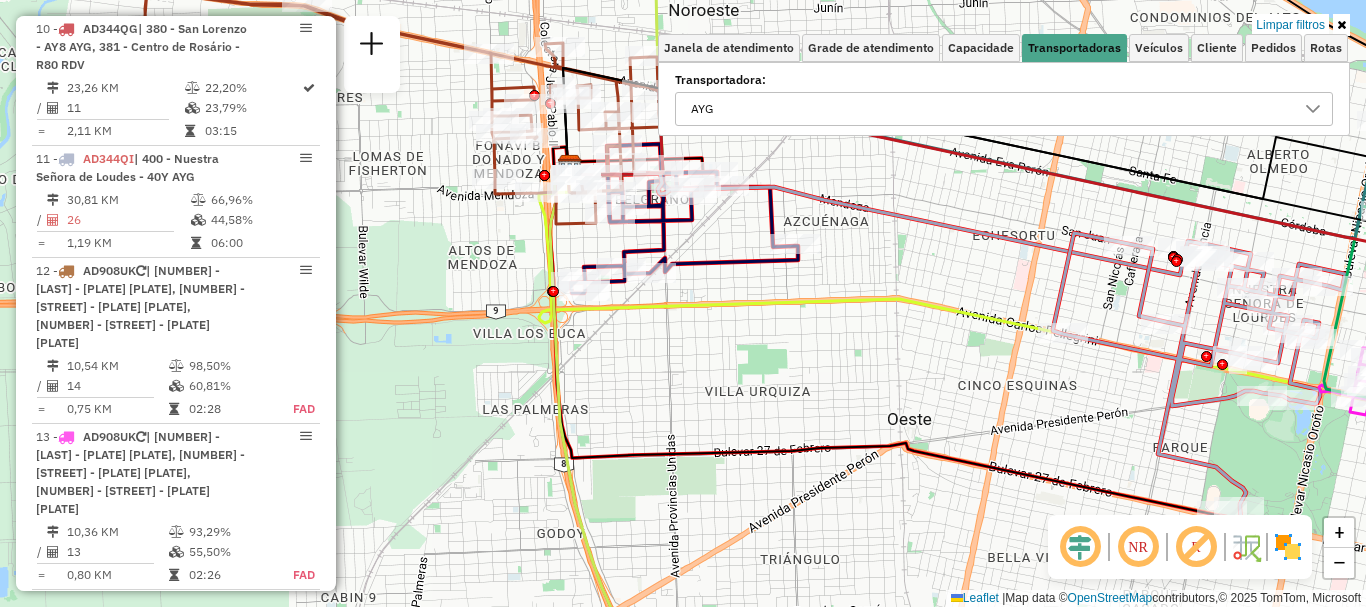 click 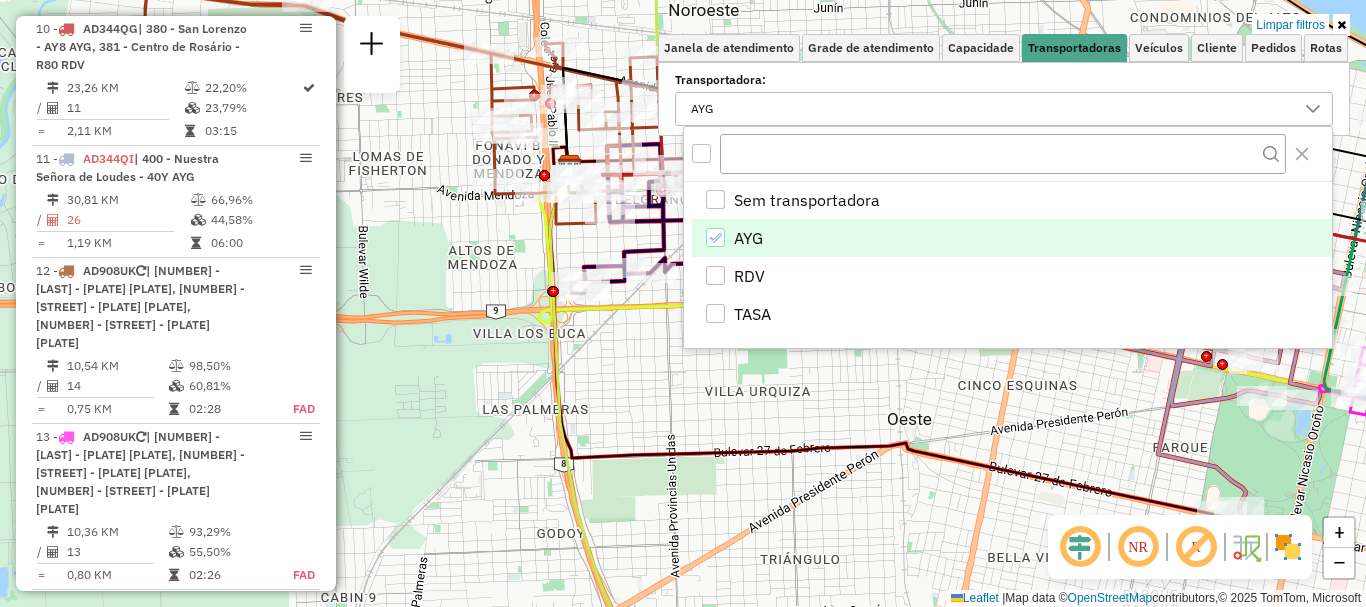 click 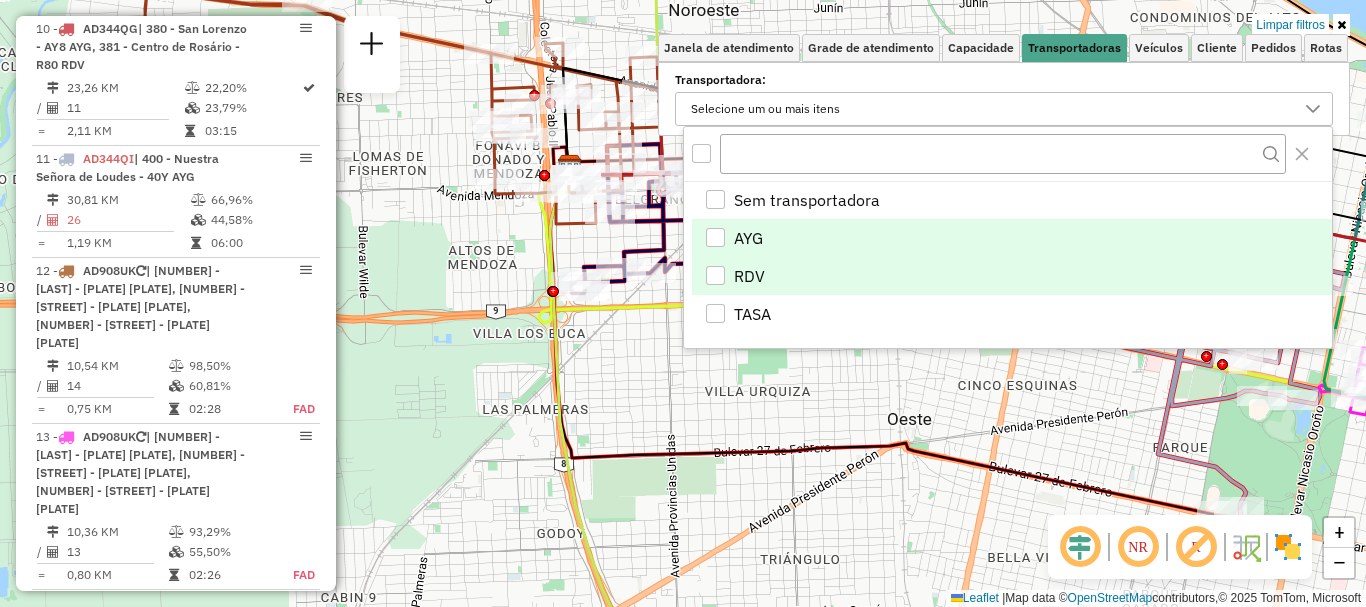 click at bounding box center (715, 275) 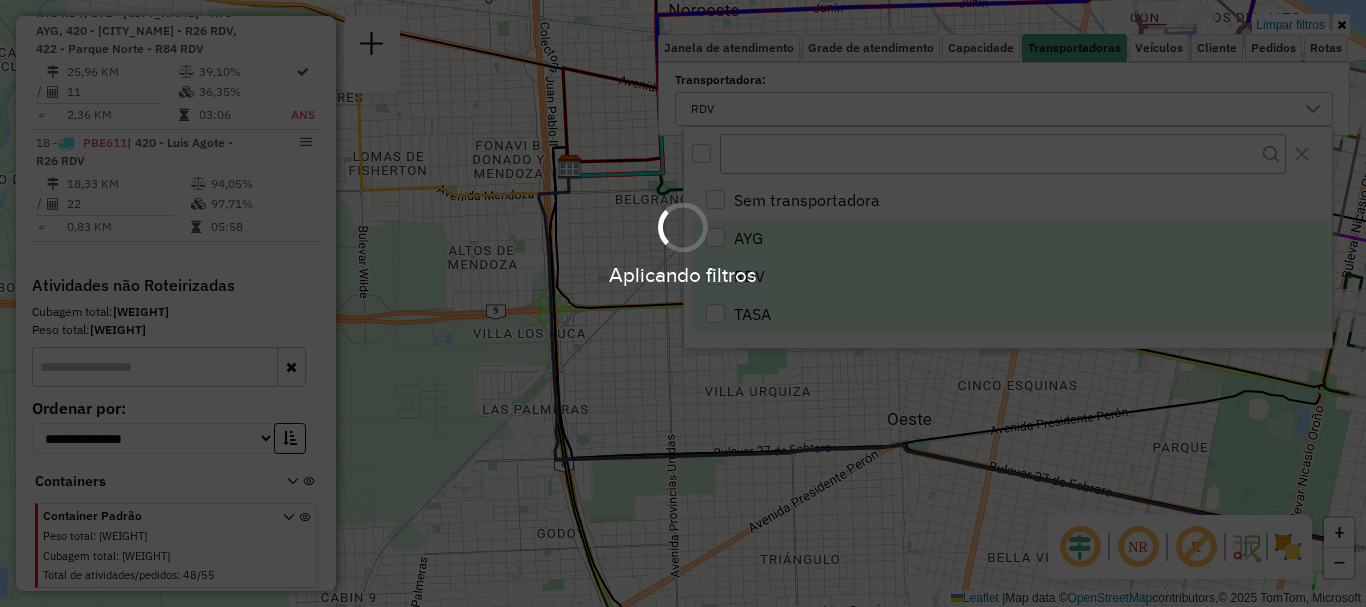 scroll, scrollTop: 1635, scrollLeft: 0, axis: vertical 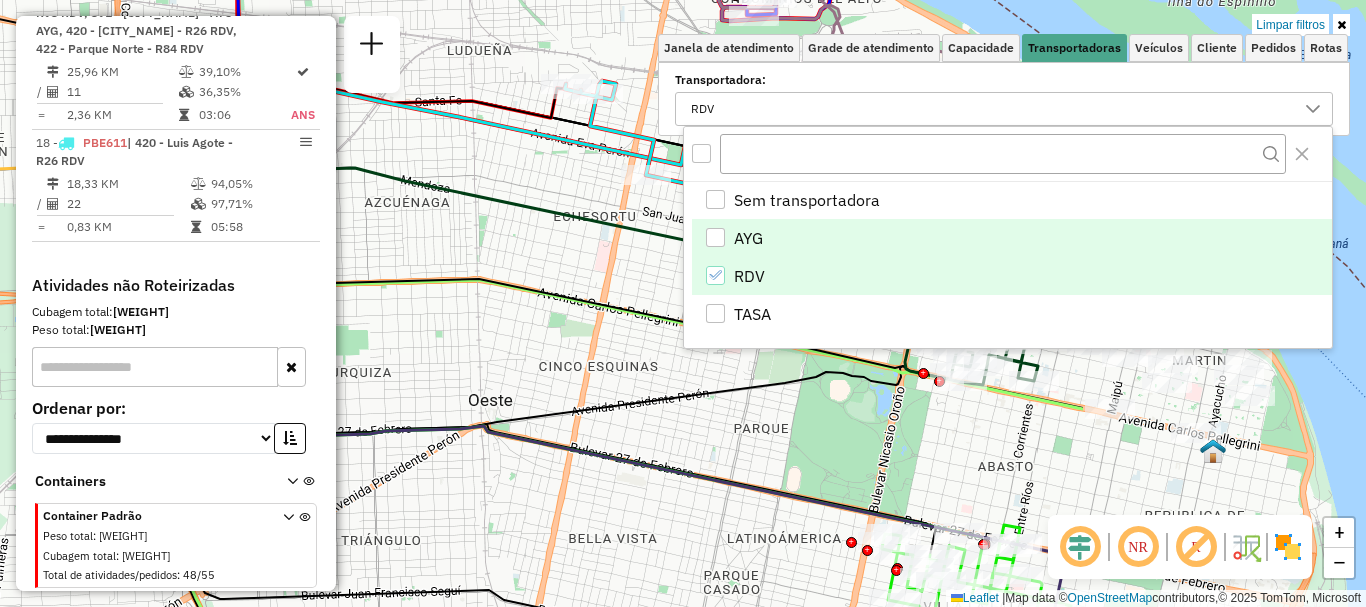 drag, startPoint x: 990, startPoint y: 398, endPoint x: 522, endPoint y: 380, distance: 468.34604 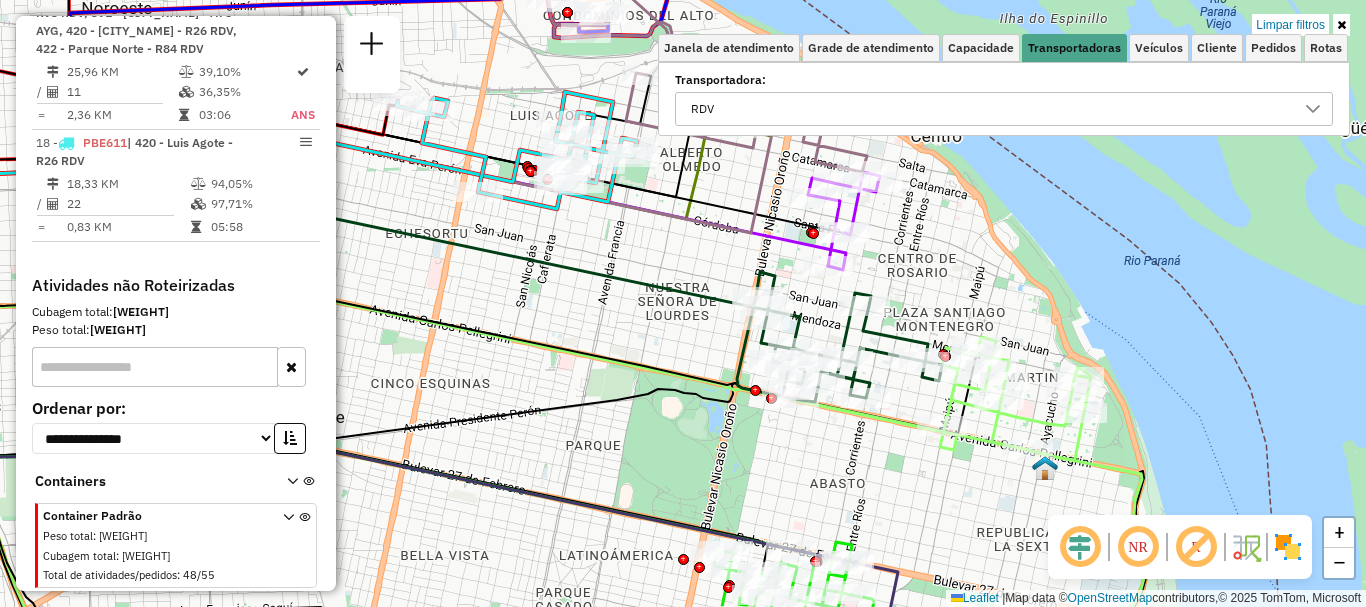 drag, startPoint x: 772, startPoint y: 430, endPoint x: 660, endPoint y: 445, distance: 113 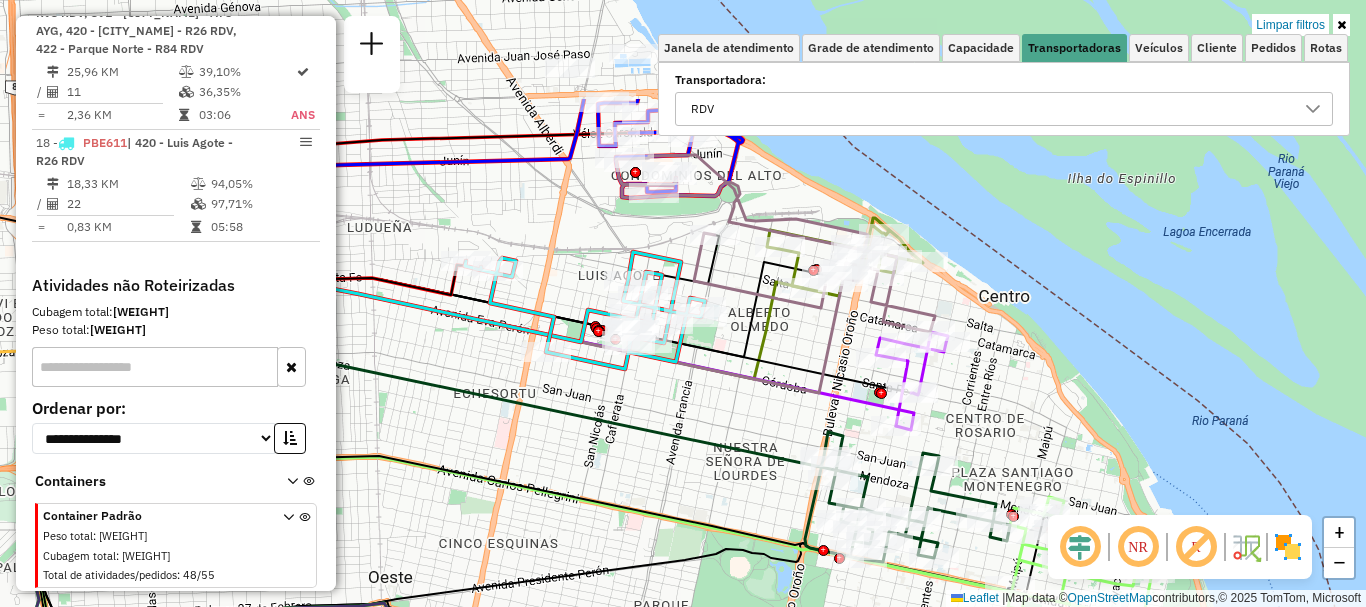 drag, startPoint x: 688, startPoint y: 448, endPoint x: 747, endPoint y: 571, distance: 136.41847 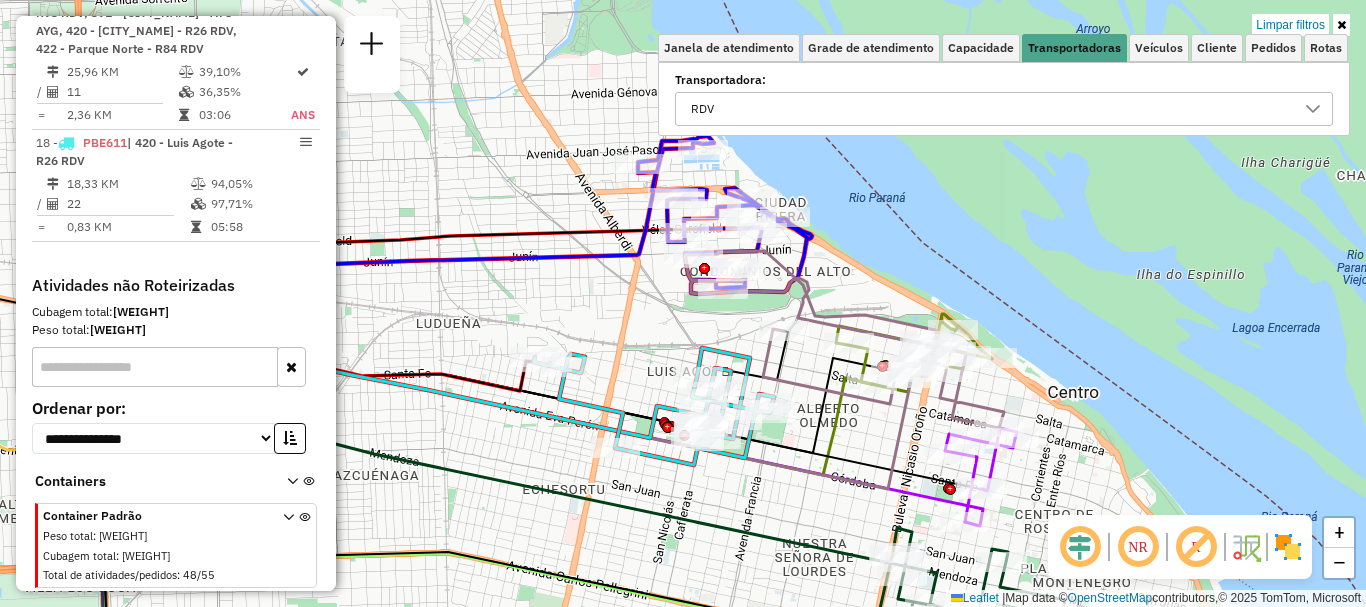 drag, startPoint x: 733, startPoint y: 447, endPoint x: 802, endPoint y: 543, distance: 118.224365 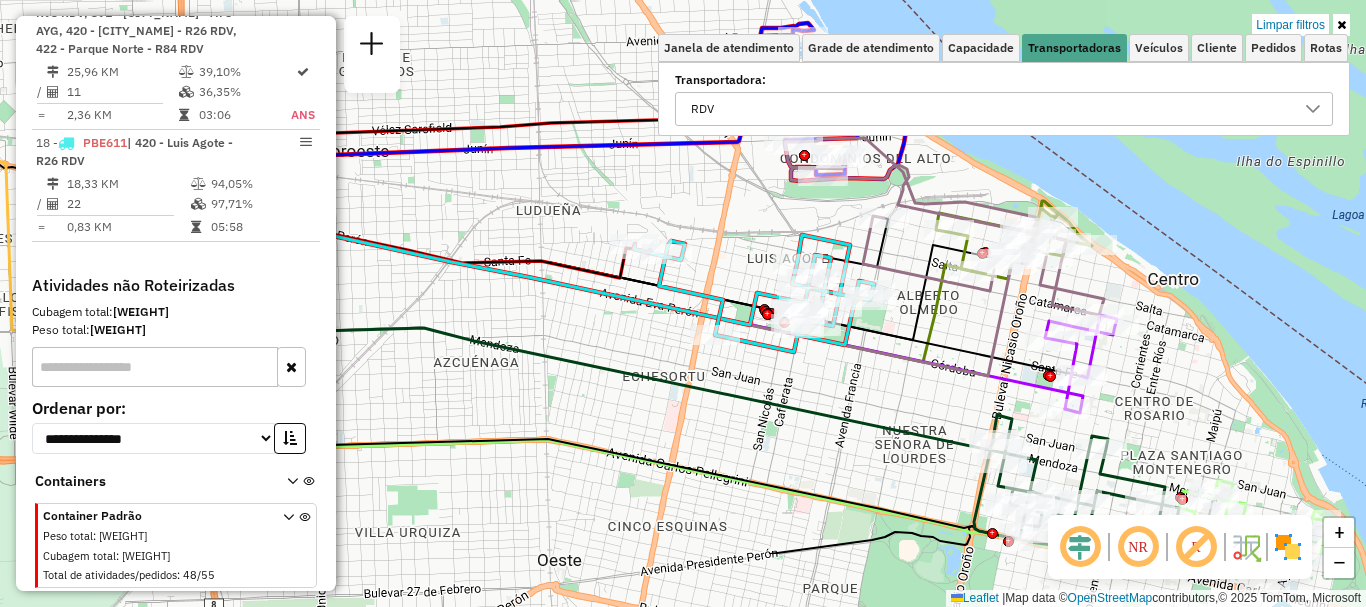 drag, startPoint x: 731, startPoint y: 474, endPoint x: 884, endPoint y: 273, distance: 252.60641 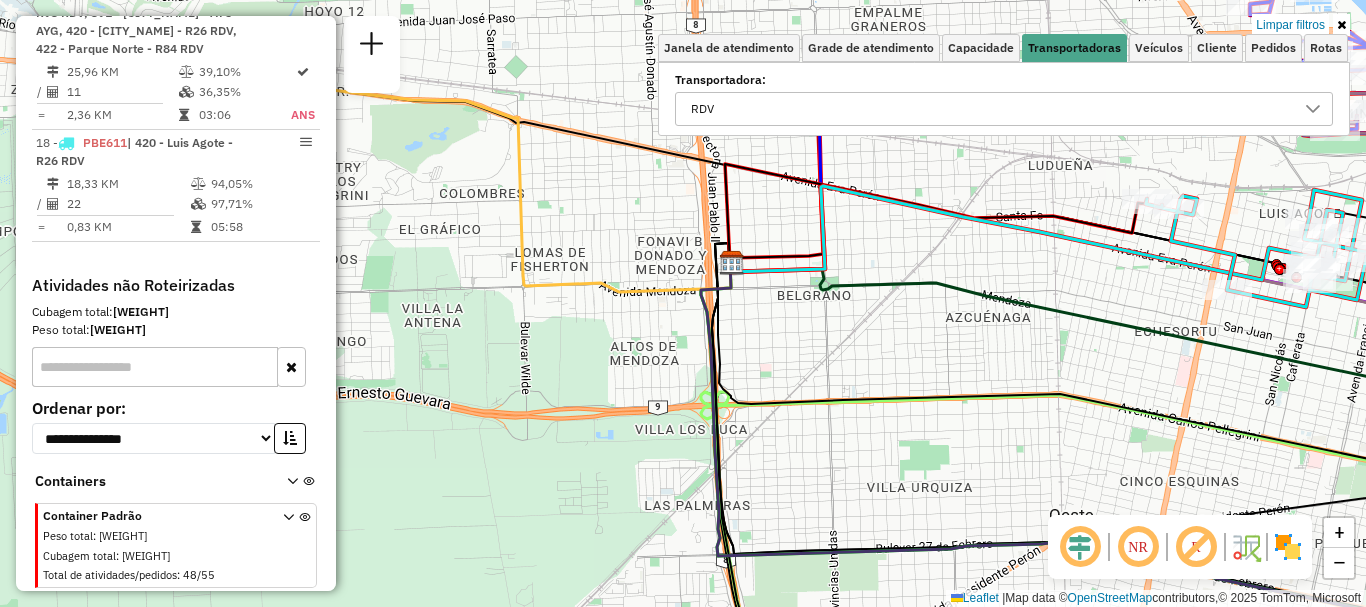 drag, startPoint x: 657, startPoint y: 384, endPoint x: 1118, endPoint y: 422, distance: 462.5635 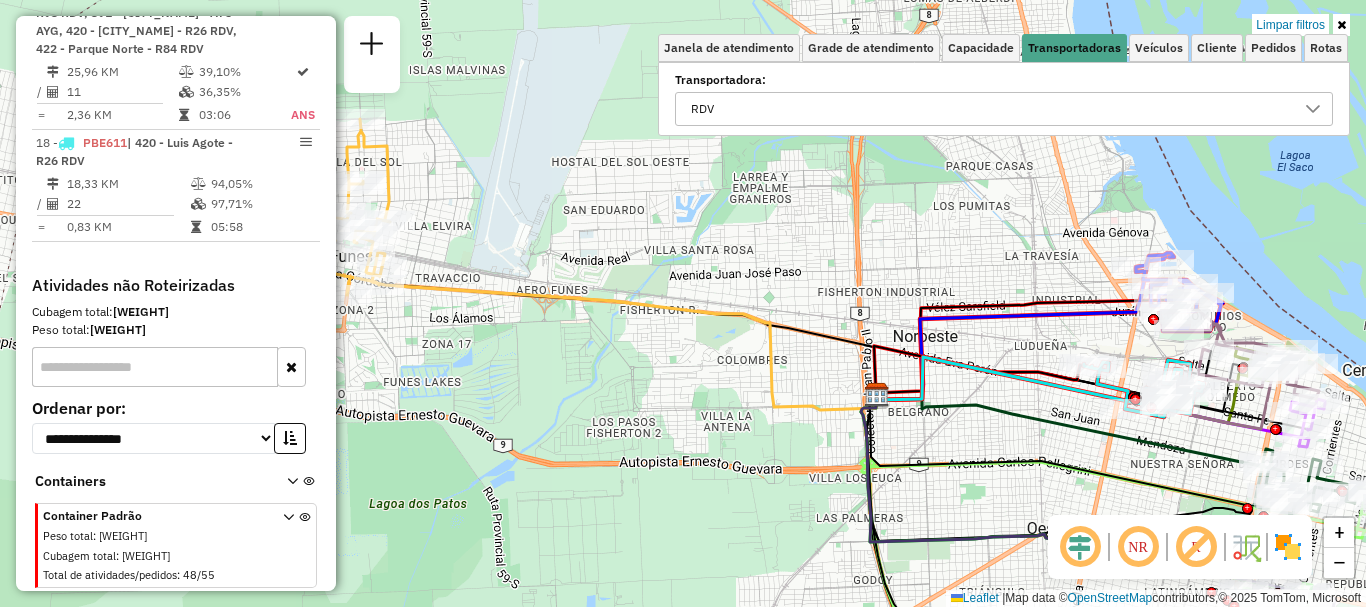drag, startPoint x: 965, startPoint y: 401, endPoint x: 751, endPoint y: 481, distance: 228.46443 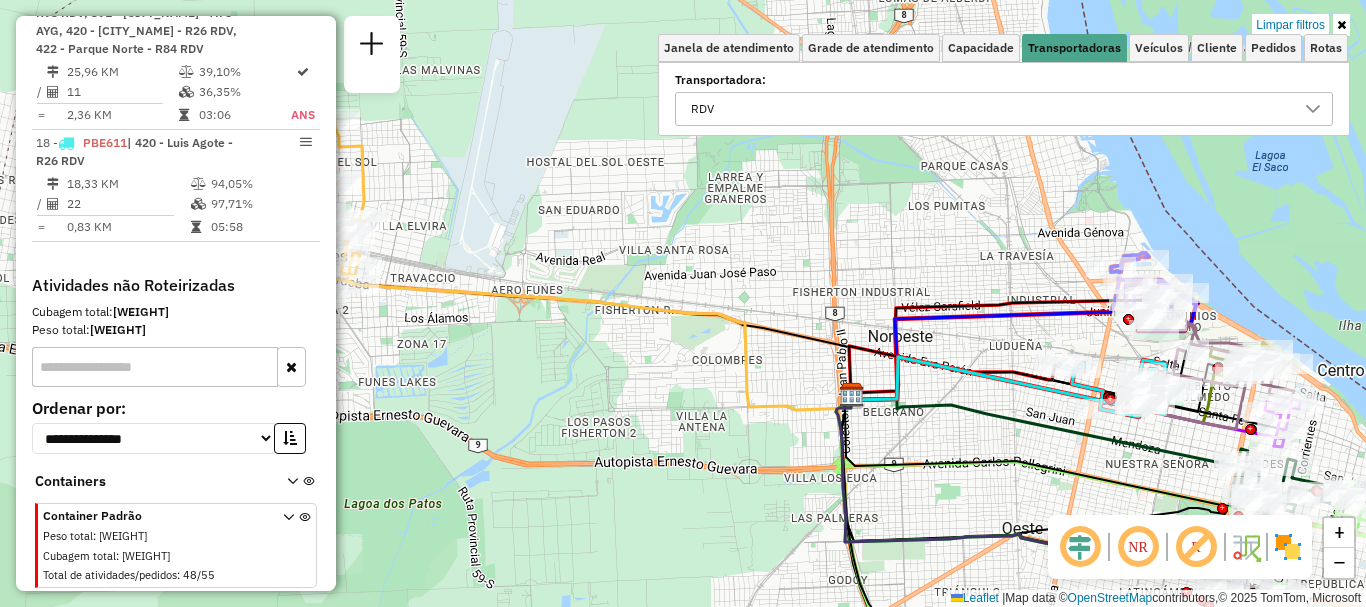click 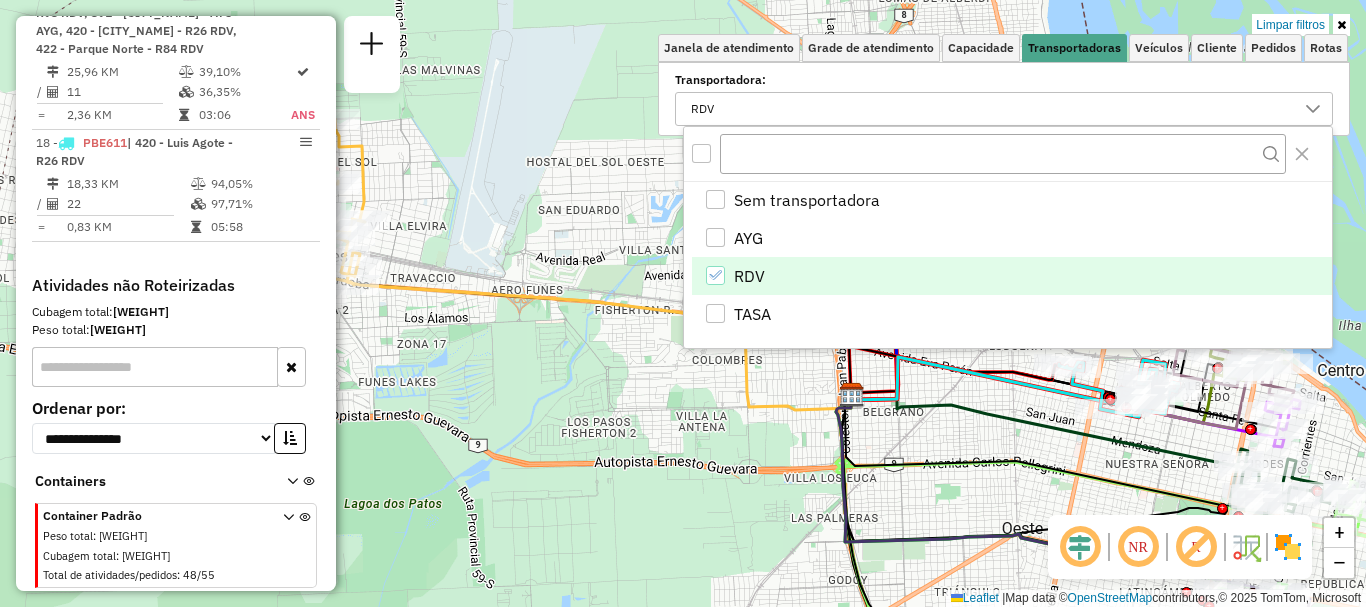 click 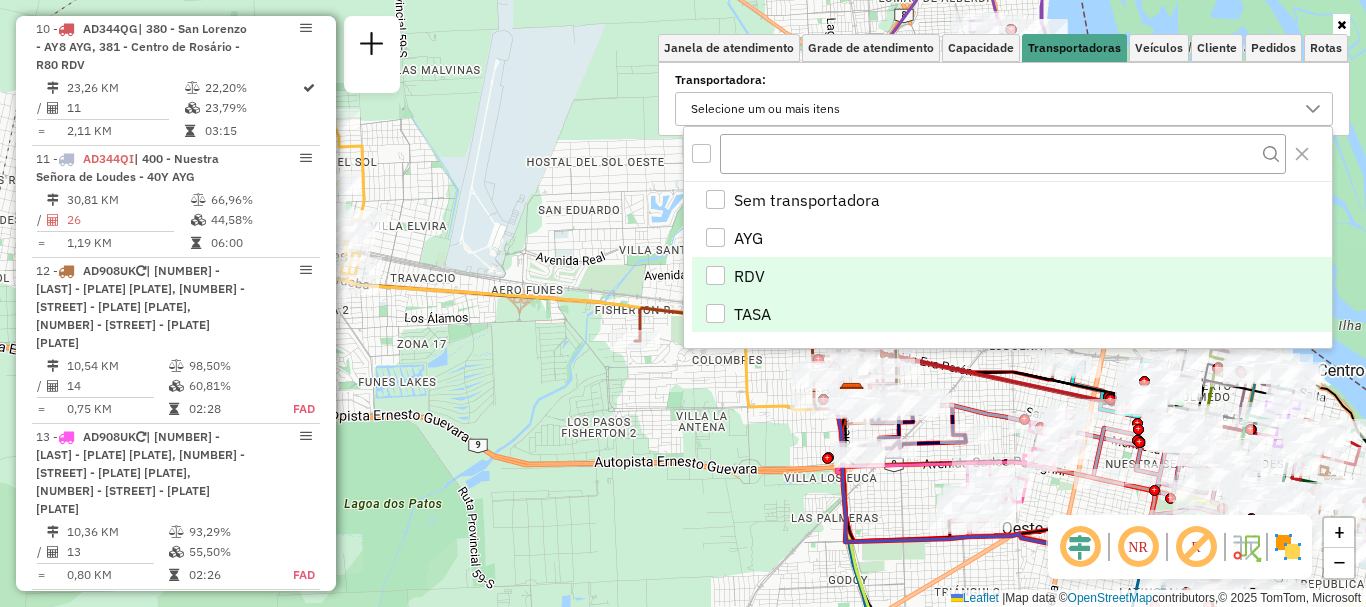 click at bounding box center (715, 313) 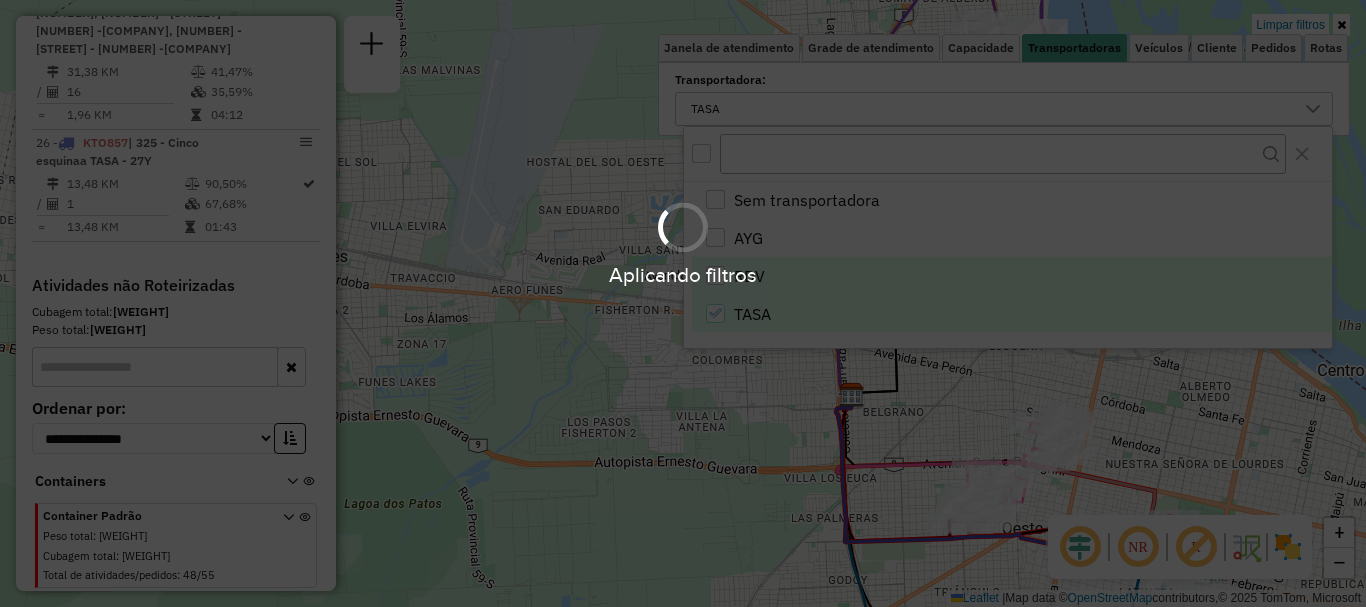scroll, scrollTop: 1223, scrollLeft: 0, axis: vertical 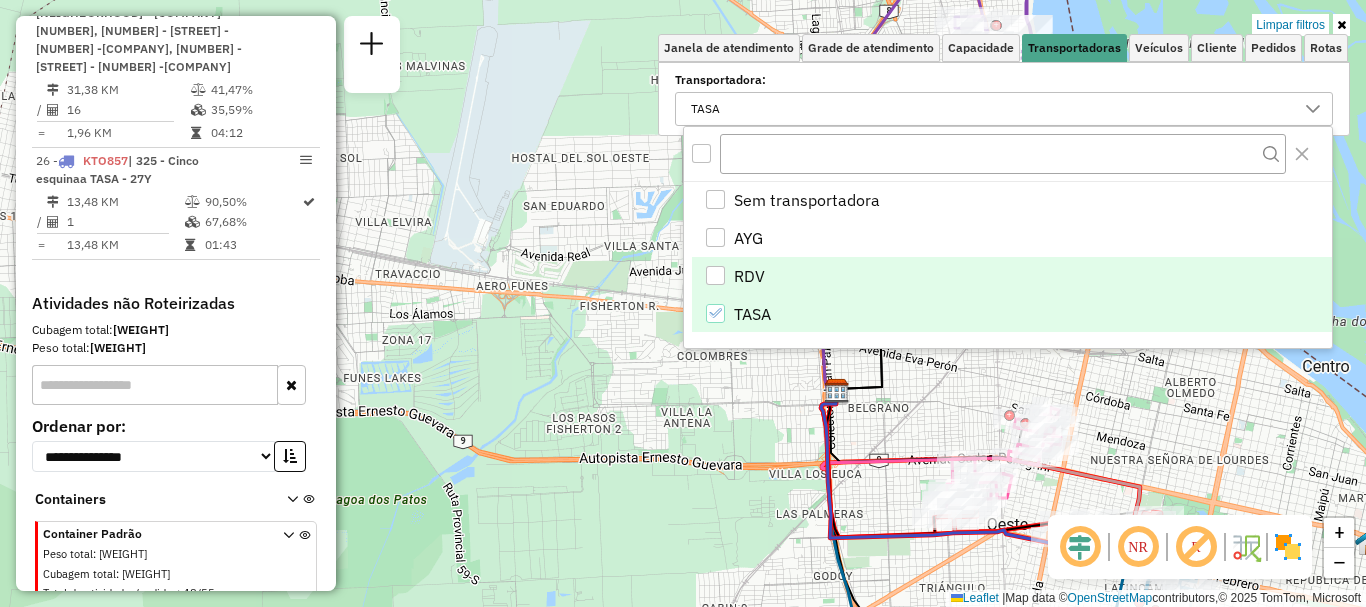 drag, startPoint x: 742, startPoint y: 440, endPoint x: 572, endPoint y: 397, distance: 175.35393 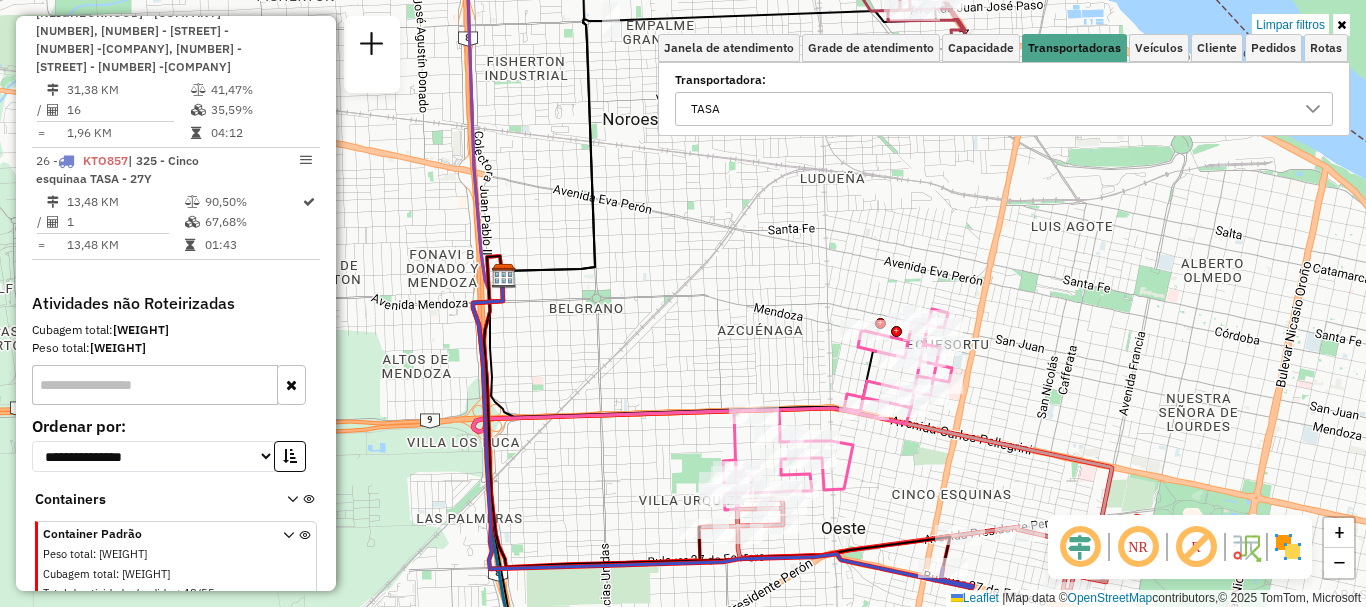 drag, startPoint x: 949, startPoint y: 476, endPoint x: 710, endPoint y: 416, distance: 246.41632 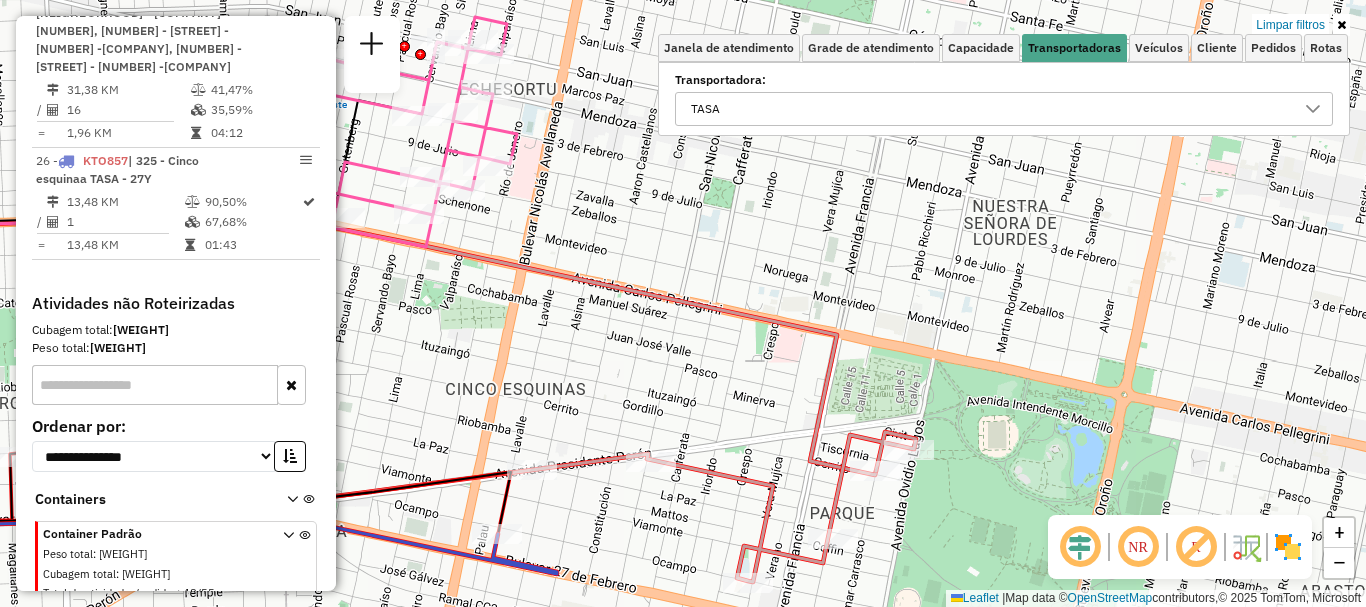 drag, startPoint x: 934, startPoint y: 377, endPoint x: 946, endPoint y: 236, distance: 141.50972 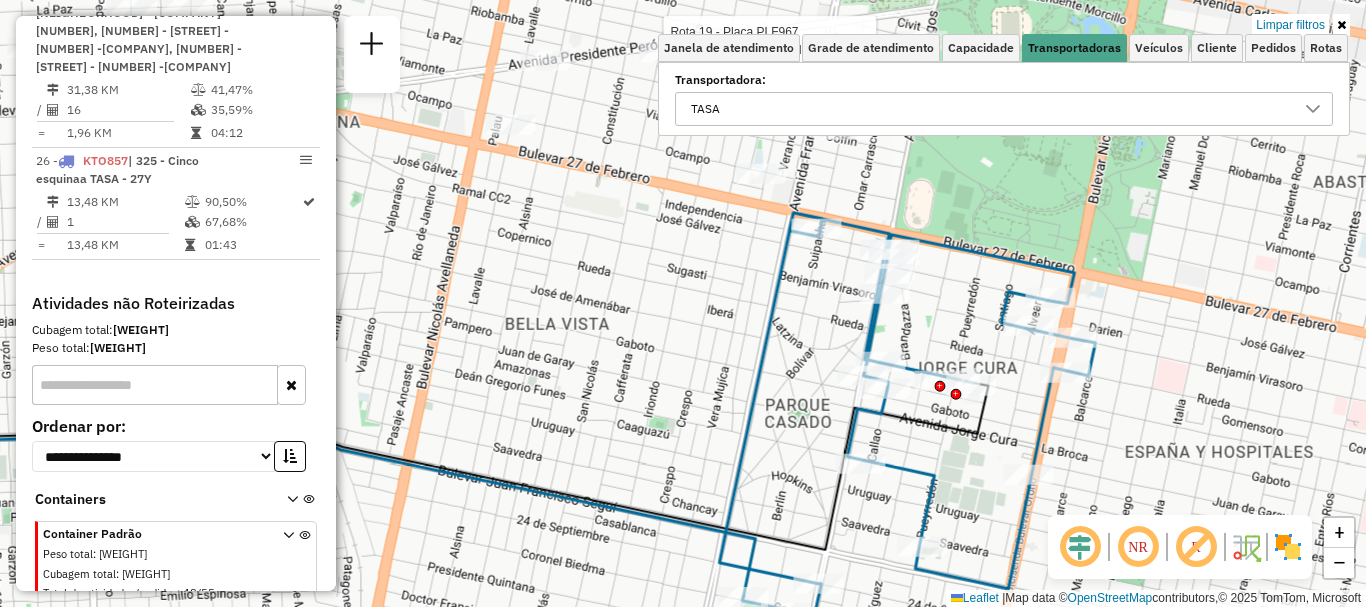drag, startPoint x: 942, startPoint y: 281, endPoint x: 920, endPoint y: 485, distance: 205.18285 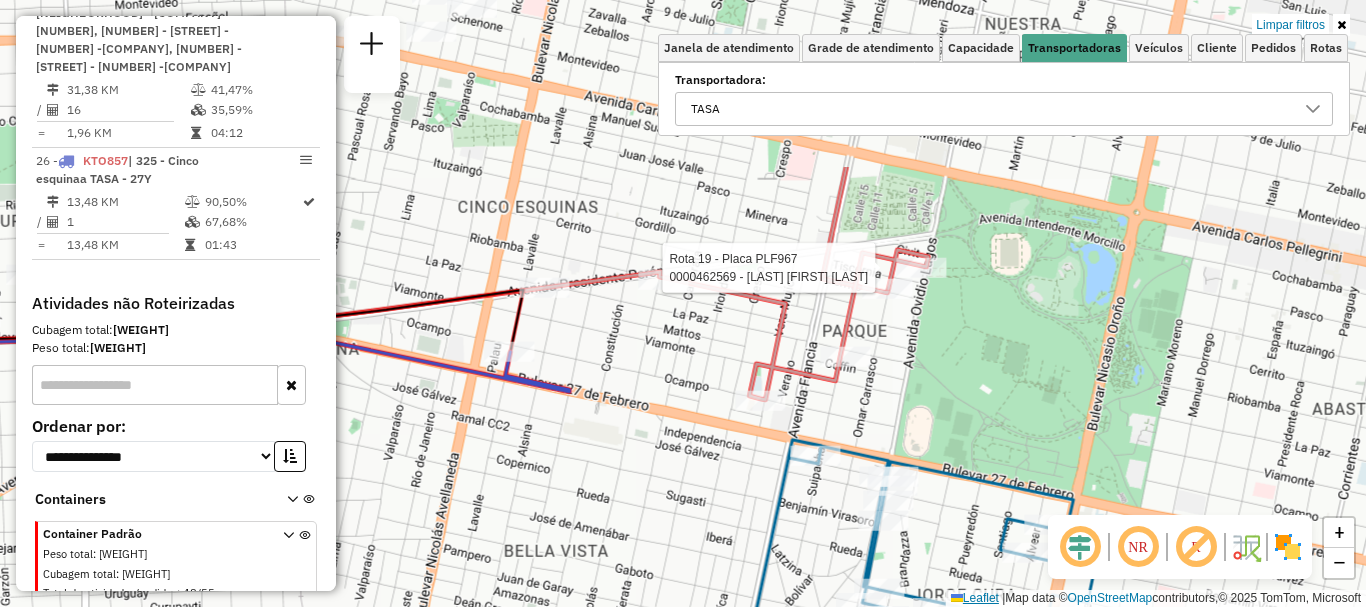 drag, startPoint x: 949, startPoint y: 367, endPoint x: 942, endPoint y: 604, distance: 237.10335 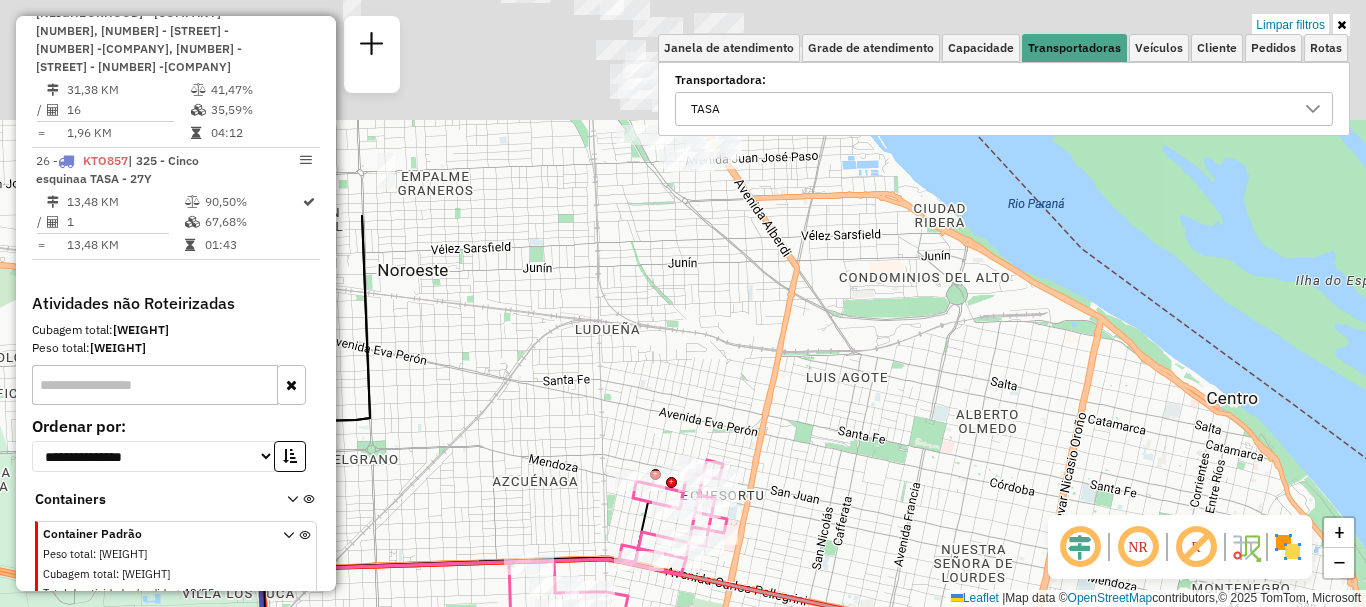 click on "Aplicando filtros  Pop-up bloqueado!  Seu navegador bloqueou automáticamente a abertura de uma nova janela.   Acesse as configurações e adicione o endereço do sistema a lista de permissão.   Fechar  Informações da Sessão 1224263 - 06/08/2025  Criação: 05/08/2025 16:24   Depósito:  SAZ AR Rosario I Mino  Total de rotas:  26  Distância Total:  694,08 km  Tempo total:  91:38  Total de Atividades Roteirizadas:  399  Total de Pedidos Roteirizados:  459  Peso total roteirizado:  85.278,56  Cubagem total roteirizado:  3.568,49  Total de Atividades não Roteirizadas:  48  Total de Pedidos não Roteirizados:  55 Total de caixas por viagem:  3.568,49 /   26 =  137,25 Média de Atividades por viagem:  399 /   26 =  15,35 Ocupação média da frota:  46,33%   Rotas improdutivas:  21  Rotas vários dias:  0  Clientes Priorizados NR:  5  Transportadoras  Rotas  Recargas: 2   Ver rotas   Ver veículos   19 -       PLF967   | 325 - Cinco esquinaa  TASA - 27Y   19,70 KM   58,59%  /  11   37,12%     =" at bounding box center [683, 303] 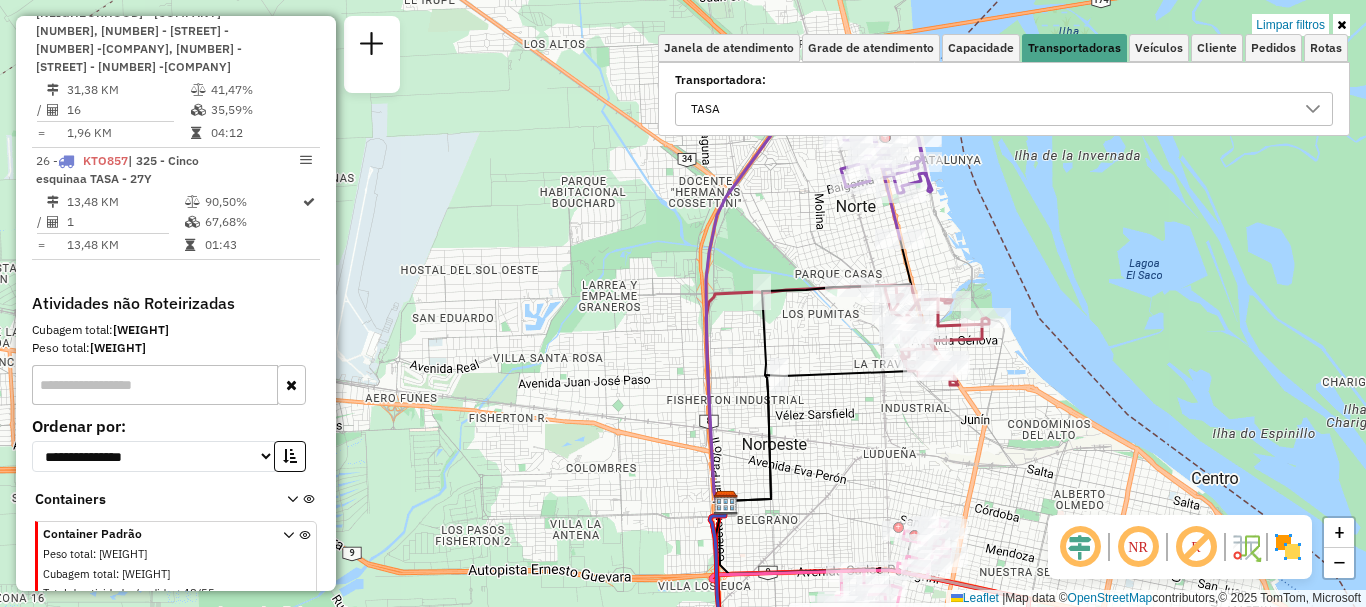 drag, startPoint x: 826, startPoint y: 455, endPoint x: 934, endPoint y: 492, distance: 114.16216 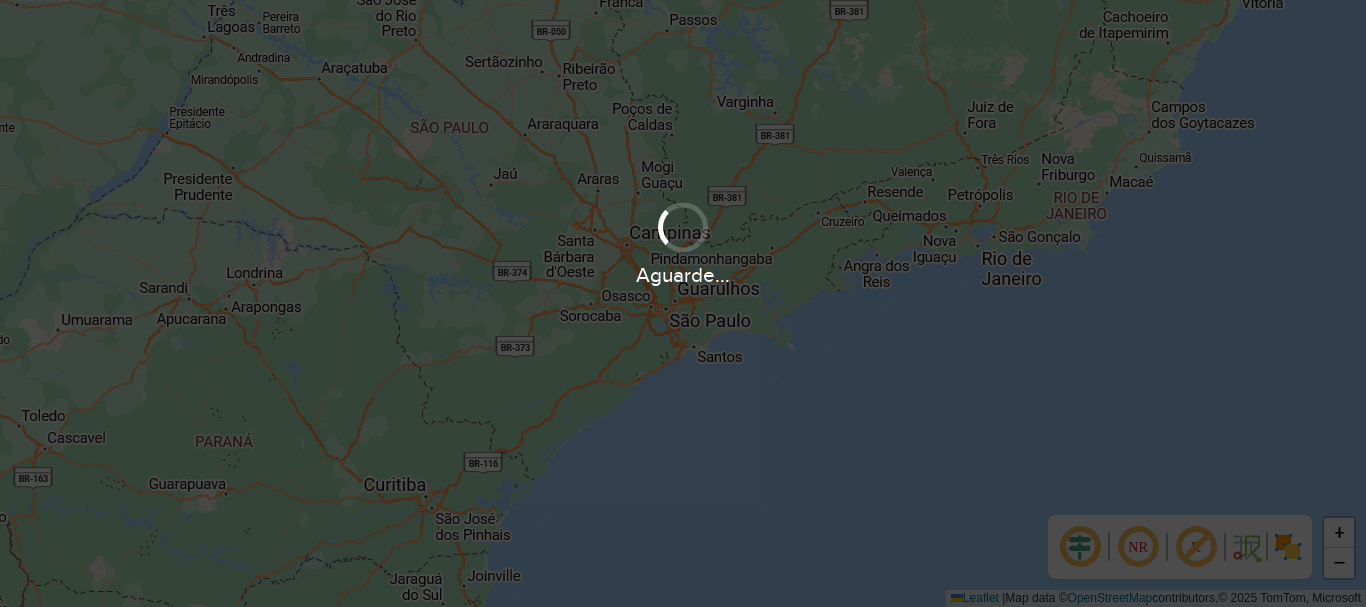 scroll, scrollTop: 0, scrollLeft: 0, axis: both 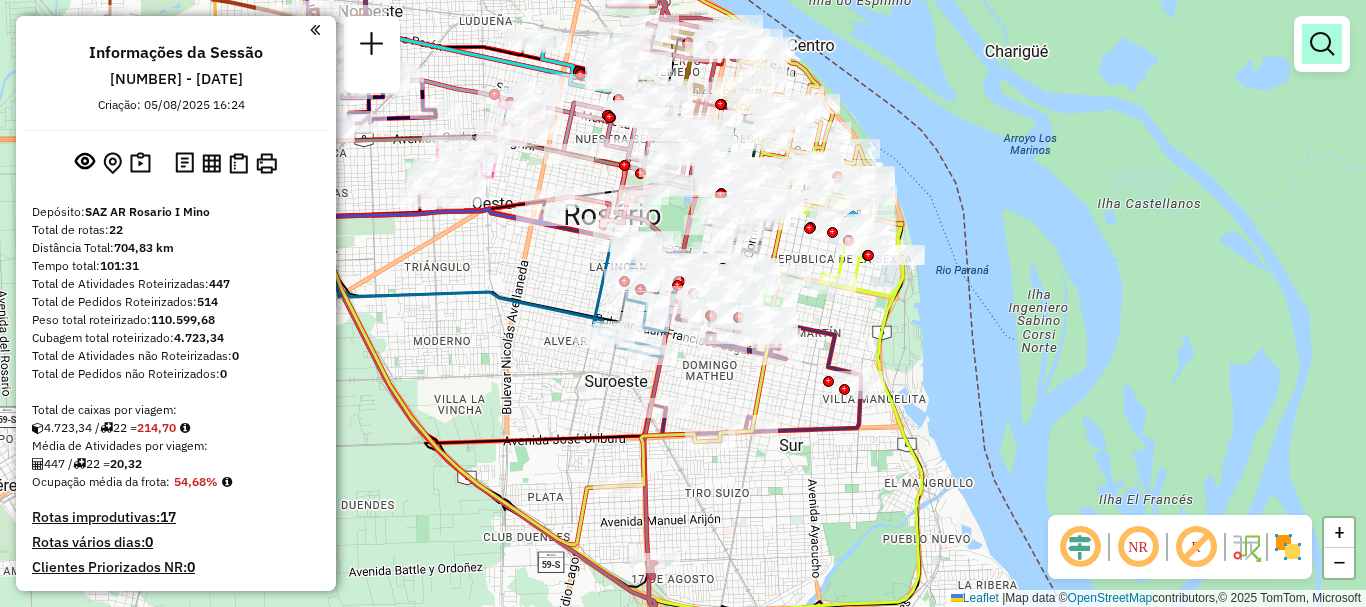 click at bounding box center (1322, 44) 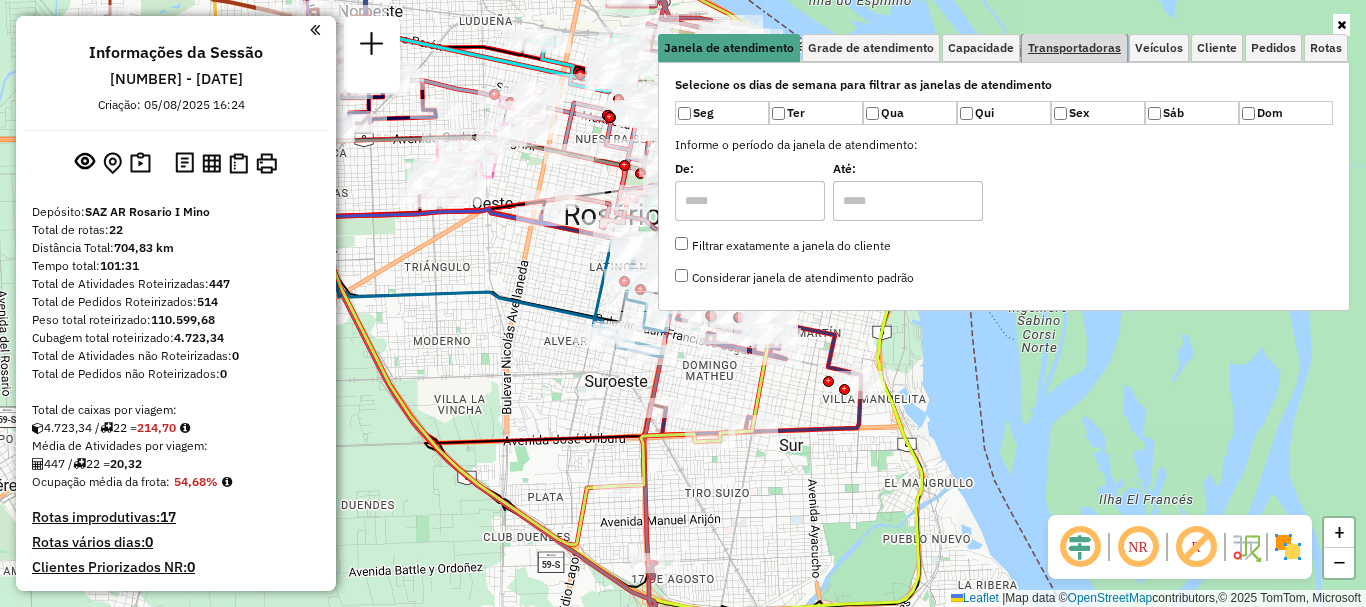 click on "Transportadoras" at bounding box center [1074, 48] 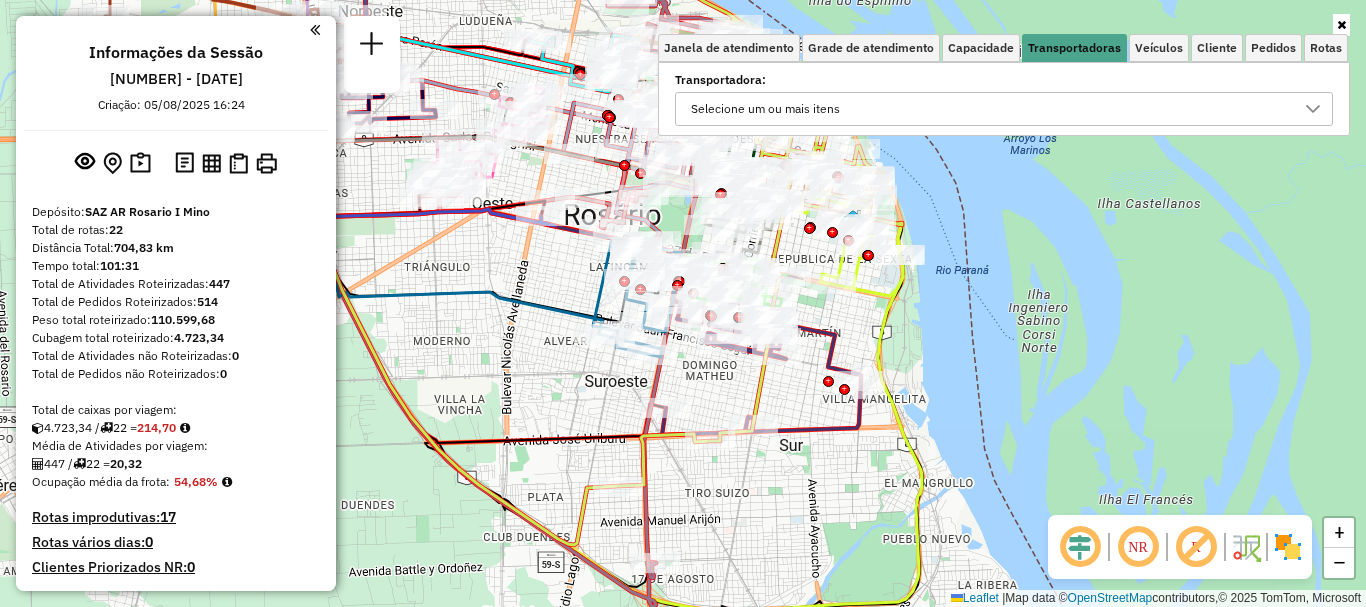 click 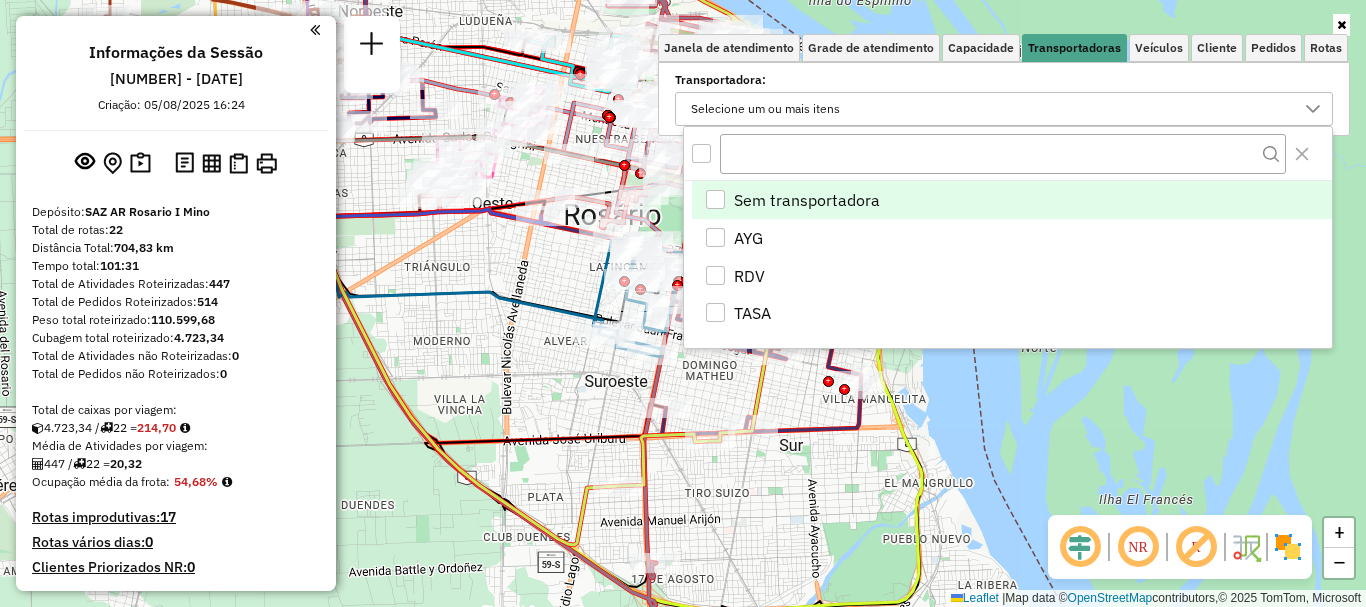 scroll, scrollTop: 12, scrollLeft: 69, axis: both 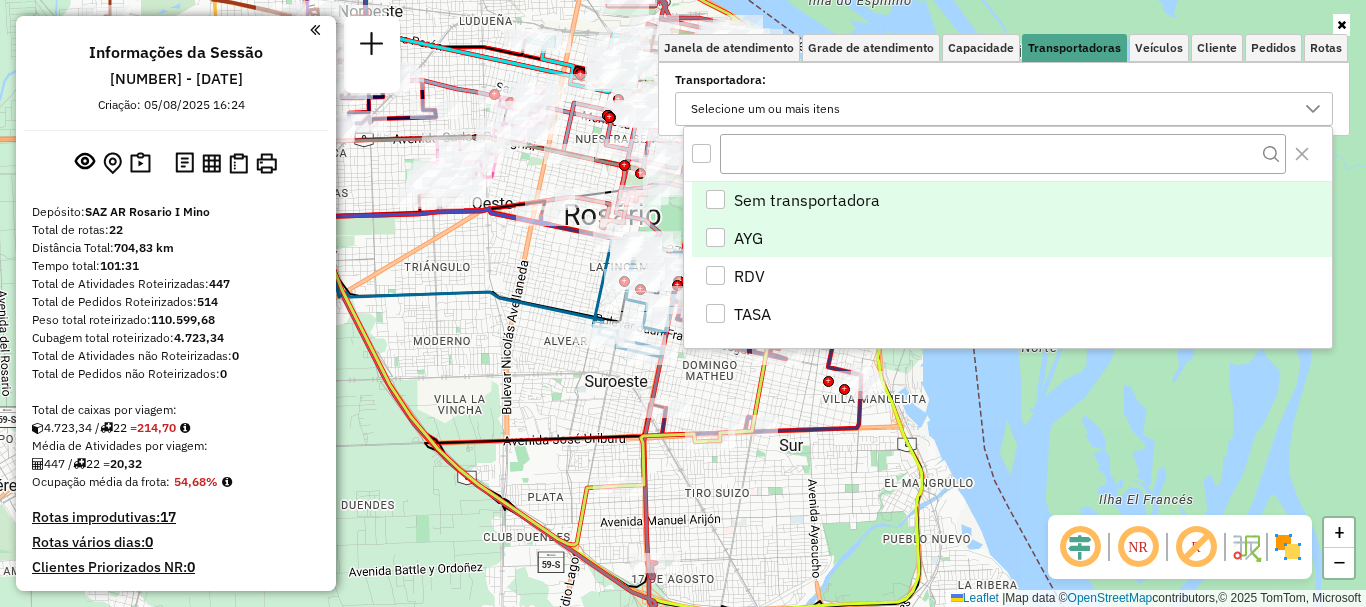 click at bounding box center [715, 237] 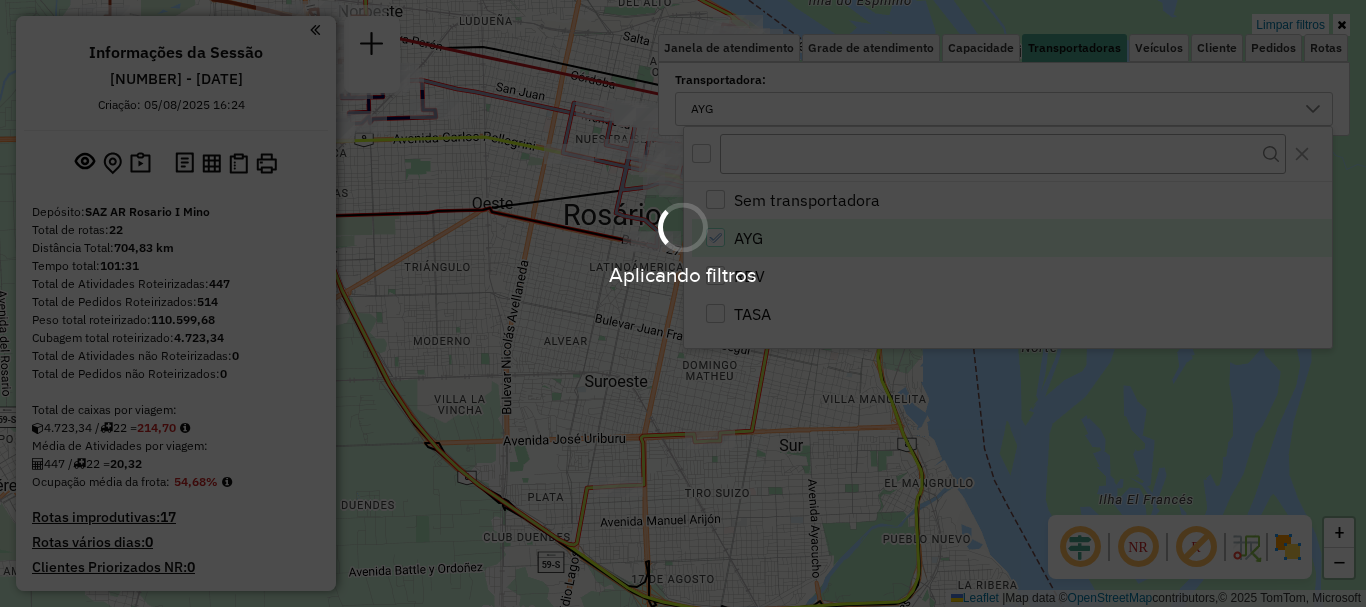 click on "Aplicando filtros  Pop-up bloqueado!  Seu navegador bloqueou automáticamente a abertura de uma nova janela.   Acesse as configurações e adicione o endereço do sistema a lista de permissão.   Fechar  Informações da Sessão 1224263 - 06/08/2025  Criação: 05/08/2025 16:24   Depósito:  SAZ AR Rosario I Mino  Total de rotas:  22  Distância Total:  704,83 km  Tempo total:  101:31  Total de Atividades Roteirizadas:  447  Total de Pedidos Roteirizados:  514  Peso total roteirizado:  110.599,68  Cubagem total roteirizado:  4.723,34  Total de Atividades não Roteirizadas:  0  Total de Pedidos não Roteirizados:  0 Total de caixas por viagem:  4.723,34 /   22 =  214,70 Média de Atividades por viagem:  447 /   22 =  20,32 Ocupação média da frota:  54,68%   Rotas improdutivas:  17  Rotas vários dias:  0  Clientes Priorizados NR:  0  Transportadoras  Rotas  Recargas: 0   Ver rotas   Ver veículos   5 -       AD324QN   | 360 - Republica de la sexta - 39Y AYG  122,83 KM   28,17%  /  17   30,97%     =  6 -" at bounding box center (683, 303) 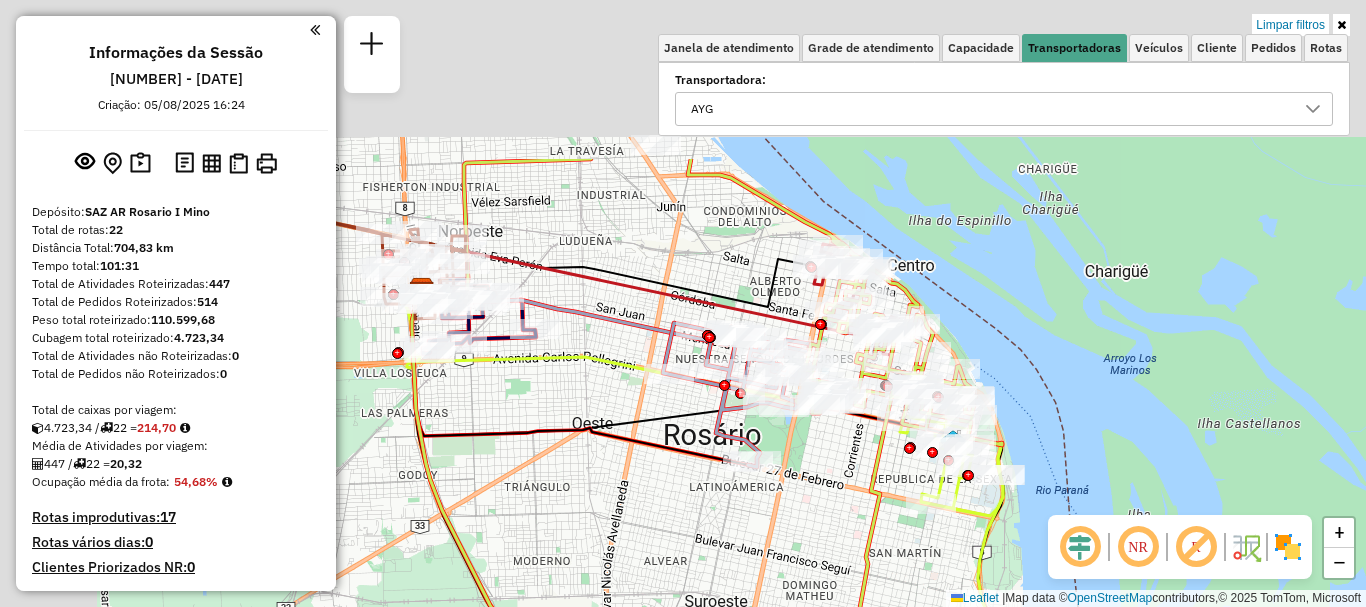 drag, startPoint x: 733, startPoint y: 373, endPoint x: 833, endPoint y: 593, distance: 241.66092 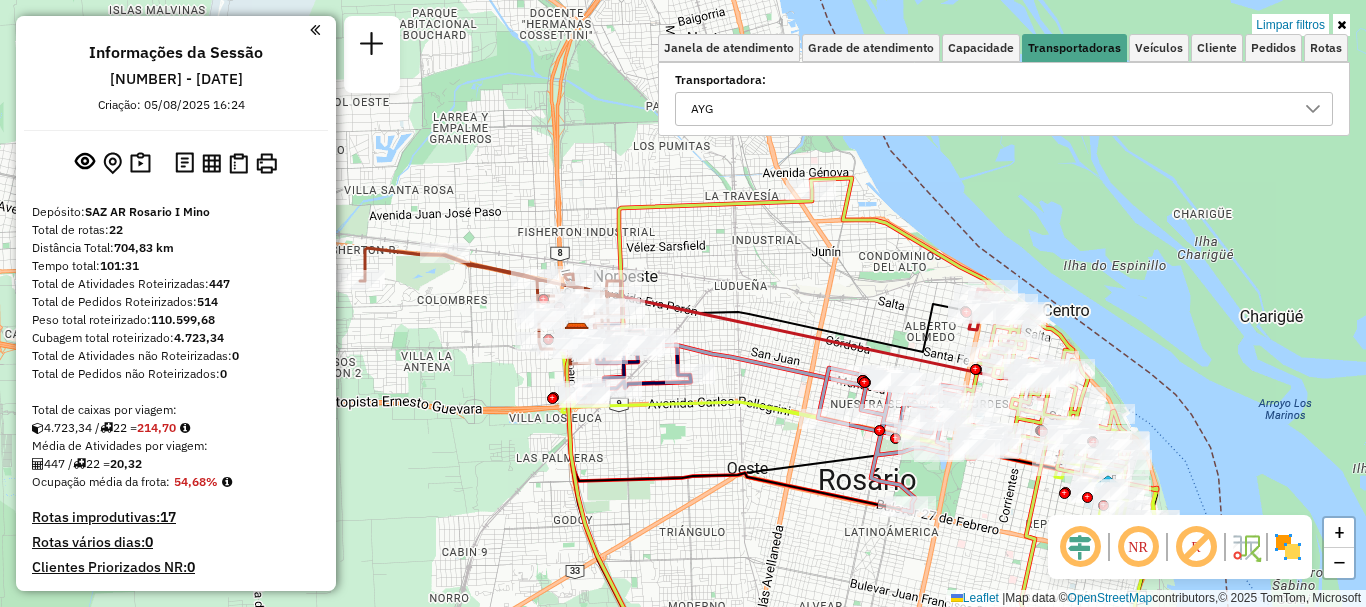 drag, startPoint x: 590, startPoint y: 475, endPoint x: 716, endPoint y: 490, distance: 126.88972 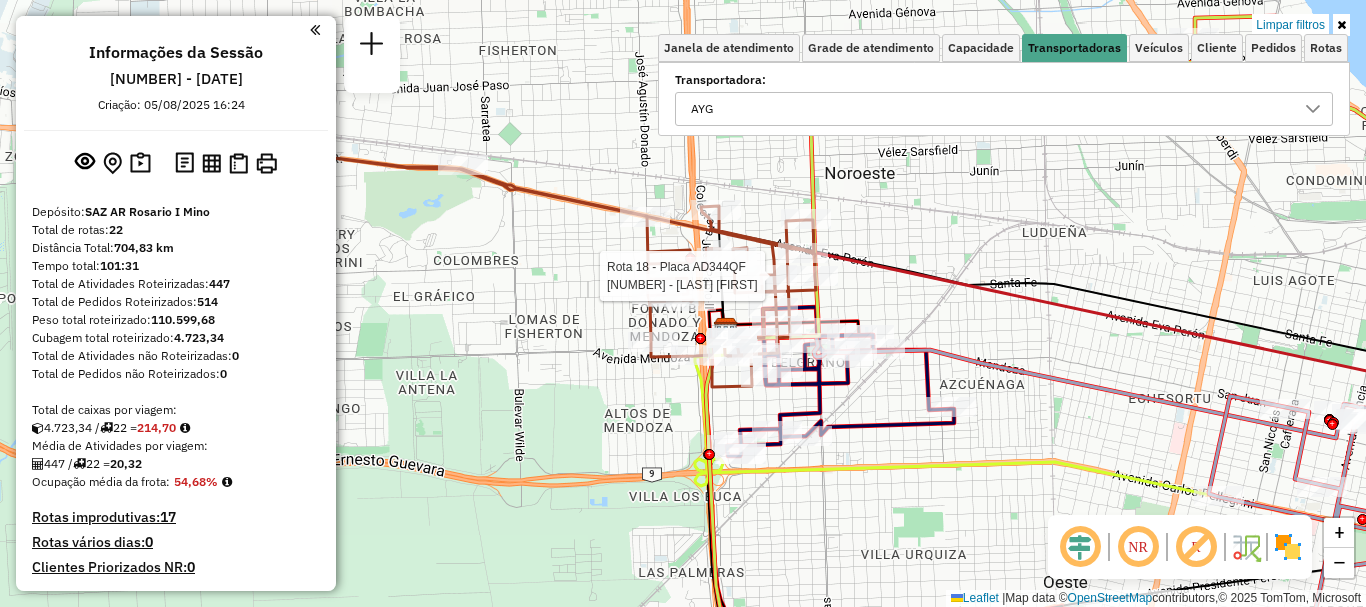select on "**********" 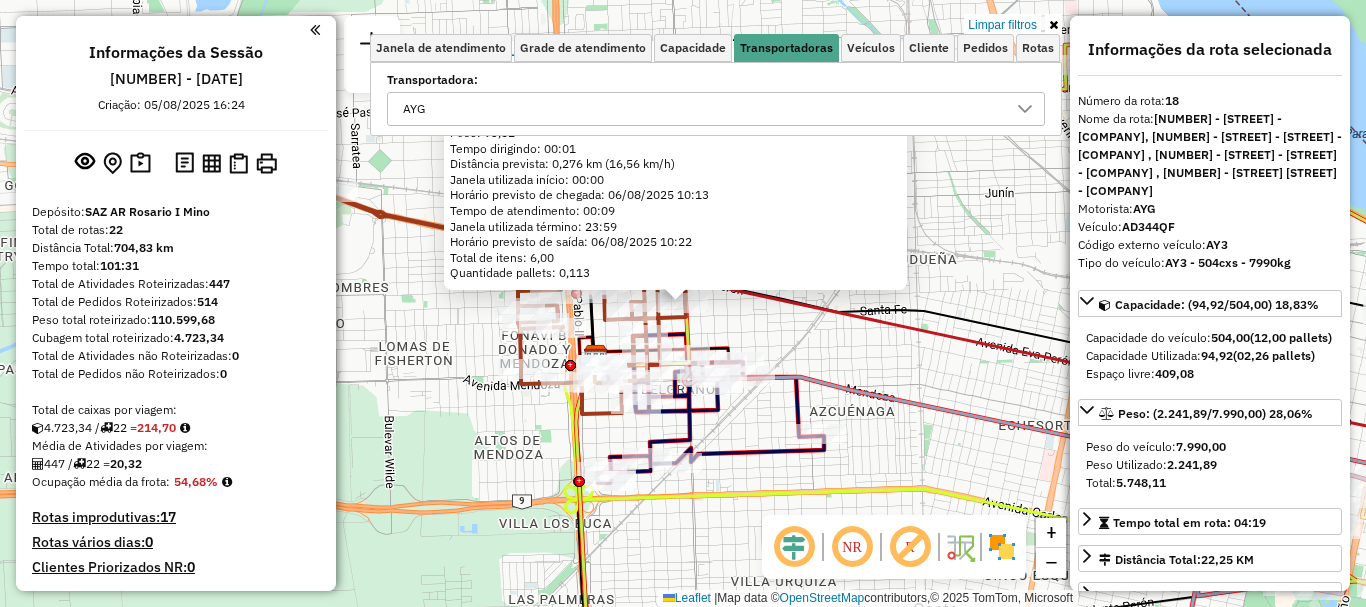 scroll, scrollTop: 944, scrollLeft: 0, axis: vertical 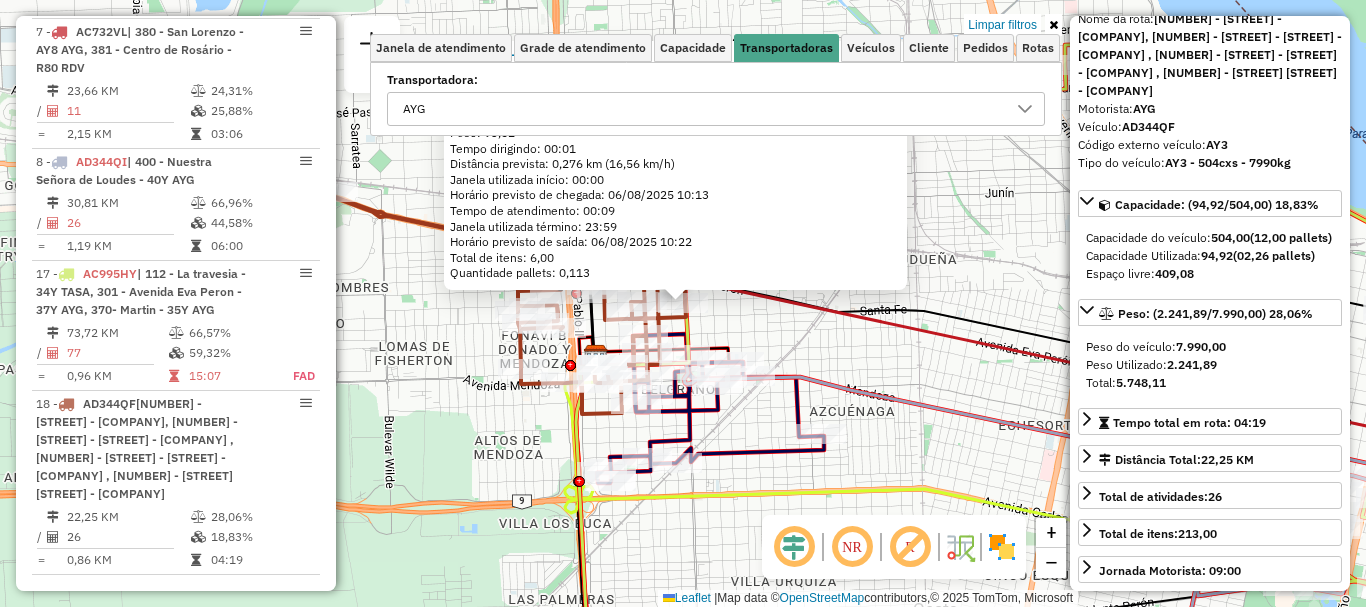 click on "0000467046 - CARDILLO GABRIEL  Endereço: PROVINCIAS UNIDAS 608   Bairro:  (ROSARIO / )   Pedidos:  008636207   Cubagem: 4,76  Peso: 93,52  Tempo dirigindo: 00:01   Distância prevista: 0,276 km (16,56 km/h)   Janela utilizada início: 00:00   Horário previsto de chegada: 06/08/2025 10:13   Tempo de atendimento: 00:09   Janela utilizada término: 23:59   Horário previsto de saída: 06/08/2025 10:22   Total de itens: 6,00   Quantidade pallets: 0,113  × Limpar filtros Janela de atendimento Grade de atendimento Capacidade Transportadoras Veículos Cliente Pedidos  Rotas Selecione os dias de semana para filtrar as janelas de atendimento  Seg   Ter   Qua   Qui   Sex   Sáb   Dom  Informe o período da janela de atendimento: De: Até:  Filtrar exatamente a janela do cliente  Considerar janela de atendimento padrão  Selecione os dias de semana para filtrar as grades de atendimento  Seg   Ter   Qua   Qui   Sex   Sáb   Dom   Considerar clientes sem dia de atendimento cadastrado  Peso mínimo:   Peso máximo:  AYG" 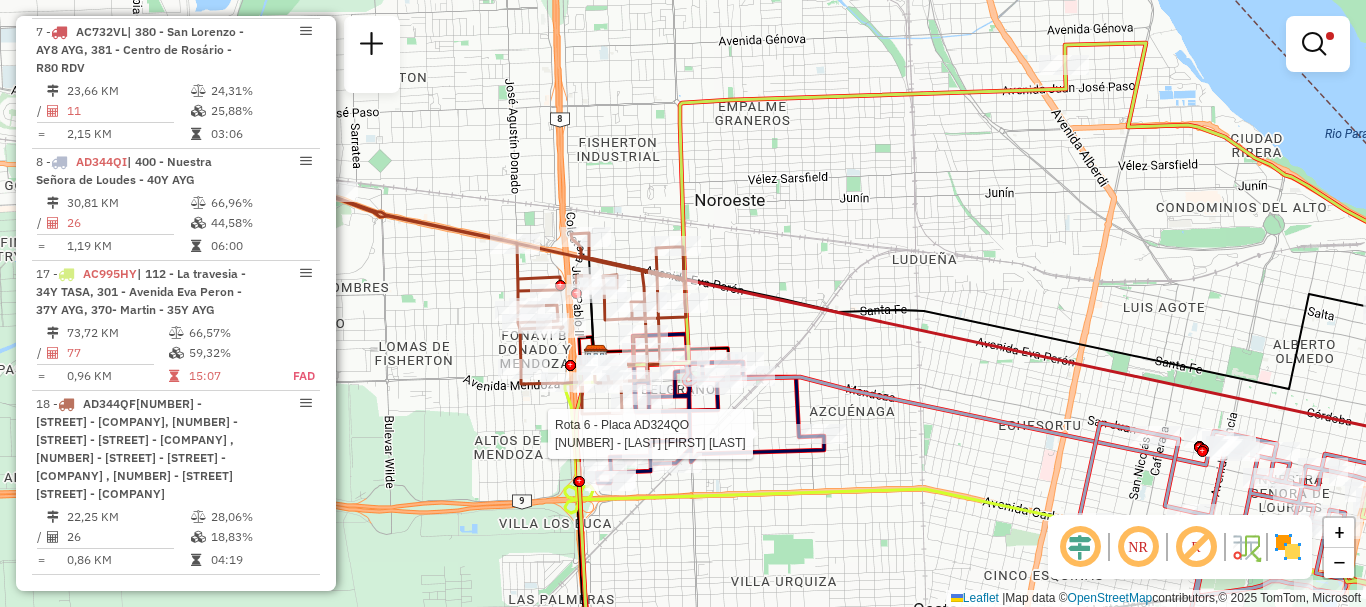select on "**********" 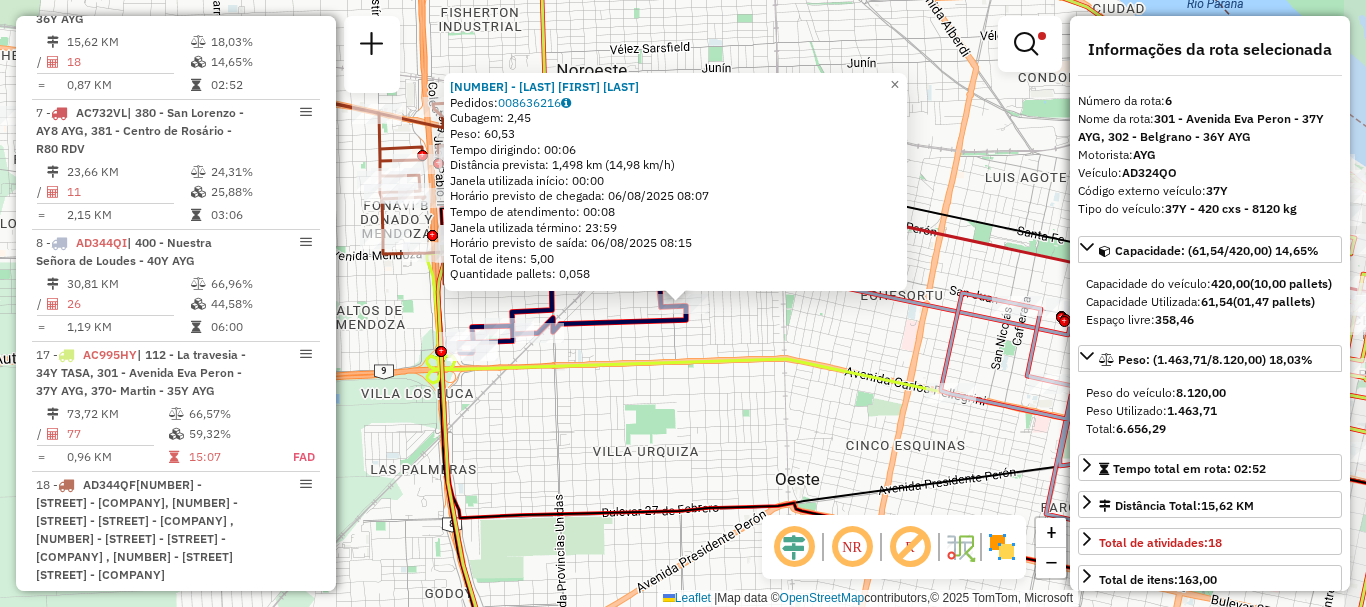 scroll, scrollTop: 817, scrollLeft: 0, axis: vertical 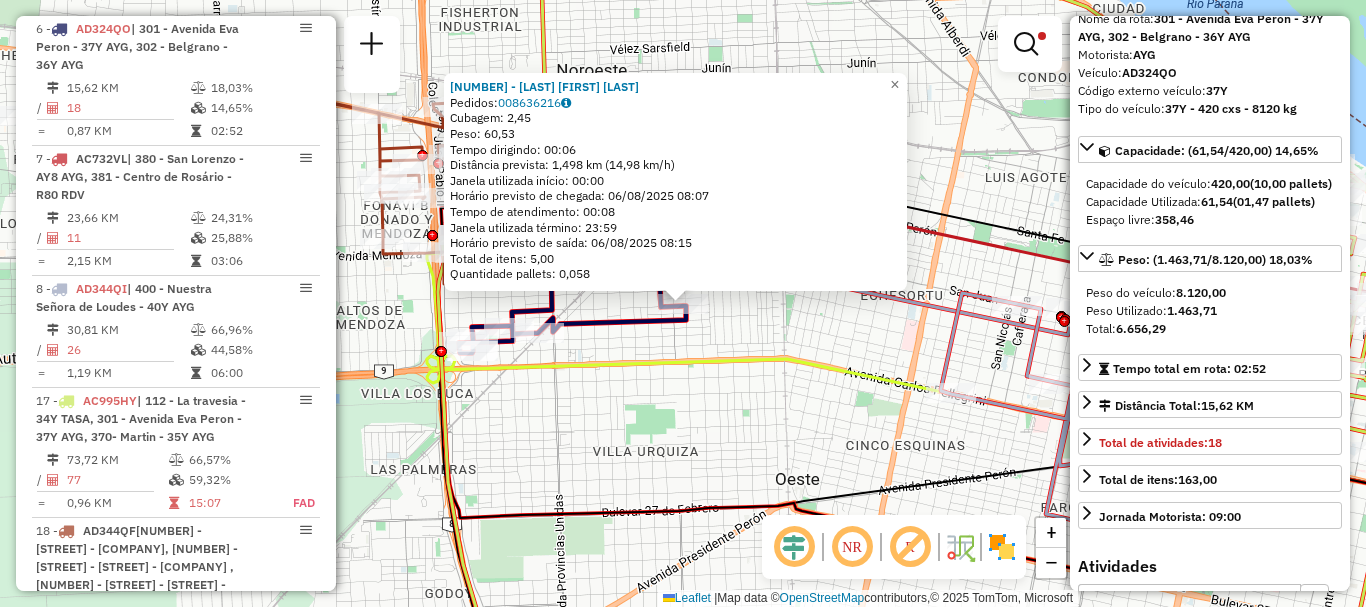 click on "0000475488 -  PAULETTI FLORENCIA DAIANA   Pedidos:  008636216   Cubagem: 2,45  Peso: 60,53  Tempo dirigindo: 00:06   Distância prevista: 1,498 km (14,98 km/h)   Janela utilizada início: 00:00   Horário previsto de chegada: 06/08/2025 08:07   Tempo de atendimento: 00:08   Janela utilizada término: 23:59   Horário previsto de saída: 06/08/2025 08:15   Total de itens: 5,00   Quantidade pallets: 0,058  × Limpar filtros Janela de atendimento Grade de atendimento Capacidade Transportadoras Veículos Cliente Pedidos  Rotas Selecione os dias de semana para filtrar as janelas de atendimento  Seg   Ter   Qua   Qui   Sex   Sáb   Dom  Informe o período da janela de atendimento: De: Até:  Filtrar exatamente a janela do cliente  Considerar janela de atendimento padrão  Selecione os dias de semana para filtrar as grades de atendimento  Seg   Ter   Qua   Qui   Sex   Sáb   Dom   Considerar clientes sem dia de atendimento cadastrado  Clientes fora do dia de atendimento selecionado  Peso mínimo:   Peso máximo:  +" 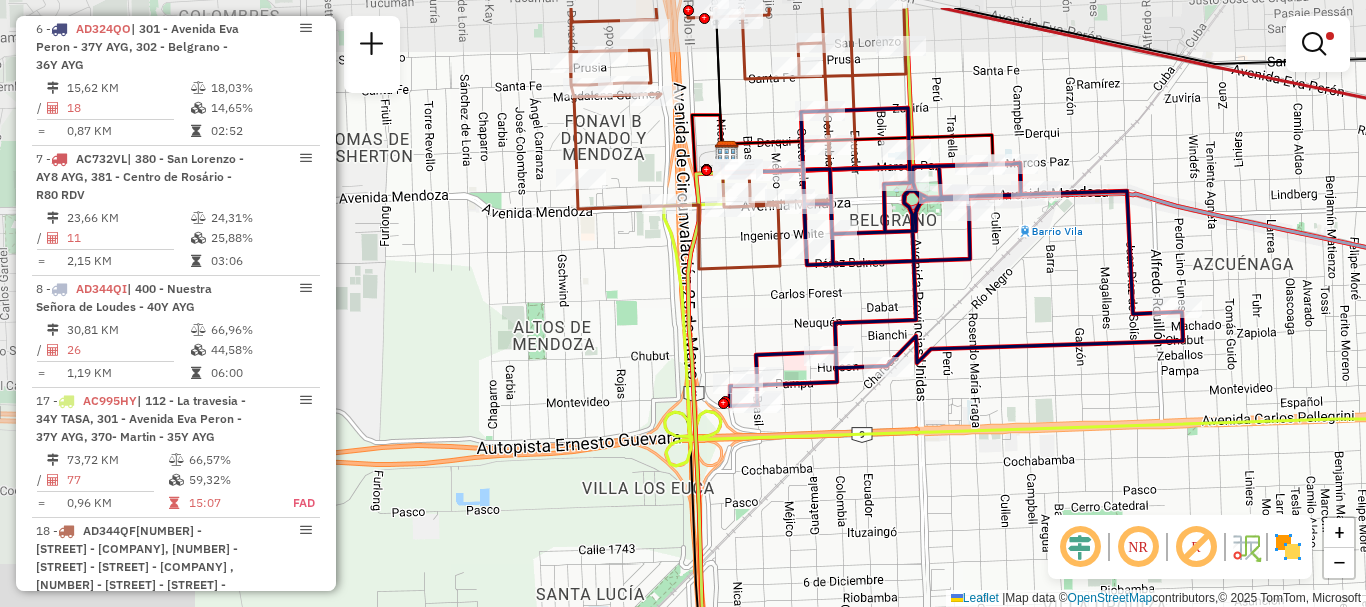drag, startPoint x: 660, startPoint y: 294, endPoint x: 1108, endPoint y: 365, distance: 453.59122 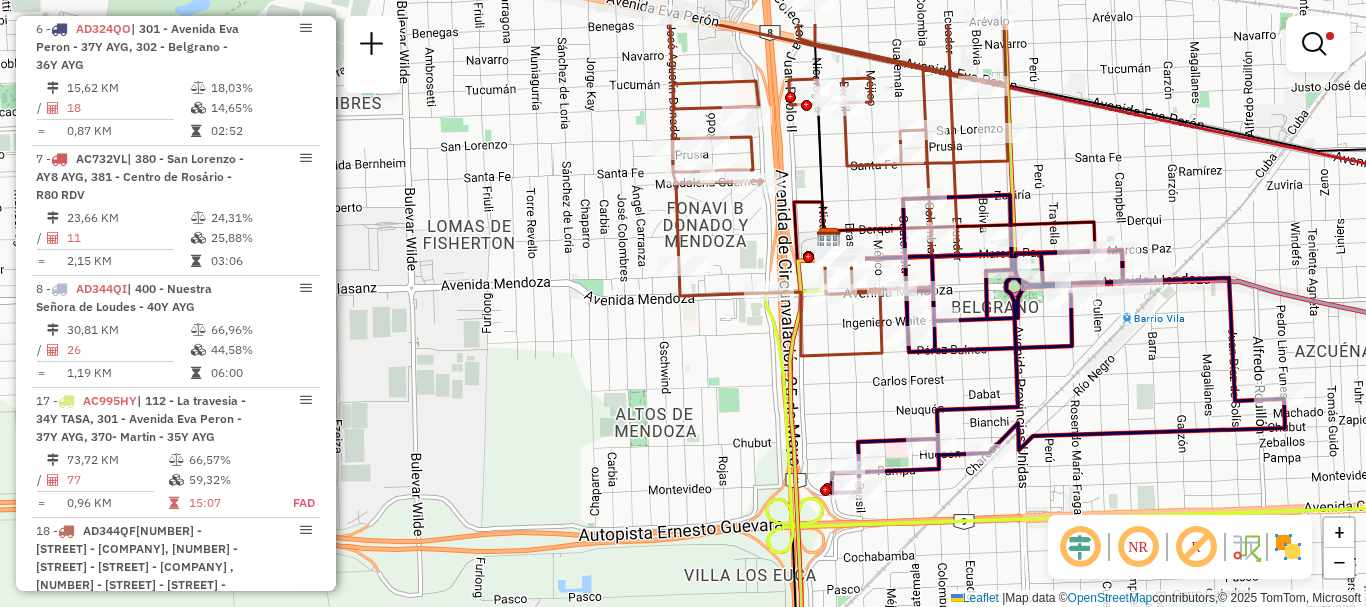 drag, startPoint x: 855, startPoint y: 220, endPoint x: 938, endPoint y: 295, distance: 111.86599 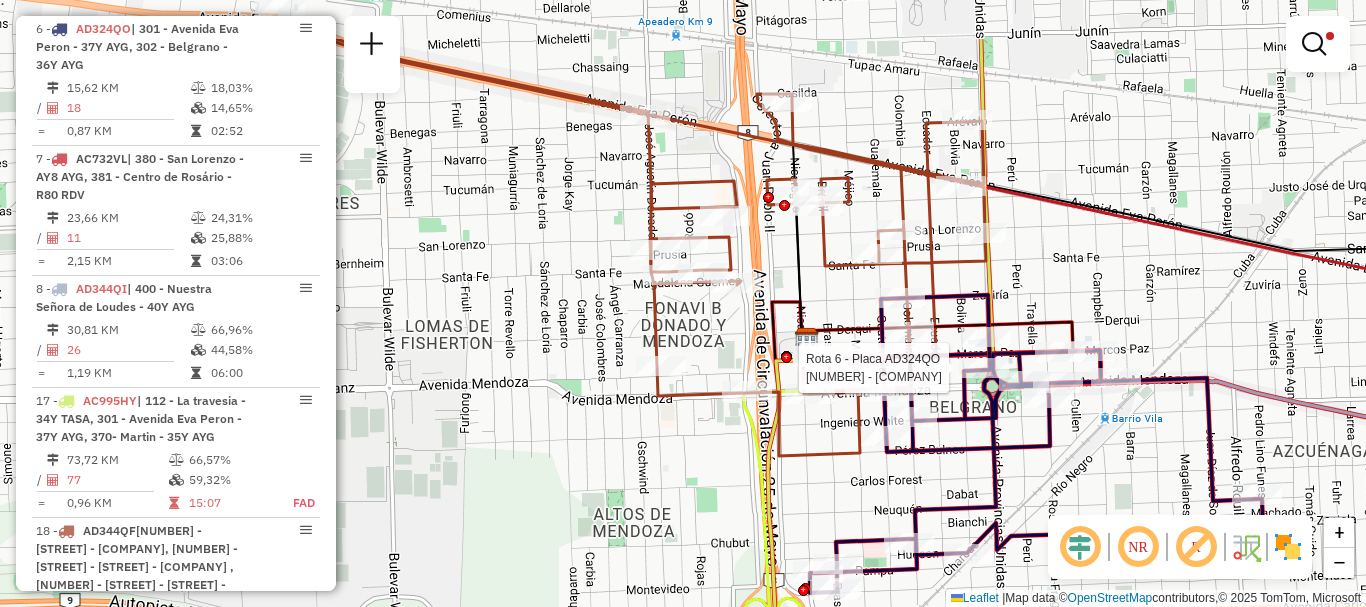drag, startPoint x: 975, startPoint y: 355, endPoint x: 974, endPoint y: 381, distance: 26.019224 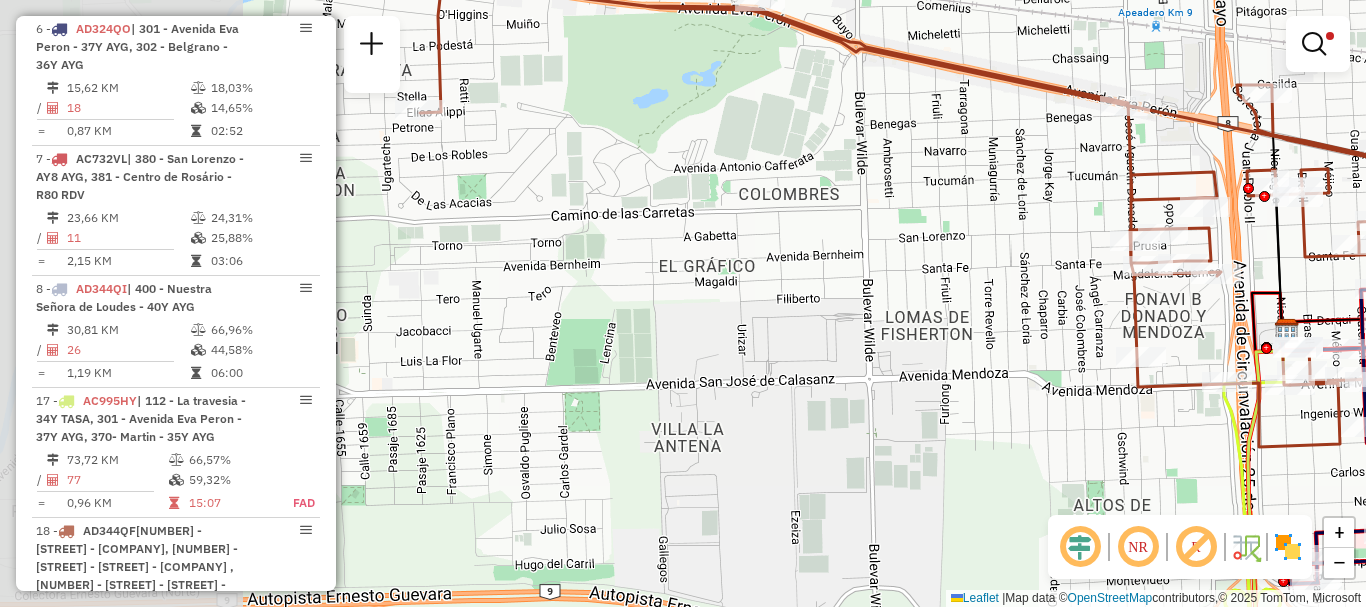 drag, startPoint x: 578, startPoint y: 388, endPoint x: 1057, endPoint y: 374, distance: 479.20456 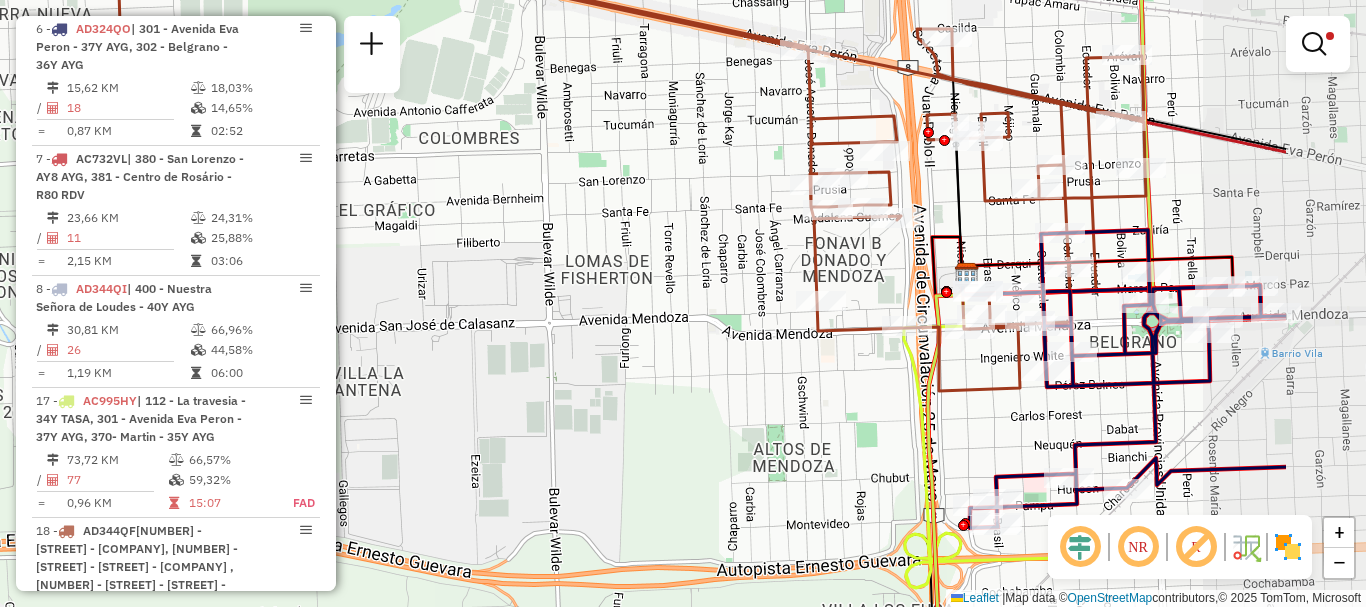 drag, startPoint x: 1293, startPoint y: 395, endPoint x: 1065, endPoint y: 369, distance: 229.47766 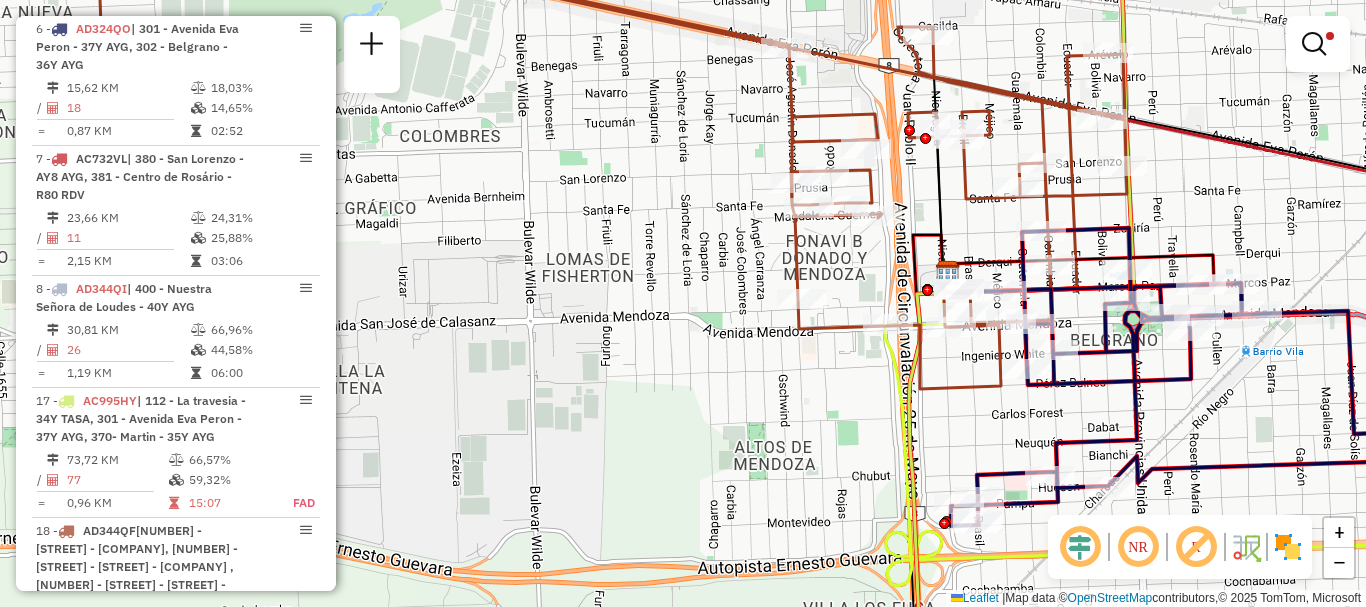 drag, startPoint x: 697, startPoint y: 101, endPoint x: 623, endPoint y: 96, distance: 74.168724 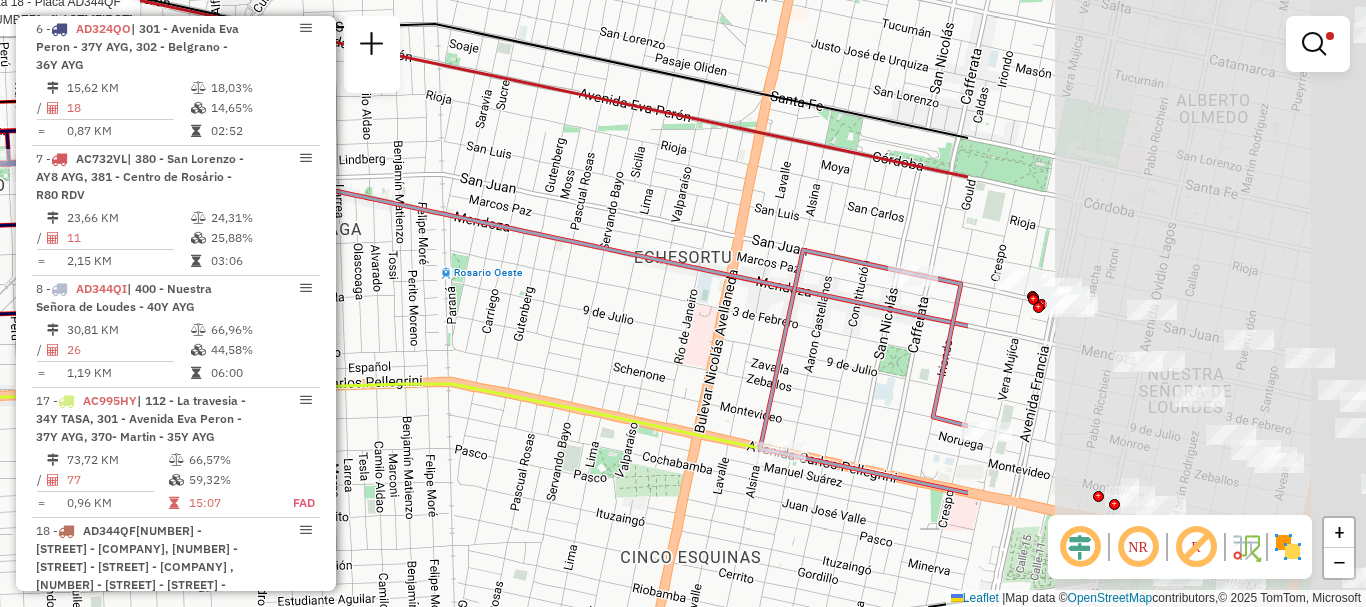 drag, startPoint x: 569, startPoint y: 175, endPoint x: 475, endPoint y: 157, distance: 95.707886 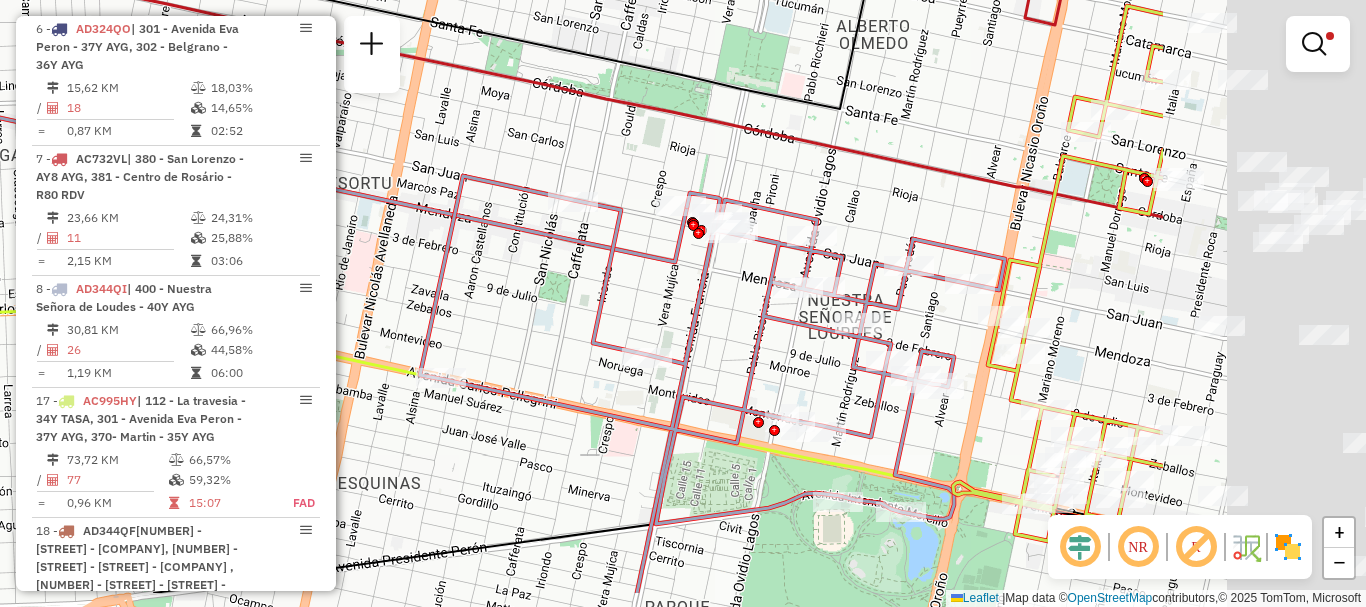 drag, startPoint x: 764, startPoint y: 259, endPoint x: 554, endPoint y: 218, distance: 213.96495 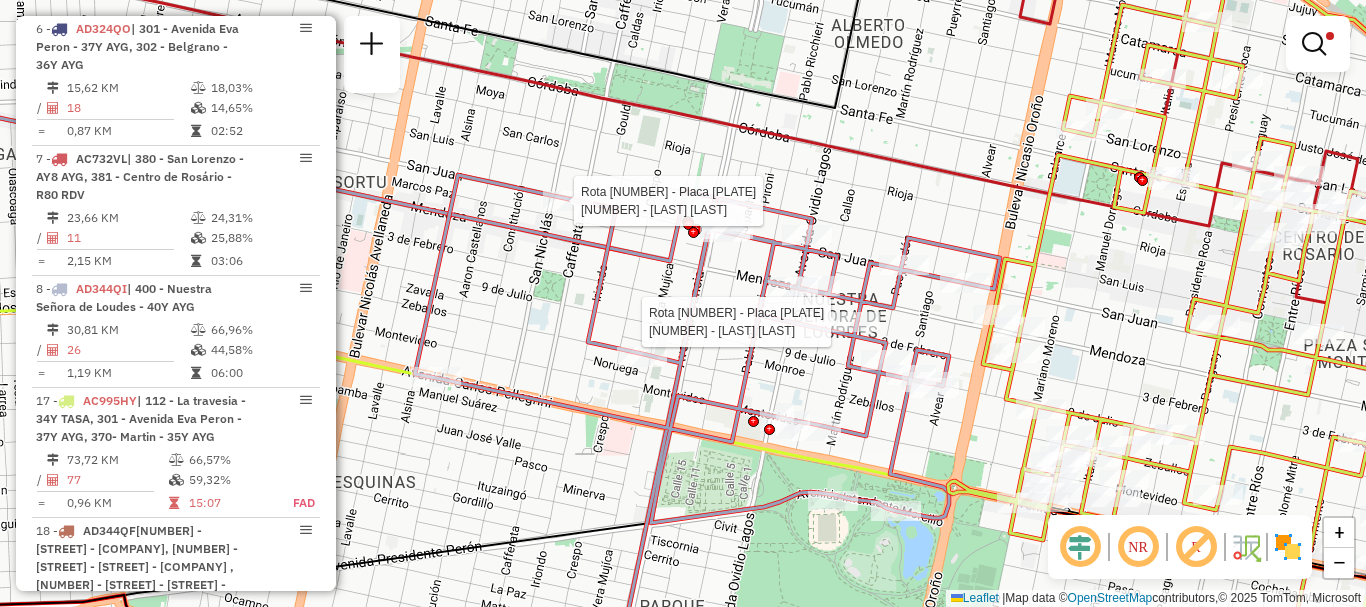 select on "**********" 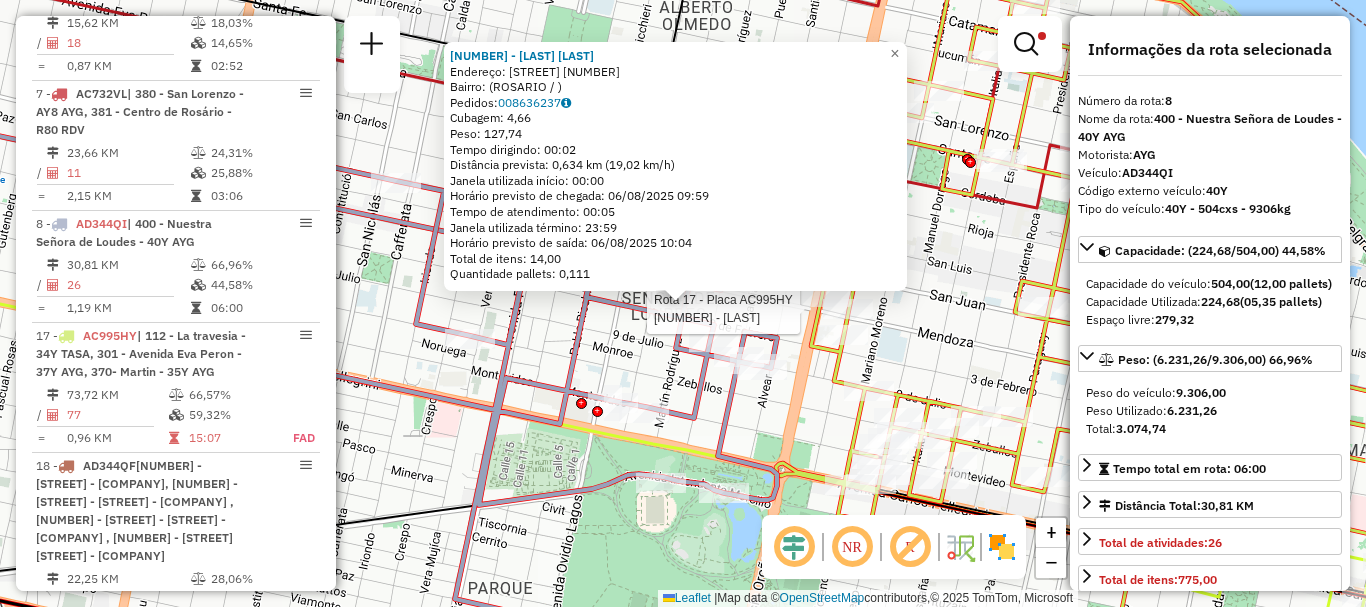 scroll, scrollTop: 944, scrollLeft: 0, axis: vertical 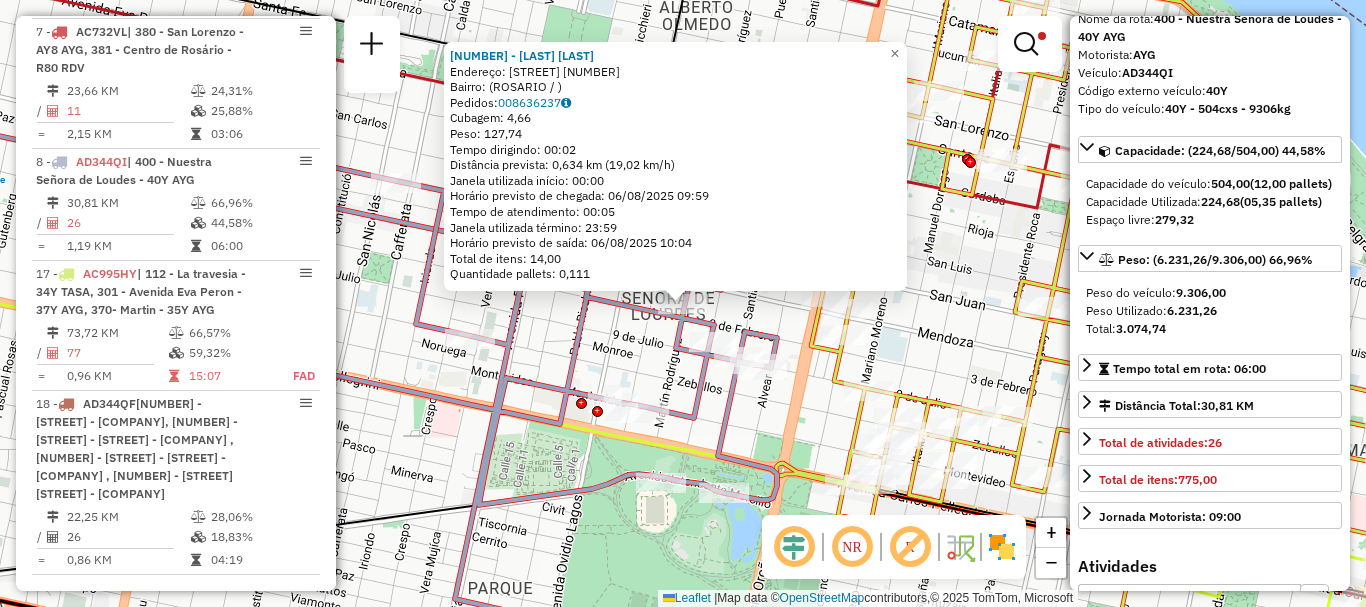 click on "0000315051 - OLGUIN NAZARENO  Endereço: RODRIGUEZ                1269   Bairro:  (ROSARIO / )   Pedidos:  008636237   Cubagem: 4,66  Peso: 127,74  Tempo dirigindo: 00:02   Distância prevista: 0,634 km (19,02 km/h)   Janela utilizada início: 00:00   Horário previsto de chegada: 06/08/2025 09:59   Tempo de atendimento: 00:05   Janela utilizada término: 23:59   Horário previsto de saída: 06/08/2025 10:04   Total de itens: 14,00   Quantidade pallets: 0,111  × Limpar filtros Janela de atendimento Grade de atendimento Capacidade Transportadoras Veículos Cliente Pedidos  Rotas Selecione os dias de semana para filtrar as janelas de atendimento  Seg   Ter   Qua   Qui   Sex   Sáb   Dom  Informe o período da janela de atendimento: De: Até:  Filtrar exatamente a janela do cliente  Considerar janela de atendimento padrão  Selecione os dias de semana para filtrar as grades de atendimento  Seg   Ter   Qua   Qui   Sex   Sáb   Dom   Considerar clientes sem dia de atendimento cadastrado  Peso mínimo:   De:  AYG" 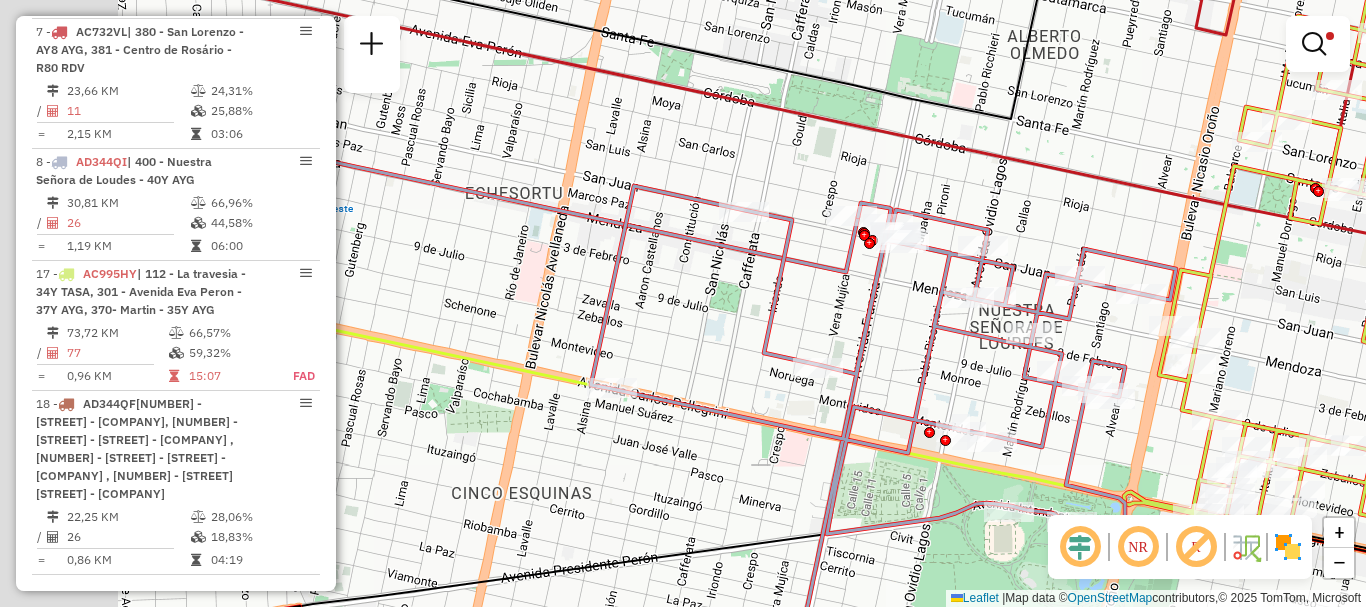 drag, startPoint x: 477, startPoint y: 361, endPoint x: 825, endPoint y: 390, distance: 349.20624 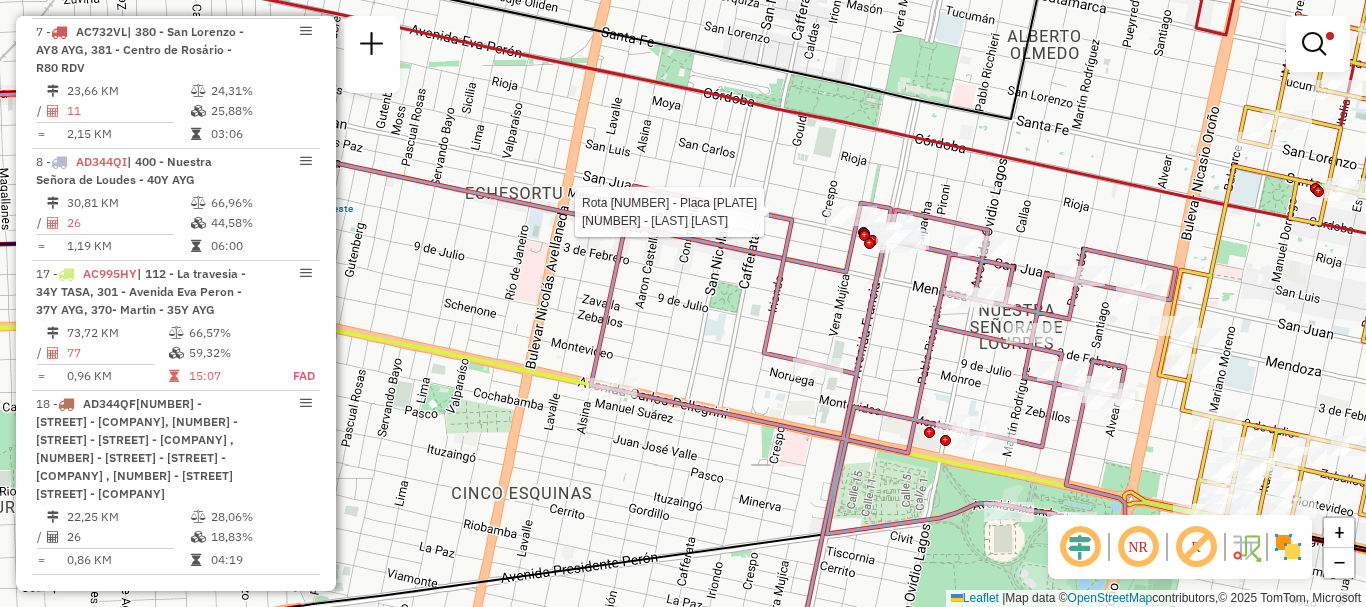 select on "**********" 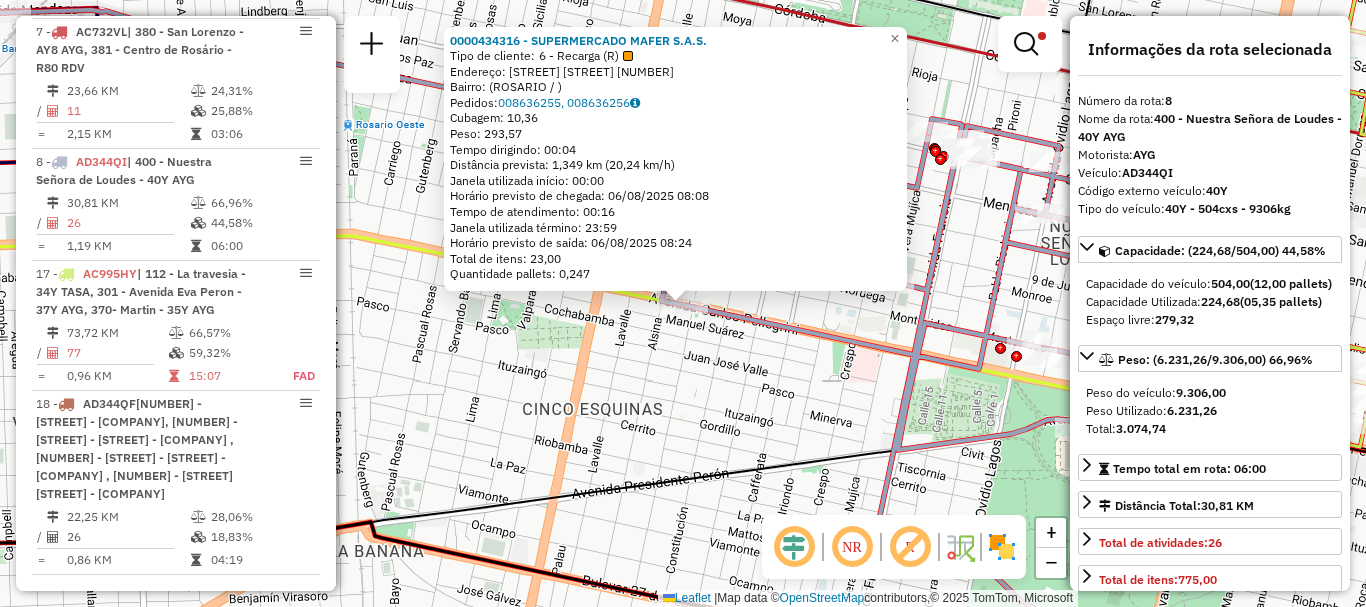 click on "0000434316 - SUPERMERCADO MAFER S.A.S.  Tipo de cliente:   6 - Recarga (R)   Endereço: AVENIDA PELLEGRINI  3828   Bairro:  (ROSARIO / )   Pedidos:  008636255, 008636256   Cubagem: 10,36  Peso: 293,57  Tempo dirigindo: 00:04   Distância prevista: 1,349 km (20,24 km/h)   Janela utilizada início: 00:00   Horário previsto de chegada: 06/08/2025 08:08   Tempo de atendimento: 00:16   Janela utilizada término: 23:59   Horário previsto de saída: 06/08/2025 08:24   Total de itens: 23,00   Quantidade pallets: 0,247  × Limpar filtros Janela de atendimento Grade de atendimento Capacidade Transportadoras Veículos Cliente Pedidos  Rotas Selecione os dias de semana para filtrar as janelas de atendimento  Seg   Ter   Qua   Qui   Sex   Sáb   Dom  Informe o período da janela de atendimento: De: Até:  Filtrar exatamente a janela do cliente  Considerar janela de atendimento padrão  Selecione os dias de semana para filtrar as grades de atendimento  Seg   Ter   Qua   Qui   Sex   Sáb   Dom   Peso mínimo:   De:   De:" 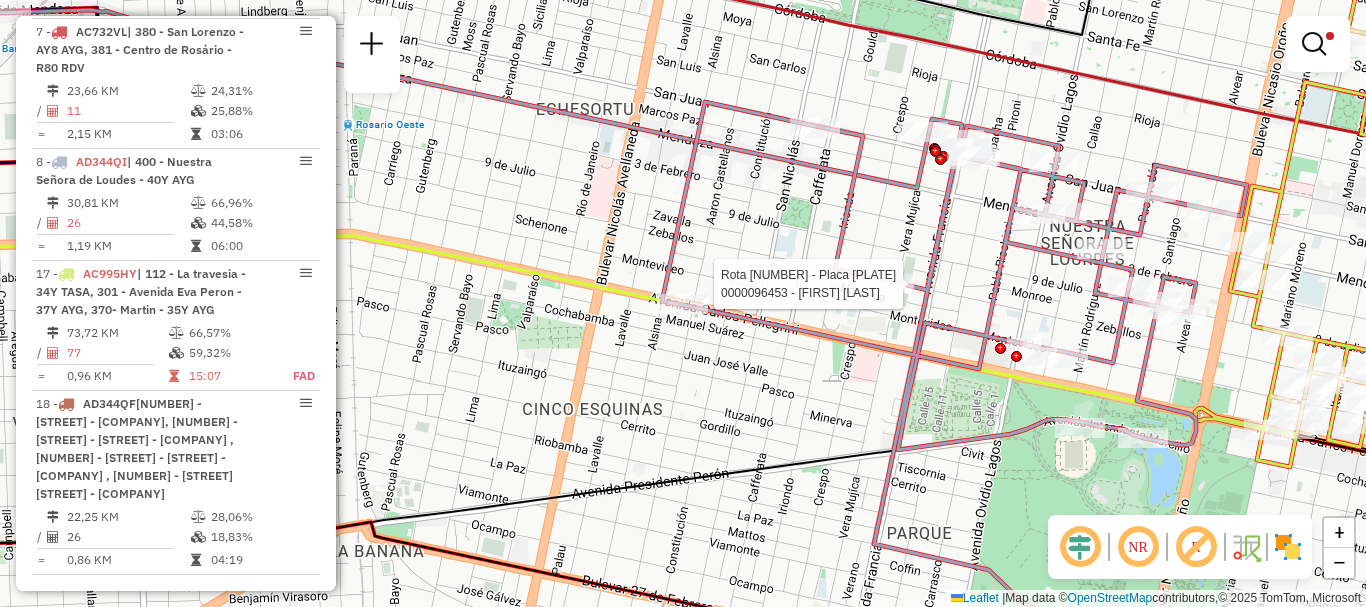 select on "**********" 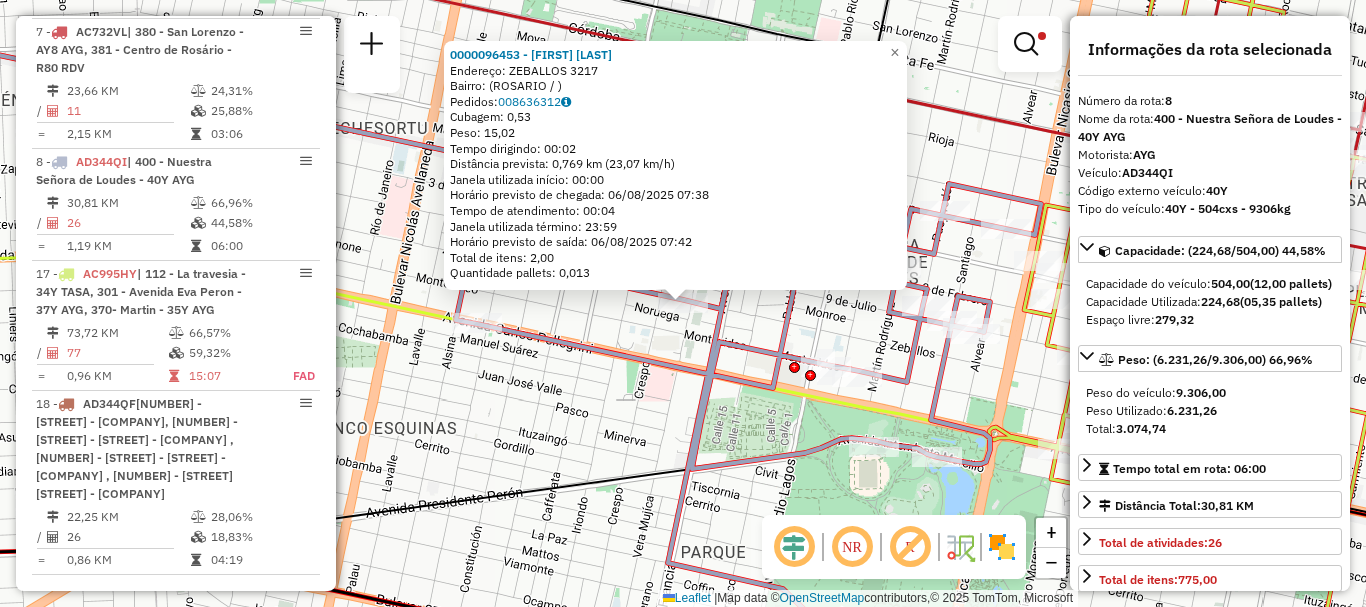 click 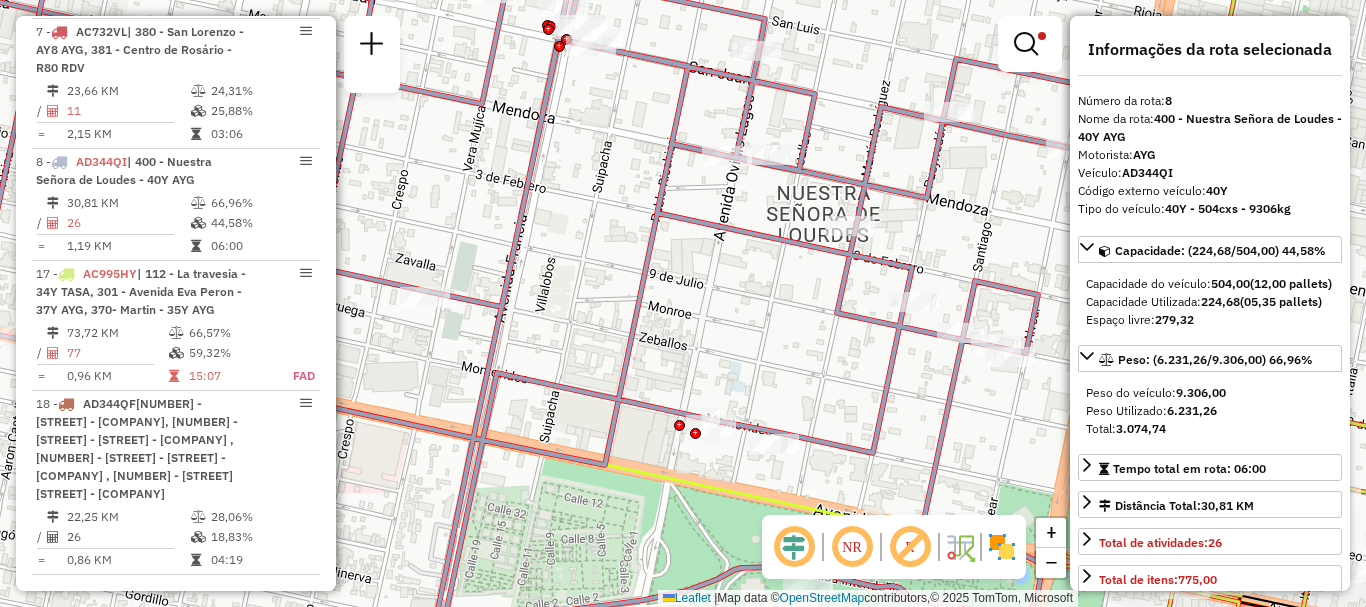 drag, startPoint x: 831, startPoint y: 301, endPoint x: 691, endPoint y: 301, distance: 140 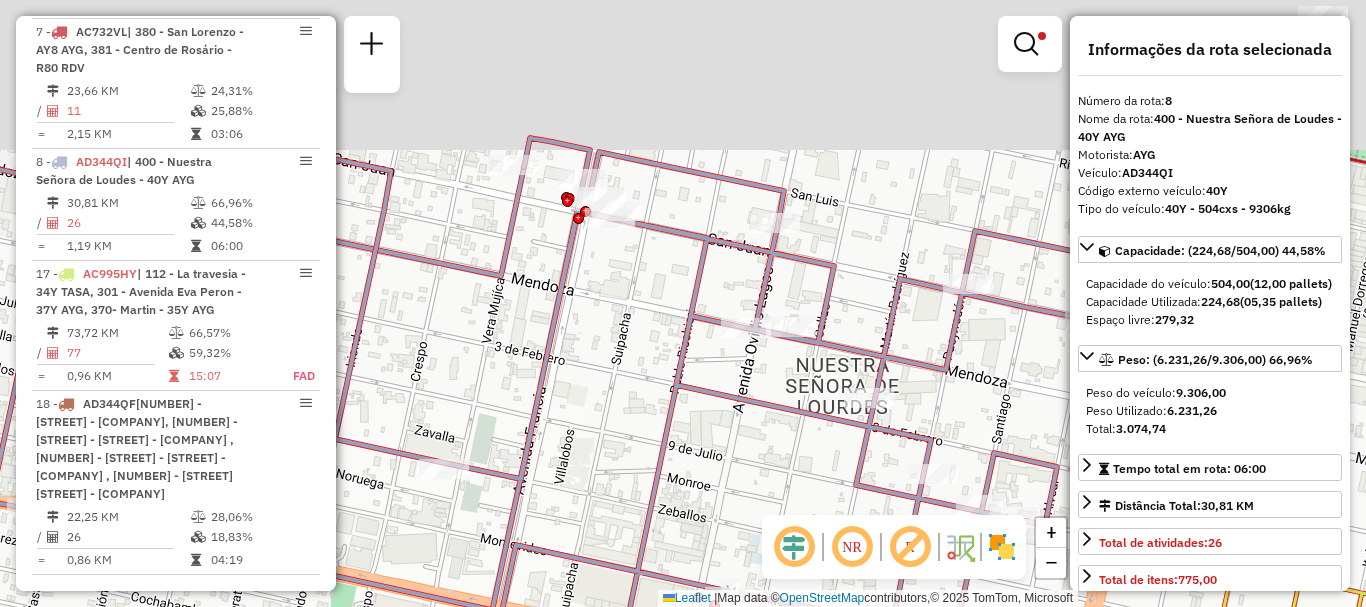 click on "Limpar filtros Janela de atendimento Grade de atendimento Capacidade Transportadoras Veículos Cliente Pedidos  Rotas Selecione os dias de semana para filtrar as janelas de atendimento  Seg   Ter   Qua   Qui   Sex   Sáb   Dom  Informe o período da janela de atendimento: De: Até:  Filtrar exatamente a janela do cliente  Considerar janela de atendimento padrão  Selecione os dias de semana para filtrar as grades de atendimento  Seg   Ter   Qua   Qui   Sex   Sáb   Dom   Considerar clientes sem dia de atendimento cadastrado  Clientes fora do dia de atendimento selecionado Filtrar as atividades entre os valores definidos abaixo:  Peso mínimo:   Peso máximo:   Cubagem mínima:   Cubagem máxima:   De:   Até:  Filtrar as atividades entre o tempo de atendimento definido abaixo:  De:   Até:   Considerar capacidade total dos clientes não roteirizados Transportadora: AYG Tipo de veículo: Selecione um ou mais itens Veículo: Selecione um ou mais itens Motorista: Selecione um ou mais itens Nome: Tipo de cliente:" 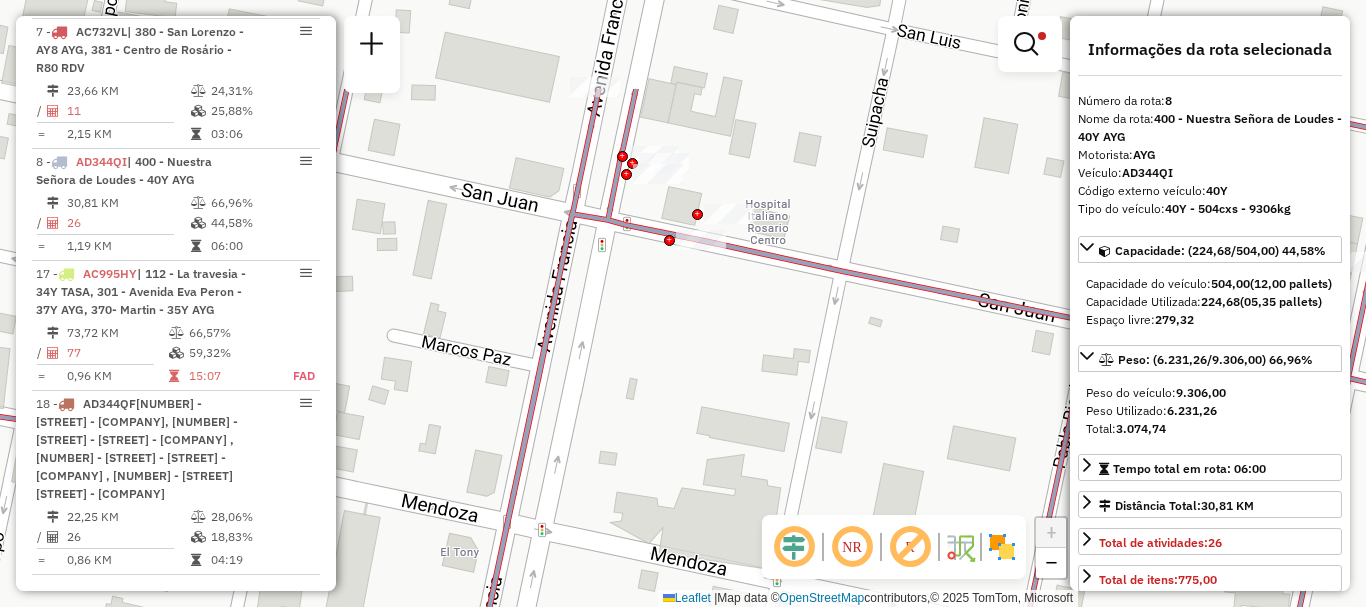 drag, startPoint x: 656, startPoint y: 405, endPoint x: 665, endPoint y: 433, distance: 29.410883 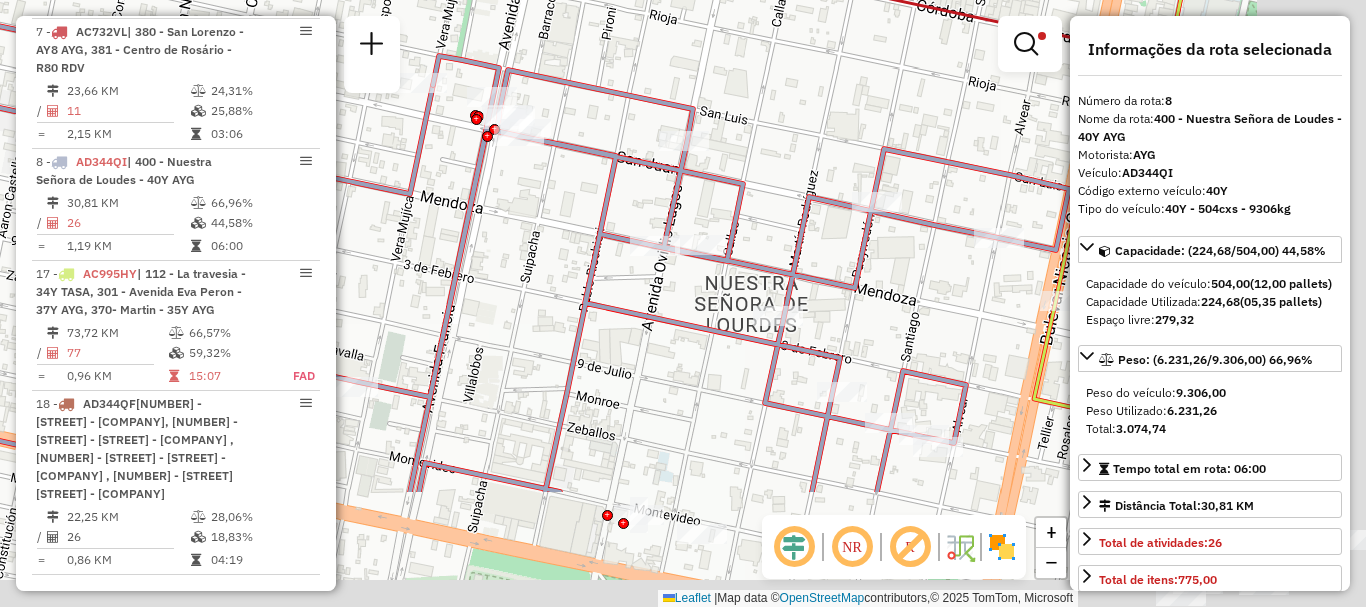 drag, startPoint x: 797, startPoint y: 340, endPoint x: 511, endPoint y: 166, distance: 334.77158 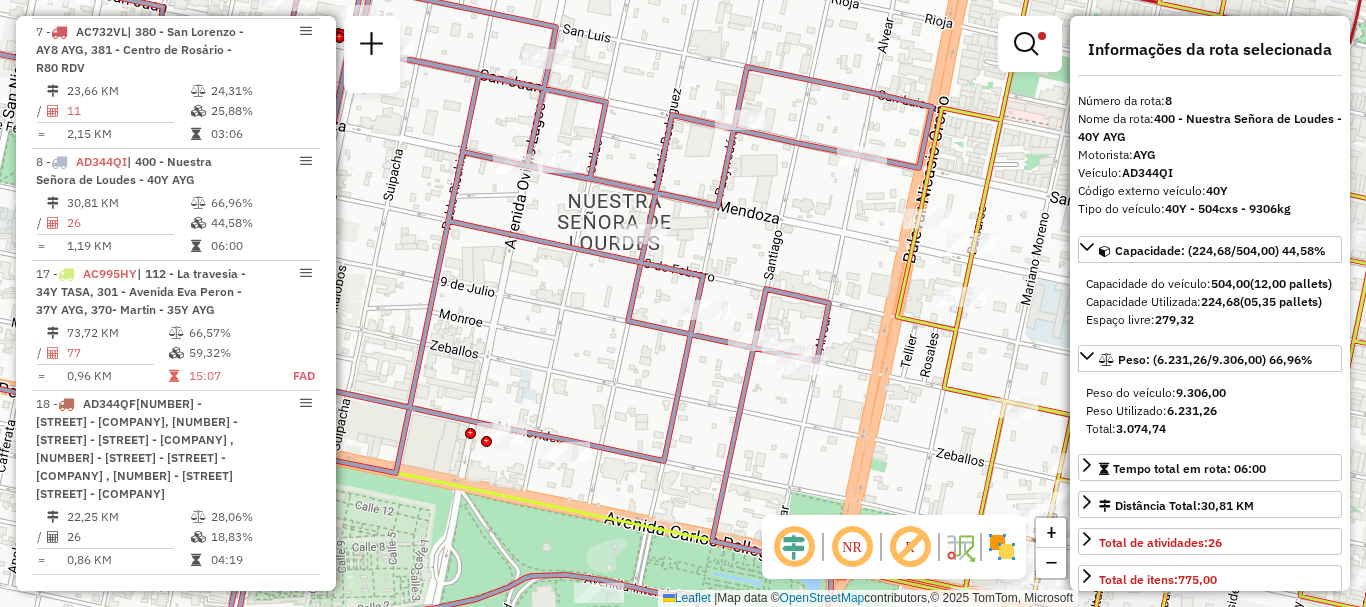 drag, startPoint x: 692, startPoint y: 386, endPoint x: 518, endPoint y: 307, distance: 191.09422 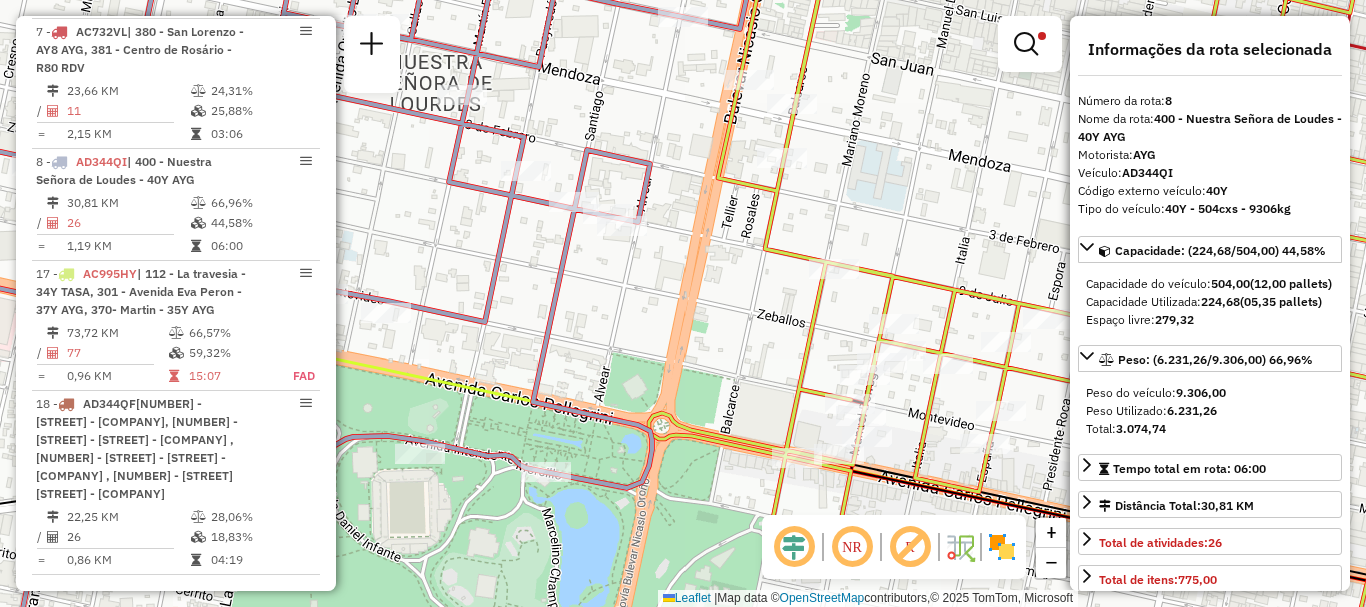 drag, startPoint x: 565, startPoint y: 439, endPoint x: 635, endPoint y: 229, distance: 221.35944 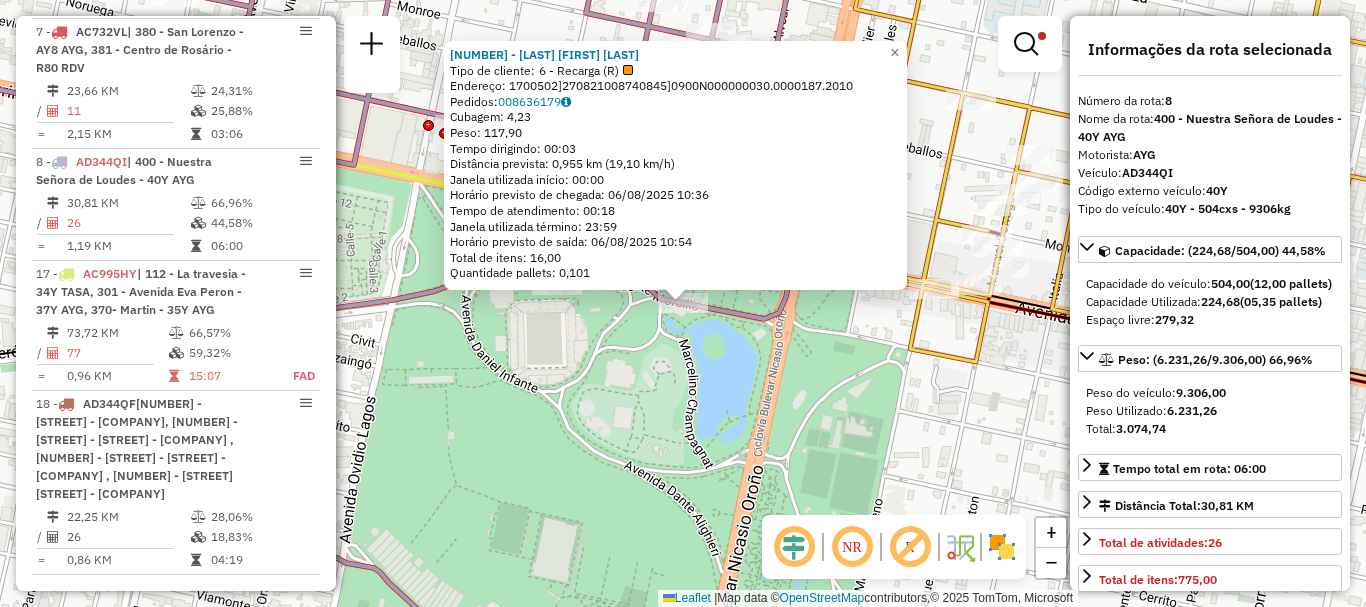 click on "0000420326 - BOTTARO MONICA BEATRIZ  Tipo de cliente:   6 - Recarga (R)   Endereço: 1700502]270821008740845]0900N000000030.0000187.2010   Pedidos:  008636179   Cubagem: 4,23  Peso: 117,90  Tempo dirigindo: 00:03   Distância prevista: 0,955 km (19,10 km/h)   Janela utilizada início: 00:00   Horário previsto de chegada: 06/08/2025 10:36   Tempo de atendimento: 00:18   Janela utilizada término: 23:59   Horário previsto de saída: 06/08/2025 10:54   Total de itens: 16,00   Quantidade pallets: 0,101  × Limpar filtros Janela de atendimento Grade de atendimento Capacidade Transportadoras Veículos Cliente Pedidos  Rotas Selecione os dias de semana para filtrar as janelas de atendimento  Seg   Ter   Qua   Qui   Sex   Sáb   Dom  Informe o período da janela de atendimento: De: Até:  Filtrar exatamente a janela do cliente  Considerar janela de atendimento padrão  Selecione os dias de semana para filtrar as grades de atendimento  Seg   Ter   Qua   Qui   Sex   Sáb   Dom   Peso mínimo:   Peso máximo:   De:  +" 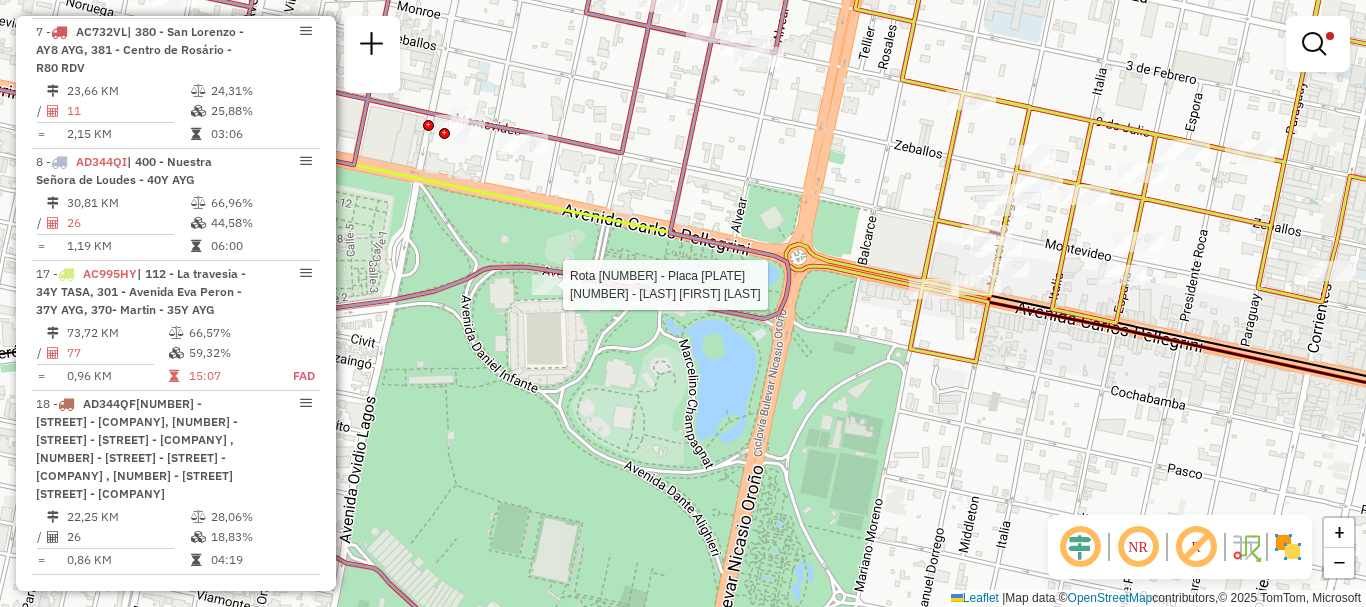 select on "**********" 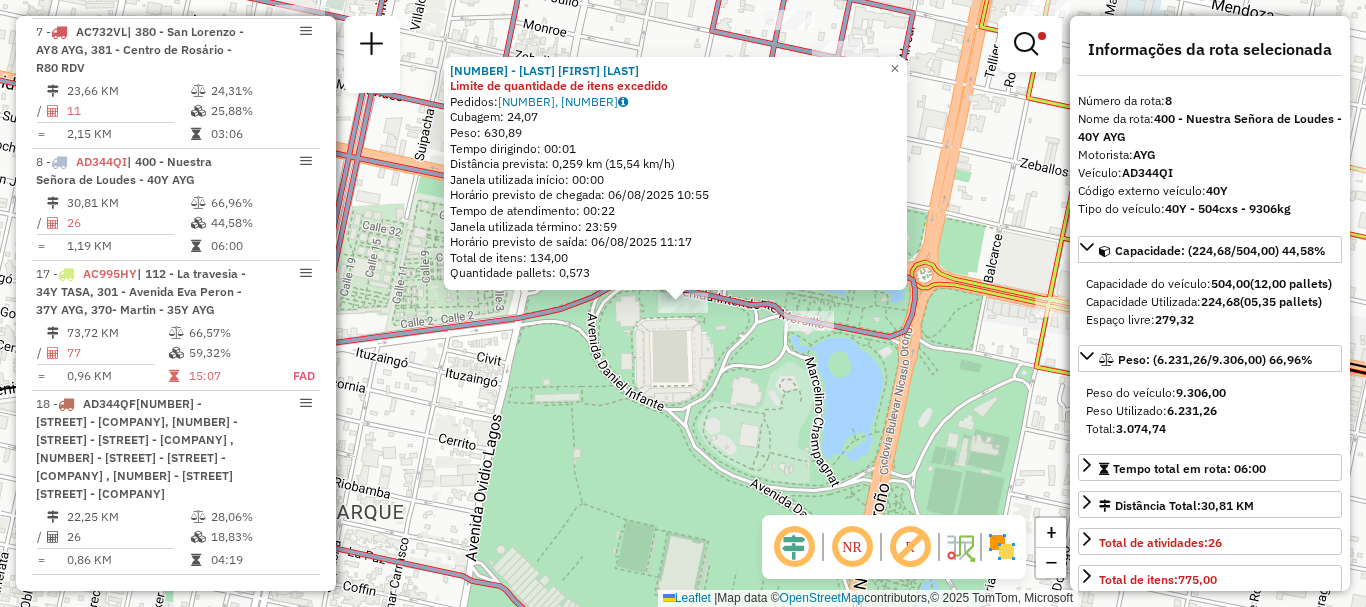 click on "0000461148 - LEIVA JUAN MANUEL Limite de quantidade de itens excedido  Pedidos:  008636431, 008636432   Cubagem: 24,07  Peso: 630,89  Tempo dirigindo: 00:01   Distância prevista: 0,259 km (15,54 km/h)   Janela utilizada início: 00:00   Horário previsto de chegada: 06/08/2025 10:55   Tempo de atendimento: 00:22   Janela utilizada término: 23:59   Horário previsto de saída: 06/08/2025 11:17   Total de itens: 134,00   Quantidade pallets: 0,573  × Limpar filtros Janela de atendimento Grade de atendimento Capacidade Transportadoras Veículos Cliente Pedidos  Rotas Selecione os dias de semana para filtrar as janelas de atendimento  Seg   Ter   Qua   Qui   Sex   Sáb   Dom  Informe o período da janela de atendimento: De: Até:  Filtrar exatamente a janela do cliente  Considerar janela de atendimento padrão  Selecione os dias de semana para filtrar as grades de atendimento  Seg   Ter   Qua   Qui   Sex   Sáb   Dom   Considerar clientes sem dia de atendimento cadastrado  Peso mínimo:   Peso máximo:   De:  +" 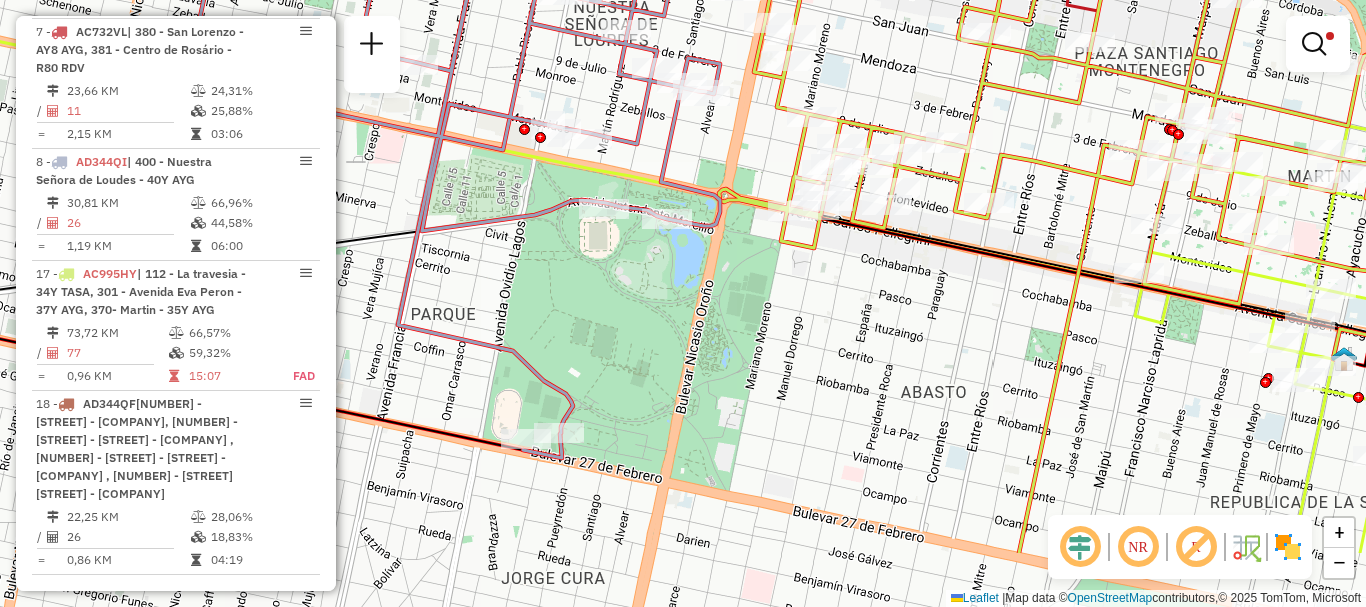drag, startPoint x: 607, startPoint y: 425, endPoint x: 583, endPoint y: 275, distance: 151.90787 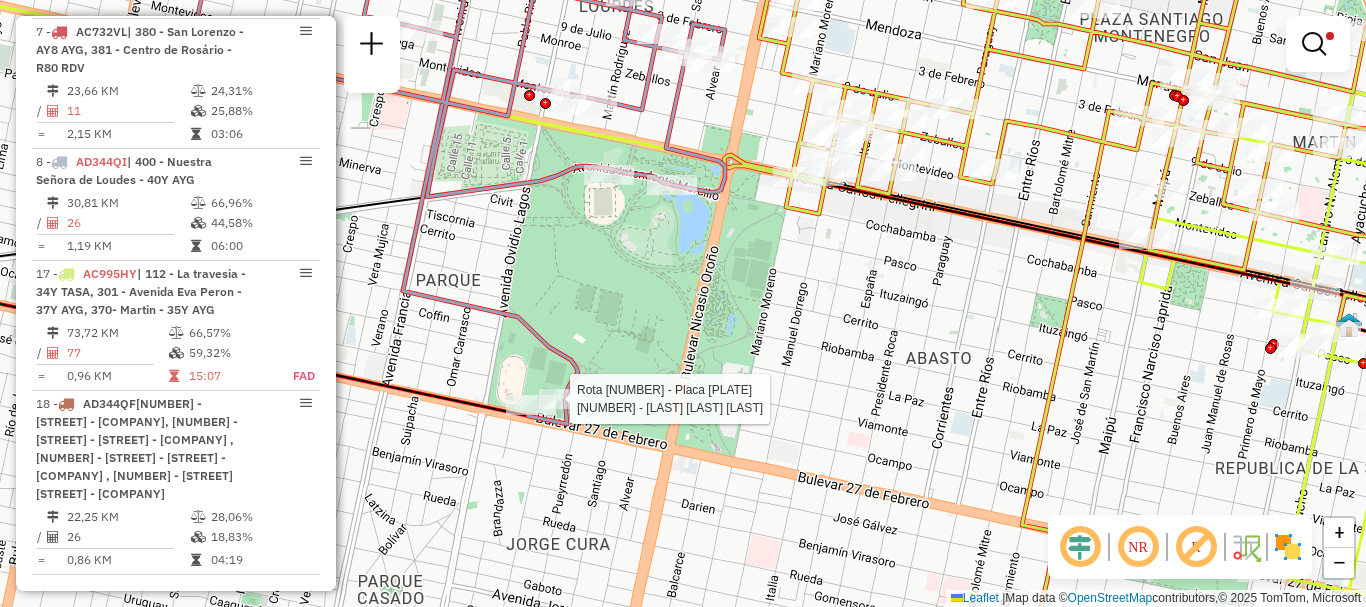 select on "**********" 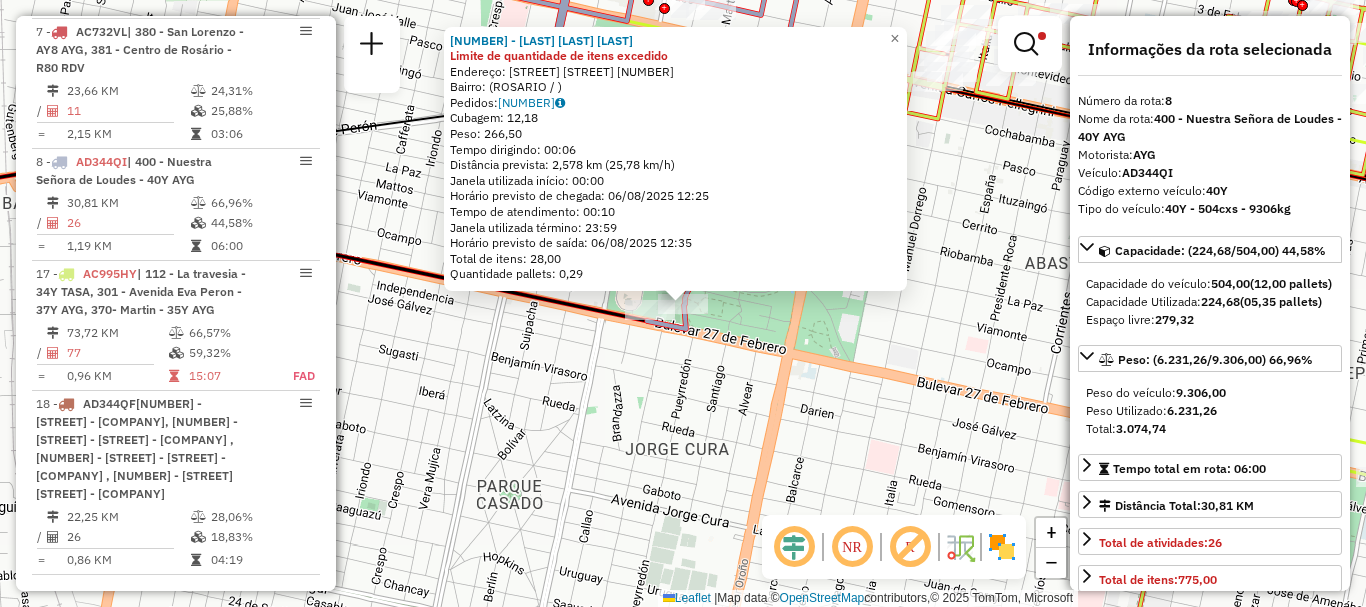 click on "0000474277 - SALUT ALRJANDRO DANIEL Limite de quantidade de itens excedido  Endereço: AV. GDOR. CESAR 2521   Bairro:  (ROSARIO / )   Pedidos:  008636277   Cubagem: 12,18  Peso: 266,50  Tempo dirigindo: 00:06   Distância prevista: 2,578 km (25,78 km/h)   Janela utilizada início: 00:00   Horário previsto de chegada: 06/08/2025 12:25   Tempo de atendimento: 00:10   Janela utilizada término: 23:59   Horário previsto de saída: 06/08/2025 12:35   Total de itens: 28,00   Quantidade pallets: 0,29  × Limpar filtros Janela de atendimento Grade de atendimento Capacidade Transportadoras Veículos Cliente Pedidos  Rotas Selecione os dias de semana para filtrar as janelas de atendimento  Seg   Ter   Qua   Qui   Sex   Sáb   Dom  Informe o período da janela de atendimento: De: Até:  Filtrar exatamente a janela do cliente  Considerar janela de atendimento padrão  Selecione os dias de semana para filtrar as grades de atendimento  Seg   Ter   Qua   Qui   Sex   Sáb   Dom   Peso mínimo:   Peso máximo:   De:   De:" 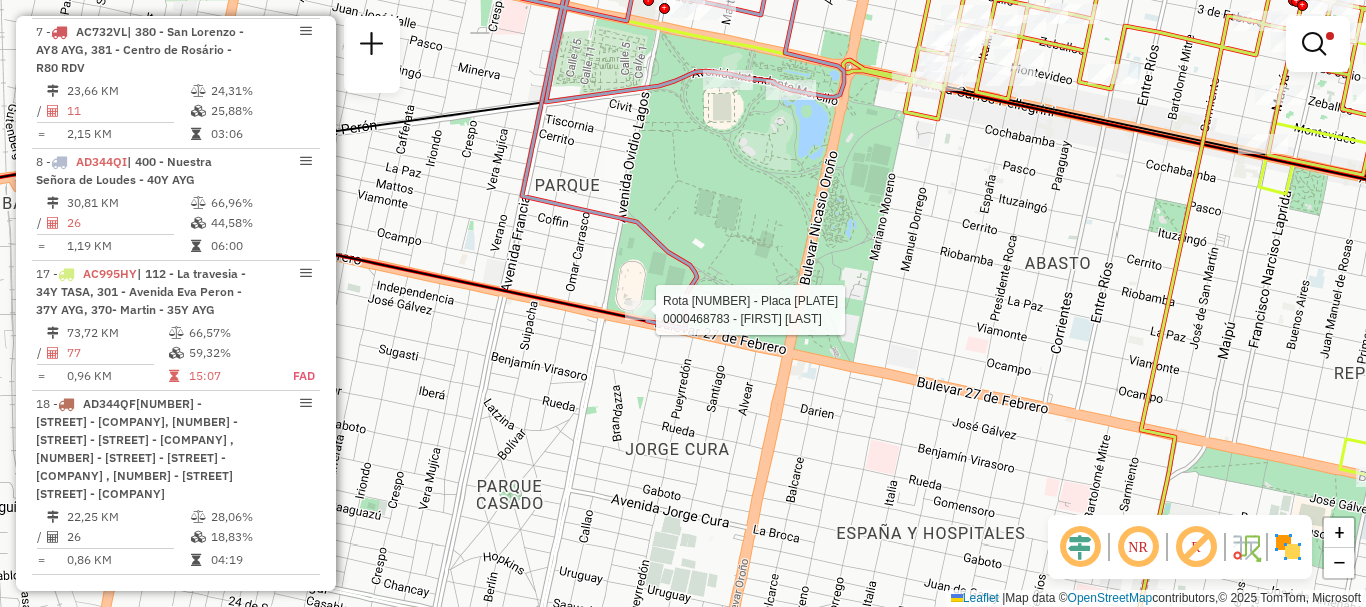 select on "**********" 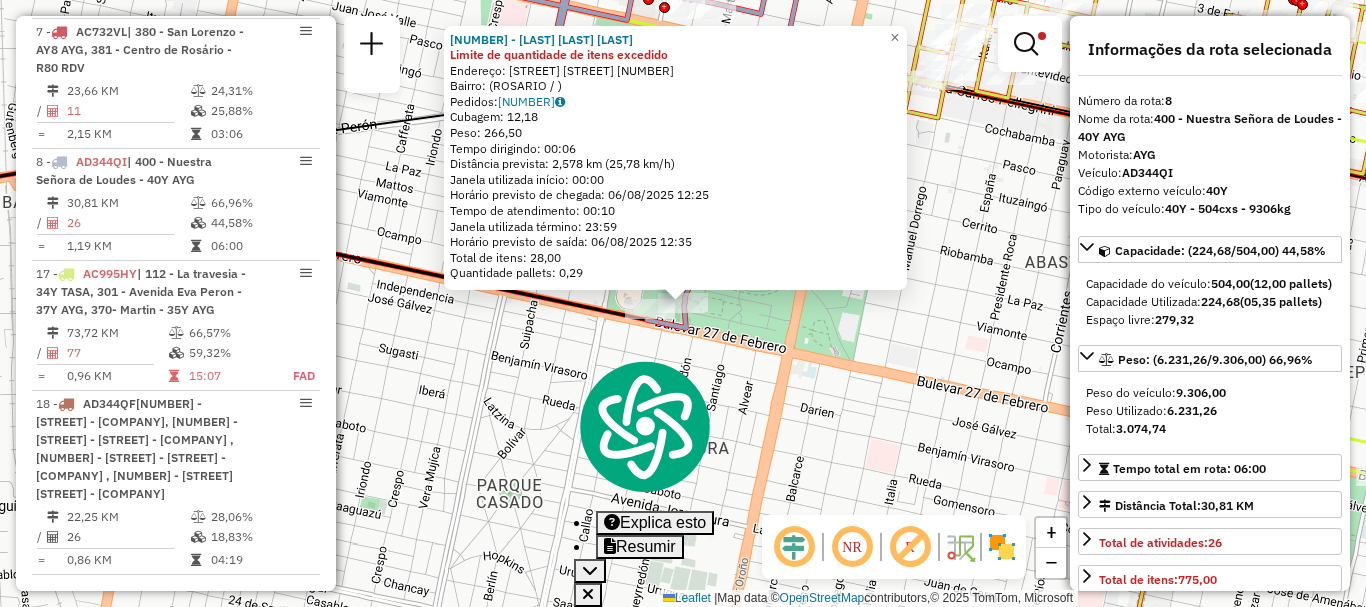 drag, startPoint x: 797, startPoint y: 289, endPoint x: 384, endPoint y: 372, distance: 421.25763 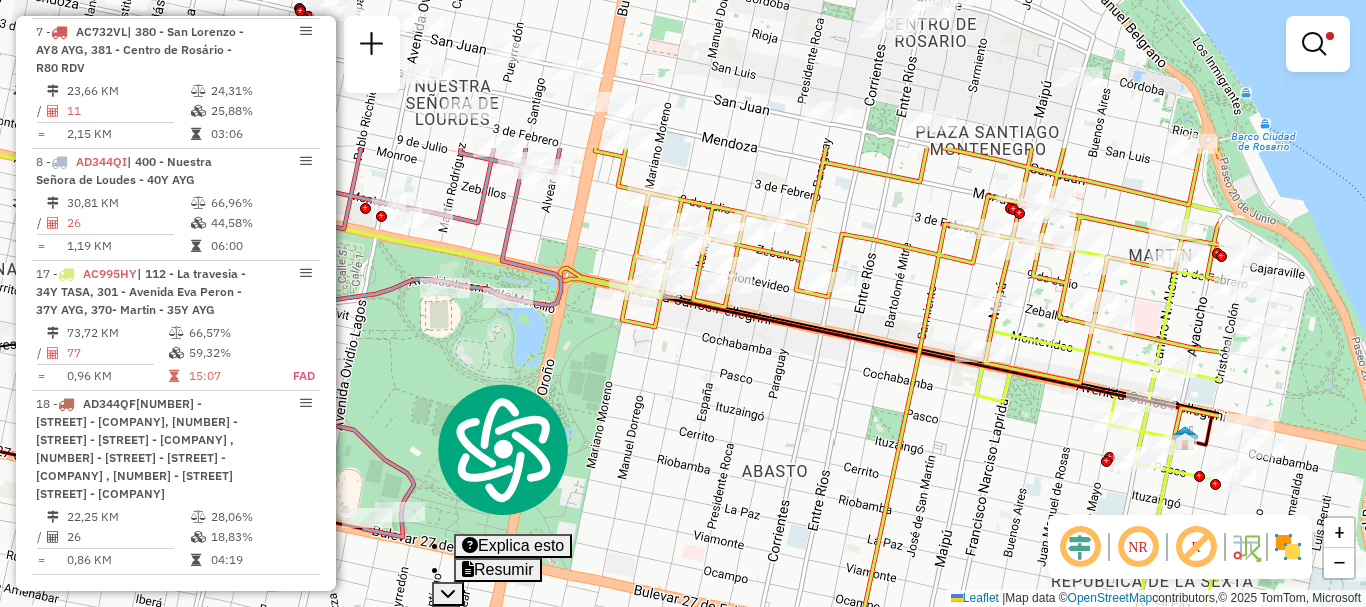 drag, startPoint x: 904, startPoint y: 327, endPoint x: 623, endPoint y: 582, distance: 379.45486 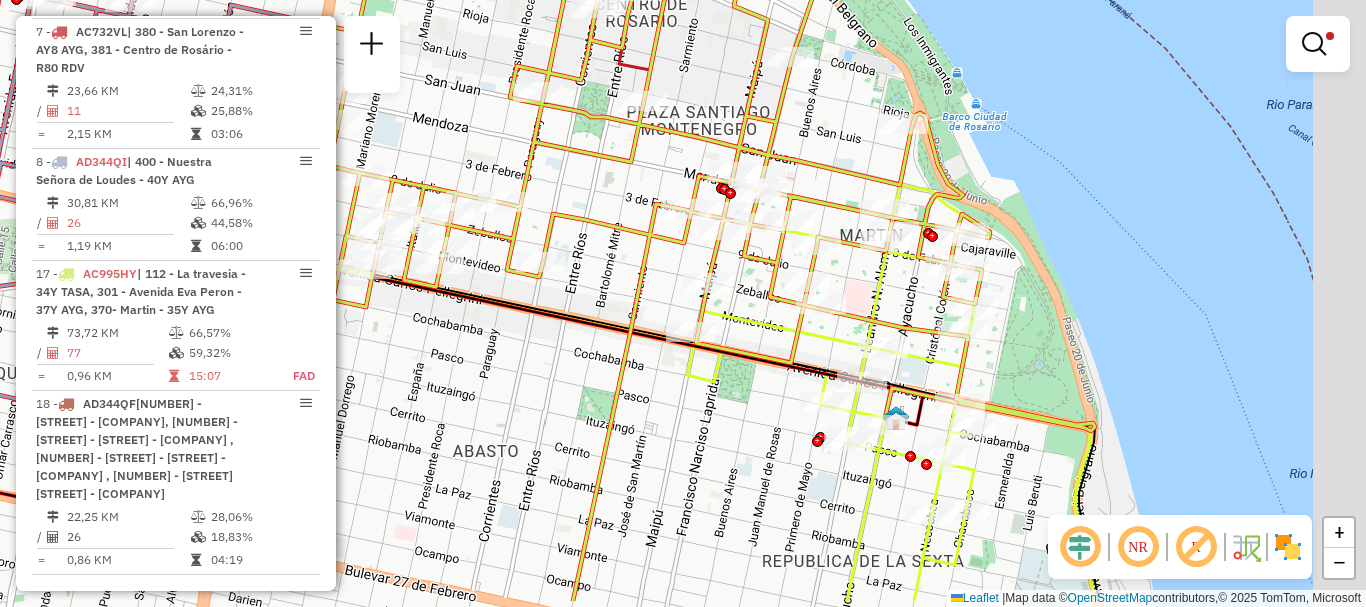 drag, startPoint x: 878, startPoint y: 451, endPoint x: 482, endPoint y: 336, distance: 412.3603 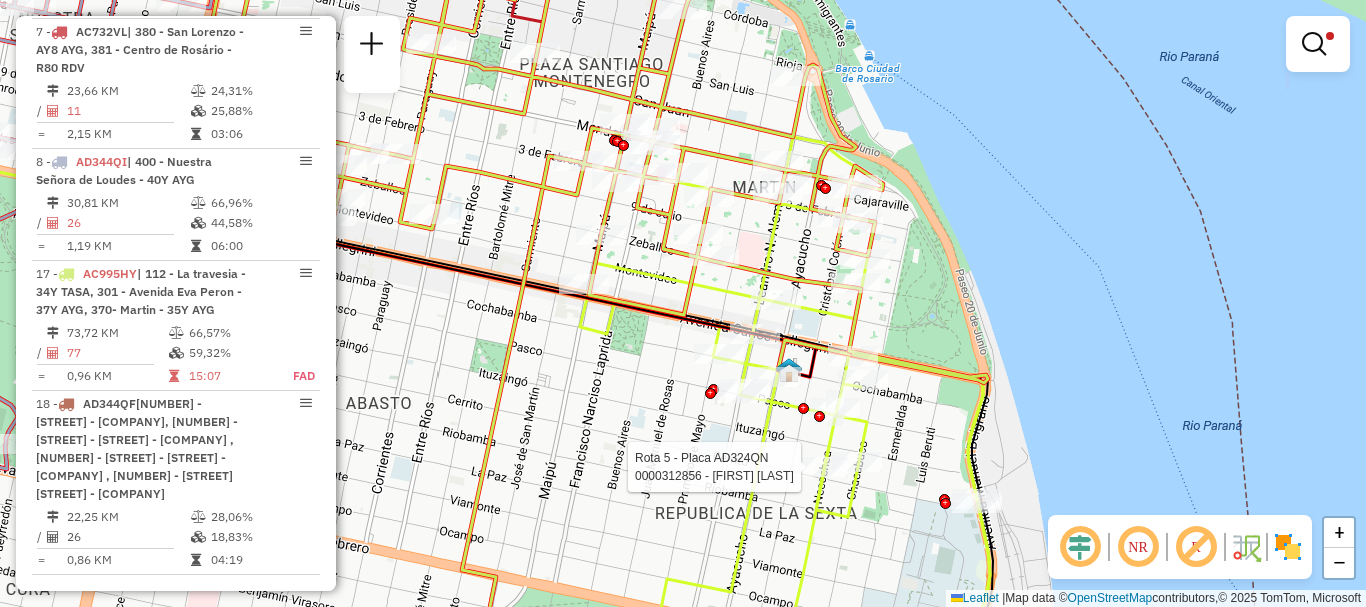 select on "**********" 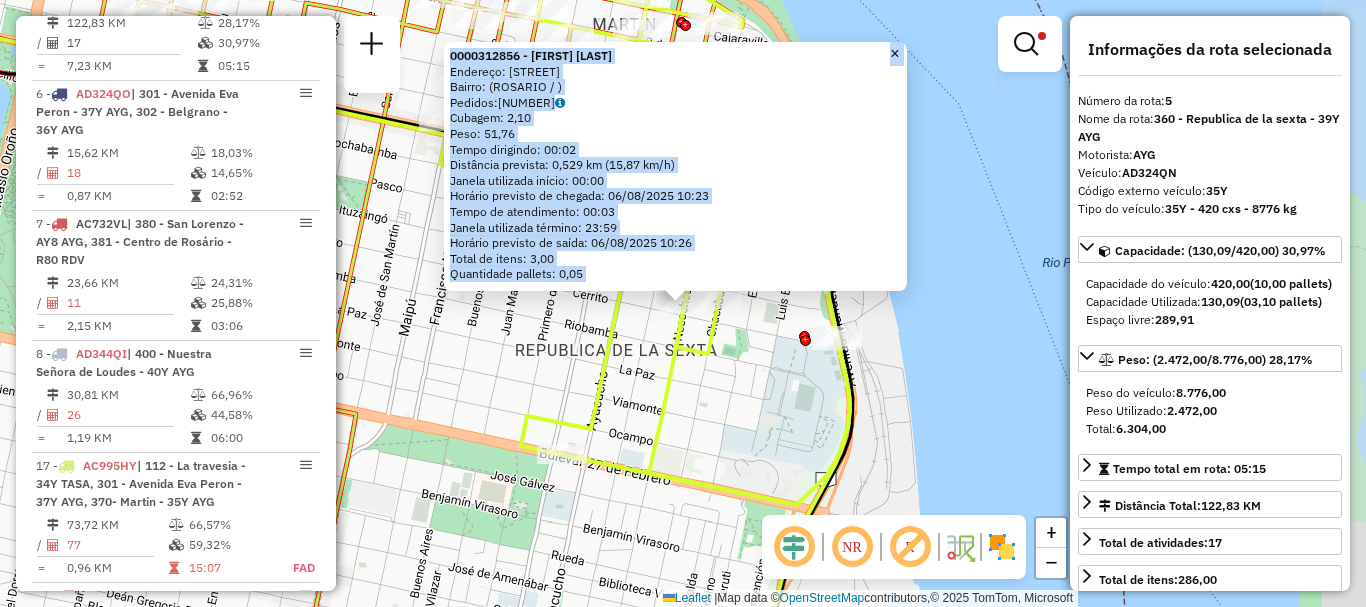 scroll, scrollTop: 705, scrollLeft: 0, axis: vertical 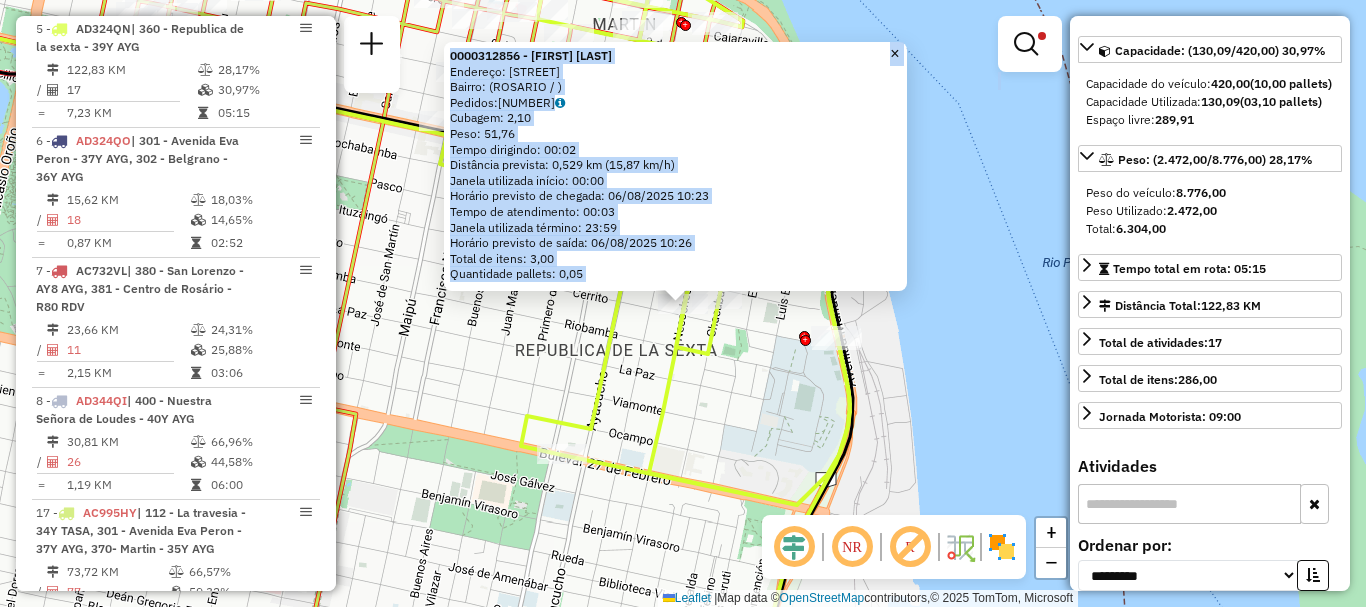 click on "0000312856 - CHAPARRO OMA  Endereço: NECOCHEA   2044   Bairro:  (ROSARIO / )   Pedidos:  008636327   Cubagem: 2,10  Peso: 51,76  Tempo dirigindo: 00:02   Distância prevista: 0,529 km (15,87 km/h)   Janela utilizada início: 00:00   Horário previsto de chegada: 06/08/2025 10:23   Tempo de atendimento: 00:03   Janela utilizada término: 23:59   Horário previsto de saída: 06/08/2025 10:26   Total de itens: 3,00   Quantidade pallets: 0,05  × Limpar filtros Janela de atendimento Grade de atendimento Capacidade Transportadoras Veículos Cliente Pedidos  Rotas Selecione os dias de semana para filtrar as janelas de atendimento  Seg   Ter   Qua   Qui   Sex   Sáb   Dom  Informe o período da janela de atendimento: De: Até:  Filtrar exatamente a janela do cliente  Considerar janela de atendimento padrão  Selecione os dias de semana para filtrar as grades de atendimento  Seg   Ter   Qua   Qui   Sex   Sáb   Dom   Considerar clientes sem dia de atendimento cadastrado  Peso mínimo:   Peso máximo:   De:   Até:" 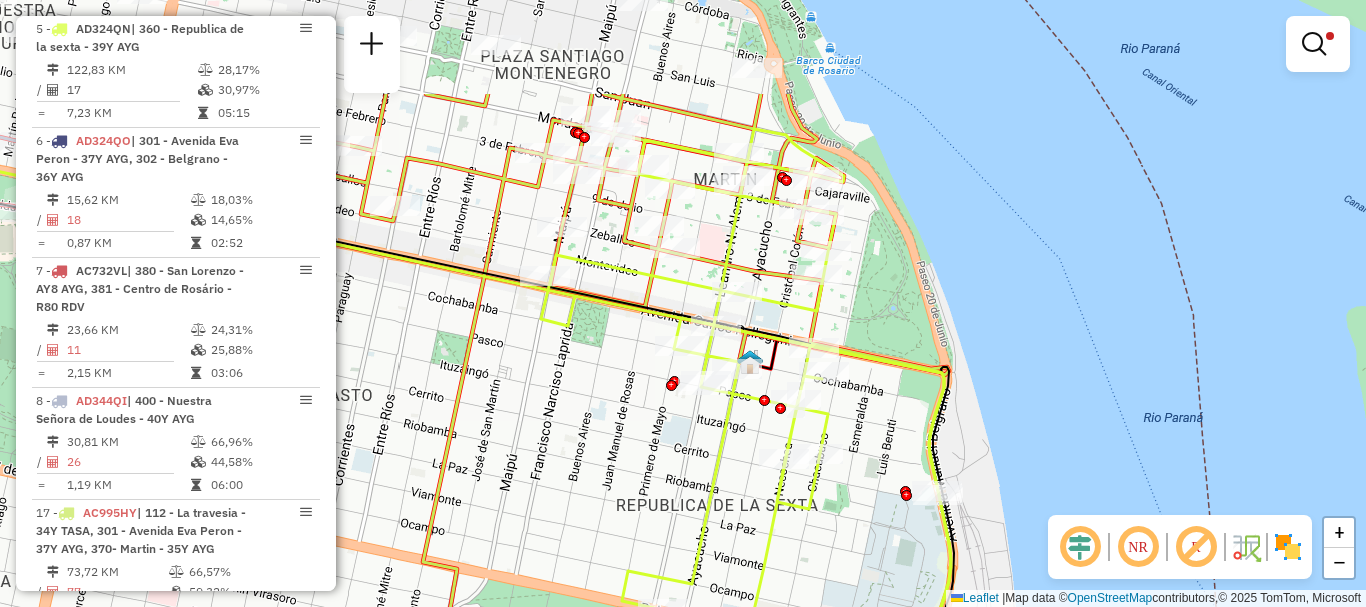 drag, startPoint x: 847, startPoint y: 375, endPoint x: 948, endPoint y: 526, distance: 181.66452 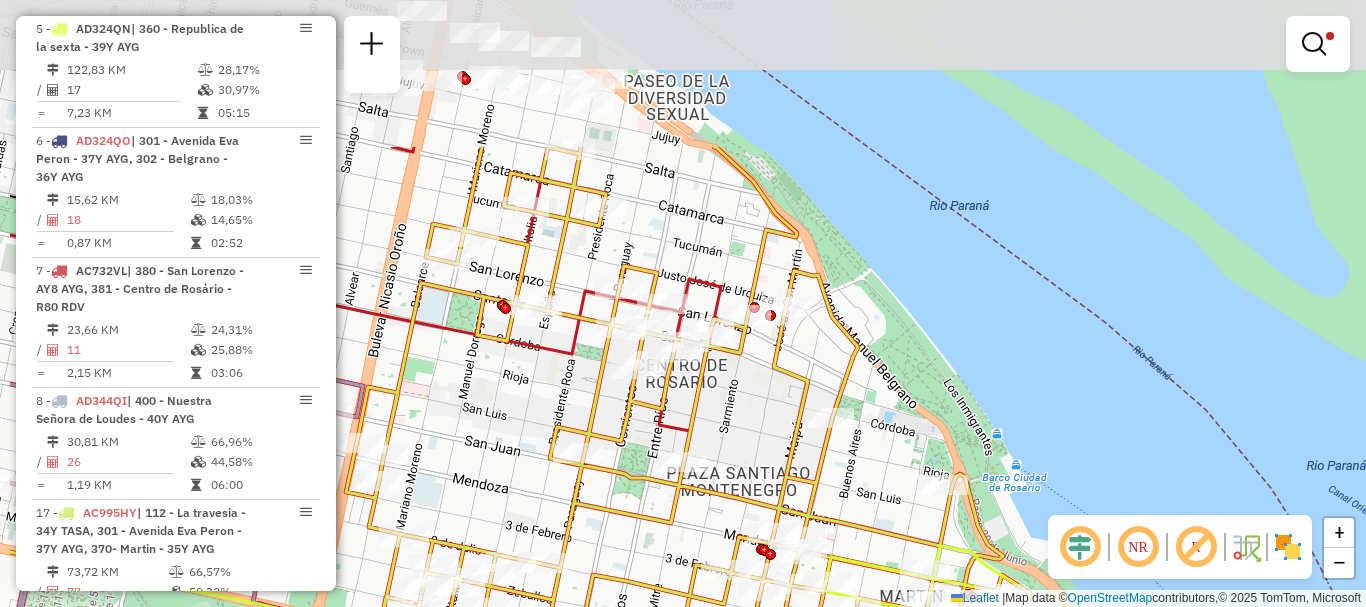 click on "Aplicando filtros  Pop-up bloqueado!  Seu navegador bloqueou automáticamente a abertura de uma nova janela.   Acesse as configurações e adicione o endereço do sistema a lista de permissão.   Fechar  Informações da Sessão 1224263 - 06/08/2025  Criação: 05/08/2025 16:24   Depósito:  SAZ AR Rosario I Mino  Total de rotas:  22  Distância Total:  704,83 km  Tempo total:  101:31  Total de Atividades Roteirizadas:  447  Total de Pedidos Roteirizados:  514  Peso total roteirizado:  110.599,68  Cubagem total roteirizado:  4.723,34  Total de Atividades não Roteirizadas:  0  Total de Pedidos não Roteirizados:  0 Total de caixas por viagem:  4.723,34 /   22 =  214,70 Média de Atividades por viagem:  447 /   22 =  20,32 Ocupação média da frota:  54,68%   Rotas improdutivas:  17  Rotas vários dias:  0  Clientes Priorizados NR:  0  Transportadoras  Rotas  Recargas: 0   Ver rotas   Ver veículos   5 -       AD324QN   | 360 - Republica de la sexta - 39Y AYG  122,83 KM   28,17%  /  17   30,97%" at bounding box center (683, 303) 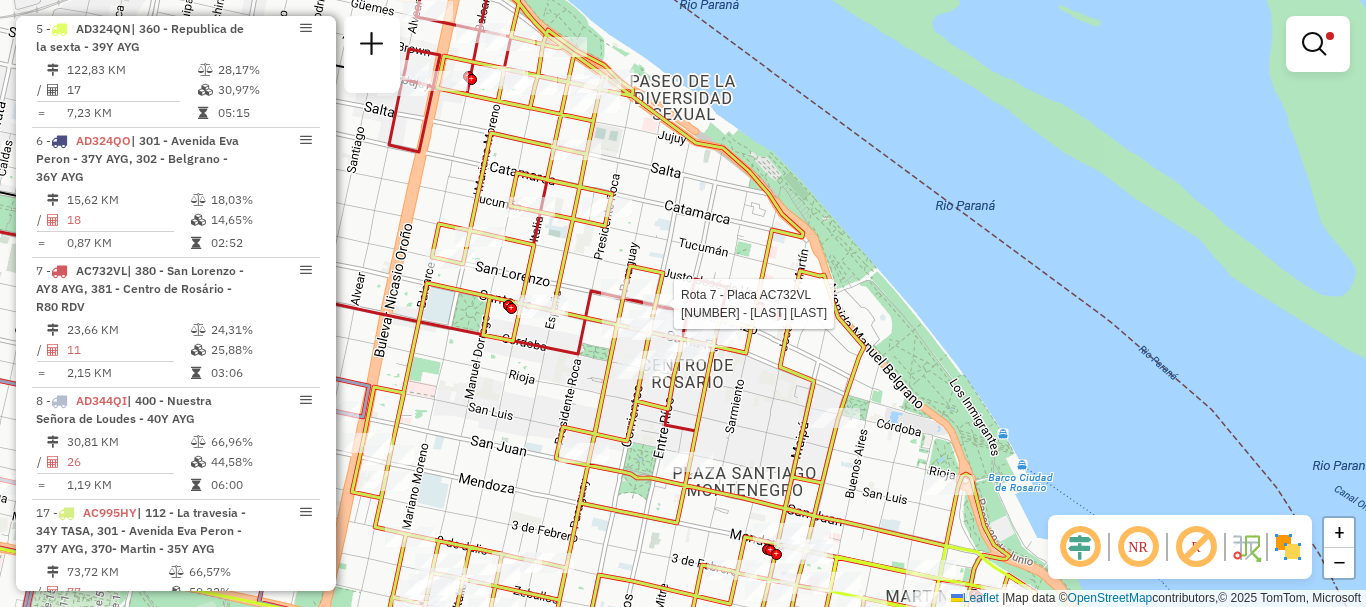 select on "**********" 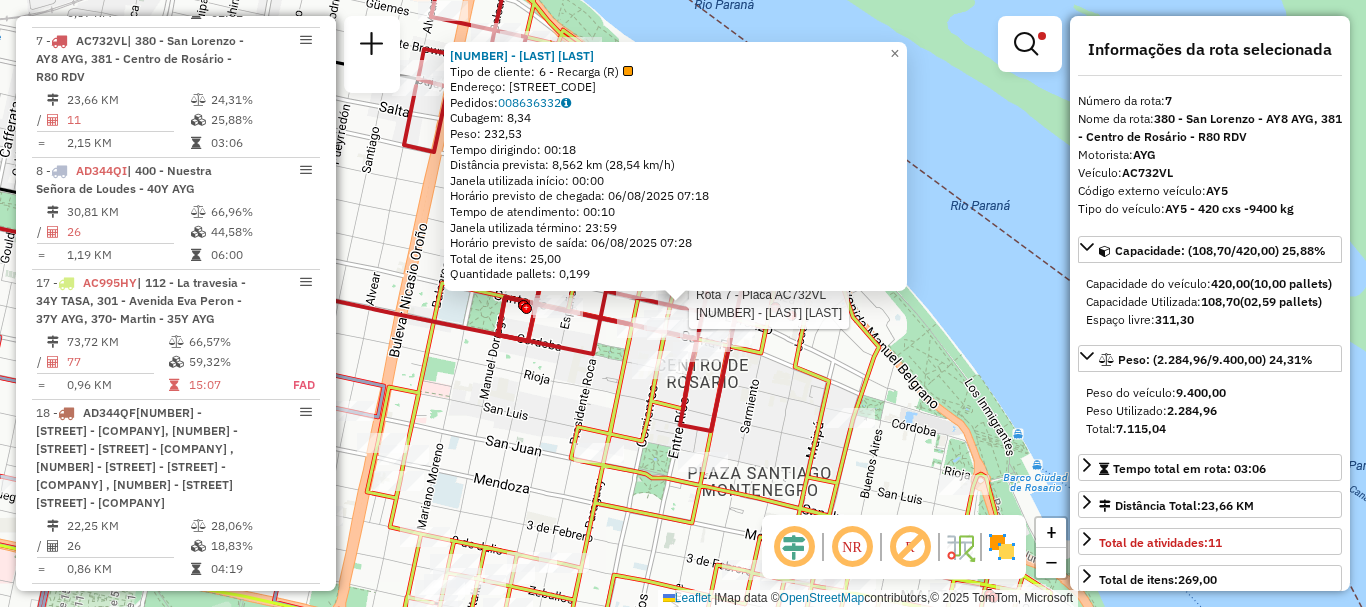 scroll, scrollTop: 944, scrollLeft: 0, axis: vertical 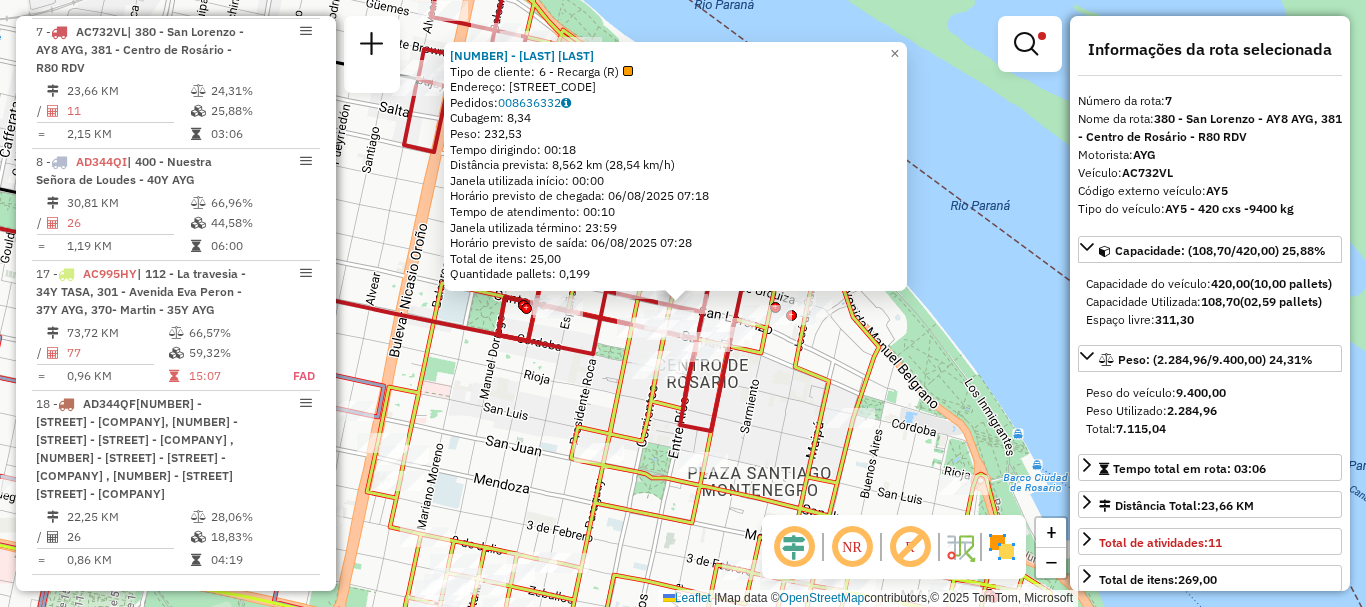 click 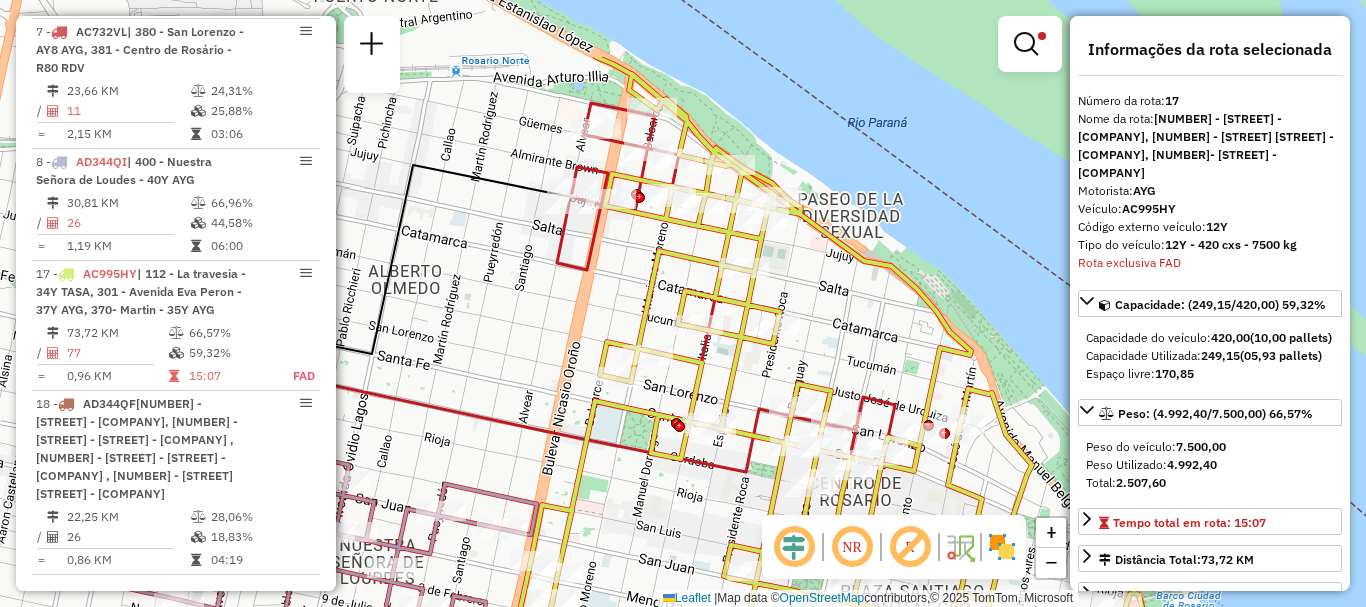drag, startPoint x: 578, startPoint y: 330, endPoint x: 724, endPoint y: 419, distance: 170.9883 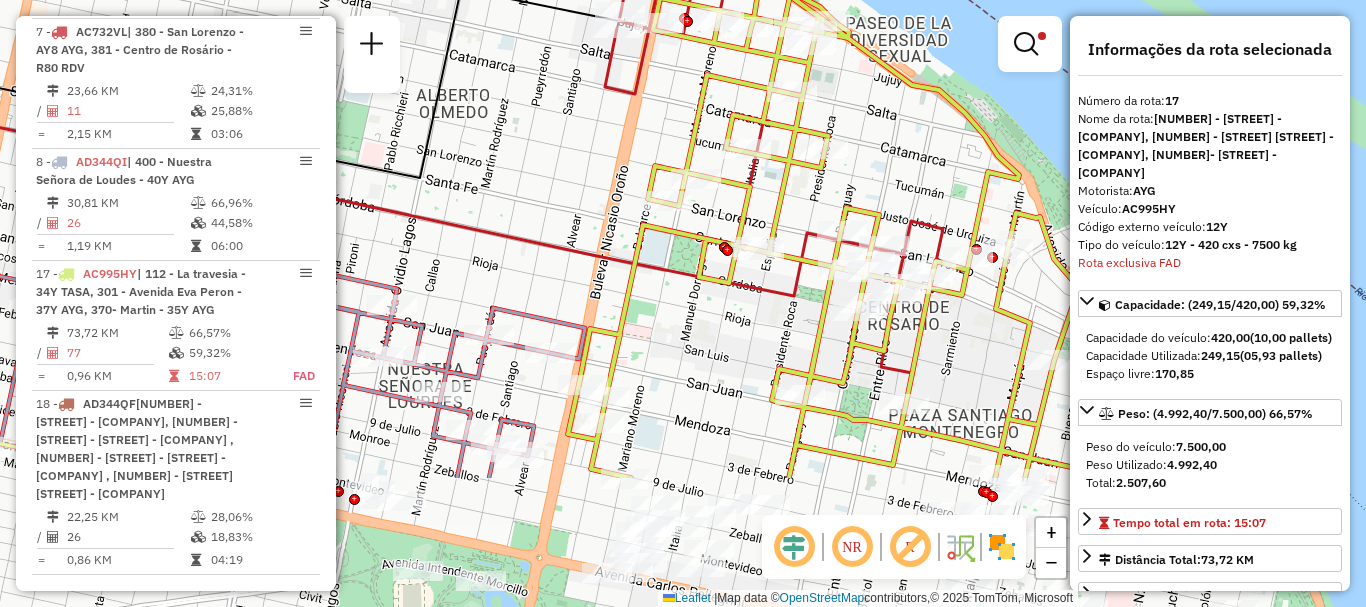 drag, startPoint x: 674, startPoint y: 243, endPoint x: 693, endPoint y: 207, distance: 40.706264 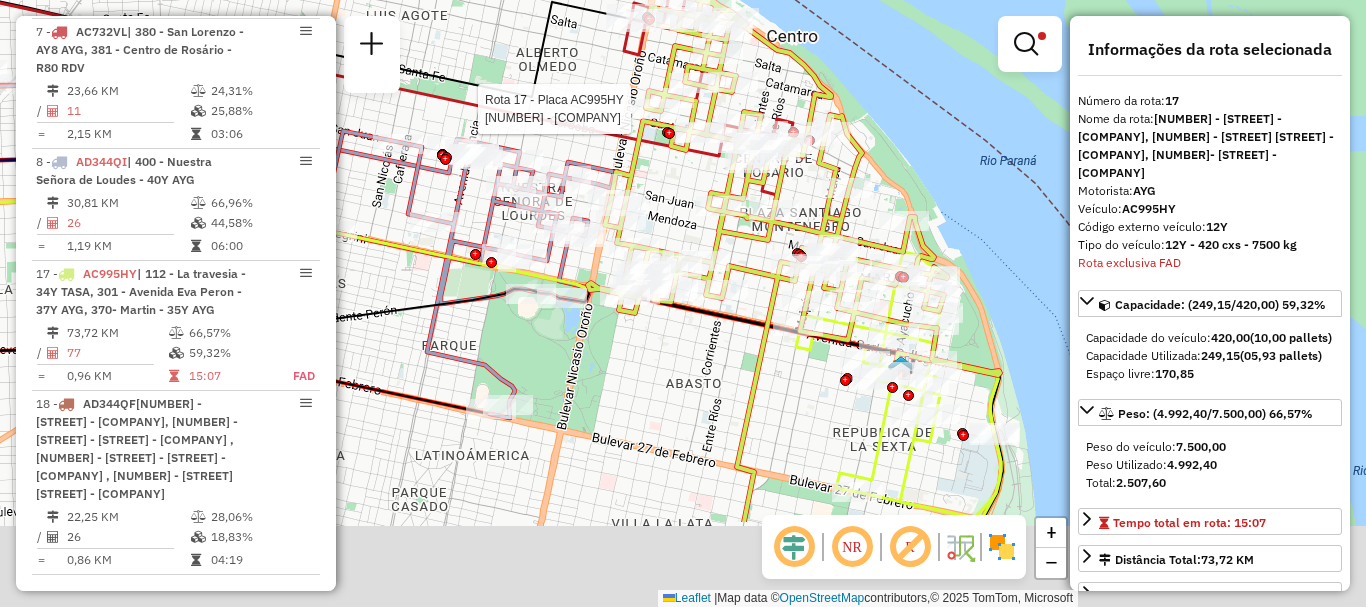 drag, startPoint x: 753, startPoint y: 365, endPoint x: 663, endPoint y: 105, distance: 275.13632 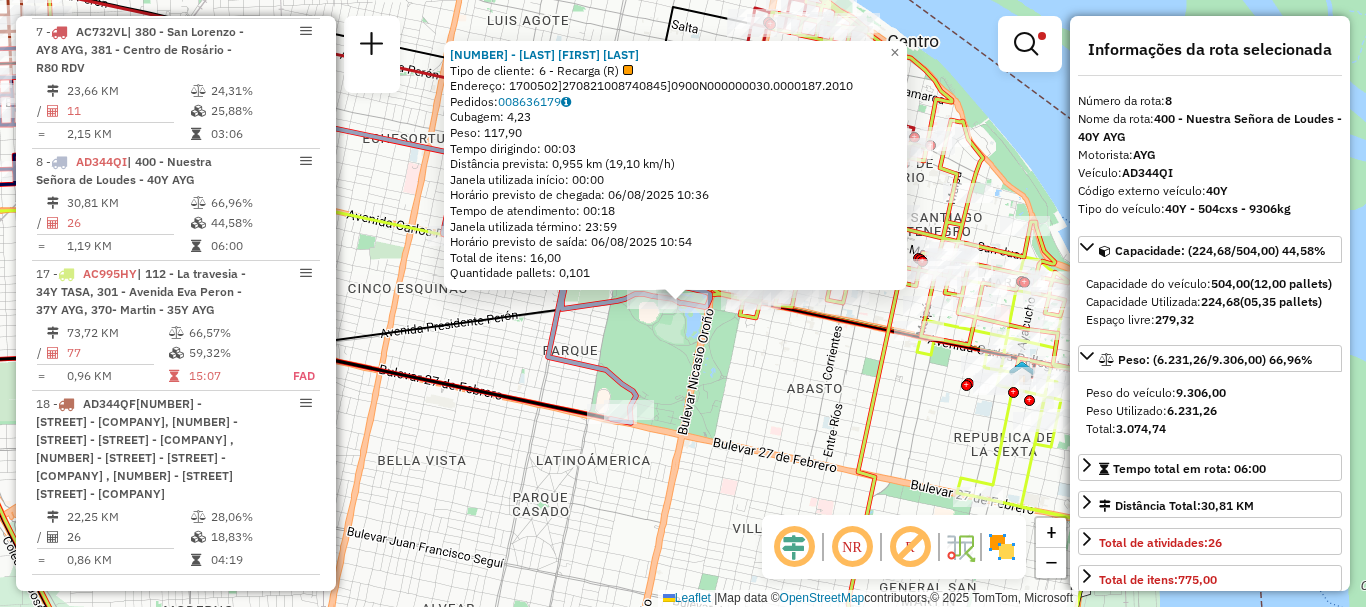 click on "0000420326 - BOTTARO MONICA BEATRIZ  Tipo de cliente:   6 - Recarga (R)   Endereço: 1700502]270821008740845]0900N000000030.0000187.2010   Pedidos:  008636179   Cubagem: 4,23  Peso: 117,90  Tempo dirigindo: 00:03   Distância prevista: 0,955 km (19,10 km/h)   Janela utilizada início: 00:00   Horário previsto de chegada: 06/08/2025 10:36   Tempo de atendimento: 00:18   Janela utilizada término: 23:59   Horário previsto de saída: 06/08/2025 10:54   Total de itens: 16,00   Quantidade pallets: 0,101  × Limpar filtros Janela de atendimento Grade de atendimento Capacidade Transportadoras Veículos Cliente Pedidos  Rotas Selecione os dias de semana para filtrar as janelas de atendimento  Seg   Ter   Qua   Qui   Sex   Sáb   Dom  Informe o período da janela de atendimento: De: Até:  Filtrar exatamente a janela do cliente  Considerar janela de atendimento padrão  Selecione os dias de semana para filtrar as grades de atendimento  Seg   Ter   Qua   Qui   Sex   Sáb   Dom   Peso mínimo:   Peso máximo:   De:  +" 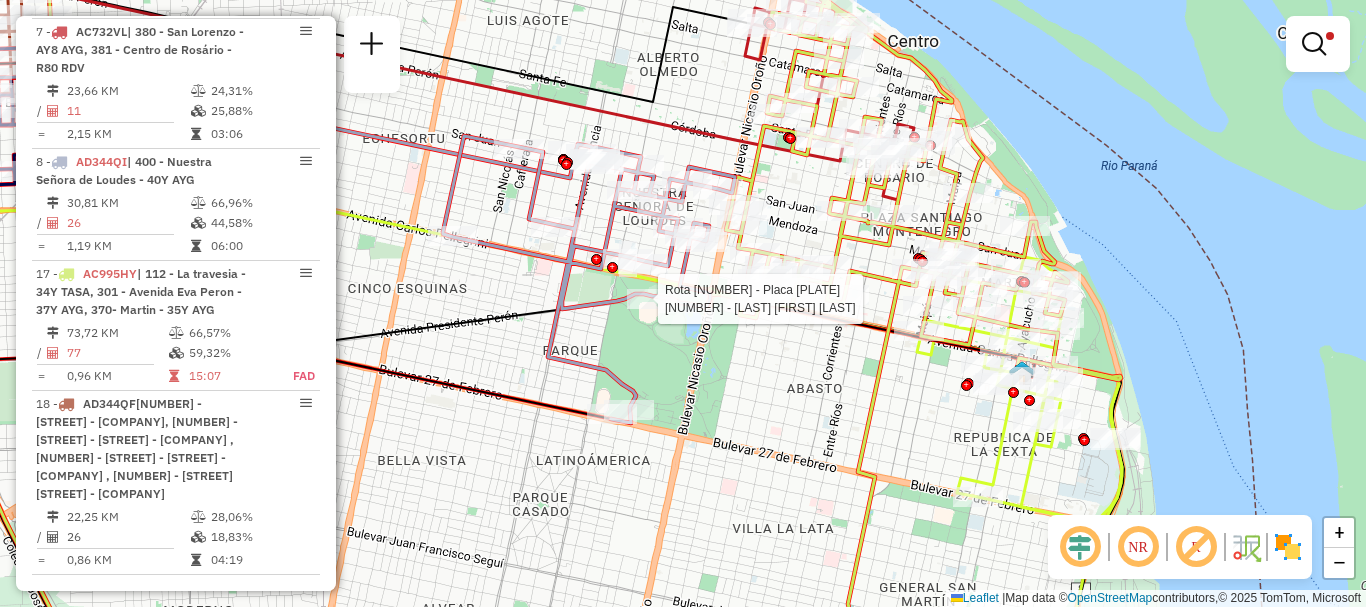 select on "**********" 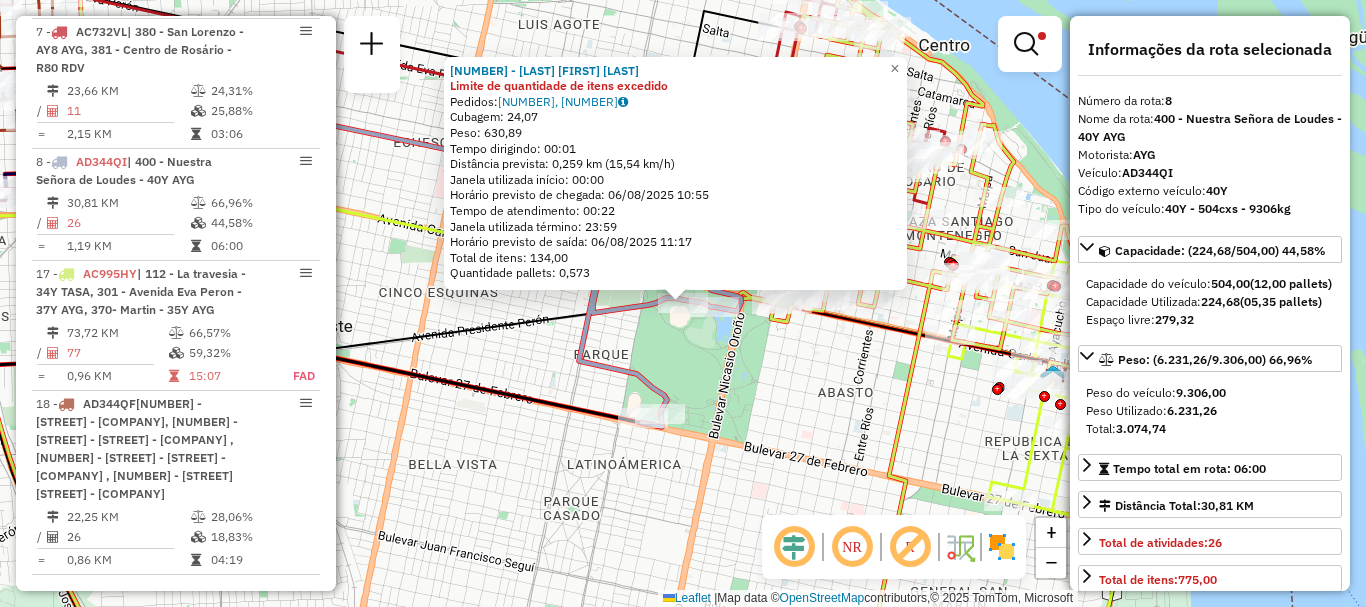 click on "0000461148 - LEIVA JUAN MANUEL Limite de quantidade de itens excedido  Pedidos:  008636431, 008636432   Cubagem: 24,07  Peso: 630,89  Tempo dirigindo: 00:01   Distância prevista: 0,259 km (15,54 km/h)   Janela utilizada início: 00:00   Horário previsto de chegada: 06/08/2025 10:55   Tempo de atendimento: 00:22   Janela utilizada término: 23:59   Horário previsto de saída: 06/08/2025 11:17   Total de itens: 134,00   Quantidade pallets: 0,573  × Limpar filtros Janela de atendimento Grade de atendimento Capacidade Transportadoras Veículos Cliente Pedidos  Rotas Selecione os dias de semana para filtrar as janelas de atendimento  Seg   Ter   Qua   Qui   Sex   Sáb   Dom  Informe o período da janela de atendimento: De: Até:  Filtrar exatamente a janela do cliente  Considerar janela de atendimento padrão  Selecione os dias de semana para filtrar as grades de atendimento  Seg   Ter   Qua   Qui   Sex   Sáb   Dom   Considerar clientes sem dia de atendimento cadastrado  Peso mínimo:   Peso máximo:   De:  +" 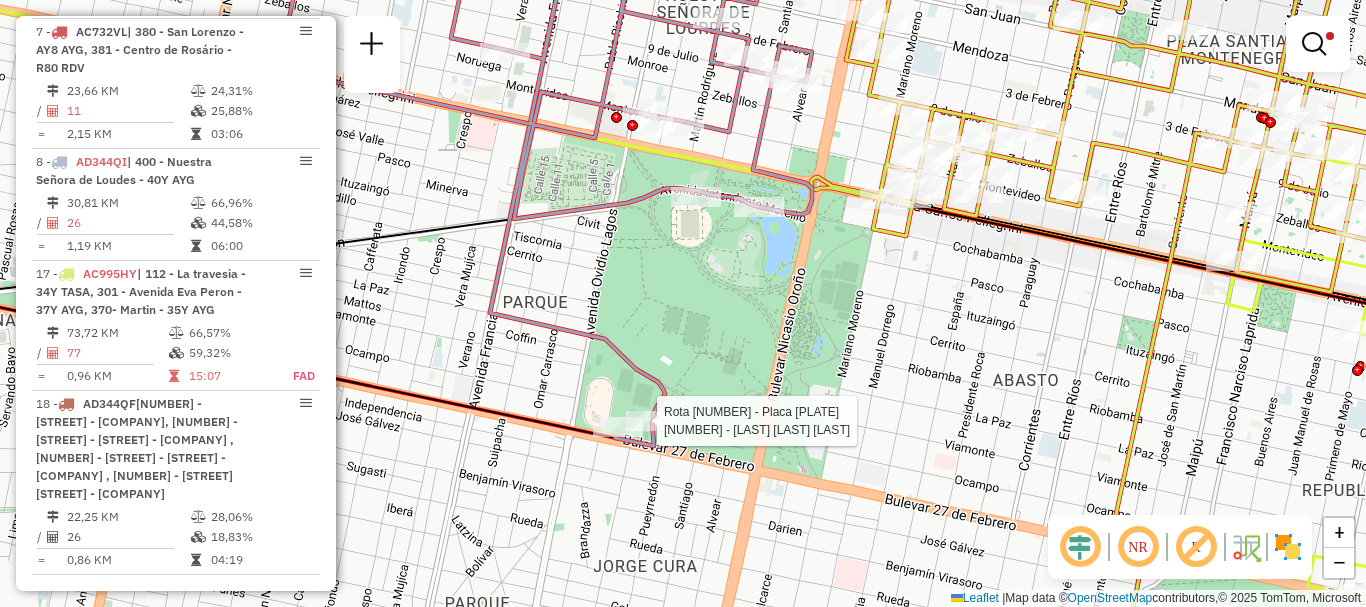 select on "**********" 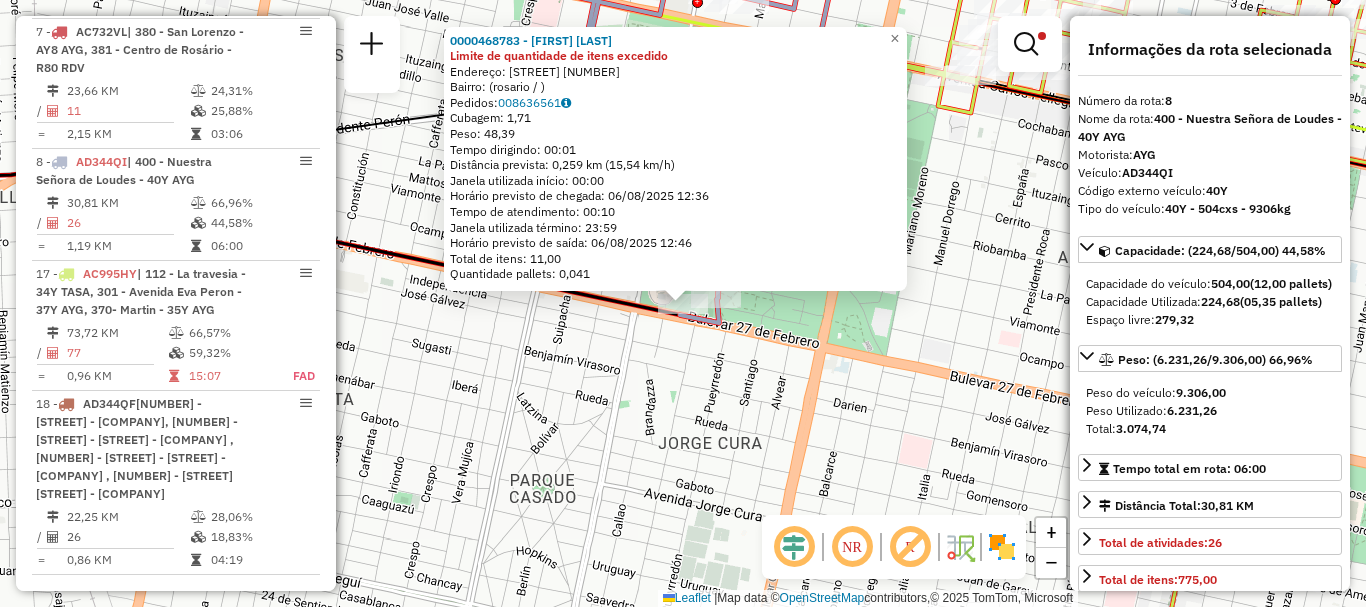 click on "0000468783 - braun maria Limite de quantidade de itens excedido  Endereço: blvd 27 de febrero 2672   Bairro:  (rosario / )   Pedidos:  008636561   Cubagem: 1,71  Peso: 48,39  Tempo dirigindo: 00:01   Distância prevista: 0,259 km (15,54 km/h)   Janela utilizada início: 00:00   Horário previsto de chegada: 06/08/2025 12:36   Tempo de atendimento: 00:10   Janela utilizada término: 23:59   Horário previsto de saída: 06/08/2025 12:46   Total de itens: 11,00   Quantidade pallets: 0,041  × Limpar filtros Janela de atendimento Grade de atendimento Capacidade Transportadoras Veículos Cliente Pedidos  Rotas Selecione os dias de semana para filtrar as janelas de atendimento  Seg   Ter   Qua   Qui   Sex   Sáb   Dom  Informe o período da janela de atendimento: De: Até:  Filtrar exatamente a janela do cliente  Considerar janela de atendimento padrão  Selecione os dias de semana para filtrar as grades de atendimento  Seg   Ter   Qua   Qui   Sex   Sáb   Dom   Clientes fora do dia de atendimento selecionado AYG" 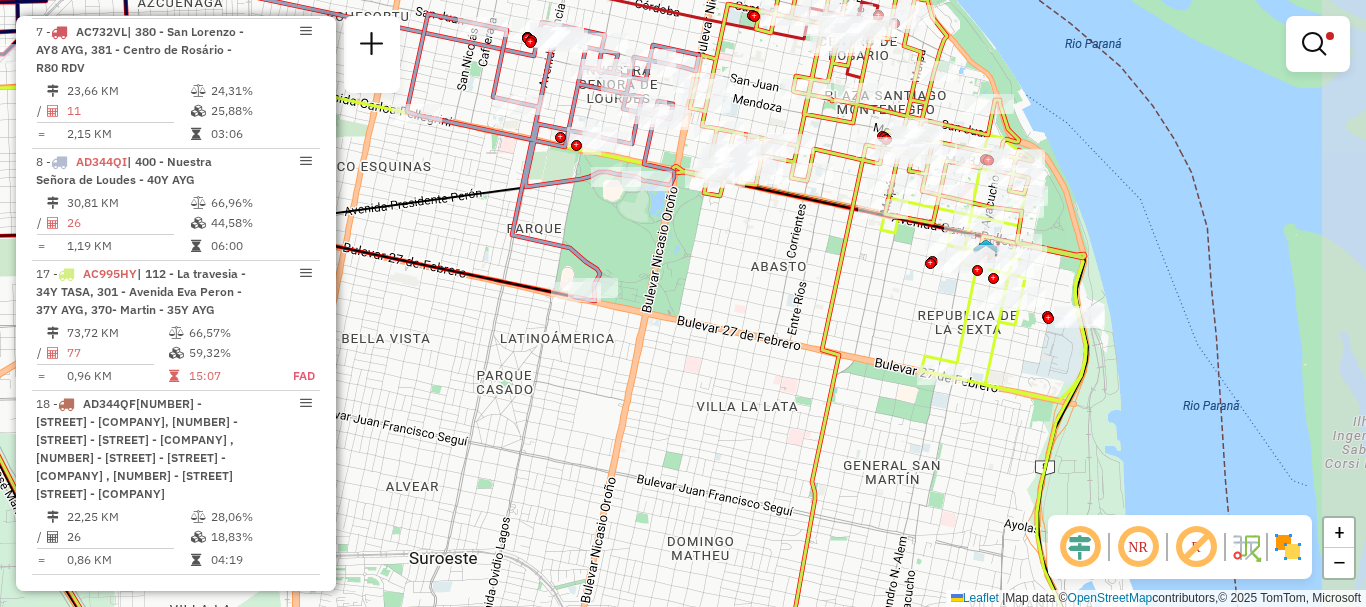 drag, startPoint x: 831, startPoint y: 340, endPoint x: 699, endPoint y: 289, distance: 141.50972 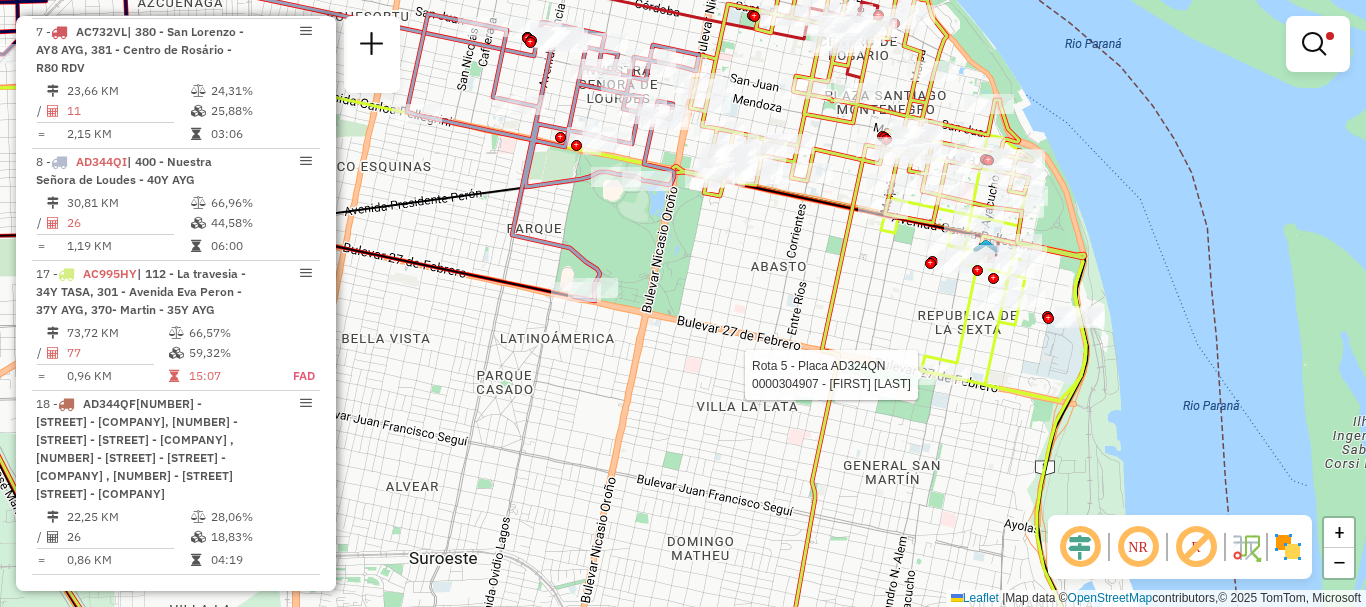 select on "**********" 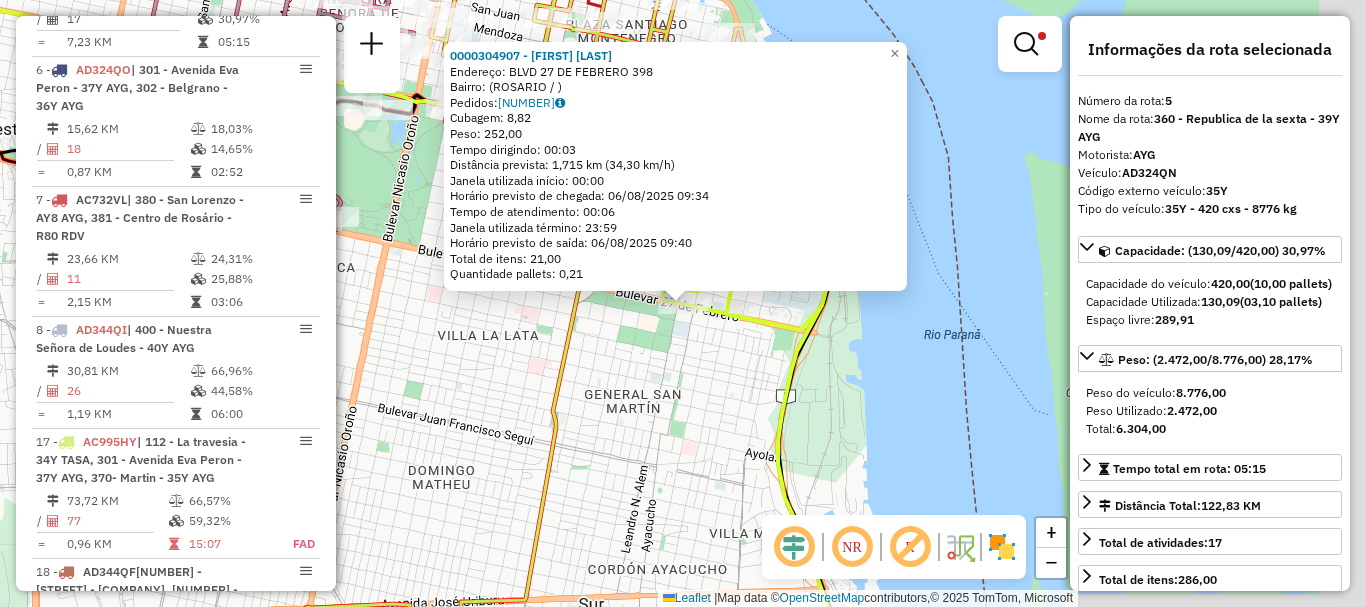 scroll, scrollTop: 705, scrollLeft: 0, axis: vertical 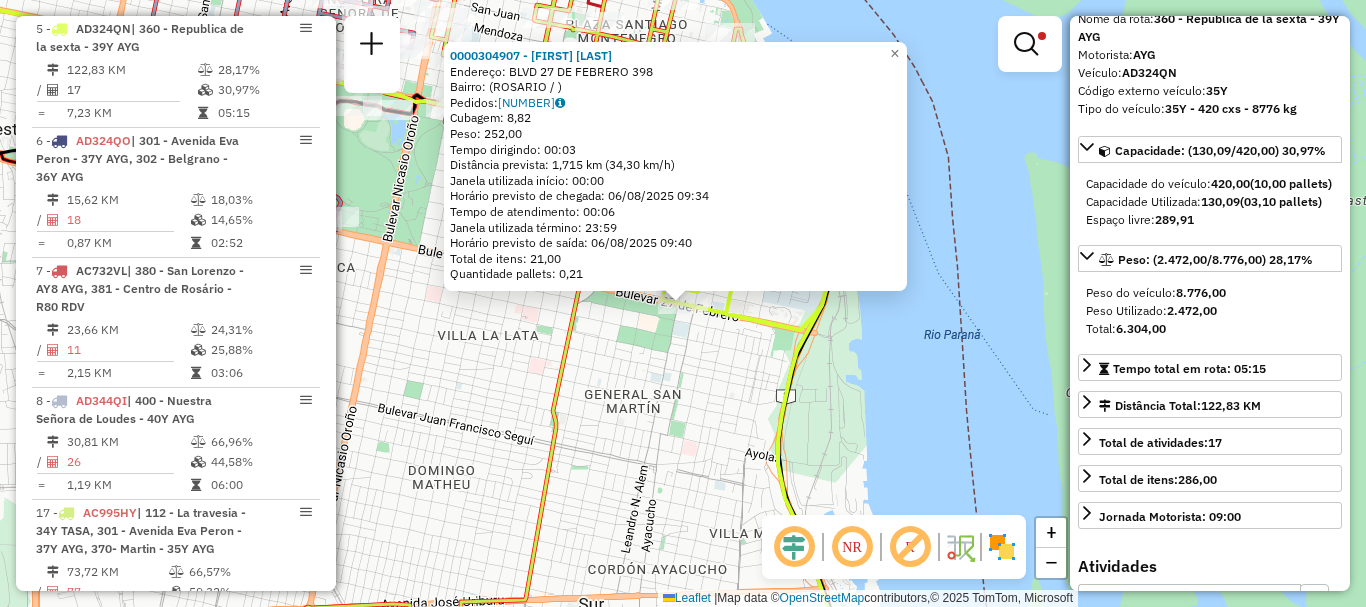 click on "0000304907 - AUDANO MARTIN  Endereço: BLVD 27 DE FEBRERO   398   Bairro:  (ROSARIO / )   Pedidos:  008636325   Cubagem: 8,82  Peso: 252,00  Tempo dirigindo: 00:03   Distância prevista: 1,715 km (34,30 km/h)   Janela utilizada início: 00:00   Horário previsto de chegada: 06/08/2025 09:34   Tempo de atendimento: 00:06   Janela utilizada término: 23:59   Horário previsto de saída: 06/08/2025 09:40   Total de itens: 21,00   Quantidade pallets: 0,21  × Limpar filtros Janela de atendimento Grade de atendimento Capacidade Transportadoras Veículos Cliente Pedidos  Rotas Selecione os dias de semana para filtrar as janelas de atendimento  Seg   Ter   Qua   Qui   Sex   Sáb   Dom  Informe o período da janela de atendimento: De: Até:  Filtrar exatamente a janela do cliente  Considerar janela de atendimento padrão  Selecione os dias de semana para filtrar as grades de atendimento  Seg   Ter   Qua   Qui   Sex   Sáb   Dom   Considerar clientes sem dia de atendimento cadastrado  Peso mínimo:   Peso máximo:  +" 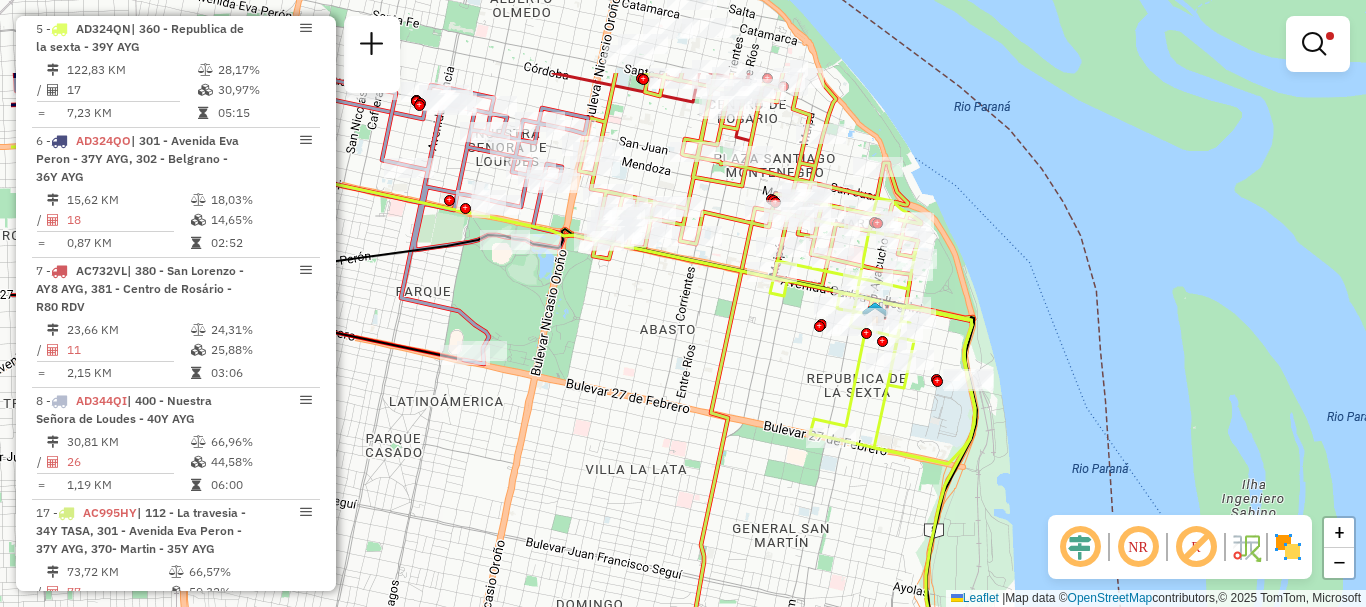 drag, startPoint x: 876, startPoint y: 393, endPoint x: 1026, endPoint y: 530, distance: 203.14774 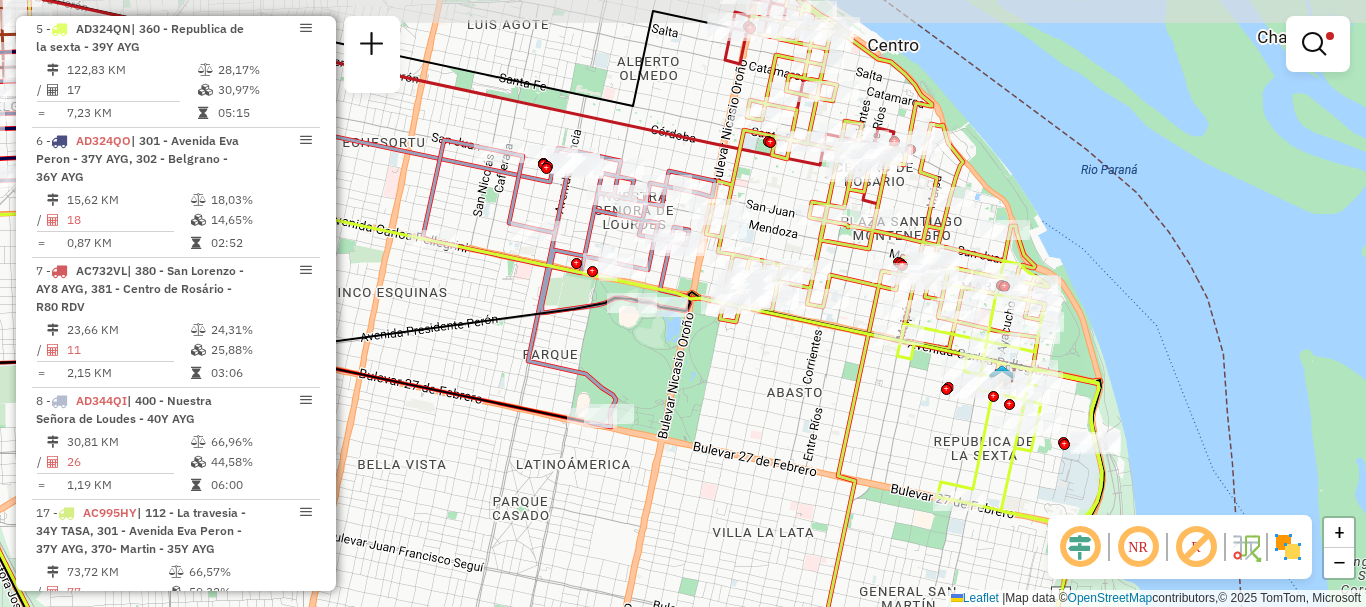 drag, startPoint x: 981, startPoint y: 513, endPoint x: 1041, endPoint y: 526, distance: 61.39218 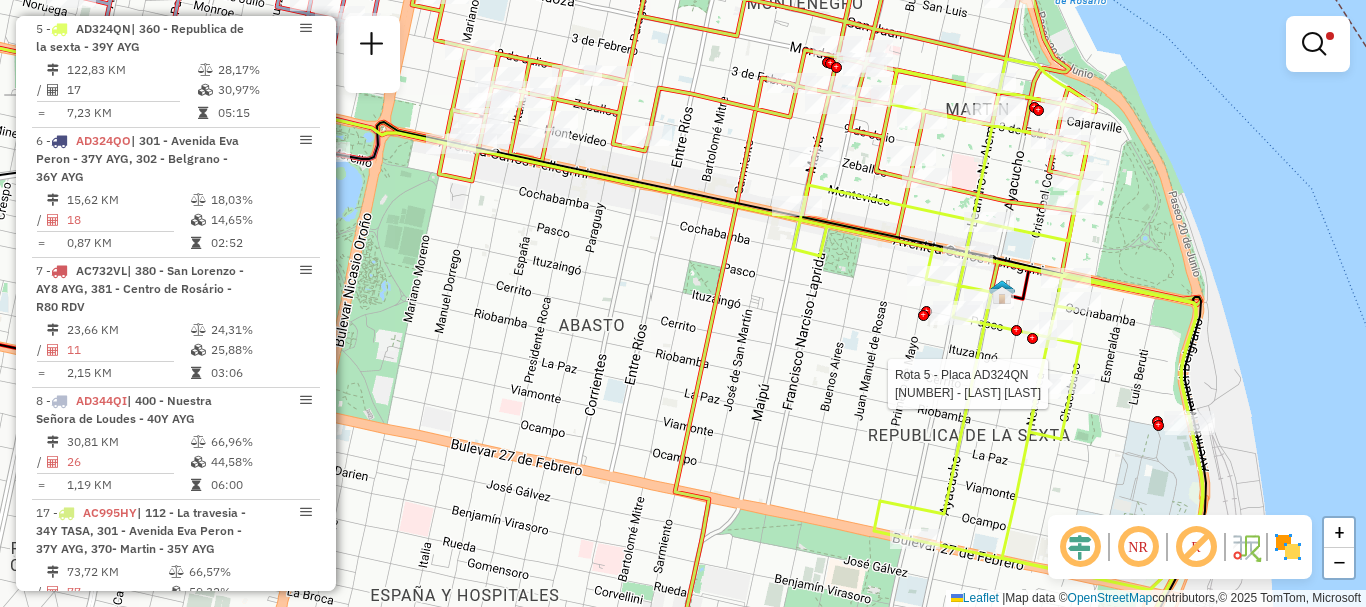 select on "**********" 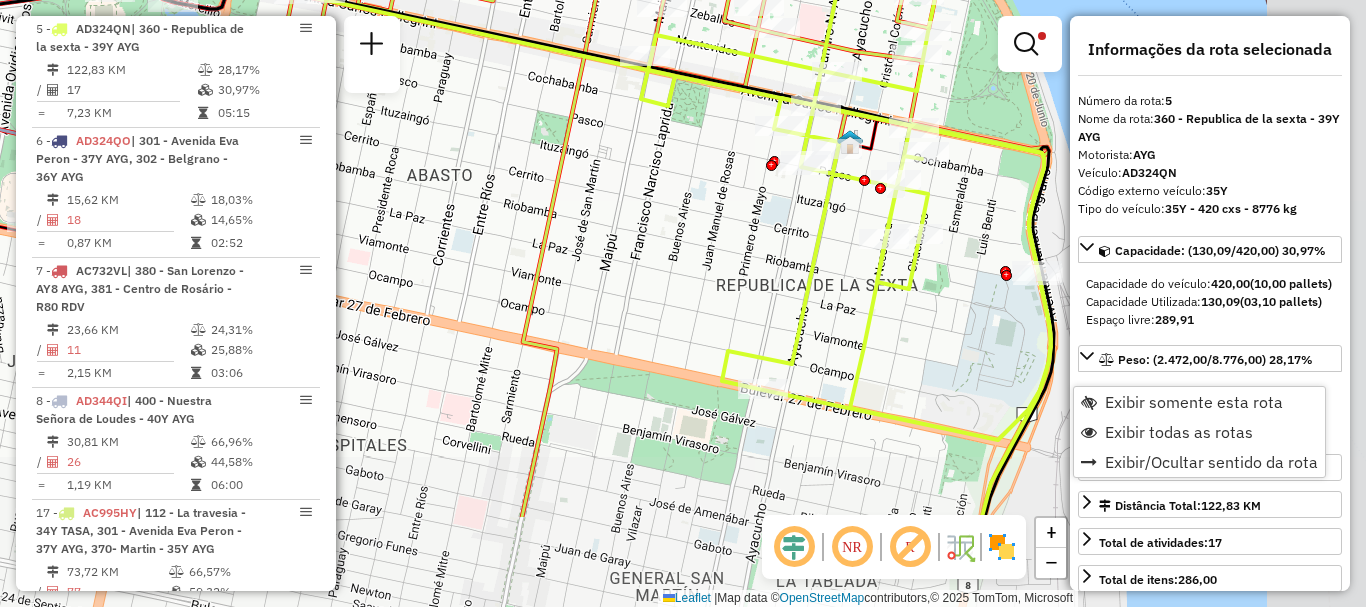 drag, startPoint x: 911, startPoint y: 343, endPoint x: 794, endPoint y: 241, distance: 155.2192 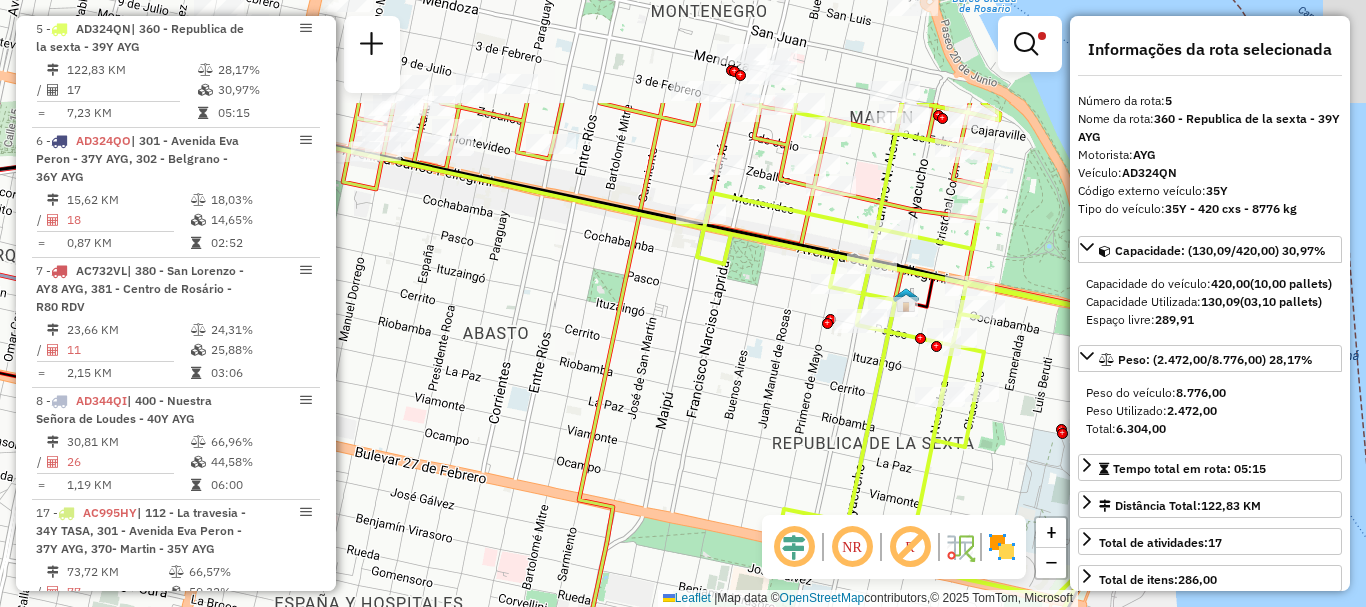 drag, startPoint x: 853, startPoint y: 427, endPoint x: 864, endPoint y: 500, distance: 73.82411 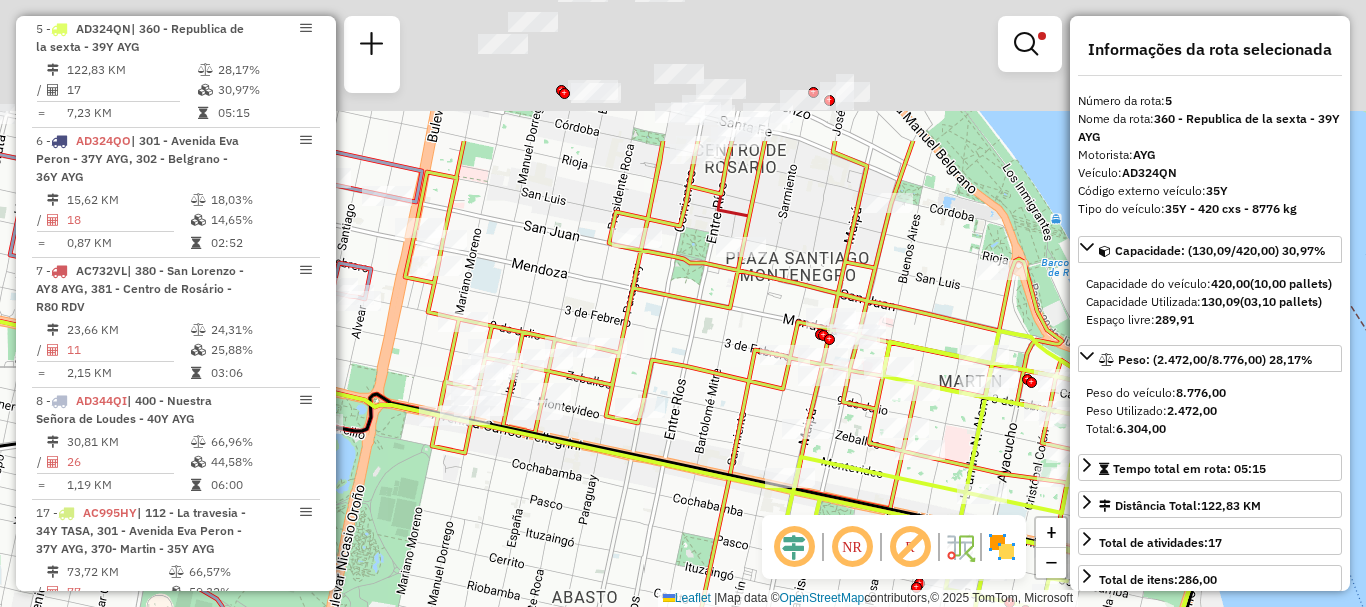 drag, startPoint x: 800, startPoint y: 375, endPoint x: 887, endPoint y: 597, distance: 238.43867 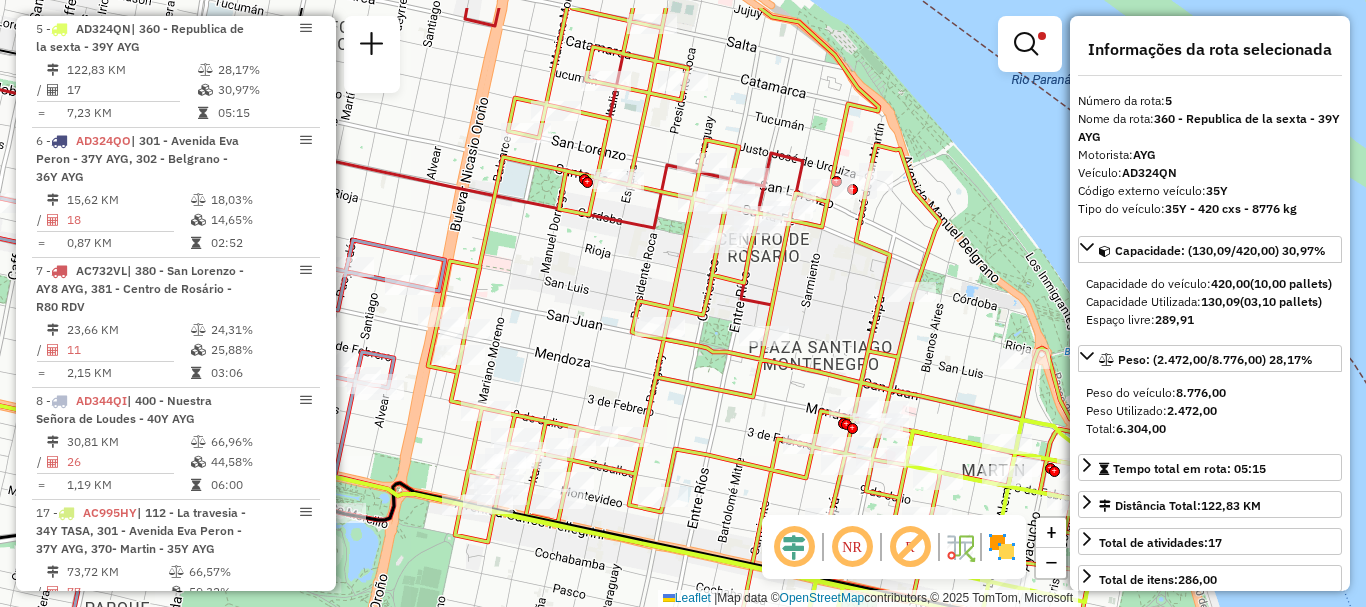 drag, startPoint x: 776, startPoint y: 334, endPoint x: 800, endPoint y: 420, distance: 89.28606 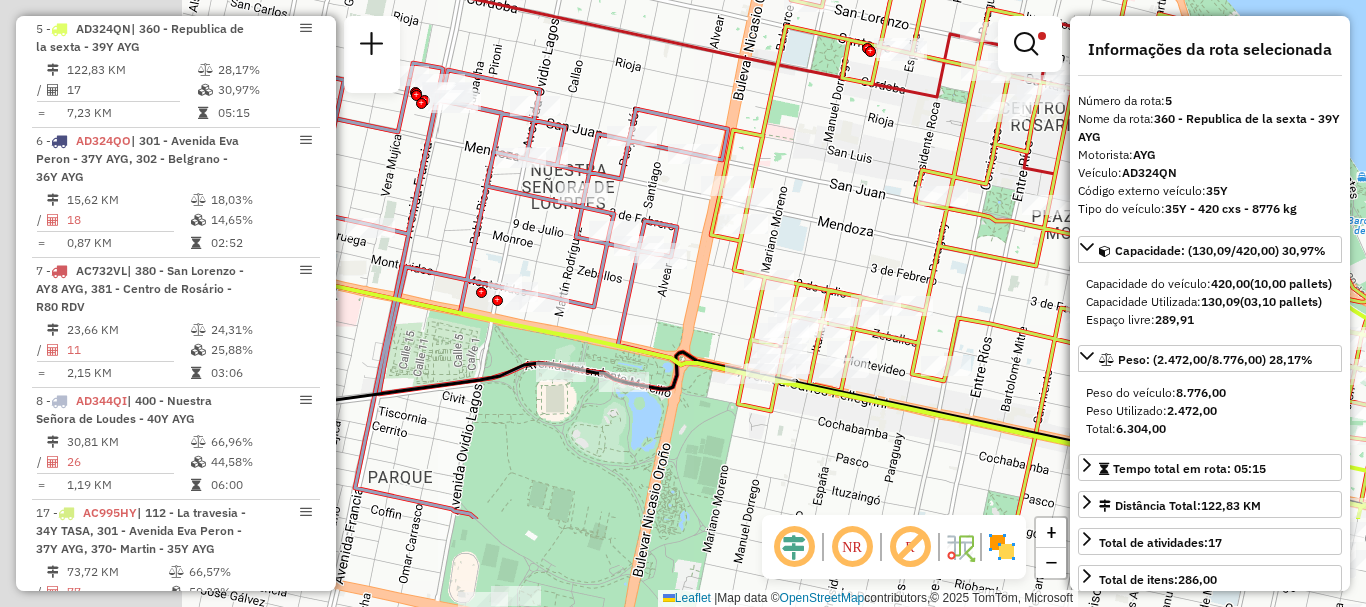 drag, startPoint x: 678, startPoint y: 363, endPoint x: 954, endPoint y: 215, distance: 313.17728 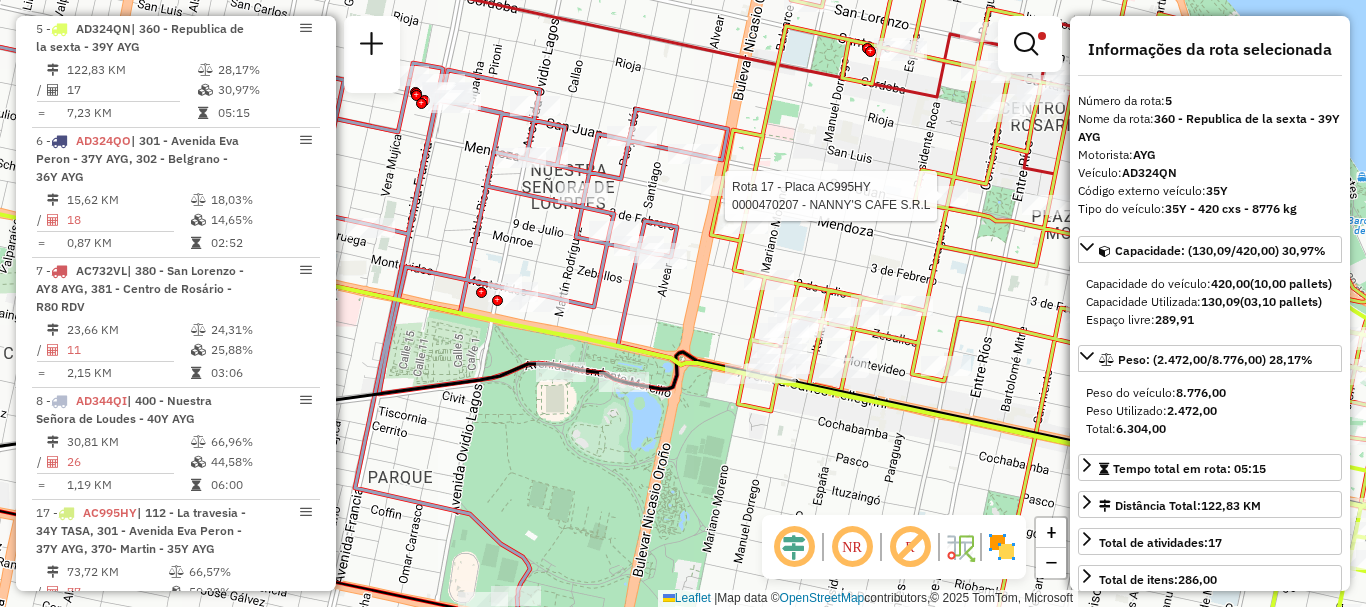 drag, startPoint x: 549, startPoint y: 528, endPoint x: 620, endPoint y: 383, distance: 161.44968 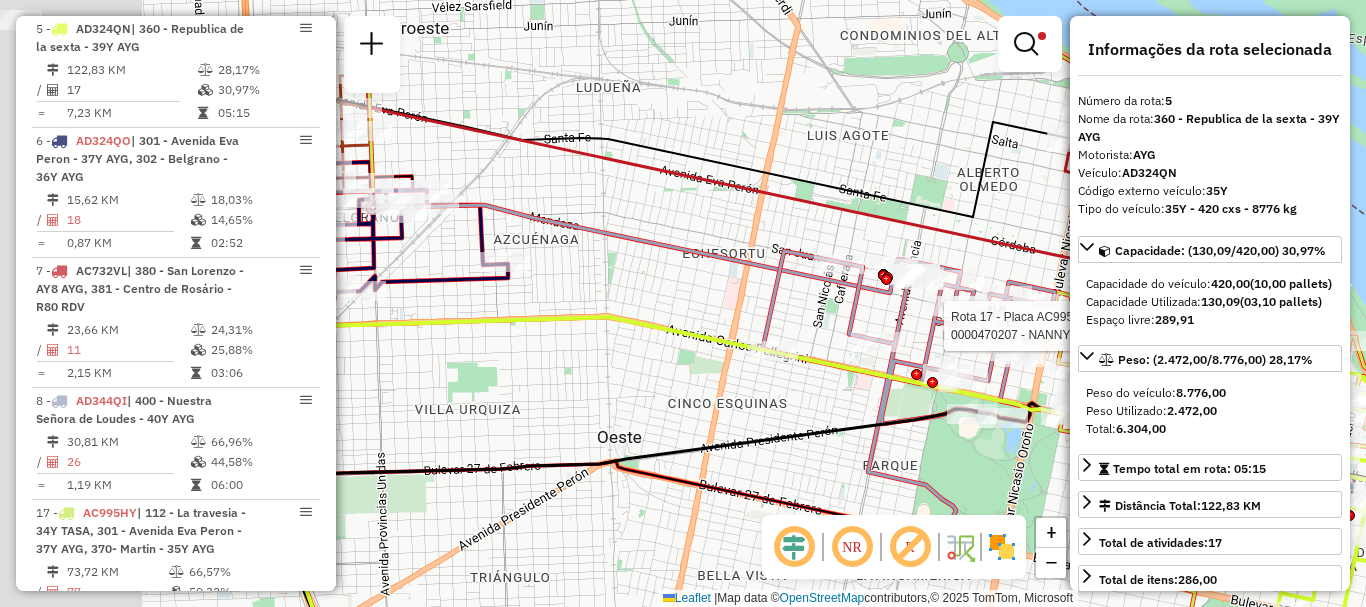 drag, startPoint x: 606, startPoint y: 345, endPoint x: 870, endPoint y: 457, distance: 286.77518 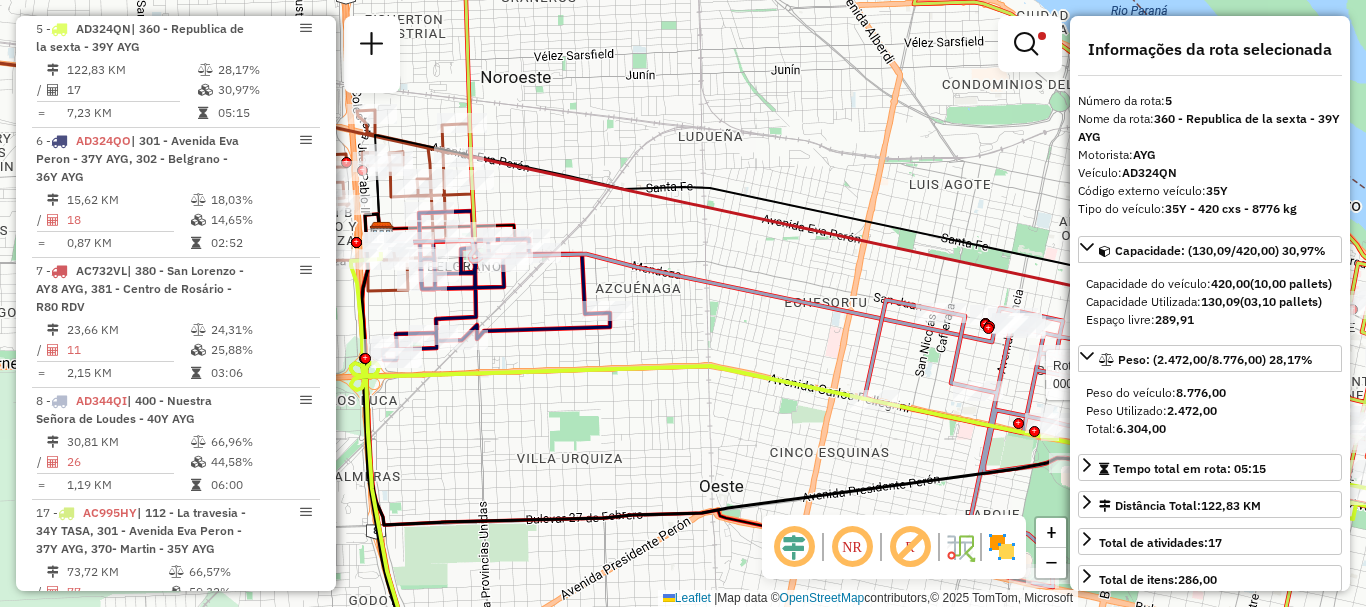 drag, startPoint x: 631, startPoint y: 394, endPoint x: 700, endPoint y: 427, distance: 76.48529 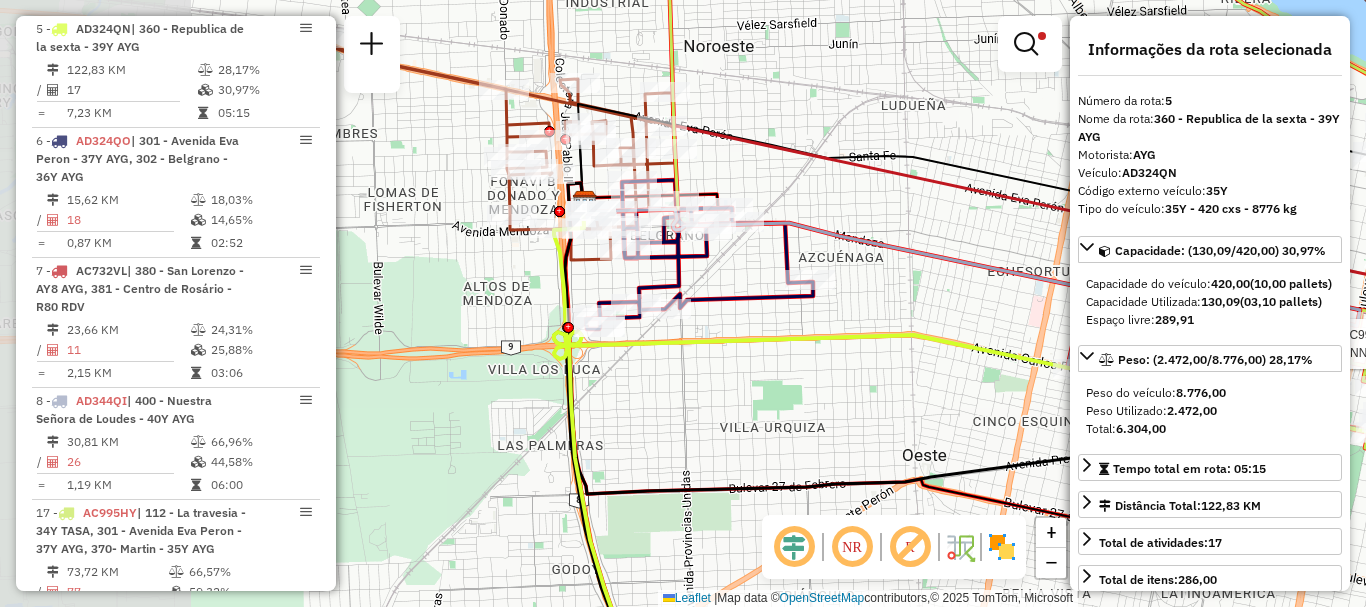 drag, startPoint x: 630, startPoint y: 358, endPoint x: 833, endPoint y: 327, distance: 205.35335 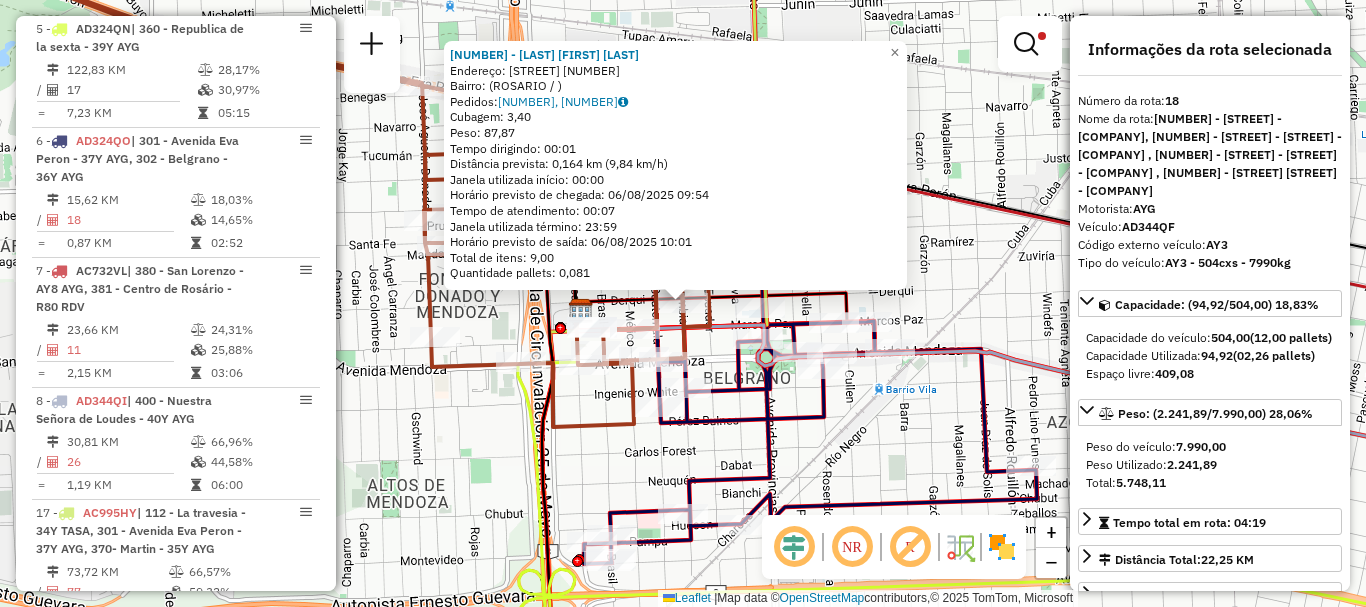scroll, scrollTop: 944, scrollLeft: 0, axis: vertical 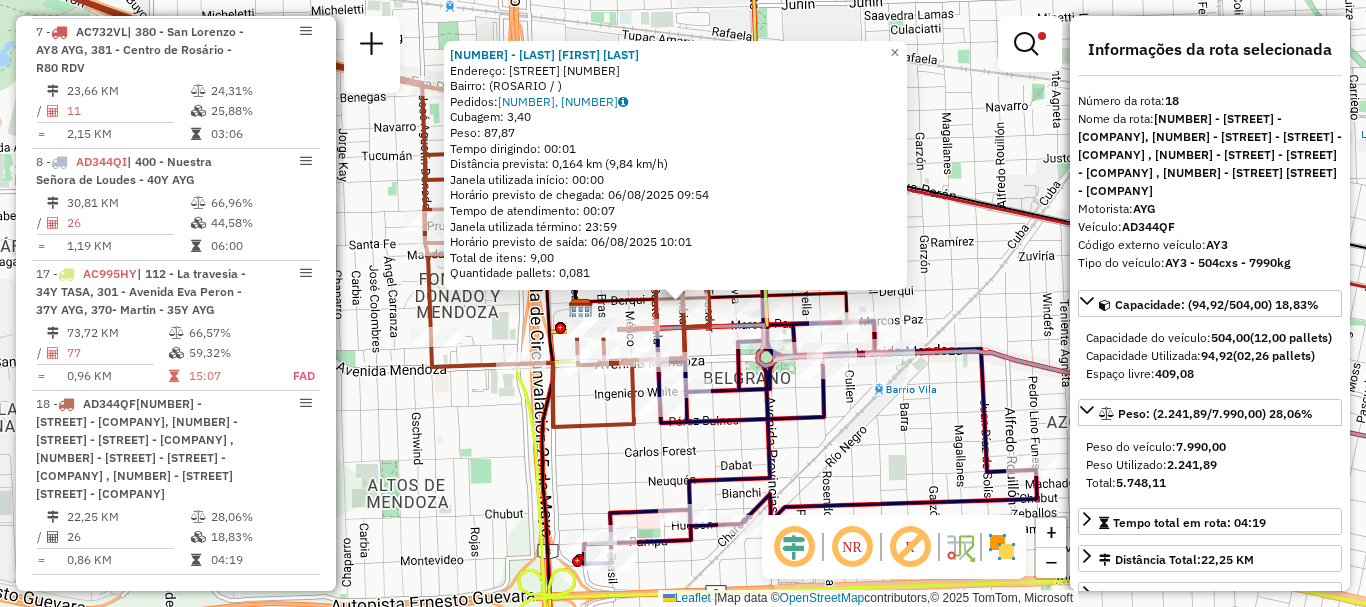 click on "0000456115 - LEDESMA MIGUEL DAVID  Endereço: COLOMBIA 901   Bairro:  (ROSARIO / )   Pedidos:  008636195, 008636196   Cubagem: 3,40  Peso: 87,87  Tempo dirigindo: 00:01   Distância prevista: 0,164 km (9,84 km/h)   Janela utilizada início: 00:00   Horário previsto de chegada: 06/08/2025 09:54   Tempo de atendimento: 00:07   Janela utilizada término: 23:59   Horário previsto de saída: 06/08/2025 10:01   Total de itens: 9,00   Quantidade pallets: 0,081  × Limpar filtros Janela de atendimento Grade de atendimento Capacidade Transportadoras Veículos Cliente Pedidos  Rotas Selecione os dias de semana para filtrar as janelas de atendimento  Seg   Ter   Qua   Qui   Sex   Sáb   Dom  Informe o período da janela de atendimento: De: Até:  Filtrar exatamente a janela do cliente  Considerar janela de atendimento padrão  Selecione os dias de semana para filtrar as grades de atendimento  Seg   Ter   Qua   Qui   Sex   Sáb   Dom   Considerar clientes sem dia de atendimento cadastrado  Peso mínimo:   De:   Até:" 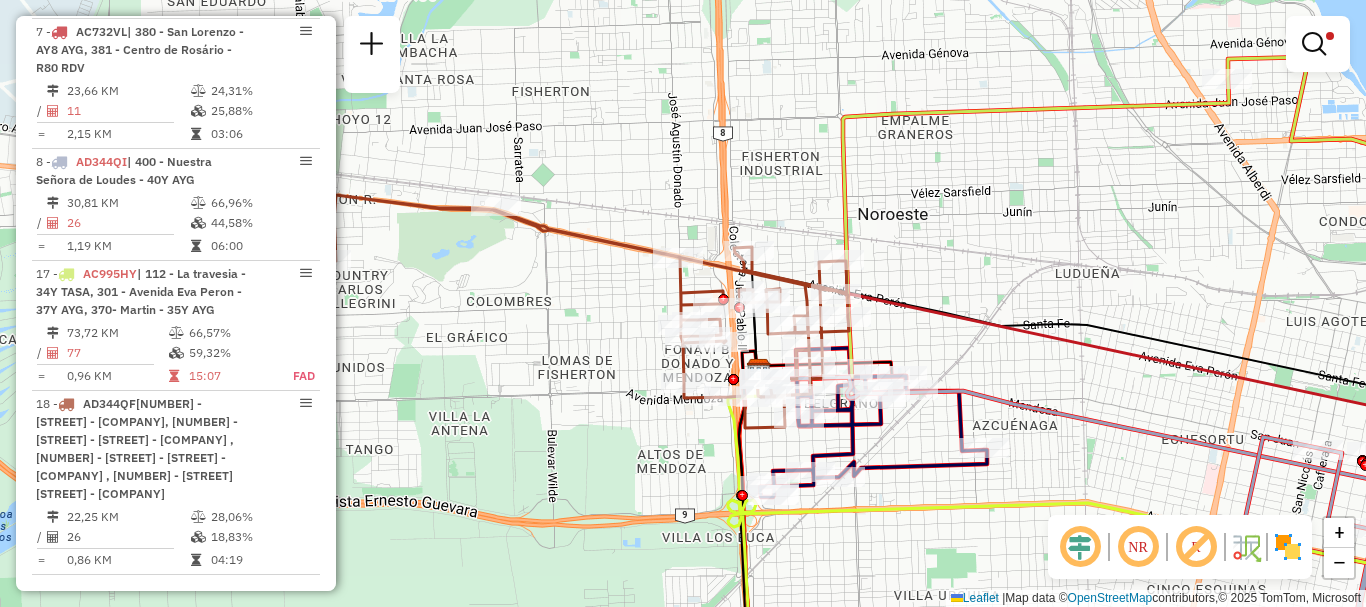 drag, startPoint x: 845, startPoint y: 284, endPoint x: 695, endPoint y: 271, distance: 150.56229 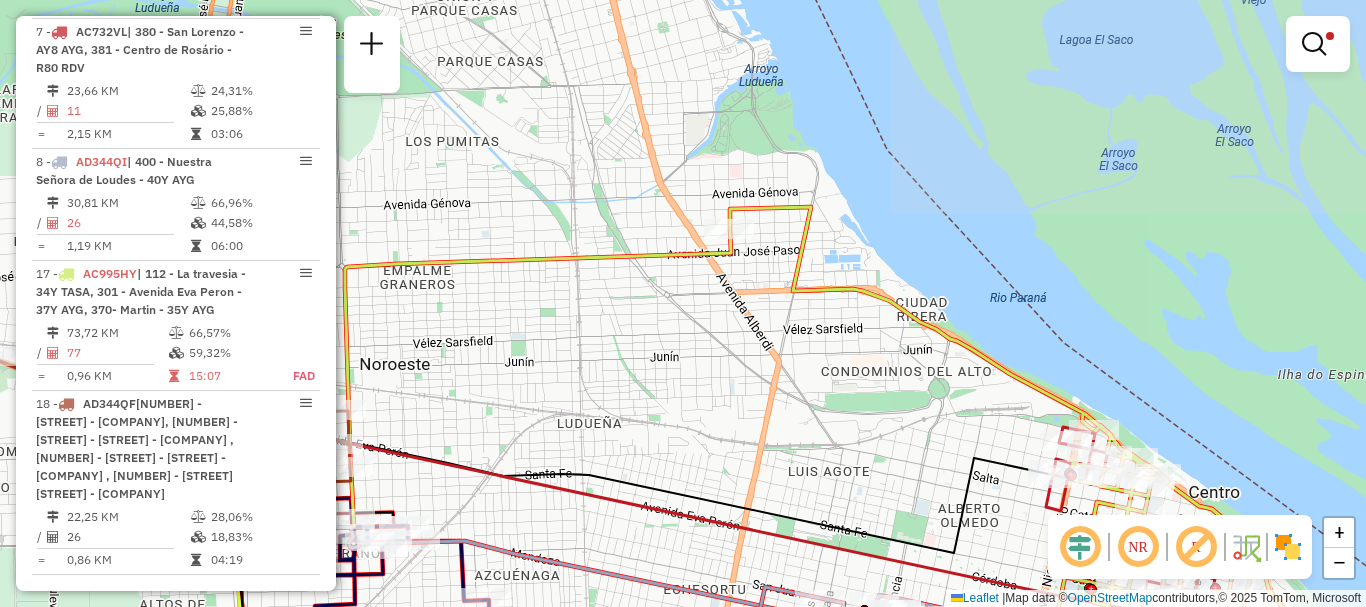 drag, startPoint x: 865, startPoint y: 322, endPoint x: 753, endPoint y: 570, distance: 272.1176 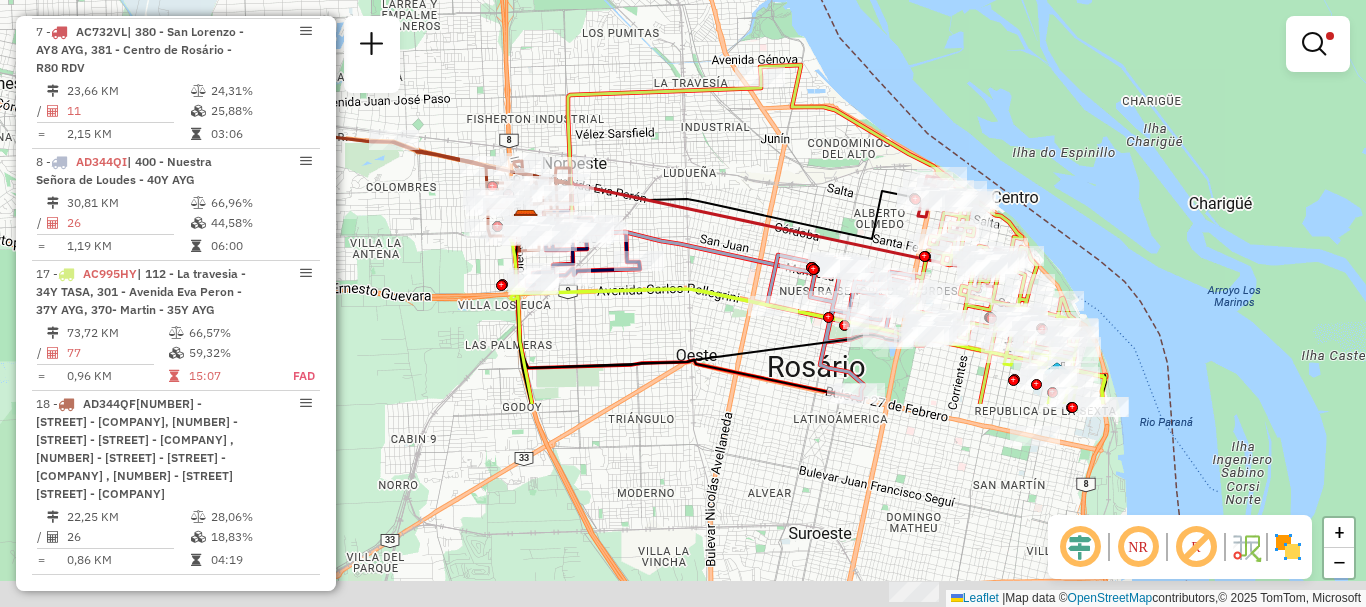 drag, startPoint x: 764, startPoint y: 254, endPoint x: 811, endPoint y: 8, distance: 250.4496 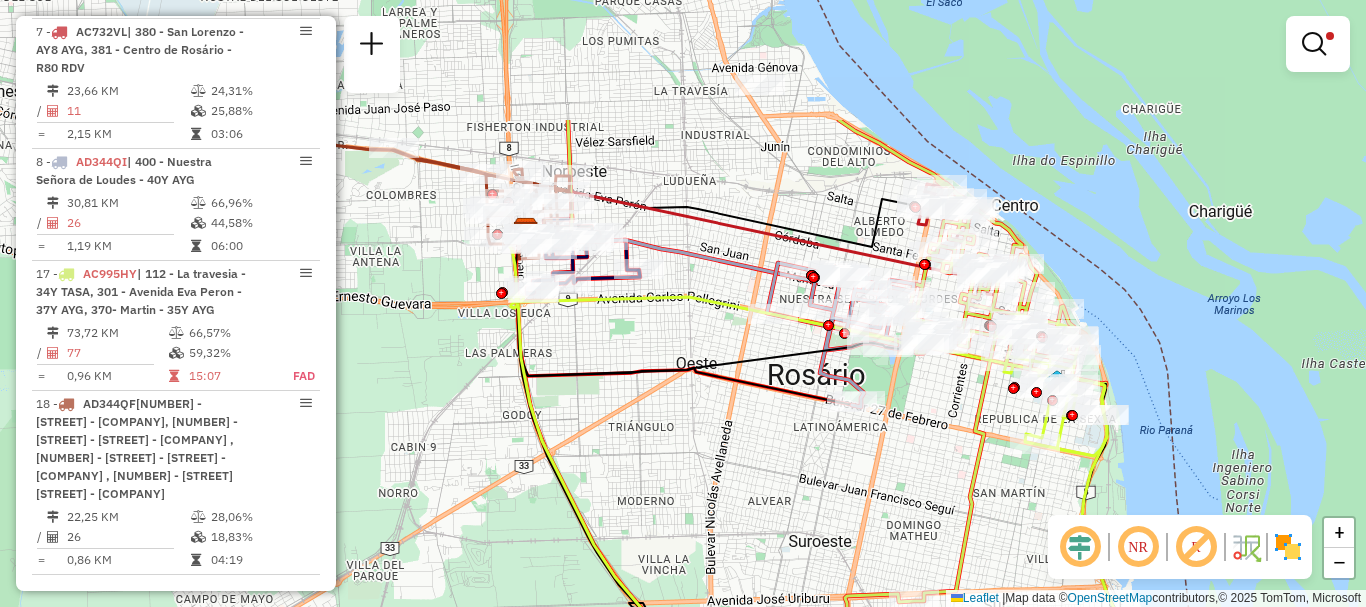 drag, startPoint x: 760, startPoint y: 284, endPoint x: 731, endPoint y: 408, distance: 127.345985 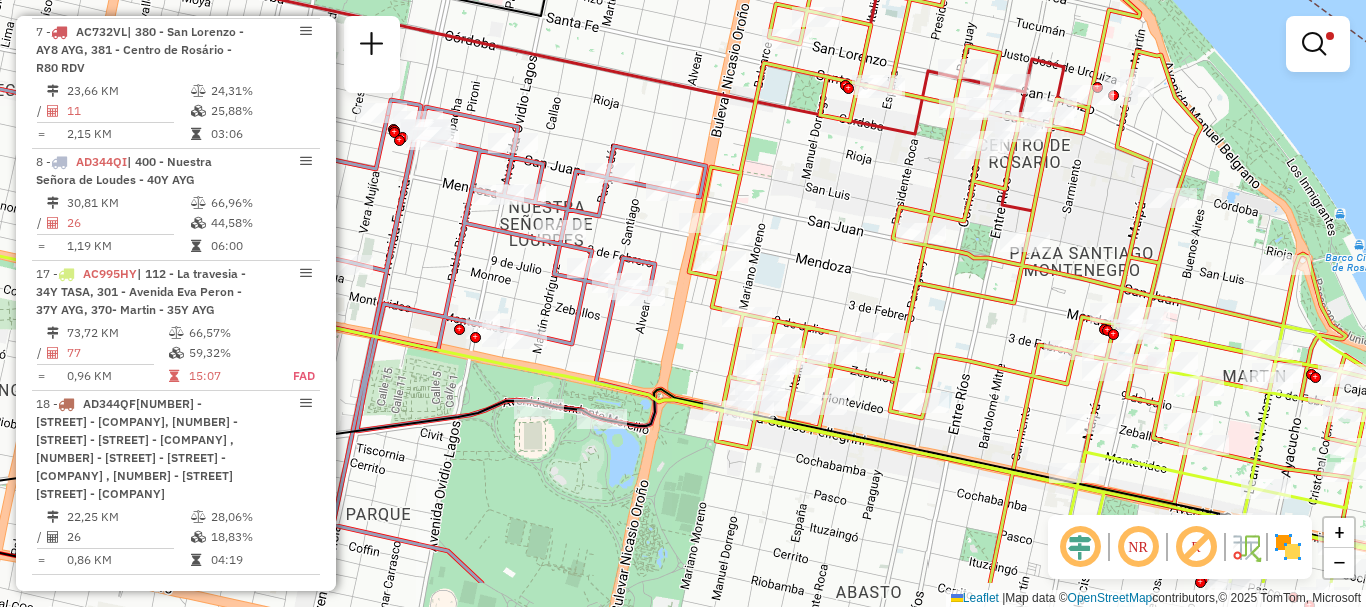 drag, startPoint x: 1029, startPoint y: 234, endPoint x: 1062, endPoint y: 191, distance: 54.20332 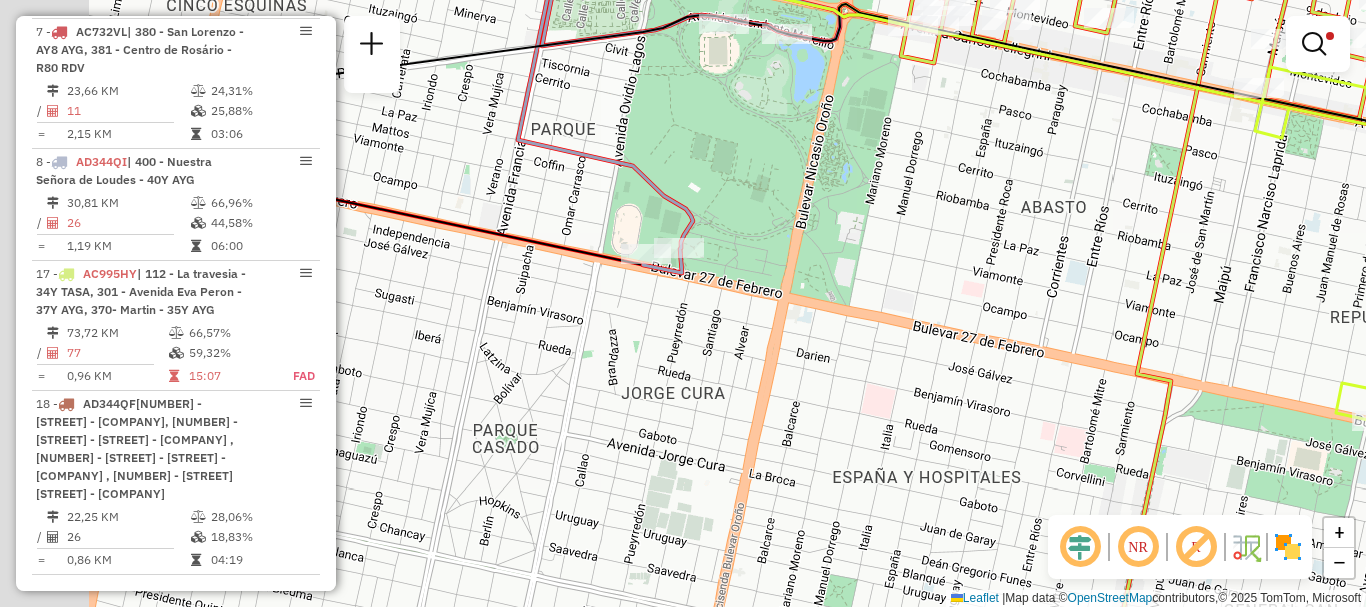 drag, startPoint x: 977, startPoint y: 229, endPoint x: 1263, endPoint y: 285, distance: 291.43094 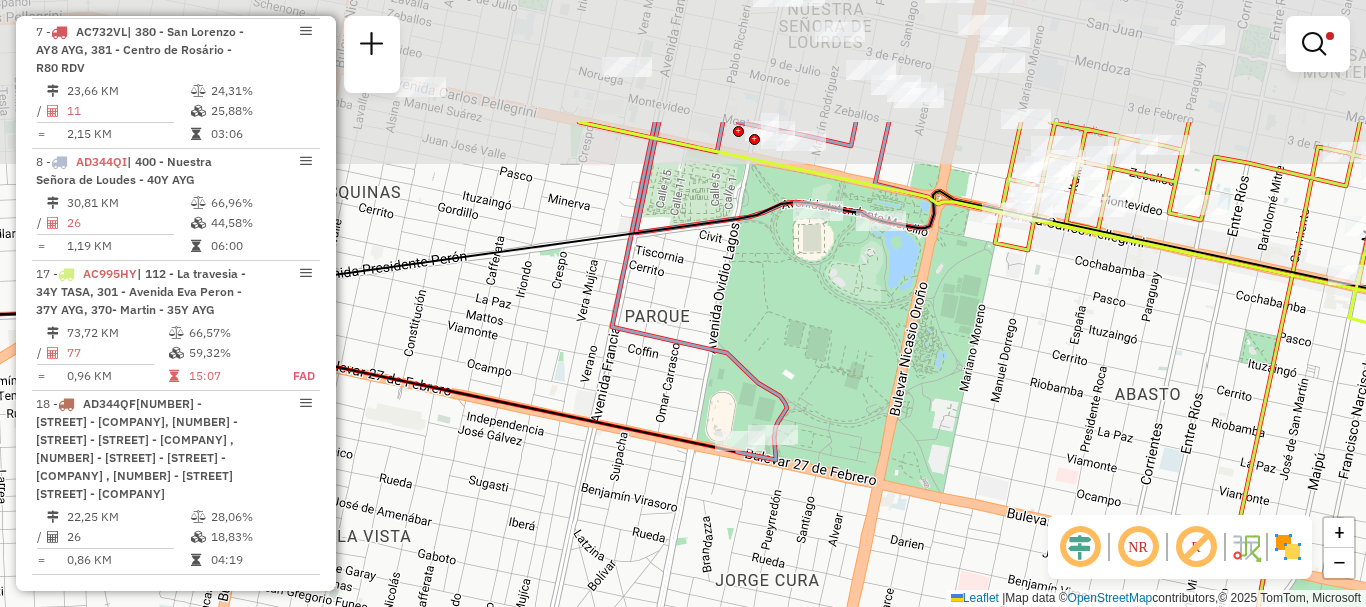 drag, startPoint x: 786, startPoint y: 215, endPoint x: 851, endPoint y: 367, distance: 165.31485 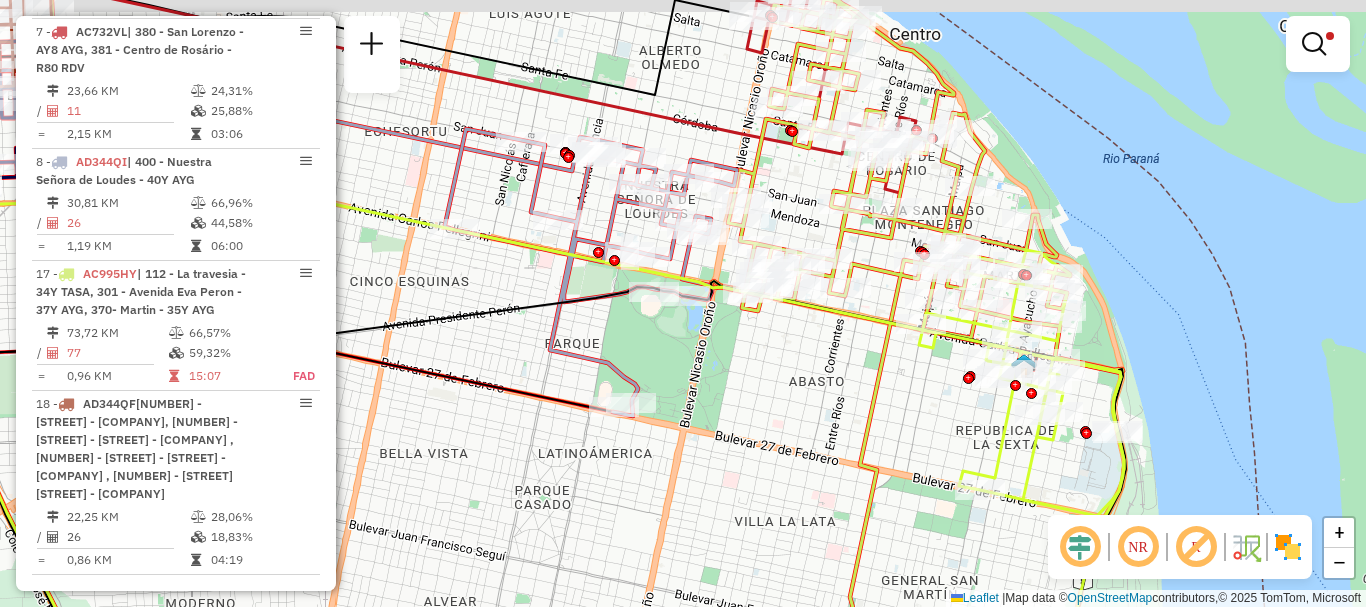 drag, startPoint x: 791, startPoint y: 371, endPoint x: 900, endPoint y: 563, distance: 220.7827 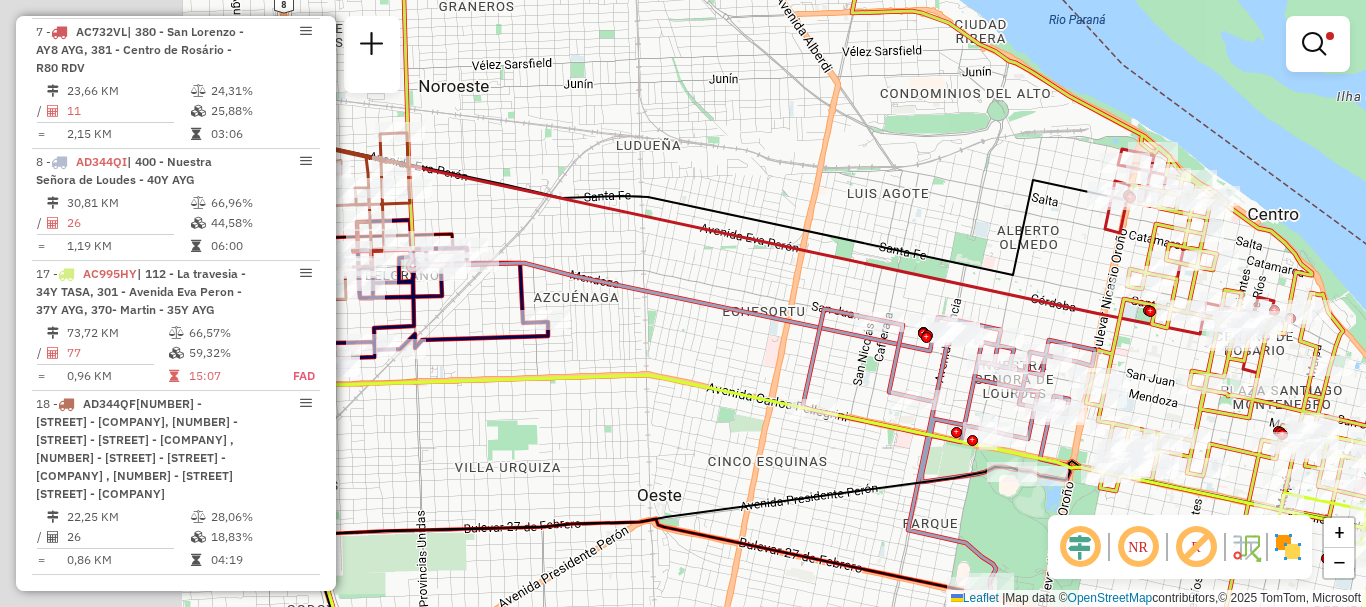 drag, startPoint x: 775, startPoint y: 295, endPoint x: 892, endPoint y: 311, distance: 118.08895 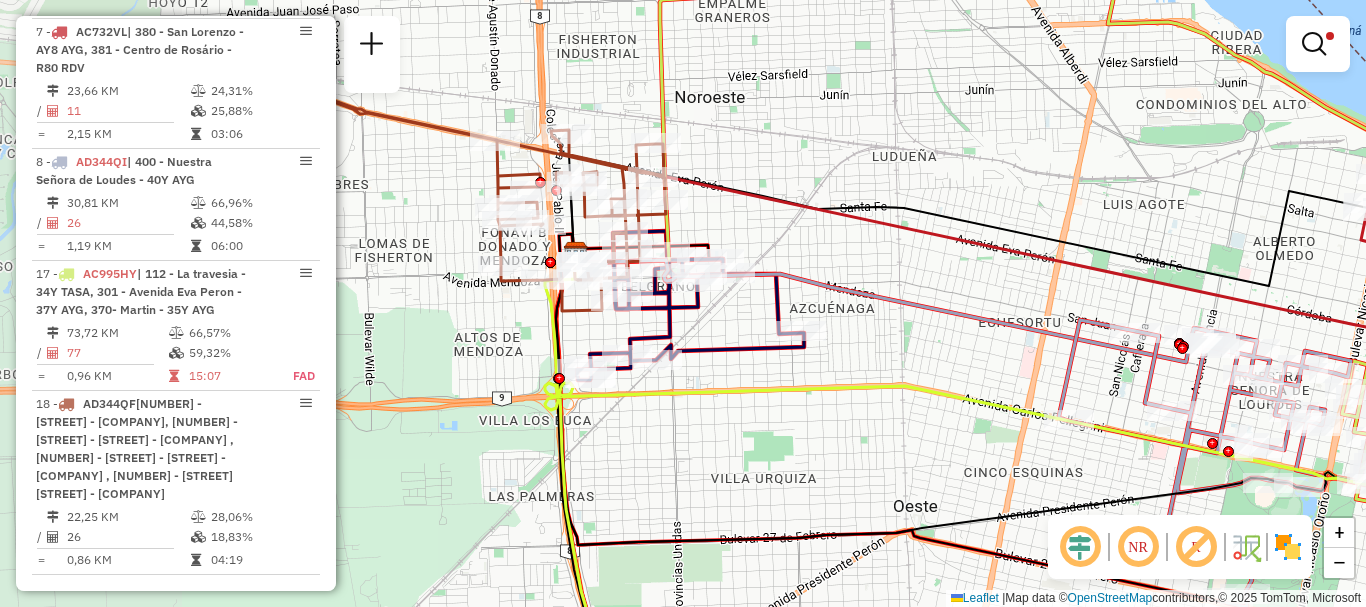 drag, startPoint x: 890, startPoint y: 305, endPoint x: 924, endPoint y: 308, distance: 34.132095 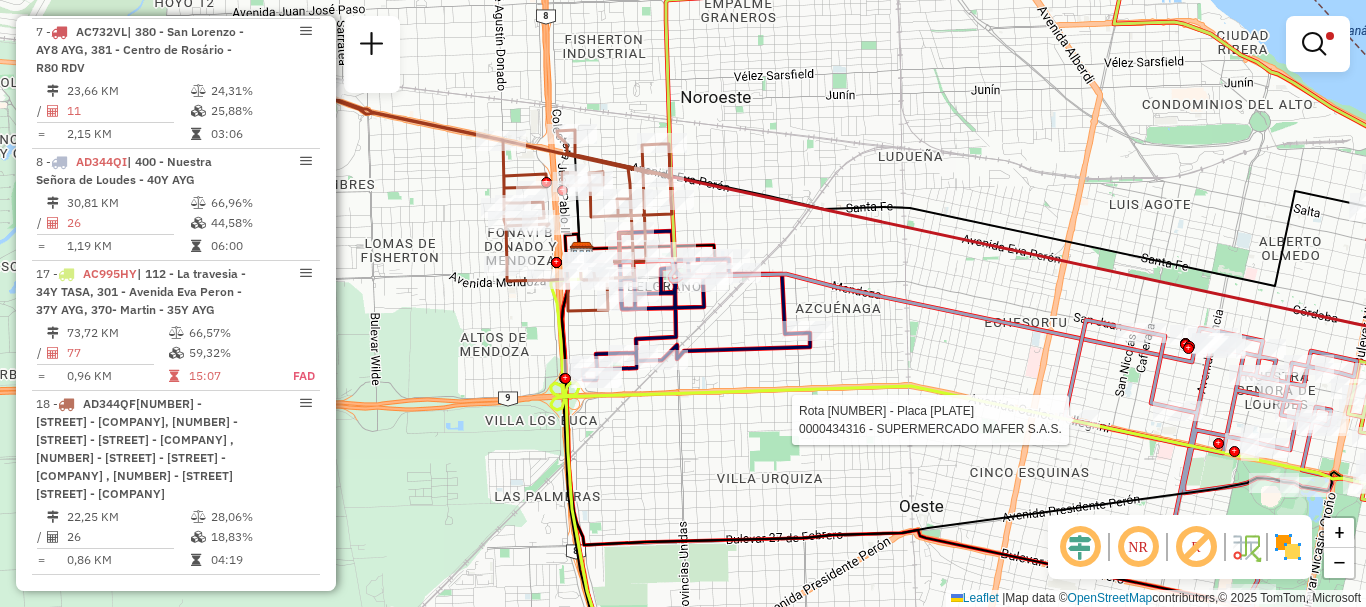 select on "**********" 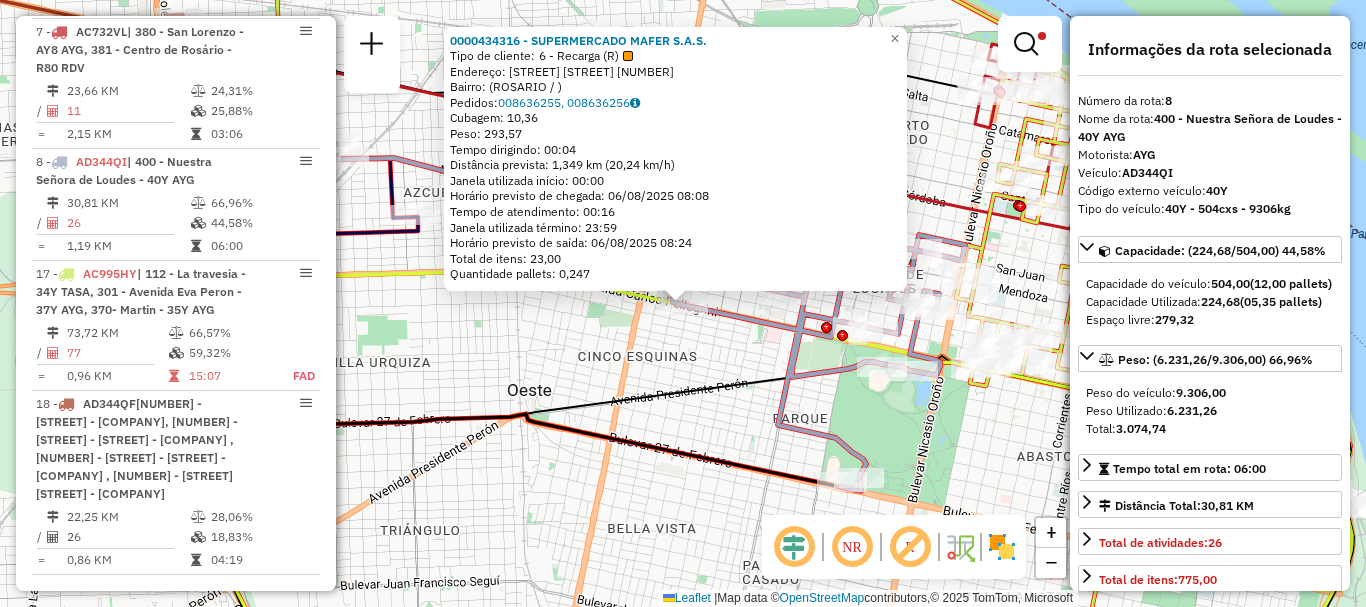 click 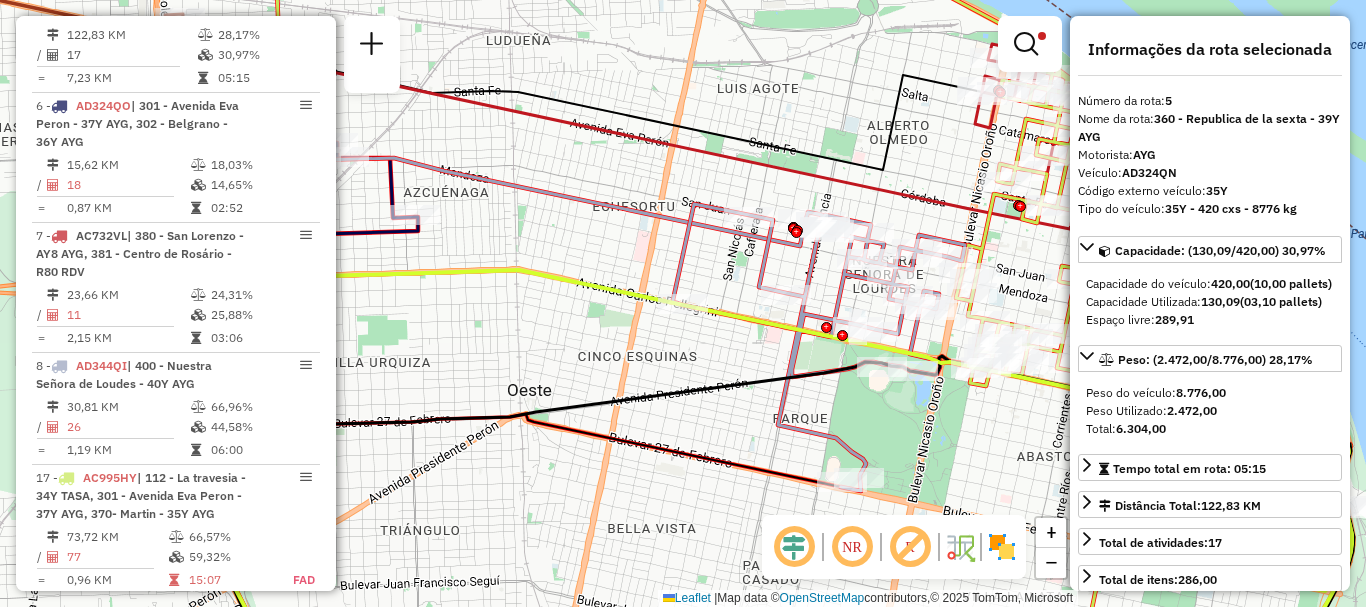scroll, scrollTop: 705, scrollLeft: 0, axis: vertical 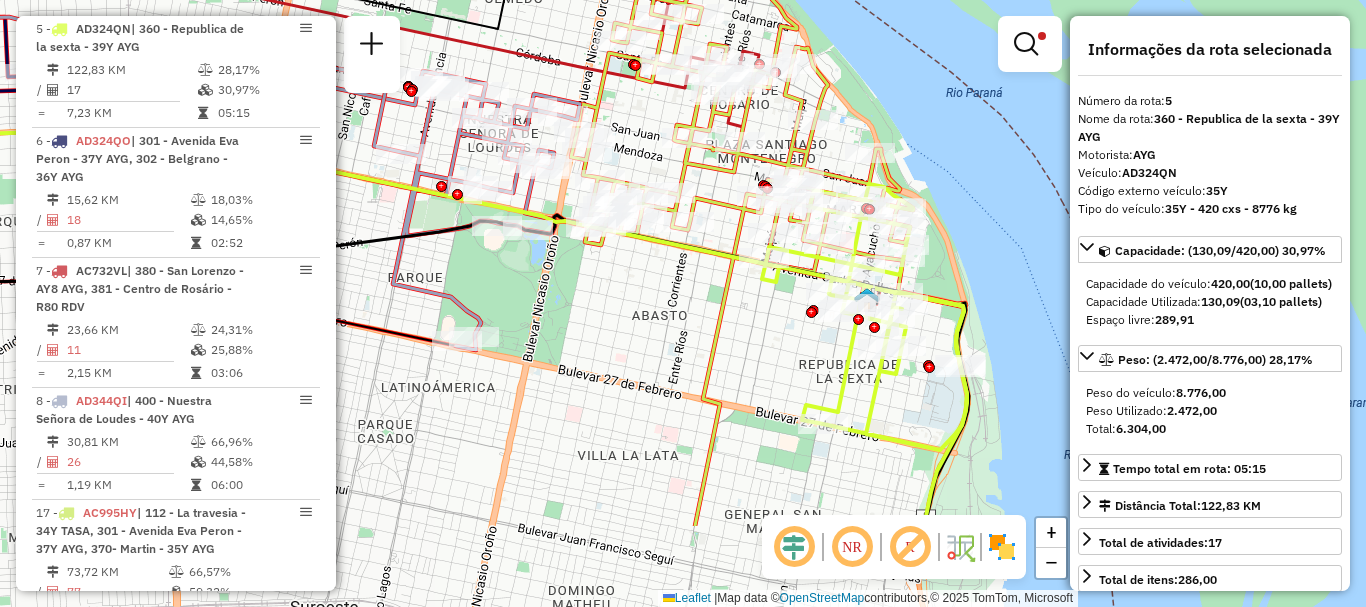 drag, startPoint x: 993, startPoint y: 439, endPoint x: 601, endPoint y: 290, distance: 419.3626 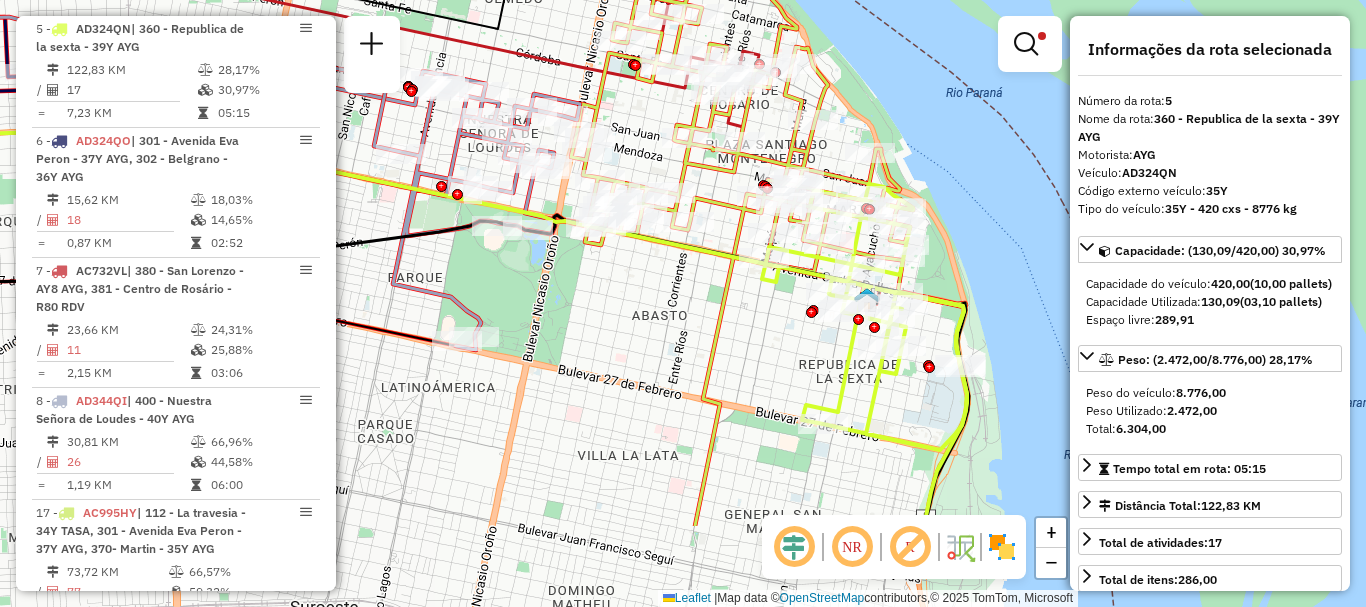click on "Limpar filtros Janela de atendimento Grade de atendimento Capacidade Transportadoras Veículos Cliente Pedidos  Rotas Selecione os dias de semana para filtrar as janelas de atendimento  Seg   Ter   Qua   Qui   Sex   Sáb   Dom  Informe o período da janela de atendimento: De: Até:  Filtrar exatamente a janela do cliente  Considerar janela de atendimento padrão  Selecione os dias de semana para filtrar as grades de atendimento  Seg   Ter   Qua   Qui   Sex   Sáb   Dom   Considerar clientes sem dia de atendimento cadastrado  Clientes fora do dia de atendimento selecionado Filtrar as atividades entre os valores definidos abaixo:  Peso mínimo:   Peso máximo:   Cubagem mínima:   Cubagem máxima:   De:   Até:  Filtrar as atividades entre o tempo de atendimento definido abaixo:  De:   Até:   Considerar capacidade total dos clientes não roteirizados Transportadora: AYG Tipo de veículo: Selecione um ou mais itens Veículo: Selecione um ou mais itens Motorista: Selecione um ou mais itens Nome: Tipo de cliente:" 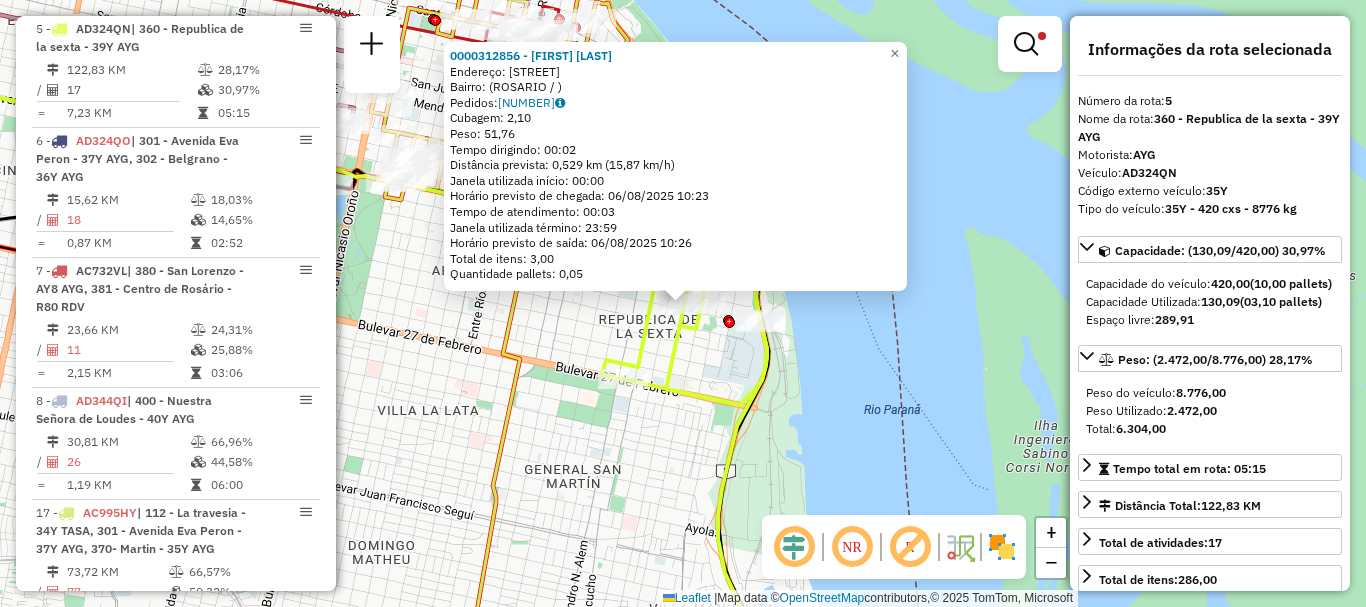 click on "0000312856 - CHAPARRO OMA  Endereço: NECOCHEA   2044   Bairro:  (ROSARIO / )   Pedidos:  008636327   Cubagem: 2,10  Peso: 51,76  Tempo dirigindo: 00:02   Distância prevista: 0,529 km (15,87 km/h)   Janela utilizada início: 00:00   Horário previsto de chegada: 06/08/2025 10:23   Tempo de atendimento: 00:03   Janela utilizada término: 23:59   Horário previsto de saída: 06/08/2025 10:26   Total de itens: 3,00   Quantidade pallets: 0,05  × Limpar filtros Janela de atendimento Grade de atendimento Capacidade Transportadoras Veículos Cliente Pedidos  Rotas Selecione os dias de semana para filtrar as janelas de atendimento  Seg   Ter   Qua   Qui   Sex   Sáb   Dom  Informe o período da janela de atendimento: De: Até:  Filtrar exatamente a janela do cliente  Considerar janela de atendimento padrão  Selecione os dias de semana para filtrar as grades de atendimento  Seg   Ter   Qua   Qui   Sex   Sáb   Dom   Considerar clientes sem dia de atendimento cadastrado  Peso mínimo:   Peso máximo:   De:   Até:" 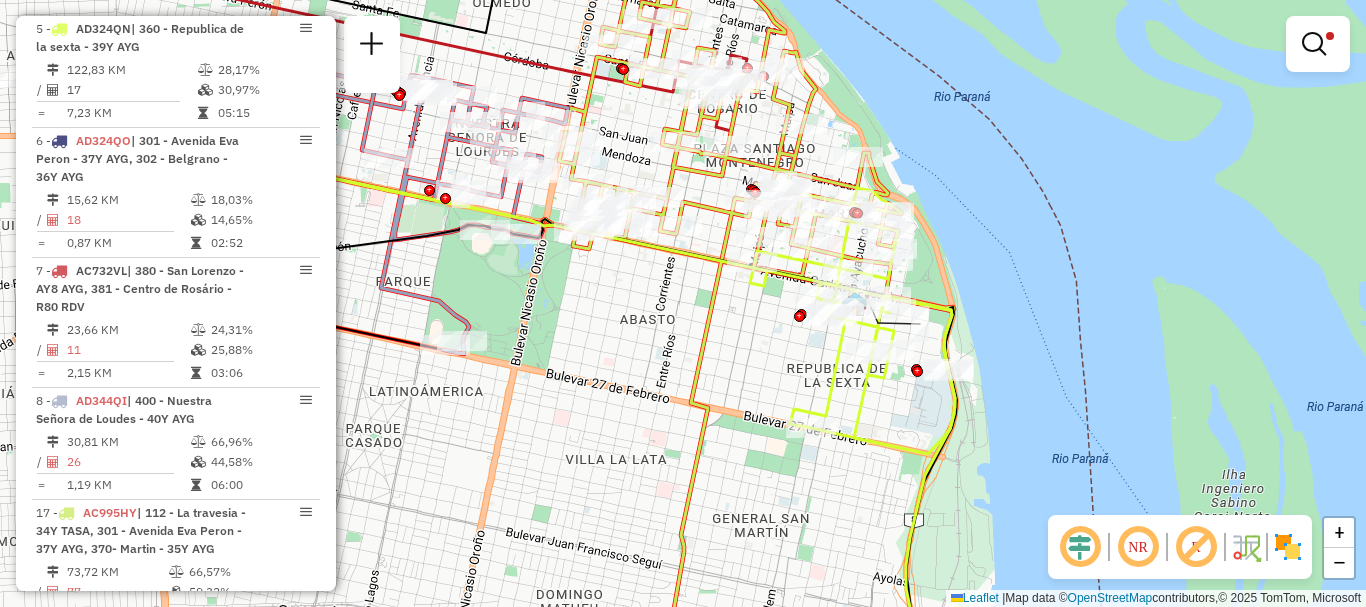 drag, startPoint x: 718, startPoint y: 382, endPoint x: 906, endPoint y: 431, distance: 194.28073 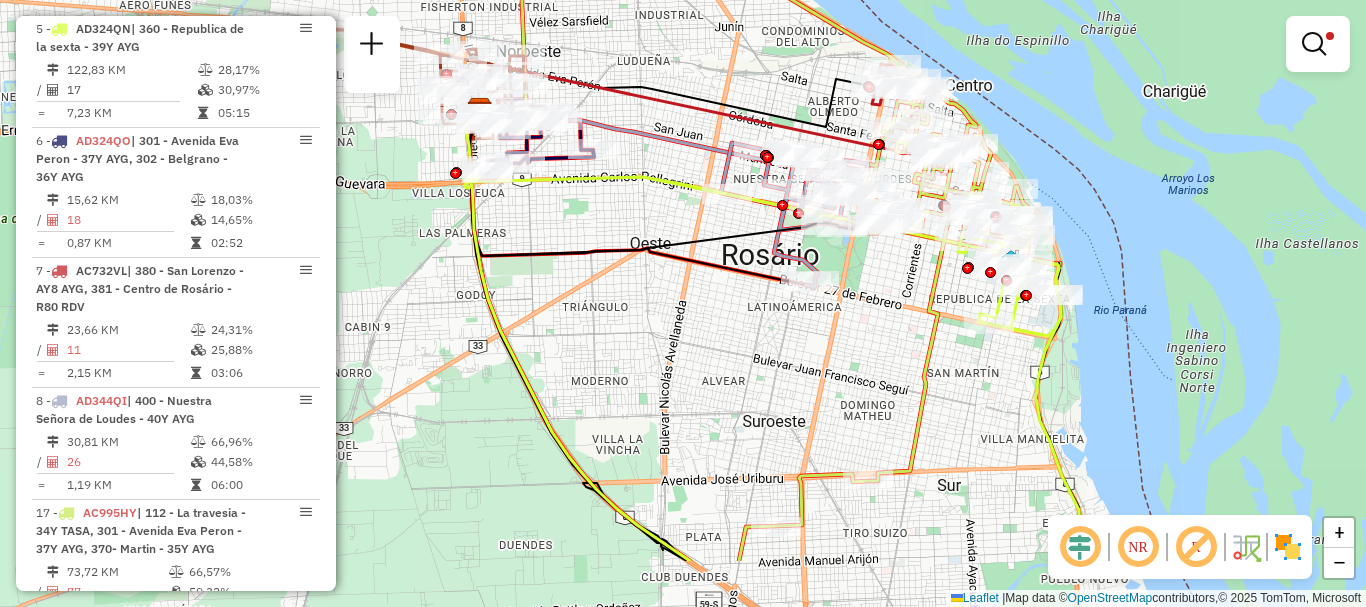 drag, startPoint x: 791, startPoint y: 404, endPoint x: 917, endPoint y: 301, distance: 162.74213 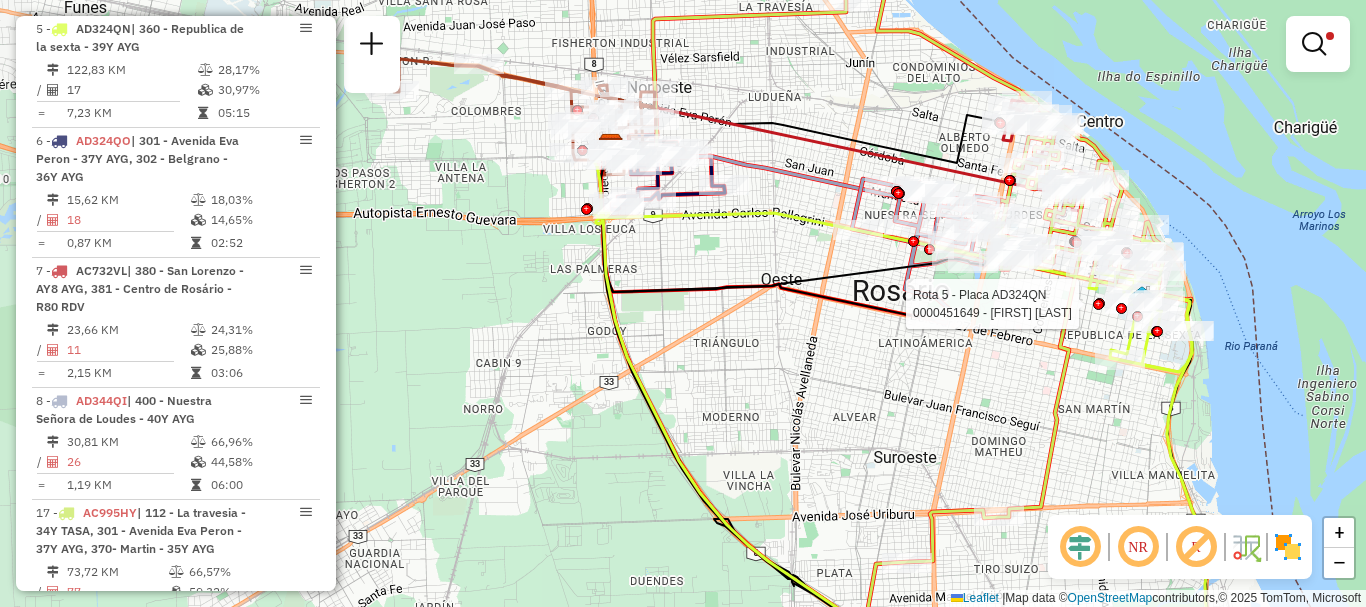 drag, startPoint x: 780, startPoint y: 342, endPoint x: 908, endPoint y: 376, distance: 132.43866 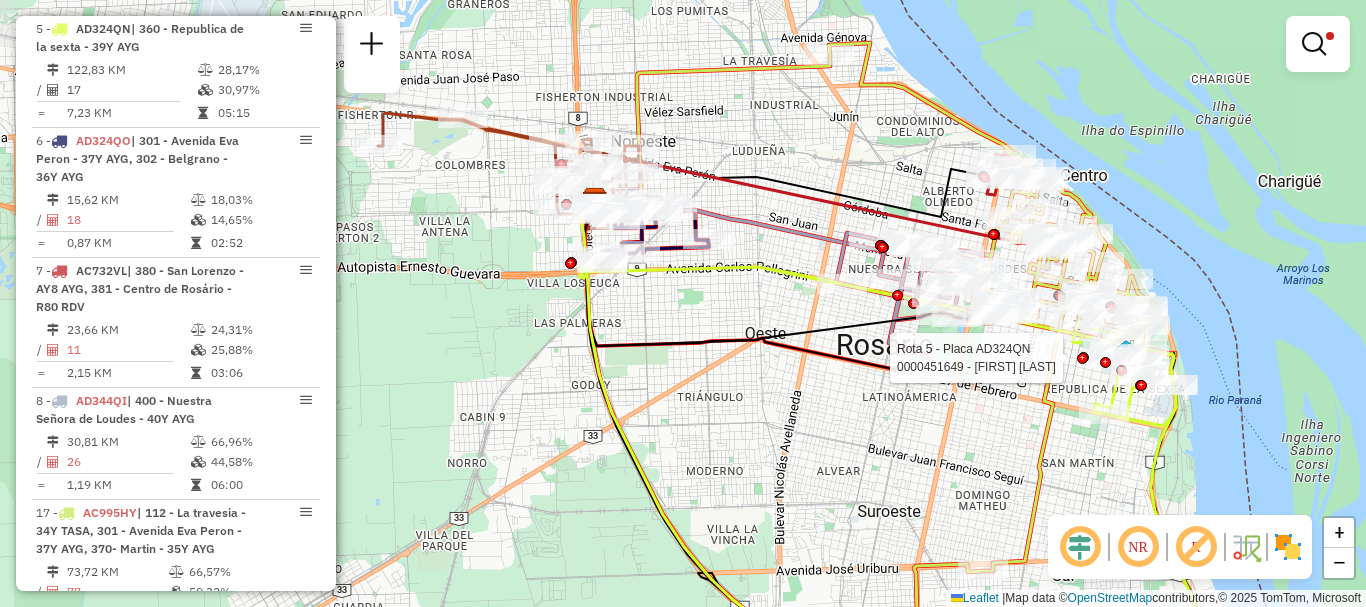 click 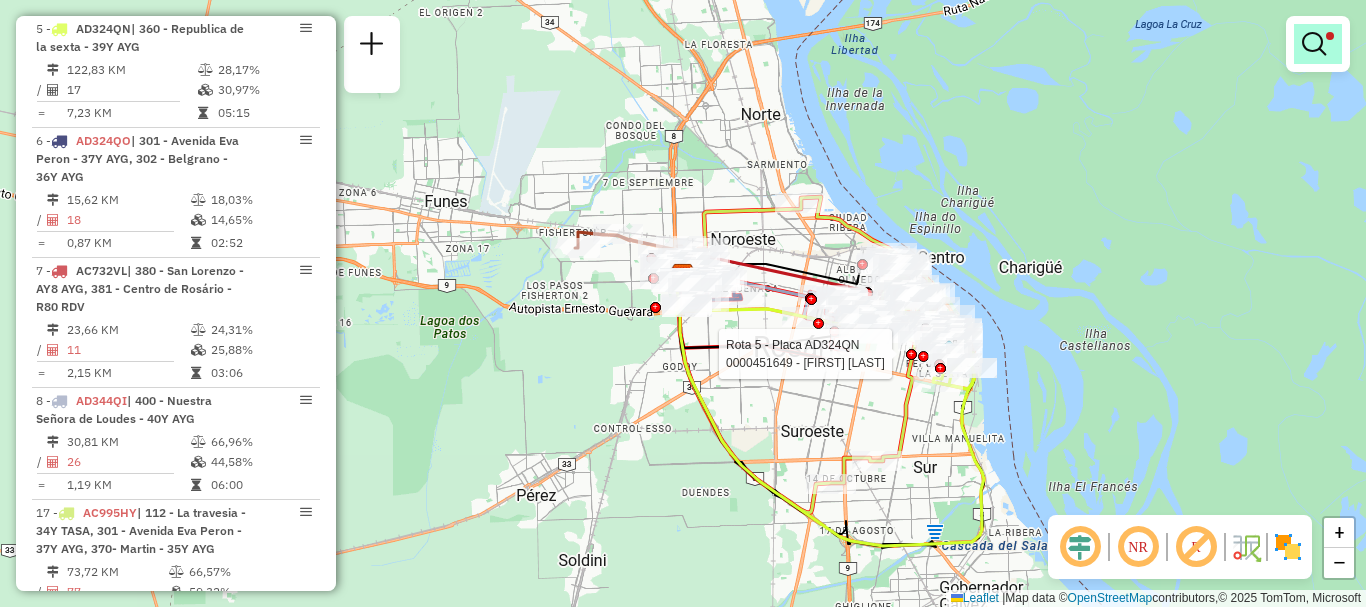click at bounding box center [1314, 44] 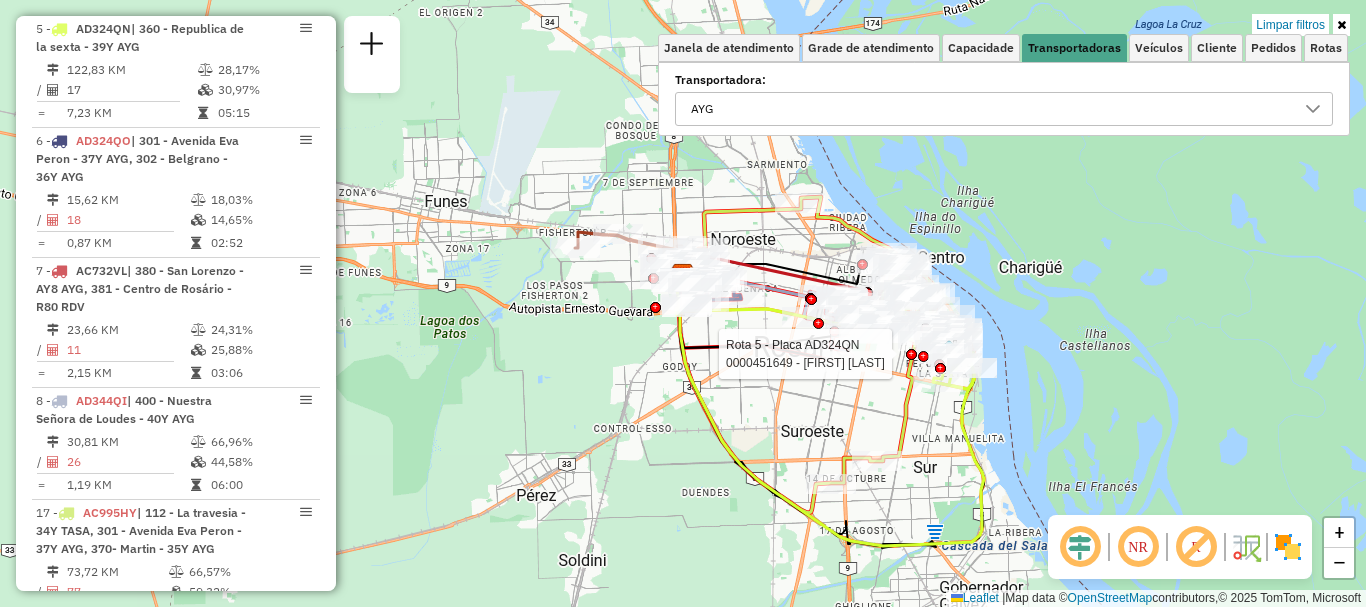 click 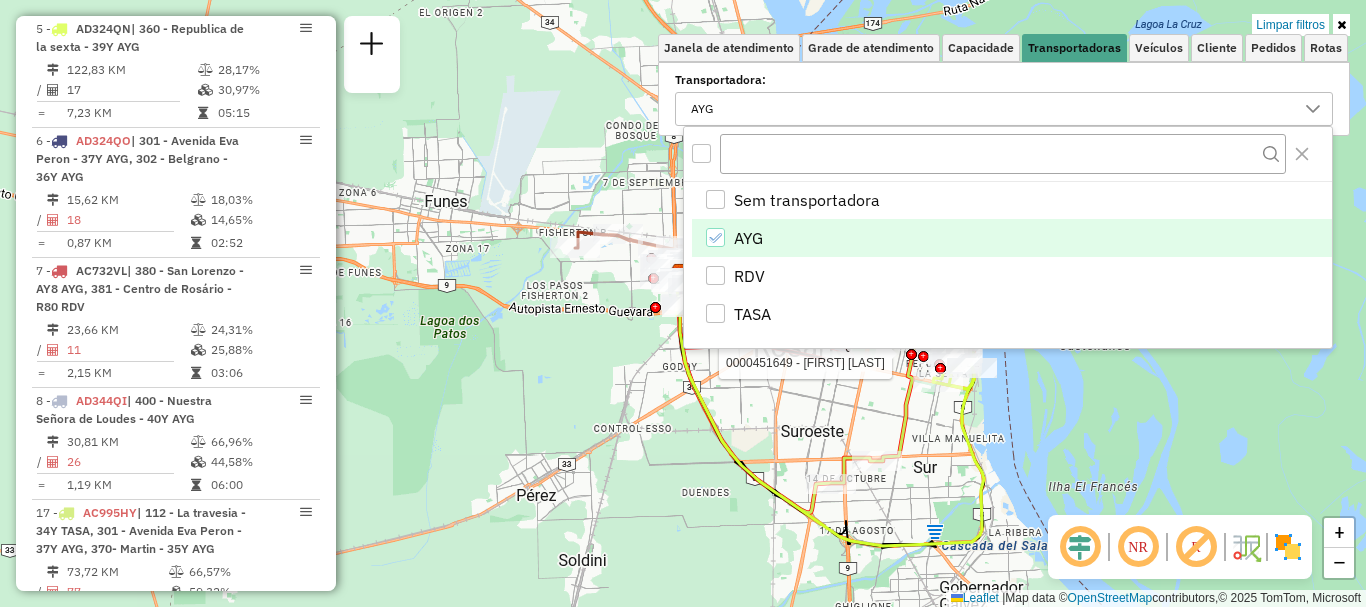 click 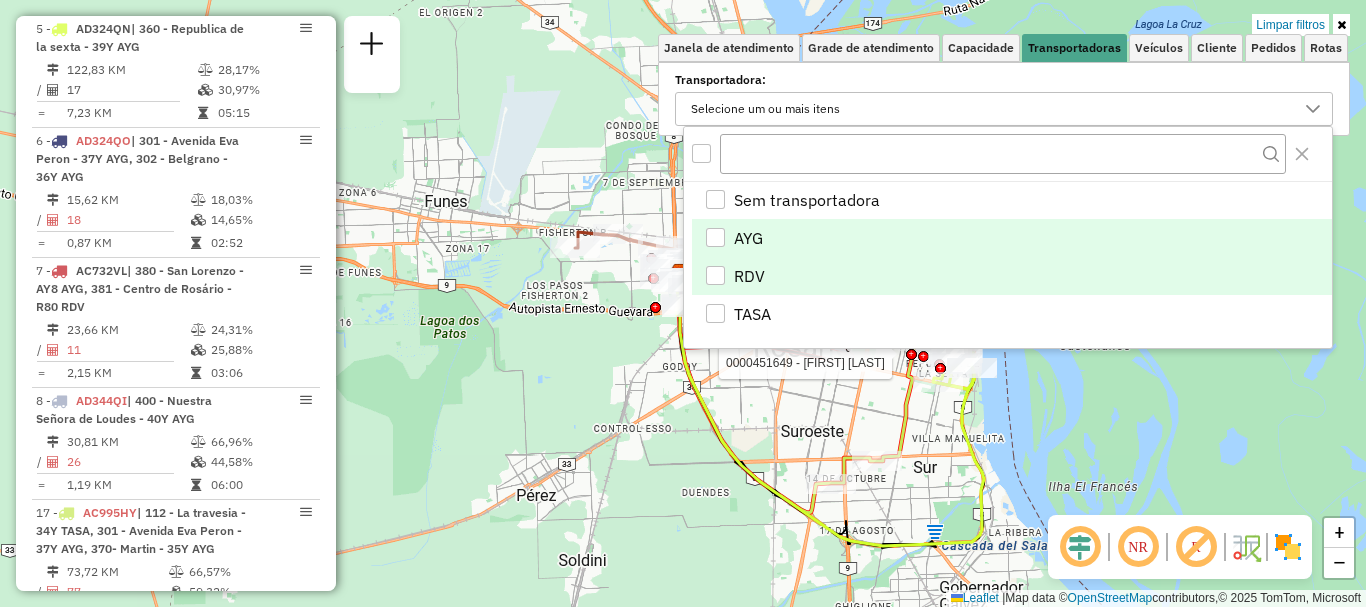 click at bounding box center (715, 275) 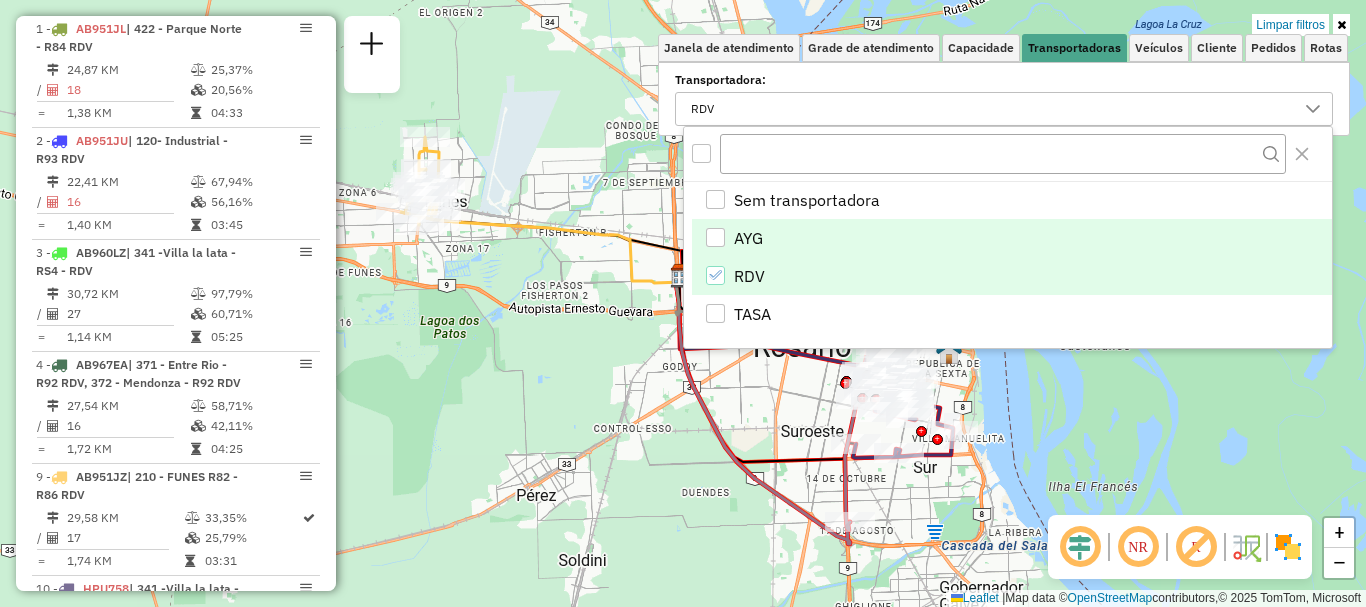 click on "Limpar filtros Janela de atendimento Grade de atendimento Capacidade Transportadoras Veículos Cliente Pedidos  Rotas Selecione os dias de semana para filtrar as janelas de atendimento  Seg   Ter   Qua   Qui   Sex   Sáb   Dom  Informe o período da janela de atendimento: De: Até:  Filtrar exatamente a janela do cliente  Considerar janela de atendimento padrão  Selecione os dias de semana para filtrar as grades de atendimento  Seg   Ter   Qua   Qui   Sex   Sáb   Dom   Considerar clientes sem dia de atendimento cadastrado  Clientes fora do dia de atendimento selecionado Filtrar as atividades entre os valores definidos abaixo:  Peso mínimo:   Peso máximo:   Cubagem mínima:   Cubagem máxima:   De:   Até:  Filtrar as atividades entre o tempo de atendimento definido abaixo:  De:   Até:   Considerar capacidade total dos clientes não roteirizados Transportadora: RDV Tipo de veículo: Selecione um ou mais itens Veículo: Selecione um ou mais itens Motorista: Selecione um ou mais itens Nome: Tipo de cliente:" 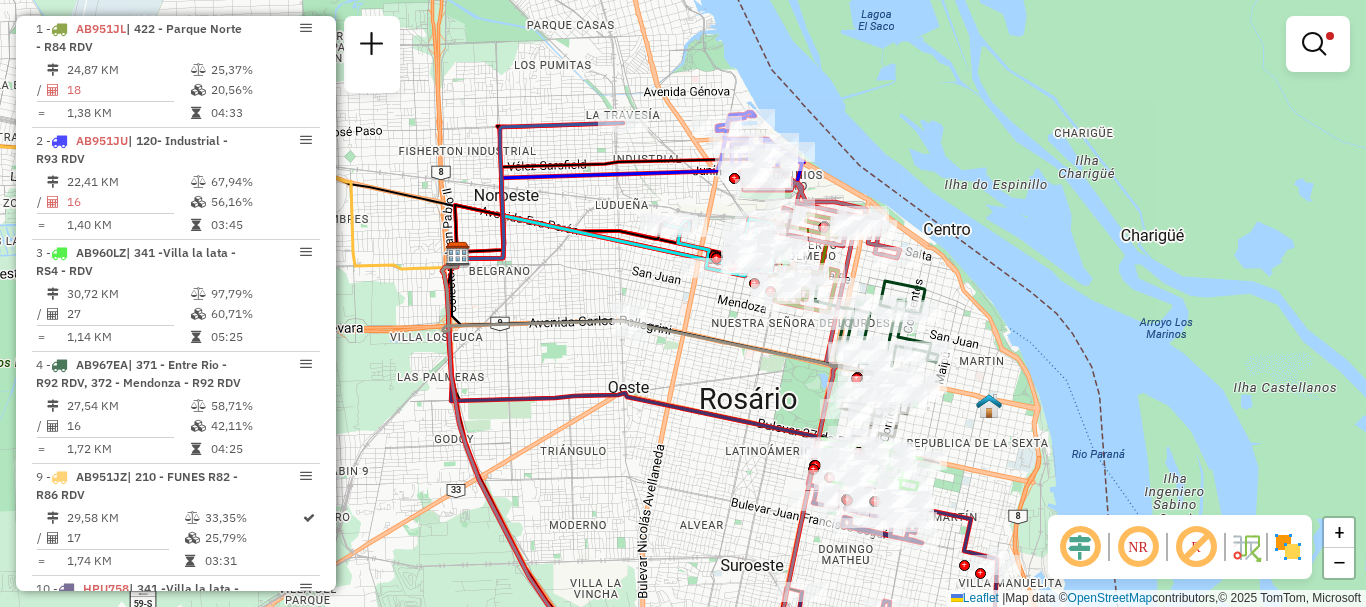 drag, startPoint x: 952, startPoint y: 386, endPoint x: 1006, endPoint y: 479, distance: 107.54069 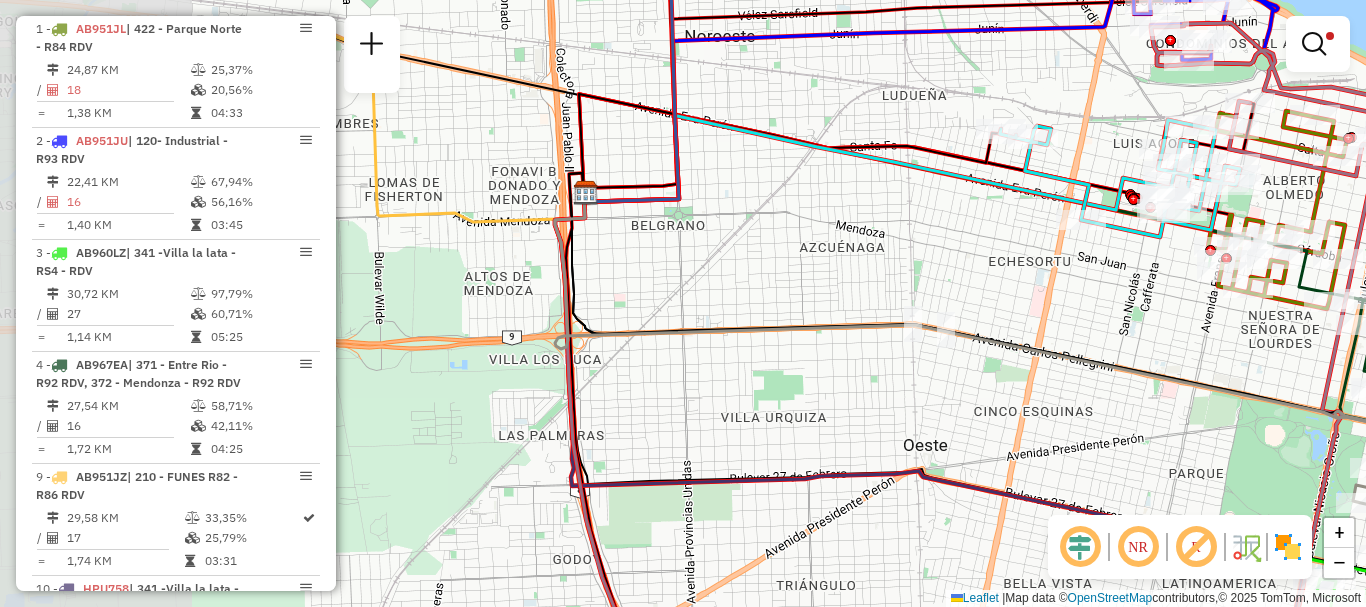drag, startPoint x: 859, startPoint y: 344, endPoint x: 1152, endPoint y: 356, distance: 293.24564 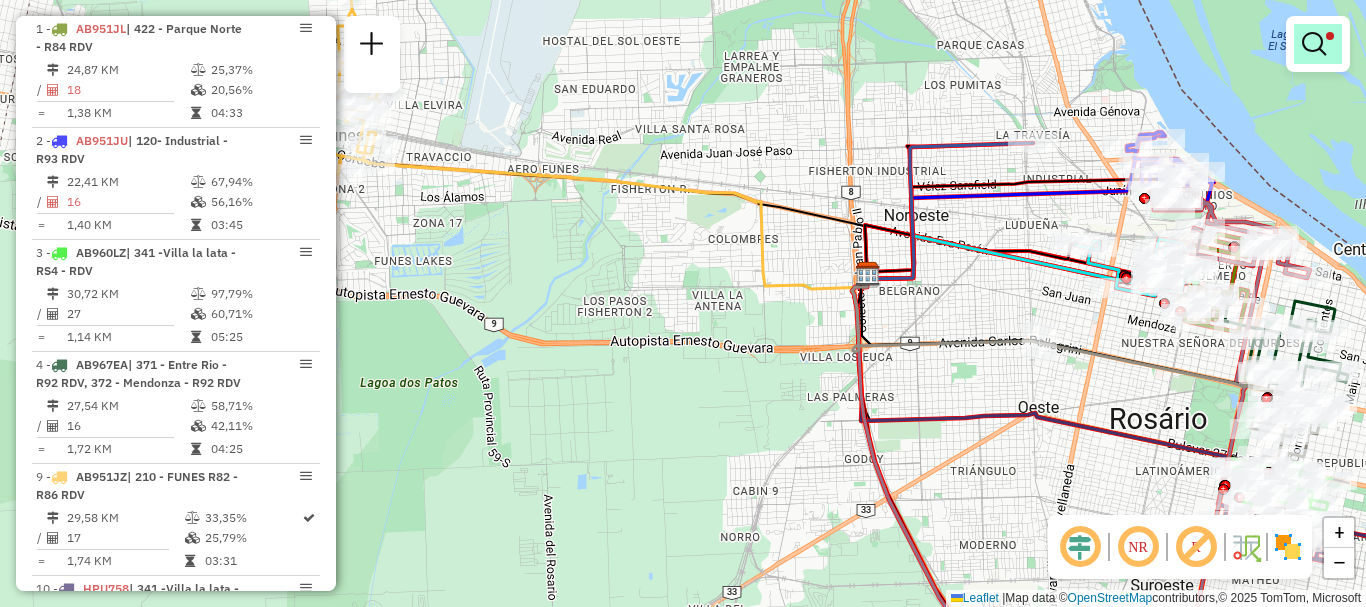 click at bounding box center [1314, 44] 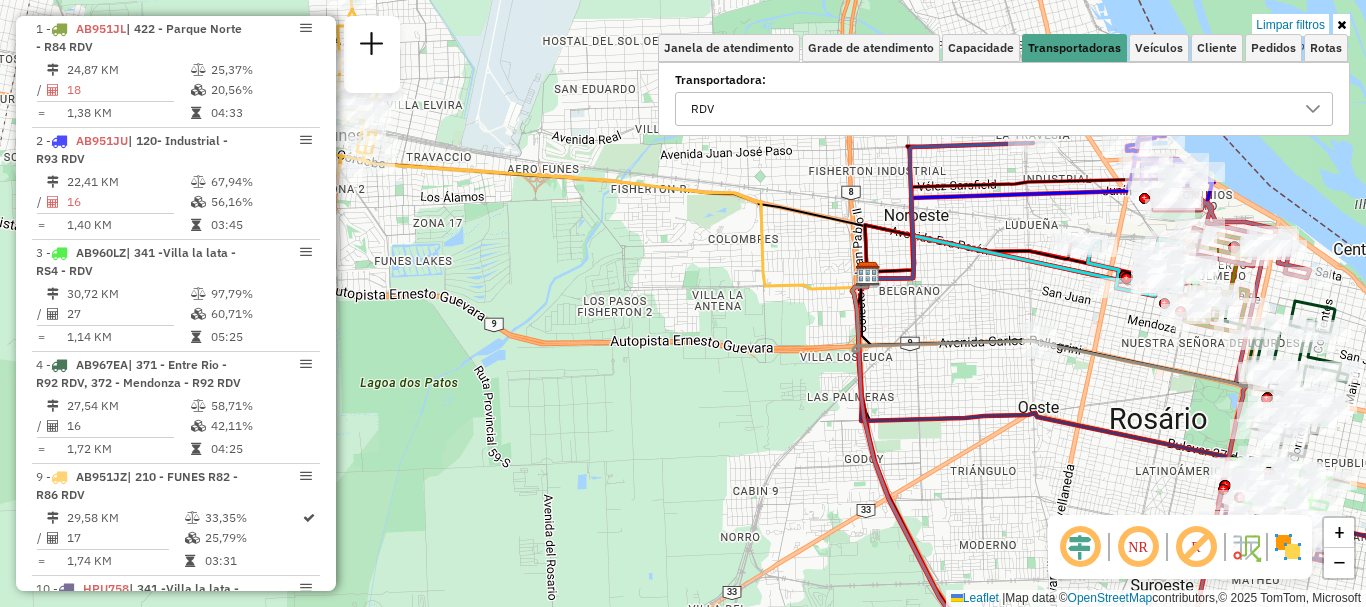 click 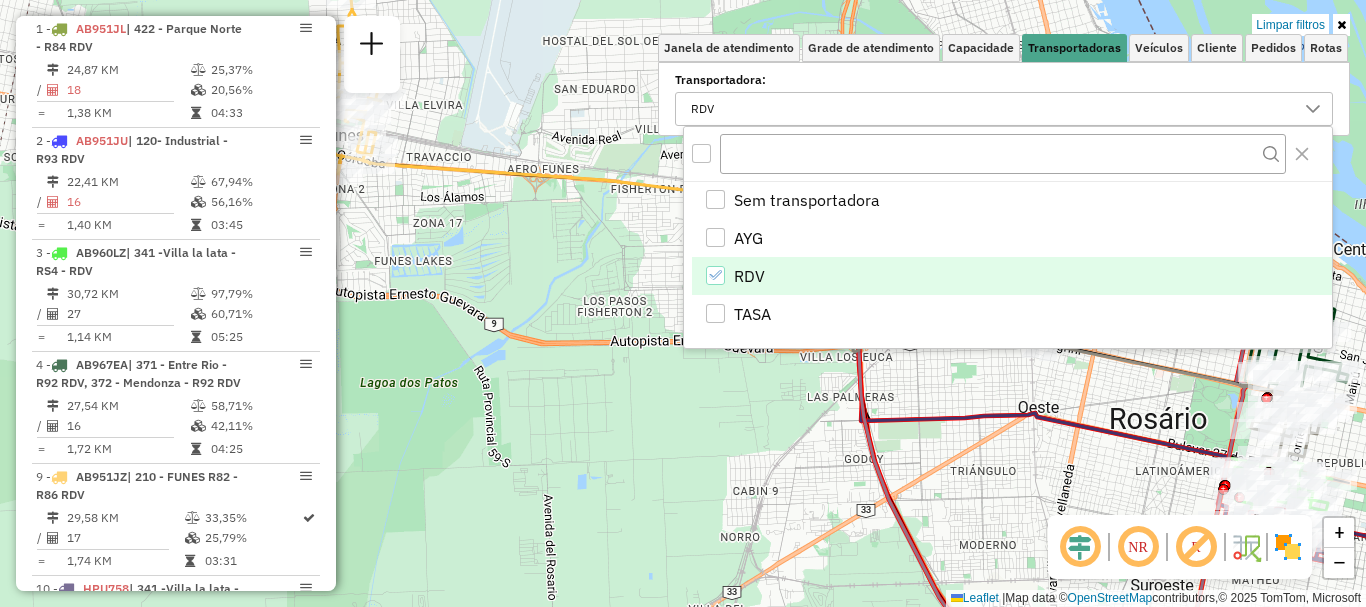 click 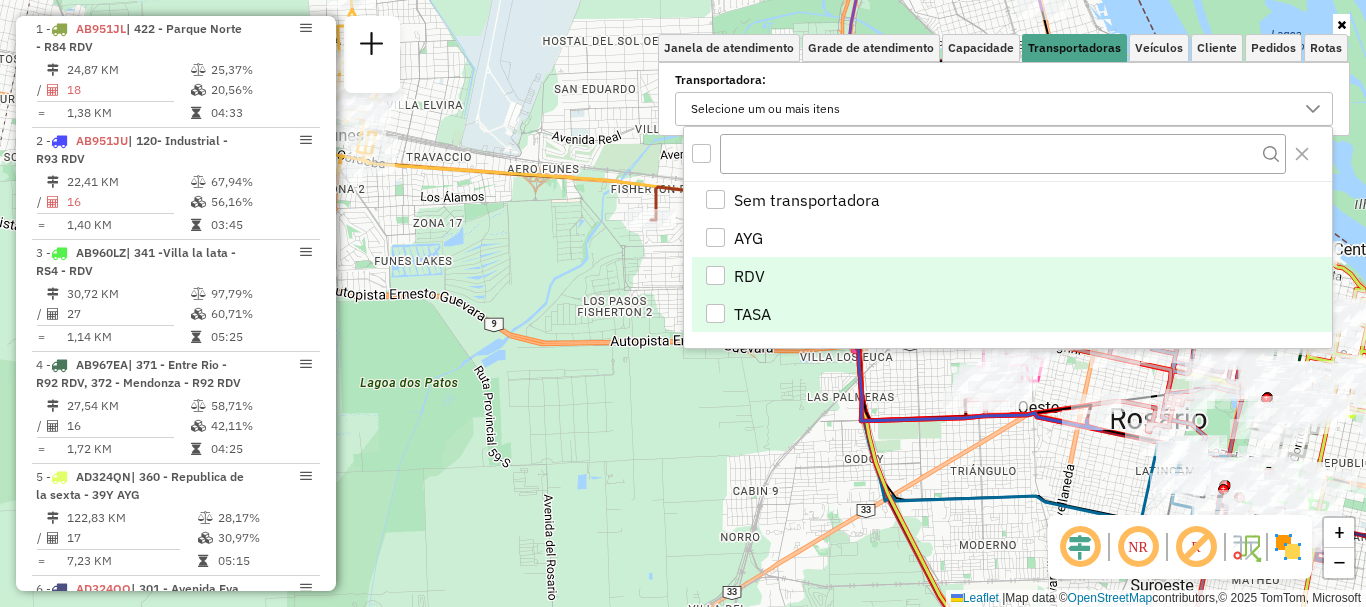 click at bounding box center [715, 313] 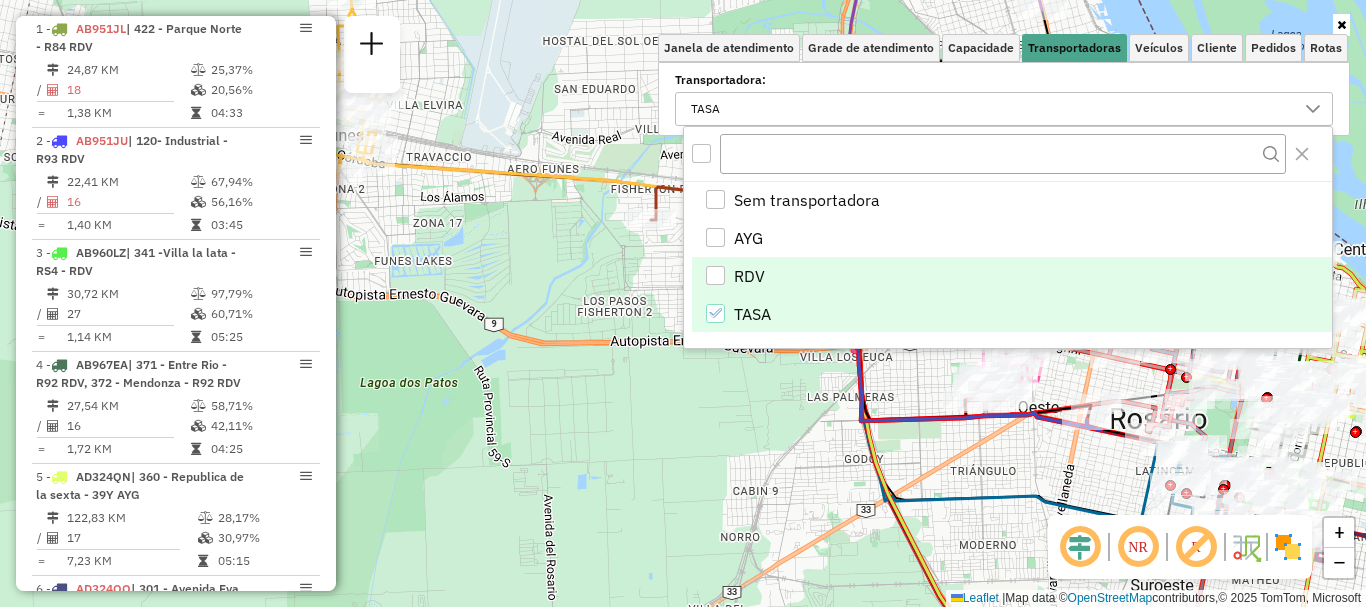 click on "Janela de atendimento Grade de atendimento Capacidade Transportadoras Veículos Cliente Pedidos  Rotas Selecione os dias de semana para filtrar as janelas de atendimento  Seg   Ter   Qua   Qui   Sex   Sáb   Dom  Informe o período da janela de atendimento: De: Até:  Filtrar exatamente a janela do cliente  Considerar janela de atendimento padrão  Selecione os dias de semana para filtrar as grades de atendimento  Seg   Ter   Qua   Qui   Sex   Sáb   Dom   Considerar clientes sem dia de atendimento cadastrado  Clientes fora do dia de atendimento selecionado Filtrar as atividades entre os valores definidos abaixo:  Peso mínimo:   Peso máximo:   Cubagem mínima:   Cubagem máxima:   De:   Até:  Filtrar as atividades entre o tempo de atendimento definido abaixo:  De:   Até:   Considerar capacidade total dos clientes não roteirizados Transportadora: TASA Tipo de veículo: Selecione um ou mais itens Veículo: Selecione um ou mais itens Motorista: Selecione um ou mais itens Nome: Tipo de cliente: Rótulo: De:" 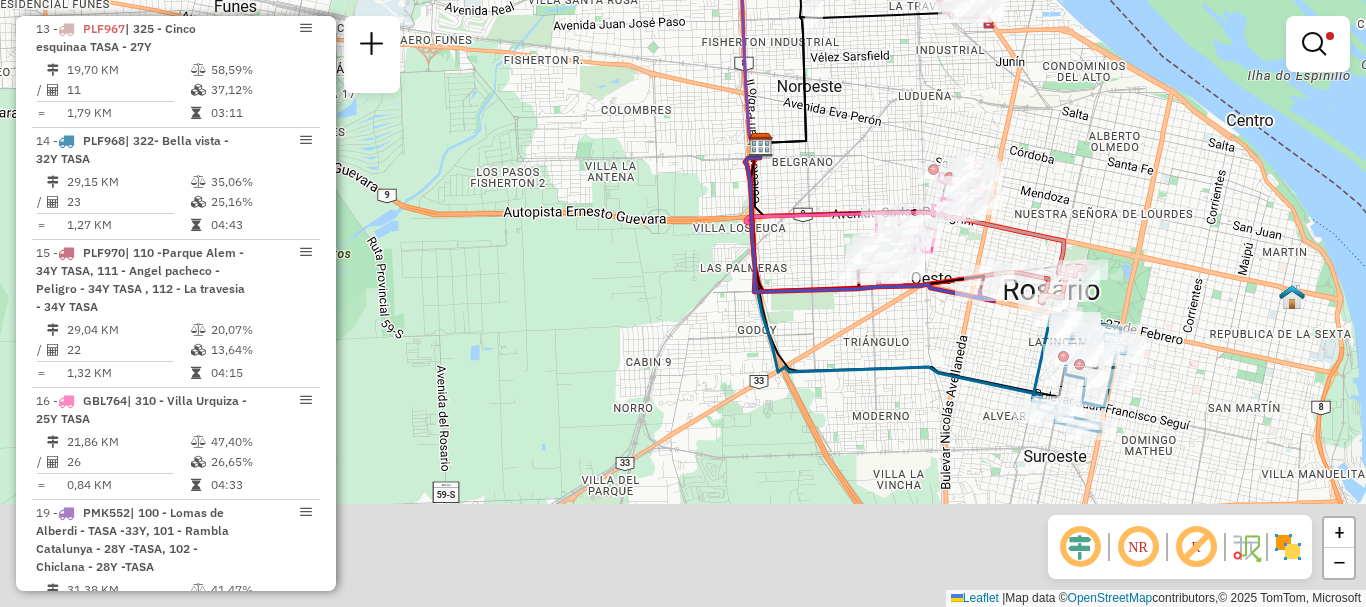 drag, startPoint x: 771, startPoint y: 307, endPoint x: 637, endPoint y: 152, distance: 204.89265 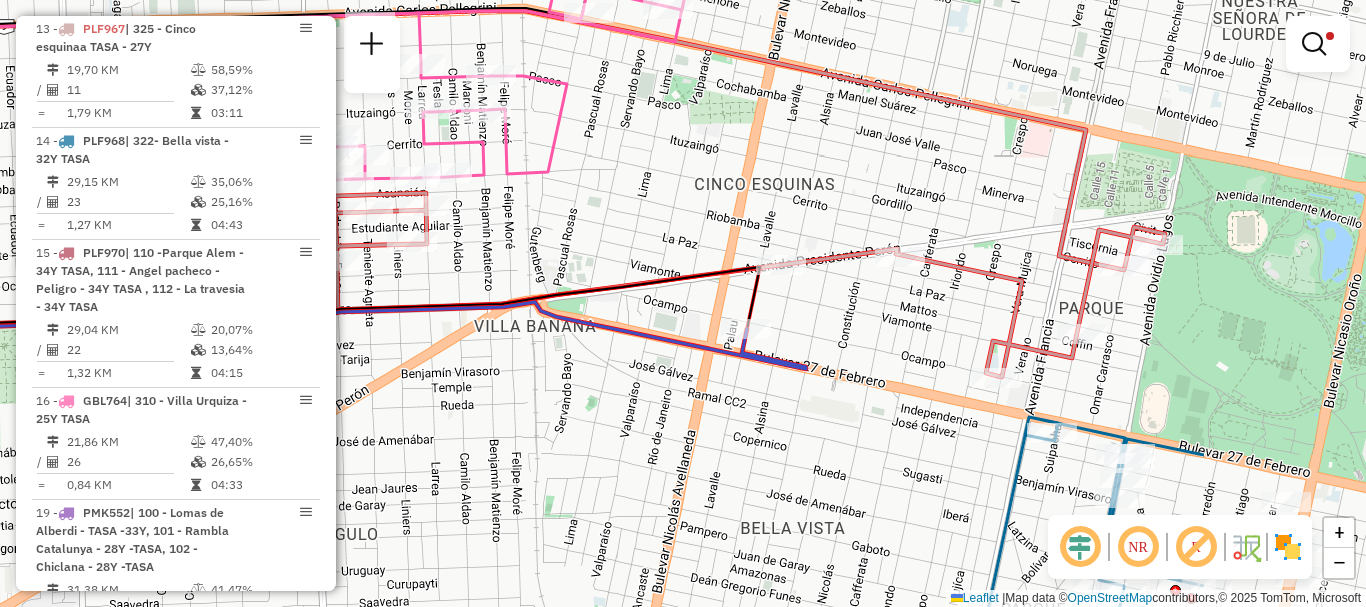 drag, startPoint x: 830, startPoint y: 221, endPoint x: 535, endPoint y: 239, distance: 295.54865 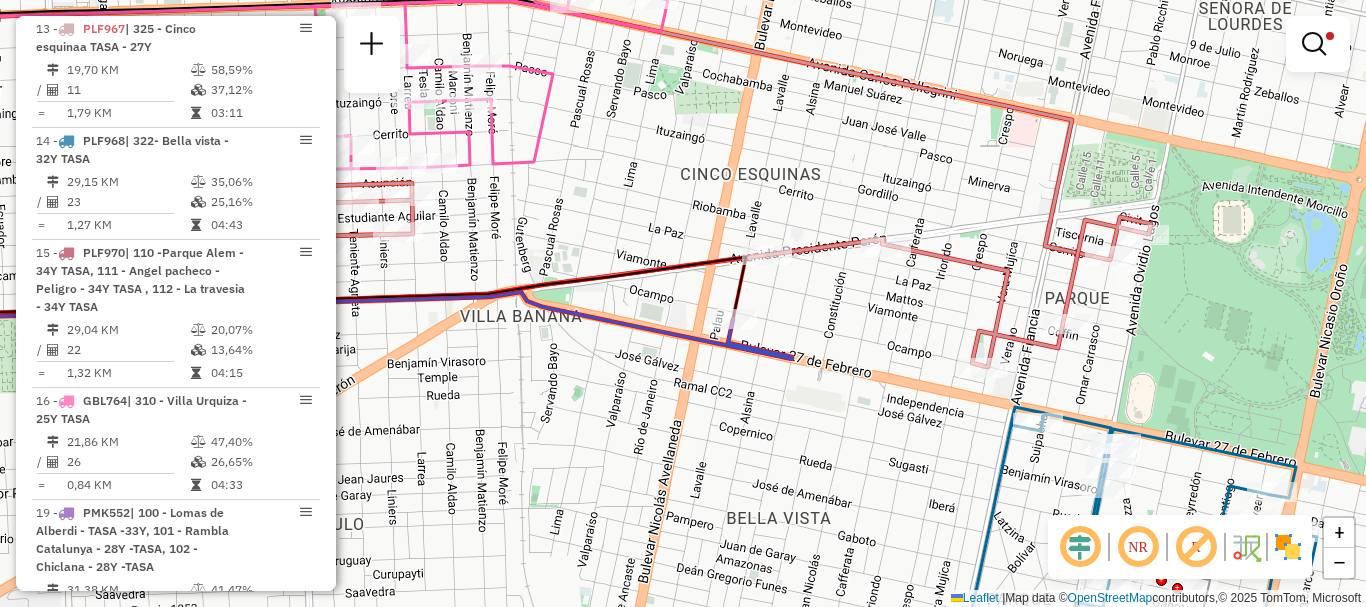 drag, startPoint x: 890, startPoint y: 347, endPoint x: 559, endPoint y: 185, distance: 368.5173 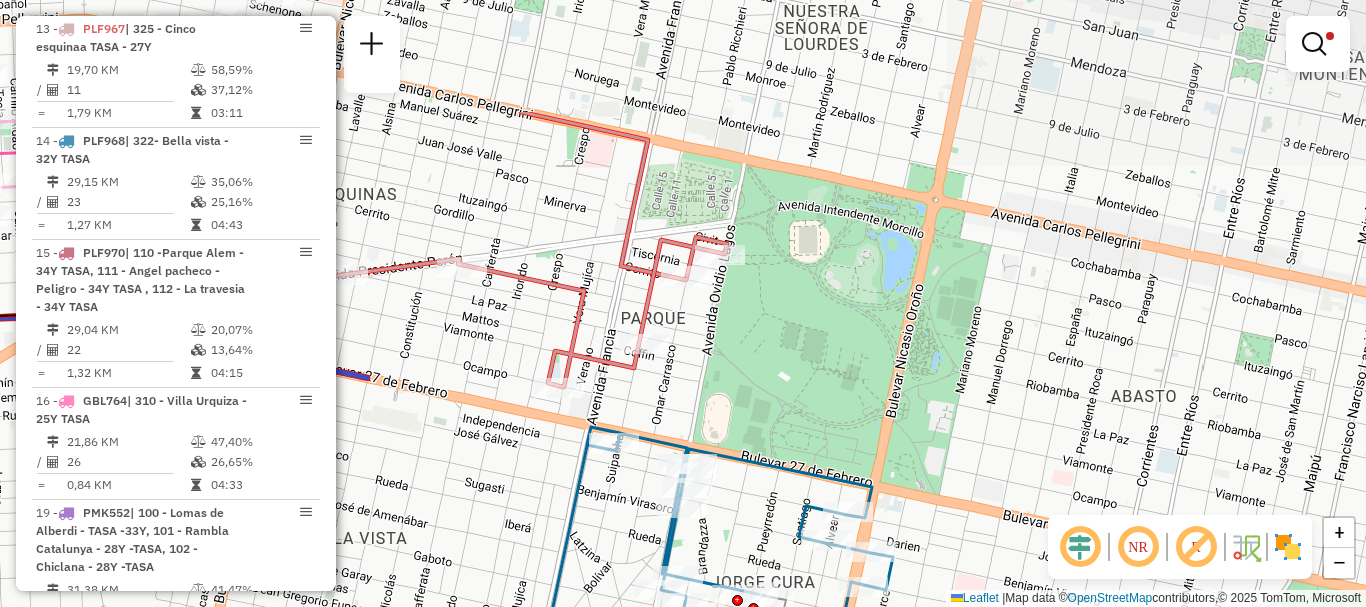 drag, startPoint x: 838, startPoint y: 308, endPoint x: 740, endPoint y: 483, distance: 200.57169 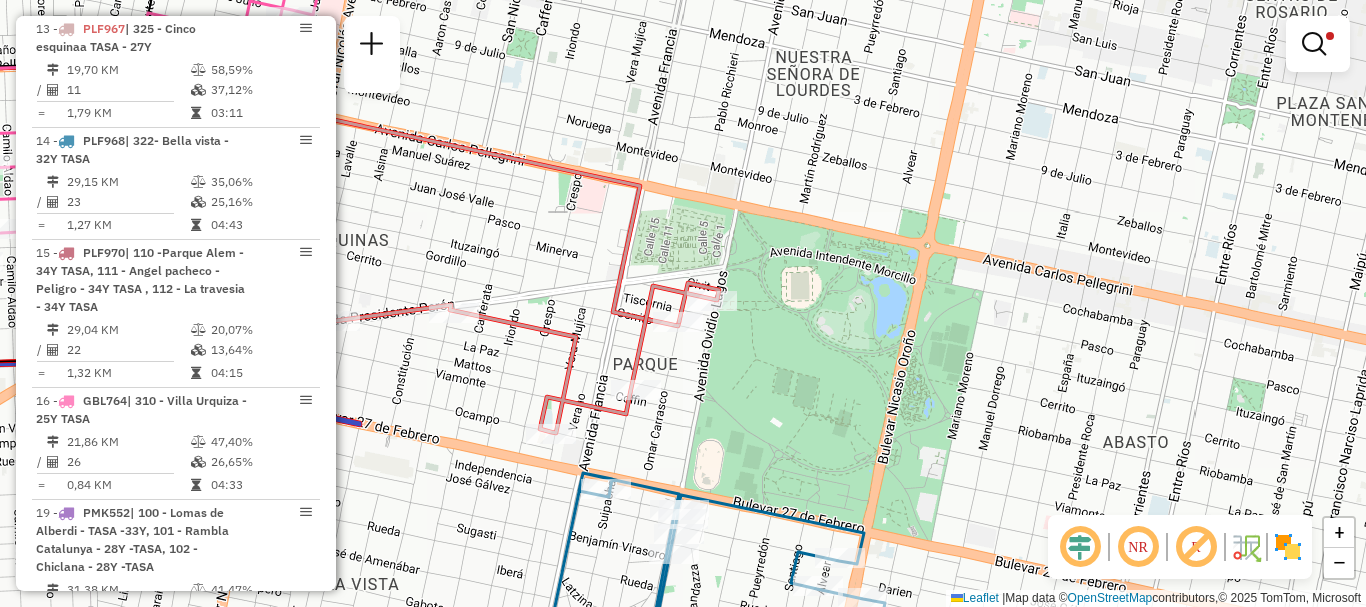 drag, startPoint x: 707, startPoint y: 358, endPoint x: 702, endPoint y: 575, distance: 217.0576 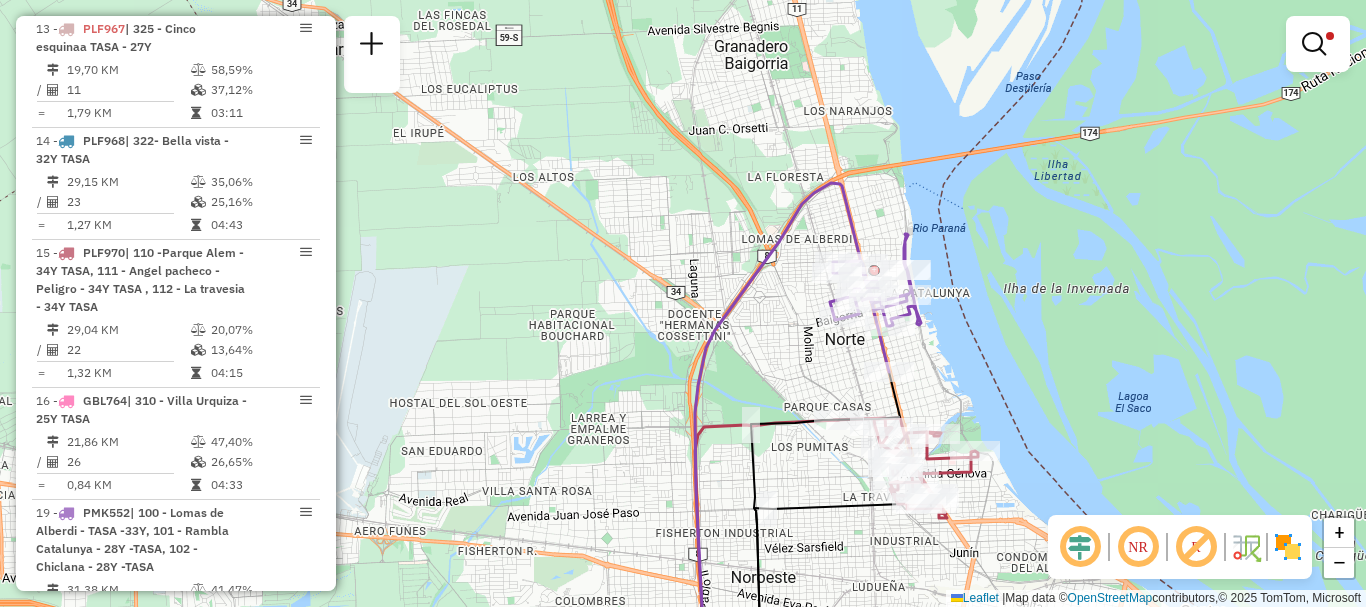 drag, startPoint x: 810, startPoint y: 348, endPoint x: 820, endPoint y: 533, distance: 185.27008 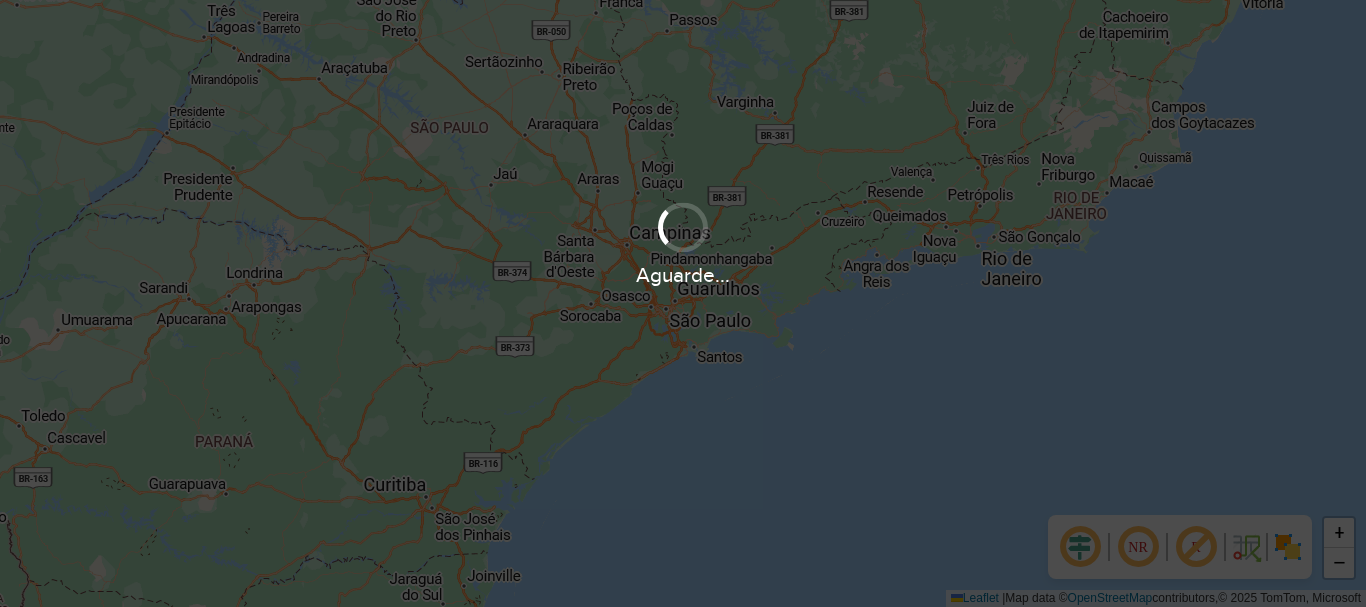 scroll, scrollTop: 0, scrollLeft: 0, axis: both 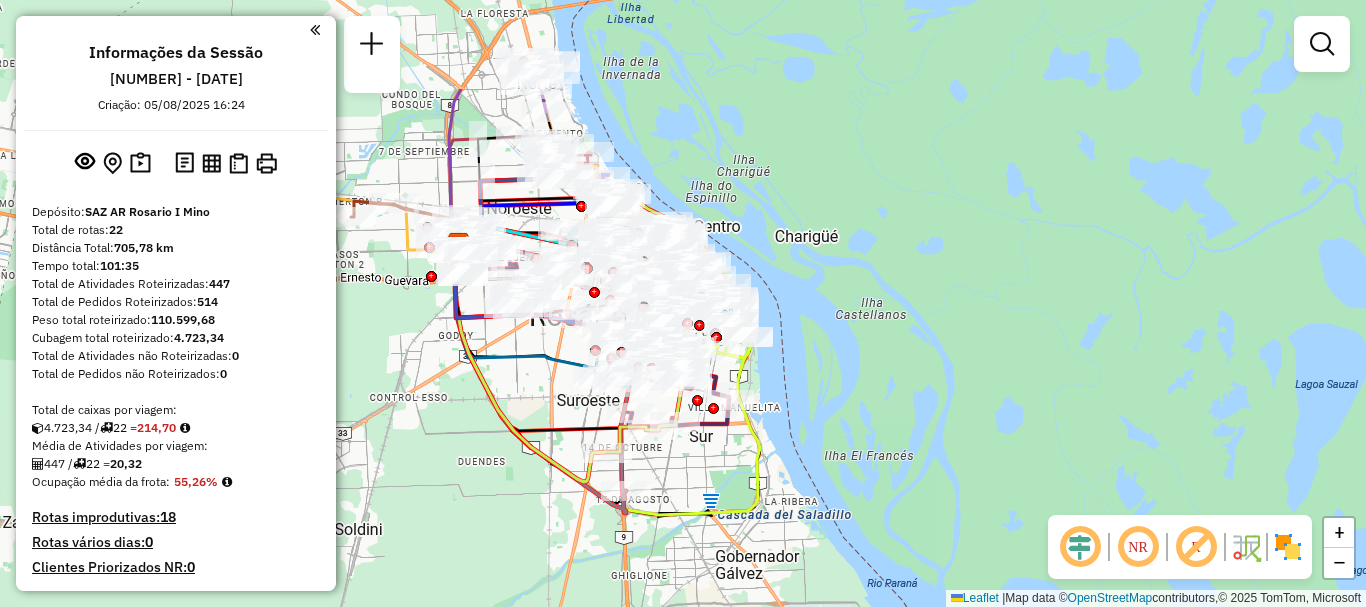 drag, startPoint x: 915, startPoint y: 382, endPoint x: 915, endPoint y: 443, distance: 61 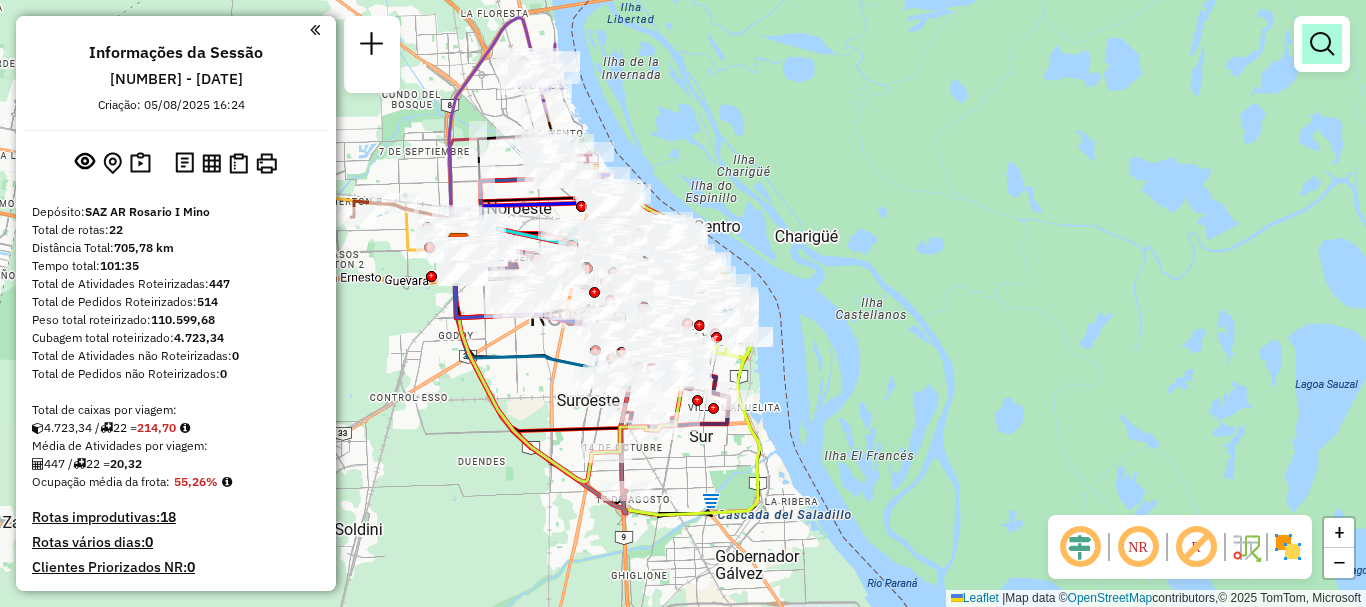 click at bounding box center (1322, 44) 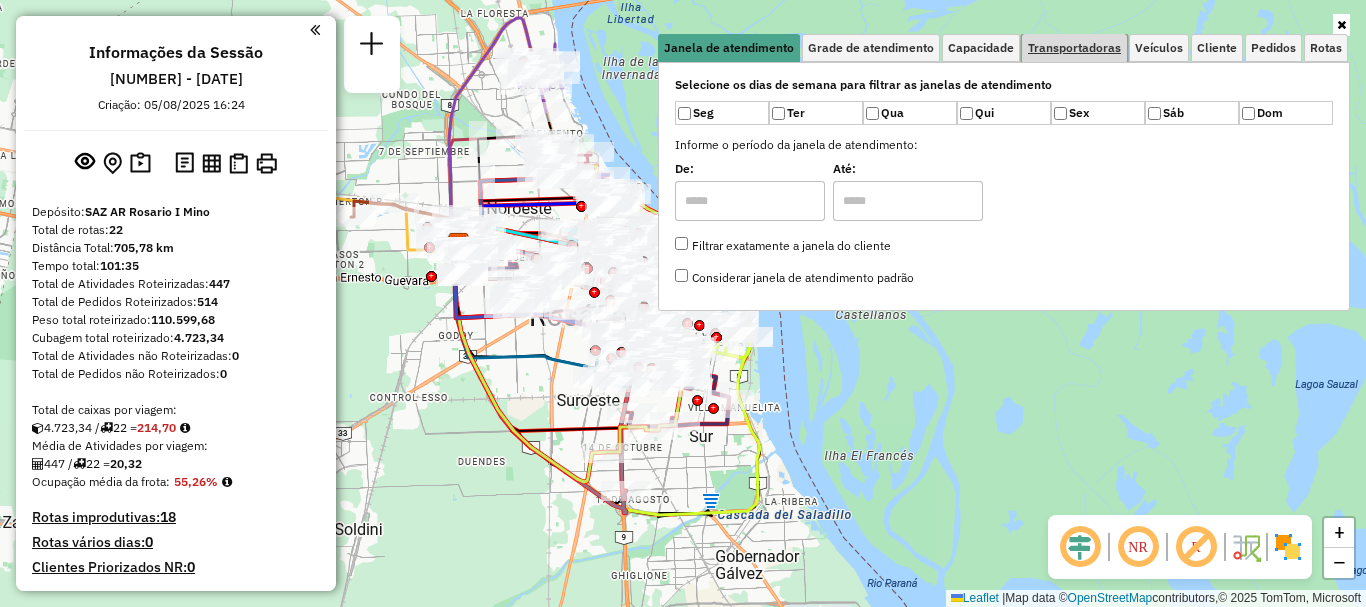 click on "Transportadoras" at bounding box center (1074, 48) 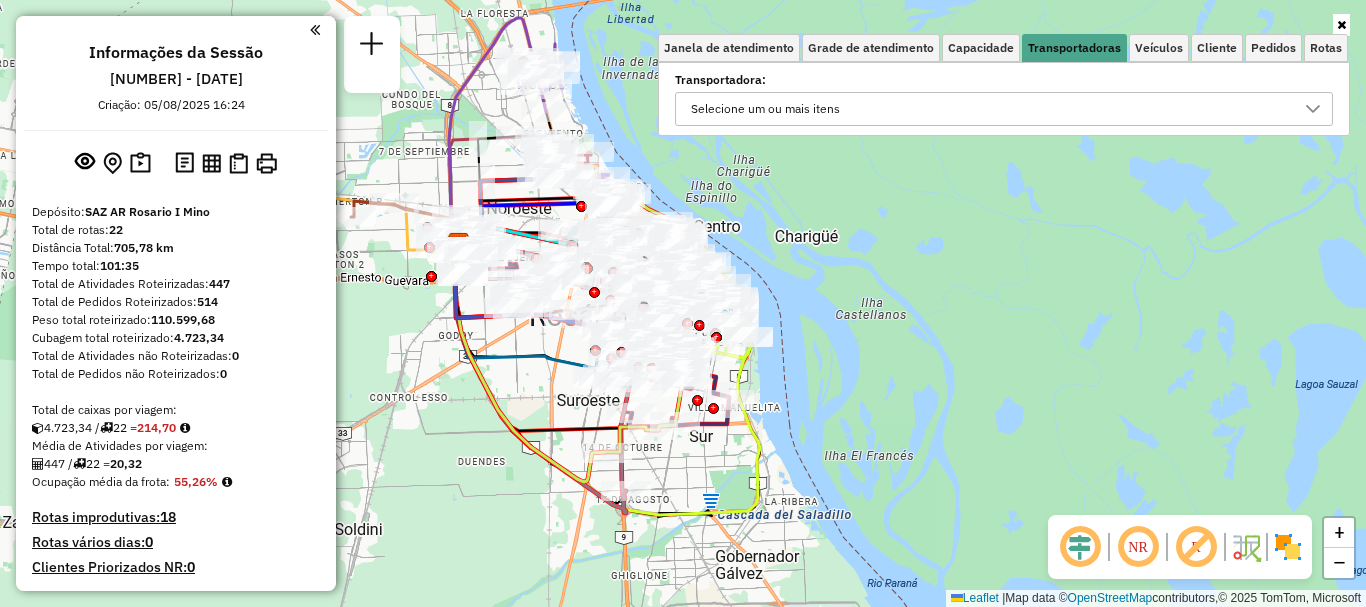 click 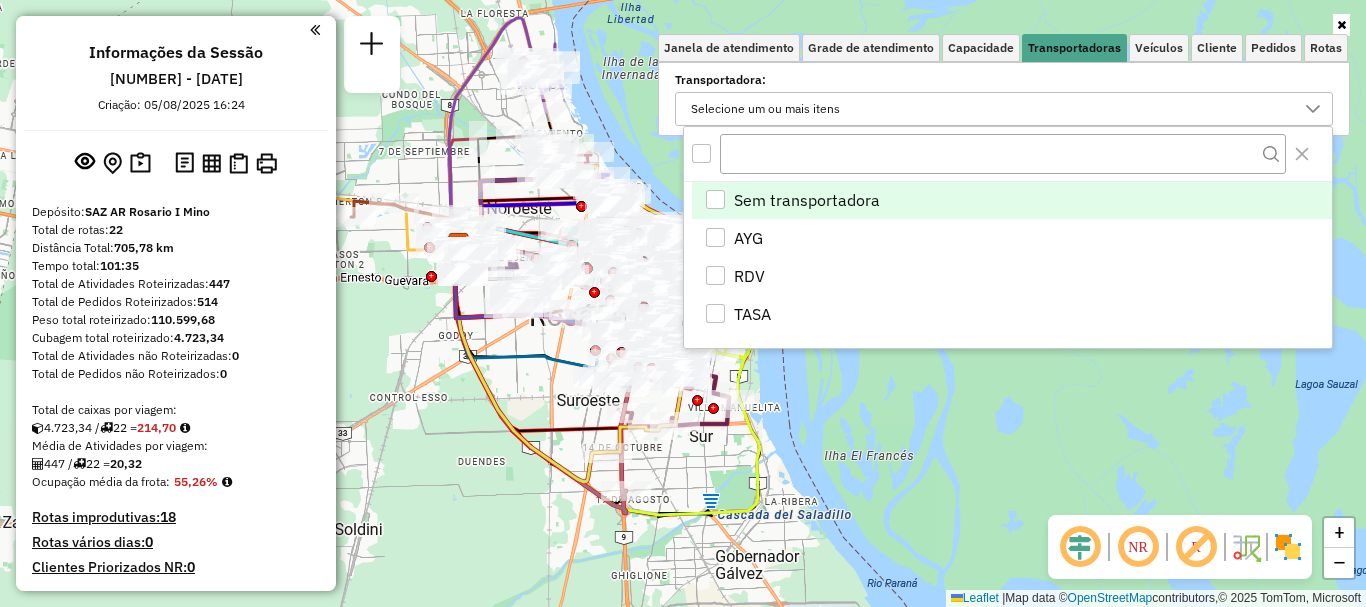 scroll, scrollTop: 12, scrollLeft: 69, axis: both 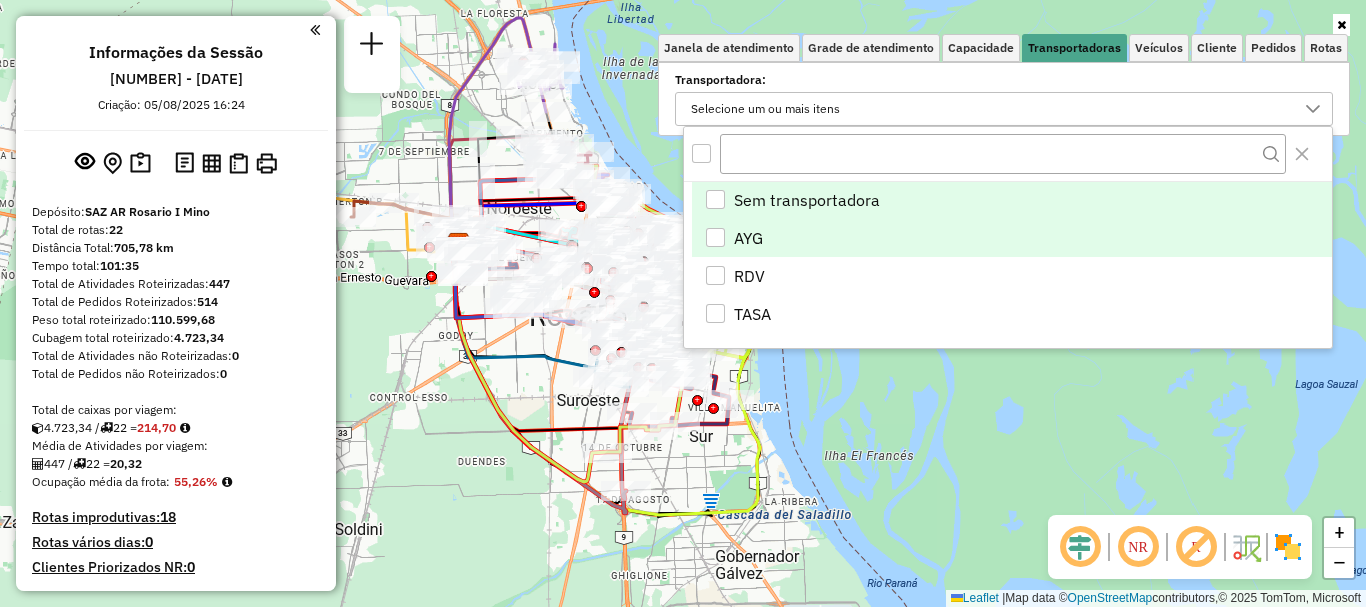 click at bounding box center (715, 237) 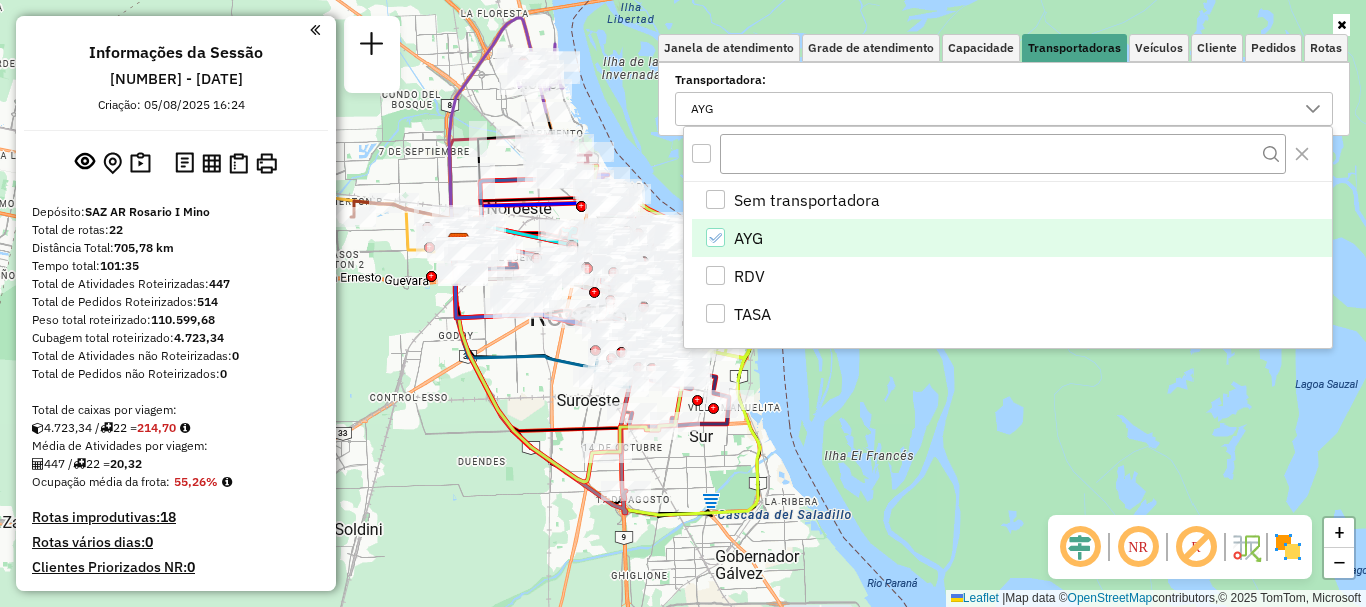 click on "Janela de atendimento Grade de atendimento Capacidade Transportadoras Veículos Cliente Pedidos  Rotas Selecione os dias de semana para filtrar as janelas de atendimento  Seg   Ter   Qua   Qui   Sex   Sáb   Dom  Informe o período da janela de atendimento: De: Até:  Filtrar exatamente a janela do cliente  Considerar janela de atendimento padrão  Selecione os dias de semana para filtrar as grades de atendimento  Seg   Ter   Qua   Qui   Sex   Sáb   Dom   Considerar clientes sem dia de atendimento cadastrado  Clientes fora do dia de atendimento selecionado Filtrar as atividades entre os valores definidos abaixo:  Peso mínimo:   Peso máximo:   Cubagem mínima:   Cubagem máxima:   De:   Até:  Filtrar as atividades entre o tempo de atendimento definido abaixo:  De:   Até:   Considerar capacidade total dos clientes não roteirizados Transportadora: AYG Tipo de veículo: Selecione um ou mais itens Veículo: Selecione um ou mais itens Motorista: Selecione um ou mais itens Nome: Tipo de cliente: Rótulo: Tipo:" 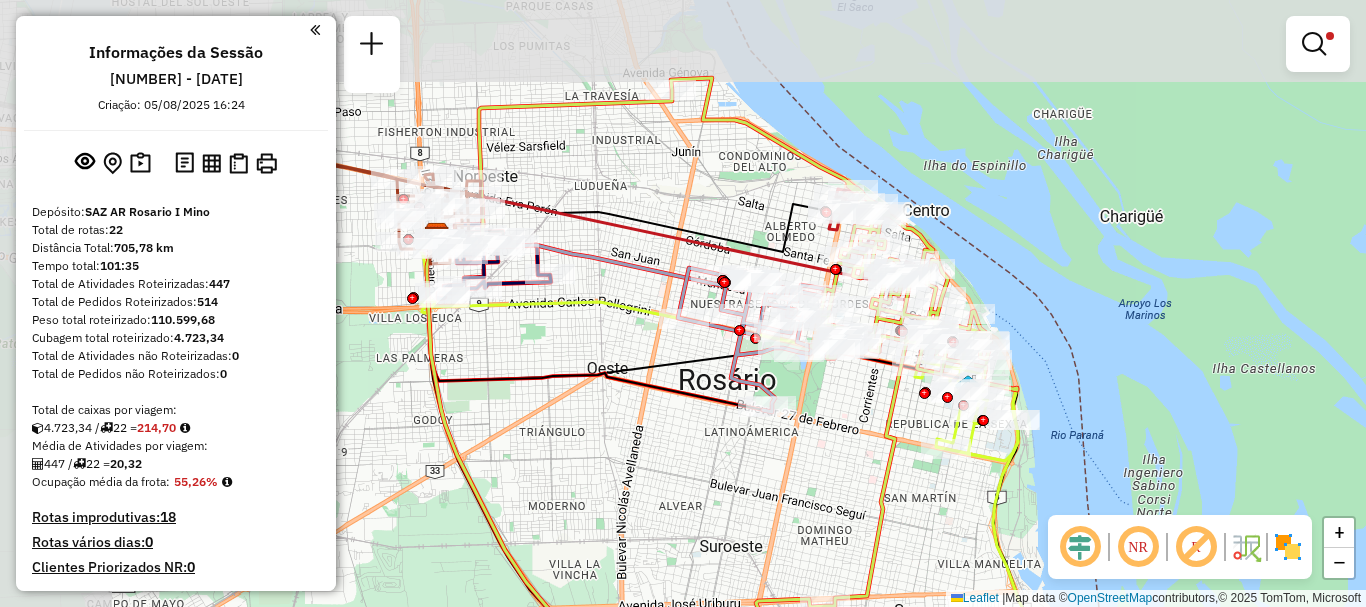 drag, startPoint x: 751, startPoint y: 423, endPoint x: 980, endPoint y: 494, distance: 239.75404 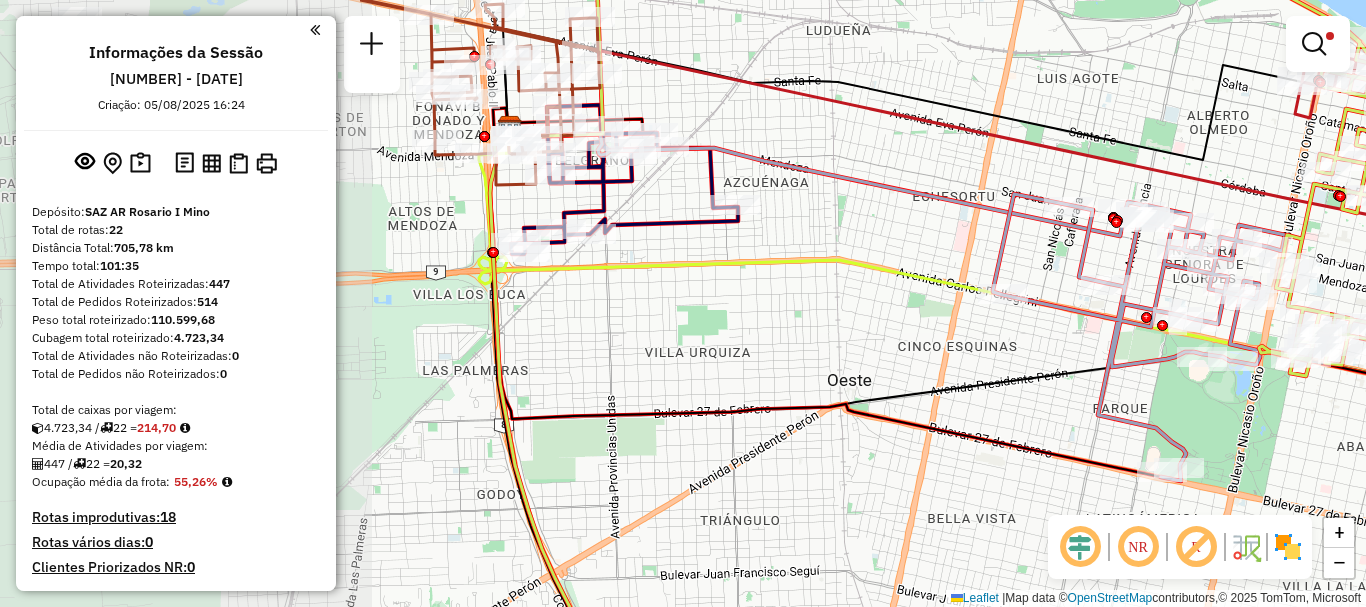 drag, startPoint x: 467, startPoint y: 262, endPoint x: 964, endPoint y: 304, distance: 498.77148 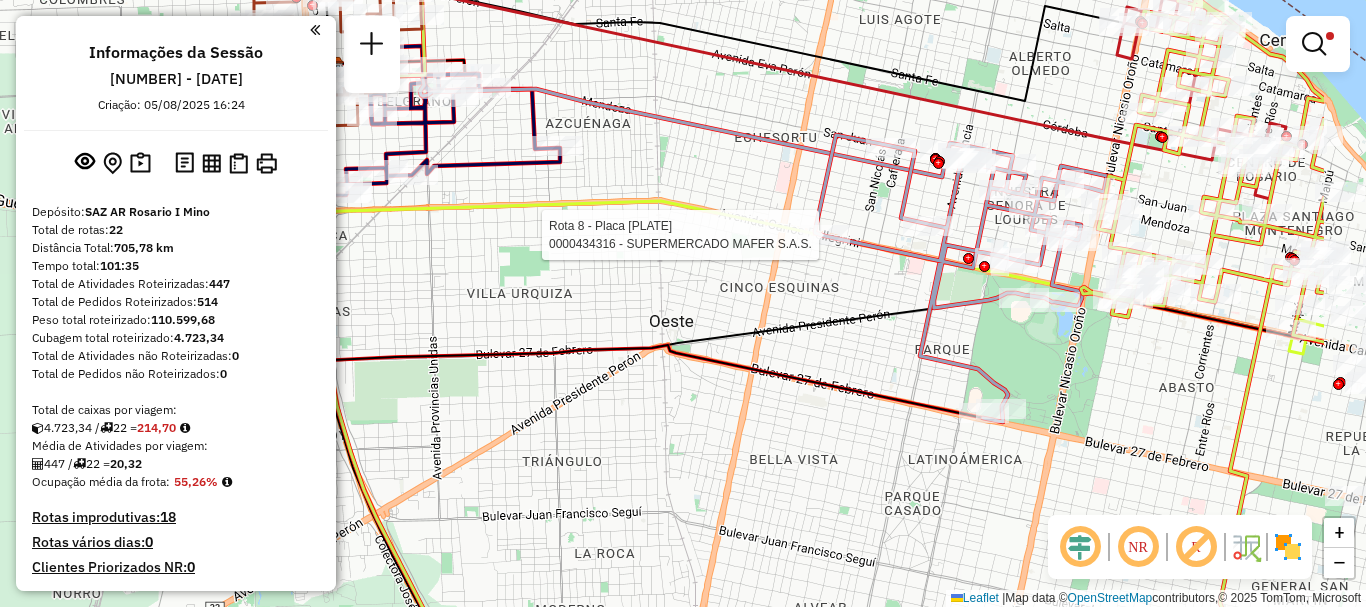 drag, startPoint x: 733, startPoint y: 309, endPoint x: 620, endPoint y: 293, distance: 114.12712 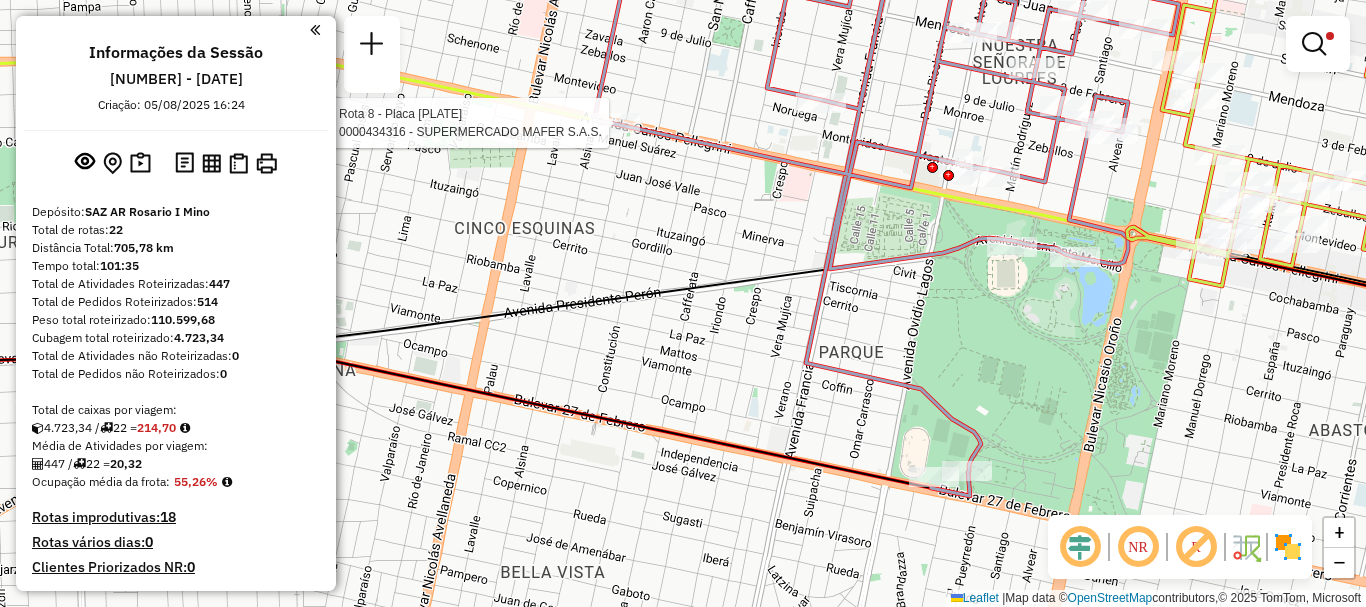 drag, startPoint x: 946, startPoint y: 279, endPoint x: 881, endPoint y: 254, distance: 69.641945 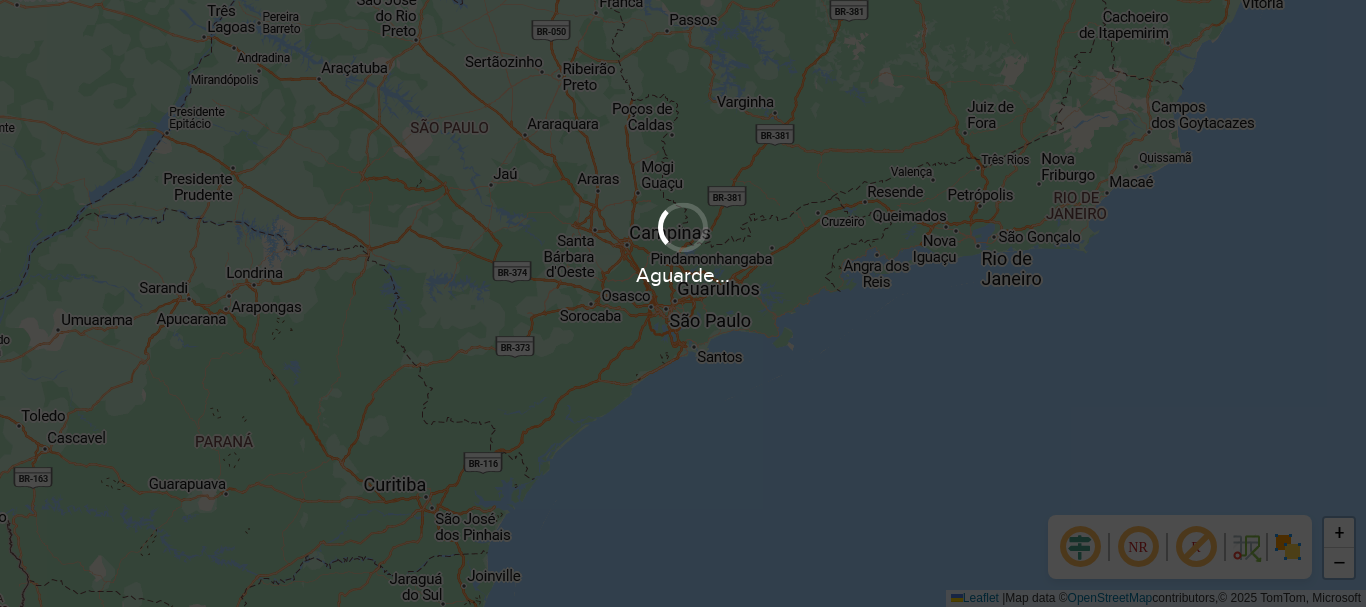 scroll, scrollTop: 0, scrollLeft: 0, axis: both 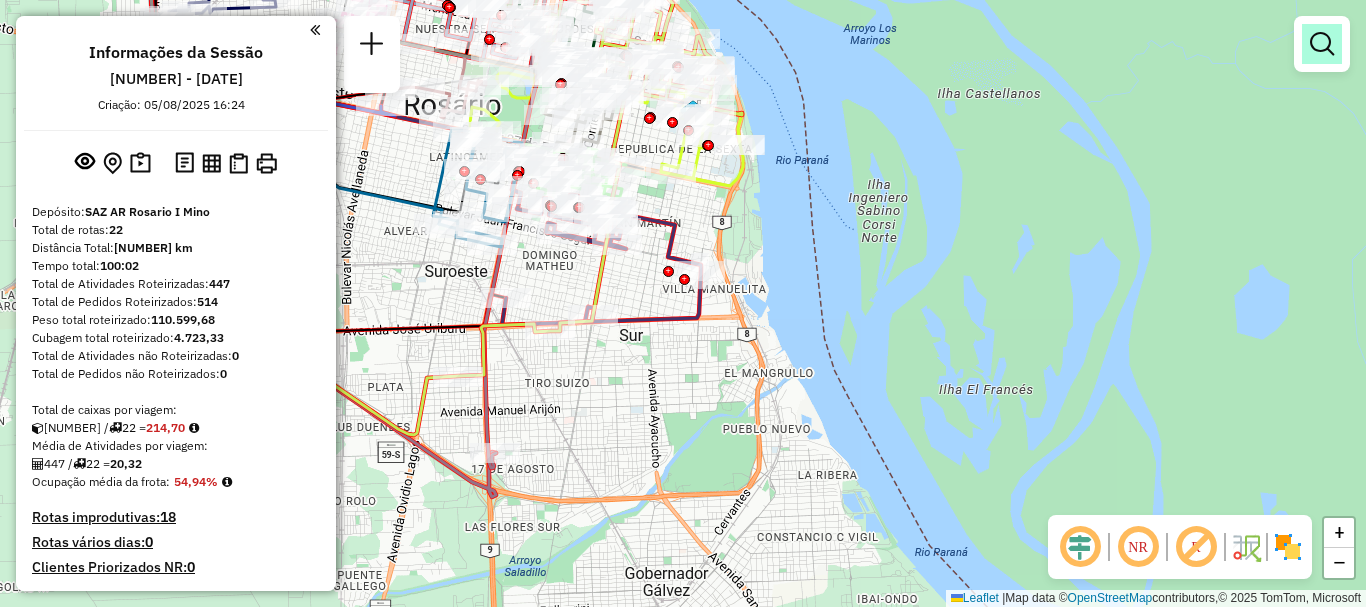 click at bounding box center [1322, 44] 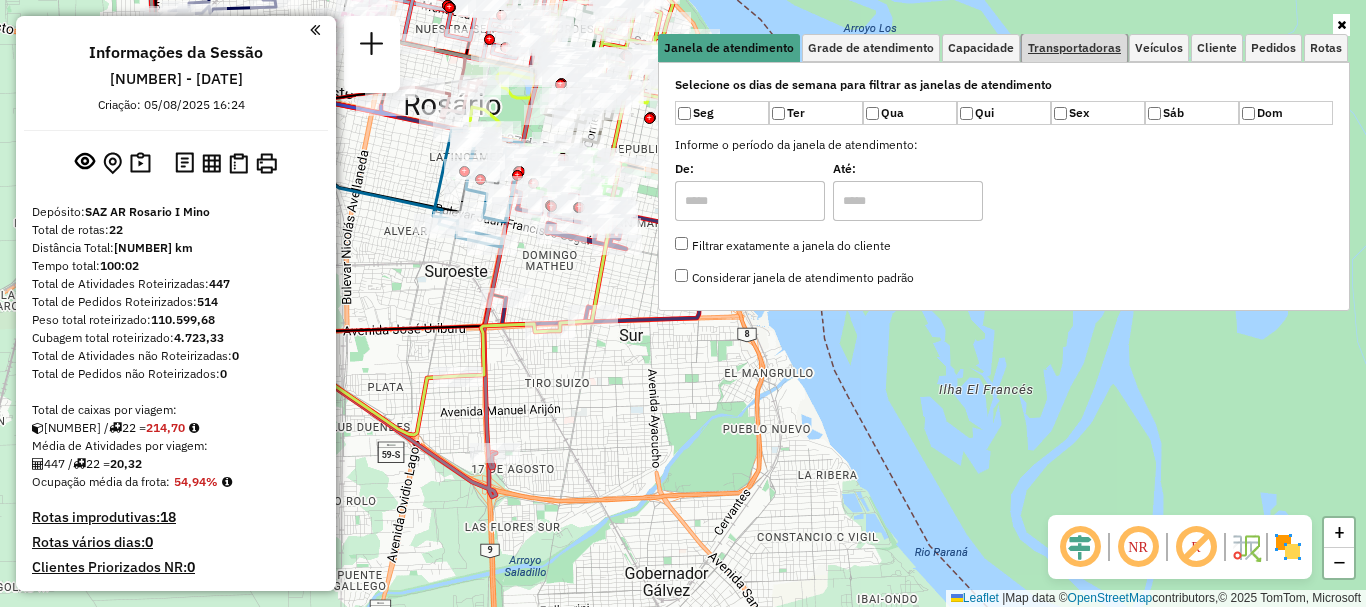 click on "Transportadoras" at bounding box center [1074, 48] 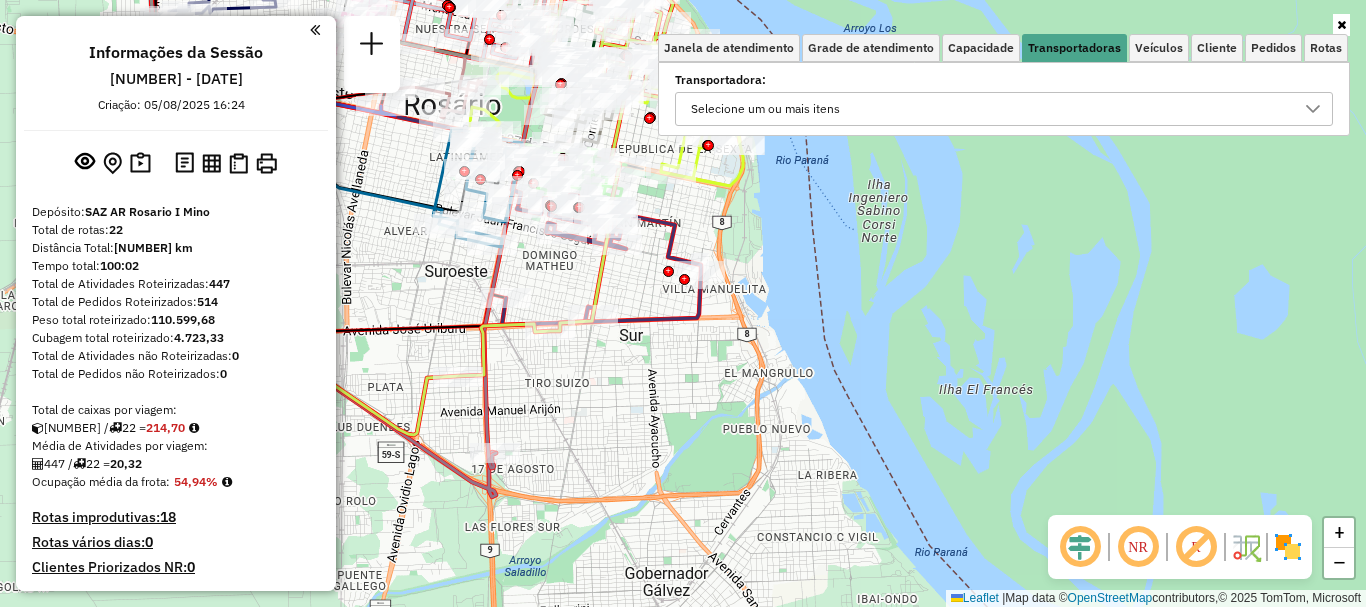 click 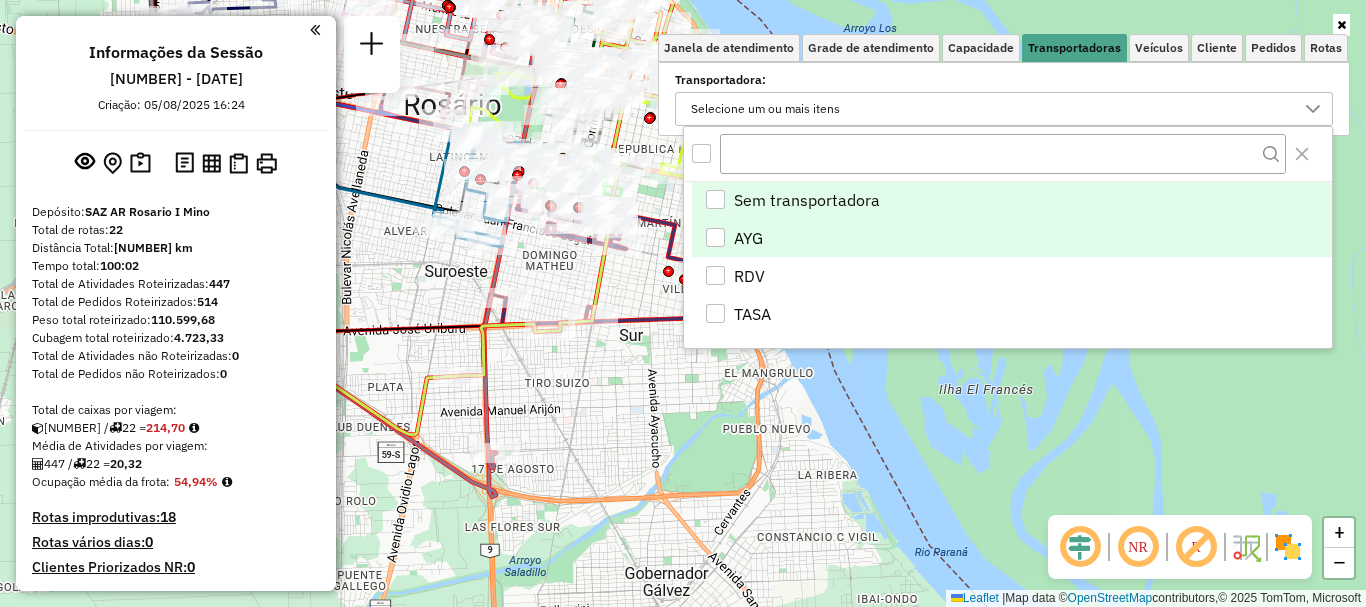 click at bounding box center (715, 237) 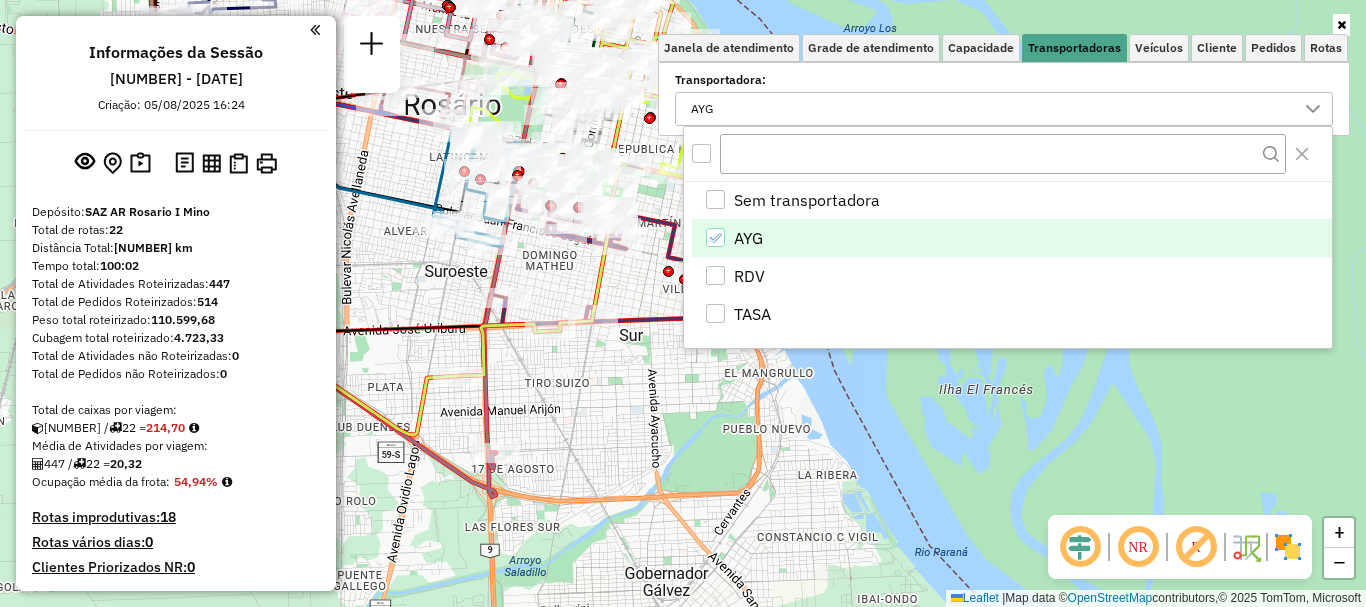click on "Janela de atendimento Grade de atendimento Capacidade Transportadoras Veículos Cliente Pedidos  Rotas Selecione os dias de semana para filtrar as janelas de atendimento  Seg   Ter   Qua   Qui   Sex   Sáb   Dom  Informe o período da janela de atendimento: De: Até:  Filtrar exatamente a janela do cliente  Considerar janela de atendimento padrão  Selecione os dias de semana para filtrar as grades de atendimento  Seg   Ter   Qua   Qui   Sex   Sáb   Dom   Considerar clientes sem dia de atendimento cadastrado  Clientes fora do dia de atendimento selecionado Filtrar as atividades entre os valores definidos abaixo:  Peso mínimo:   Peso máximo:   Cubagem mínima:   Cubagem máxima:   De:   Até:  Filtrar as atividades entre o tempo de atendimento definido abaixo:  De:   Até:   Considerar capacidade total dos clientes não roteirizados Transportadora: AYG Tipo de veículo: Selecione um ou mais itens Veículo: Selecione um ou mais itens Motorista: Selecione um ou mais itens Nome: Tipo de cliente: Rótulo: Tipo:" 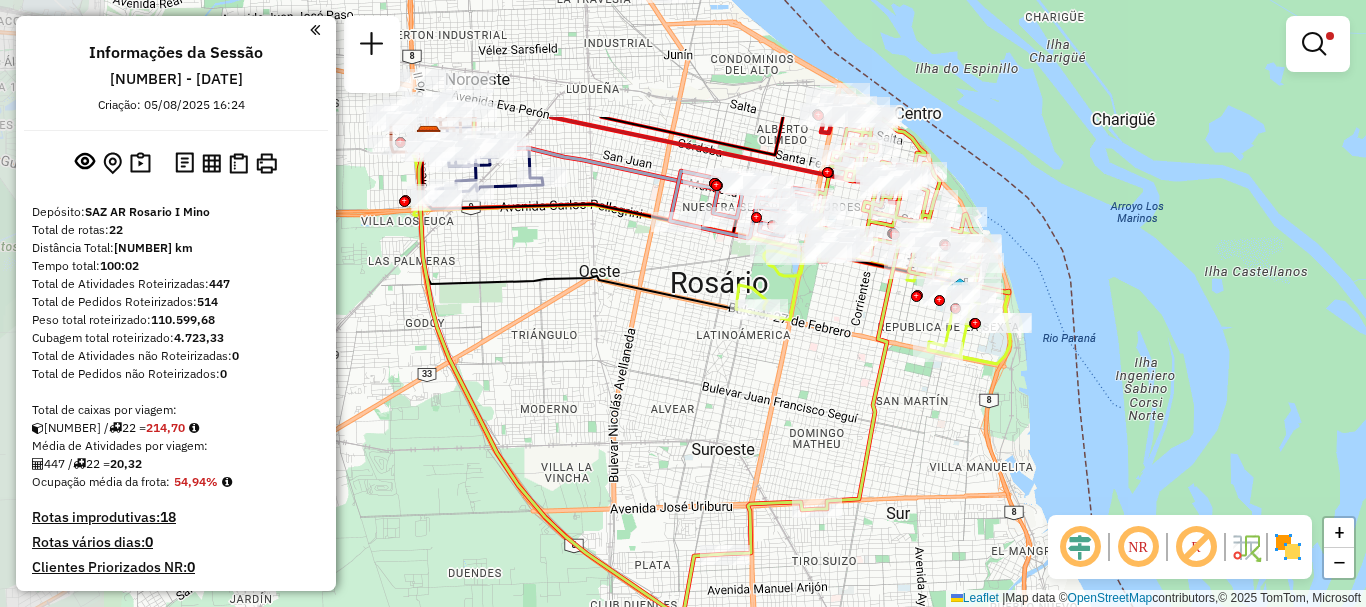 drag, startPoint x: 911, startPoint y: 316, endPoint x: 1181, endPoint y: 497, distance: 325.0554 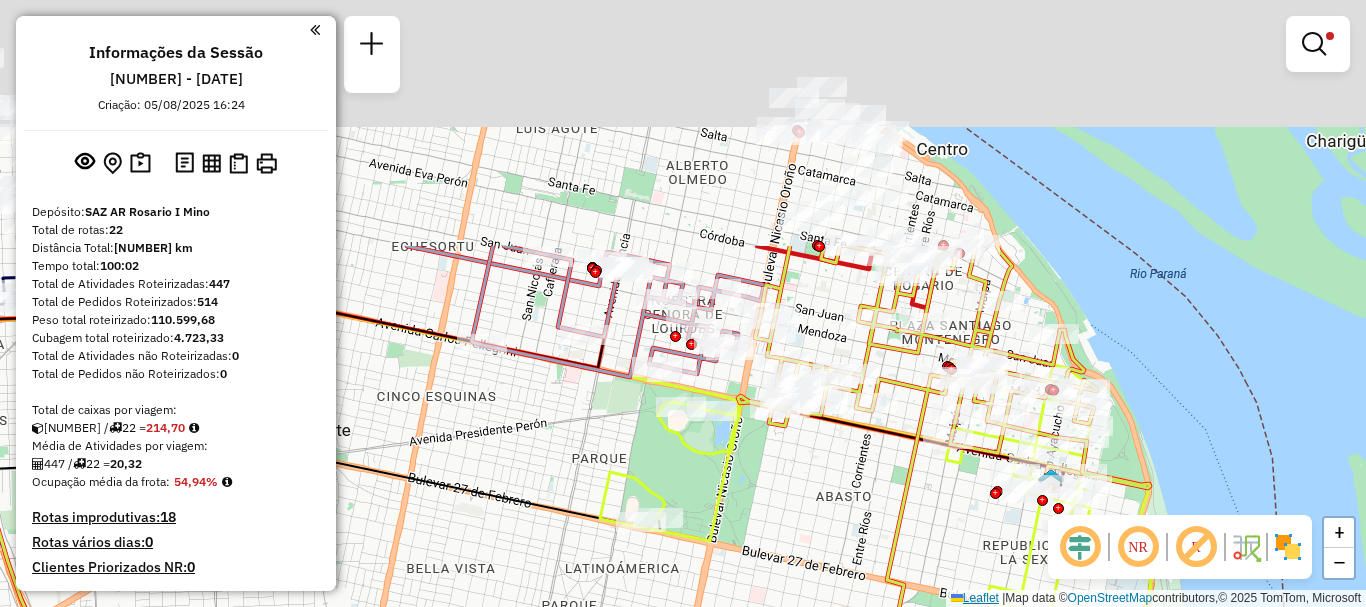 drag, startPoint x: 876, startPoint y: 295, endPoint x: 962, endPoint y: 602, distance: 318.8181 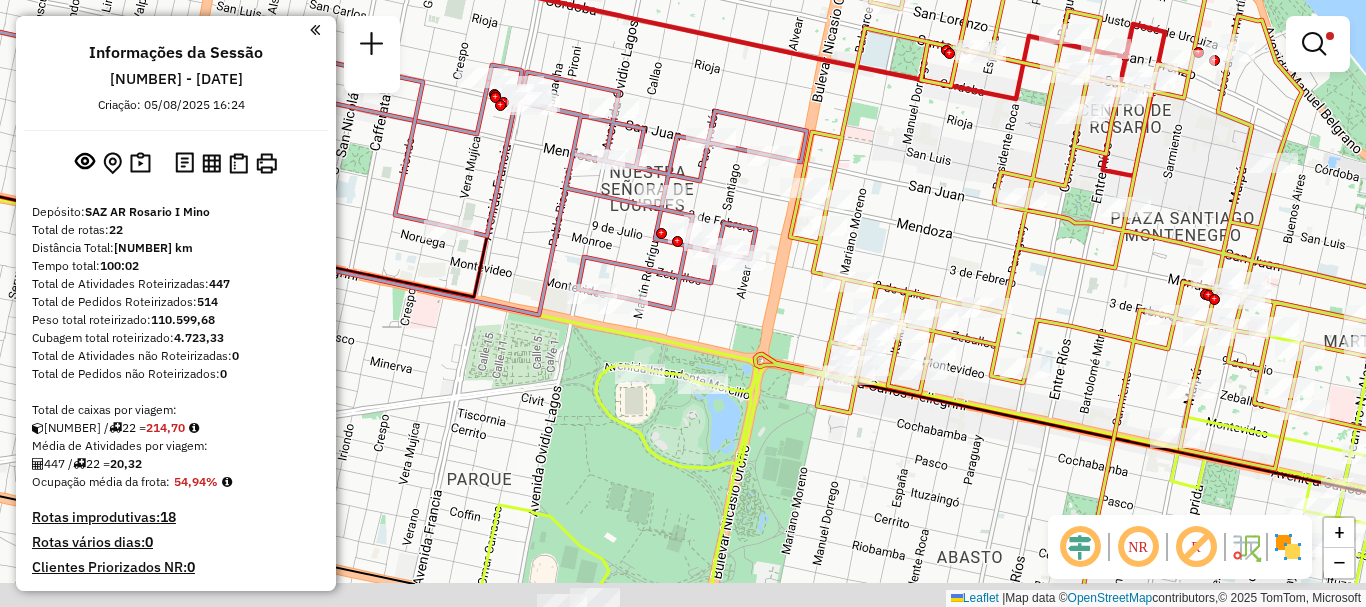 drag, startPoint x: 788, startPoint y: 375, endPoint x: 810, endPoint y: 182, distance: 194.24983 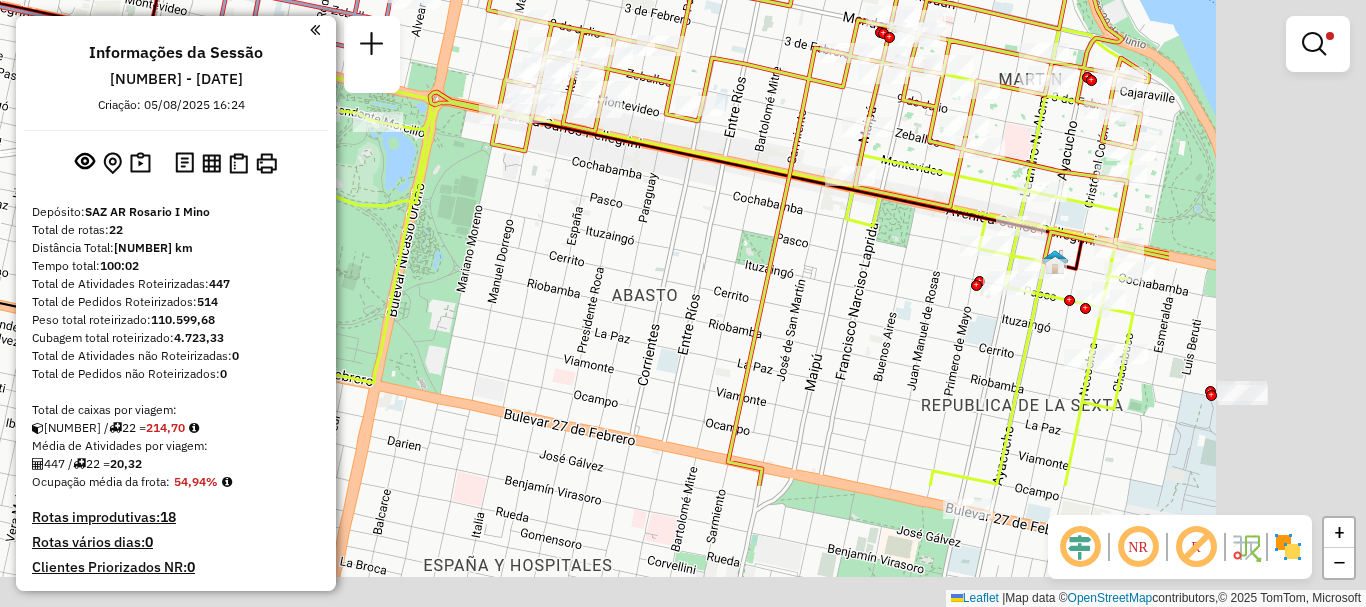drag, startPoint x: 841, startPoint y: 400, endPoint x: 615, endPoint y: 276, distance: 257.78287 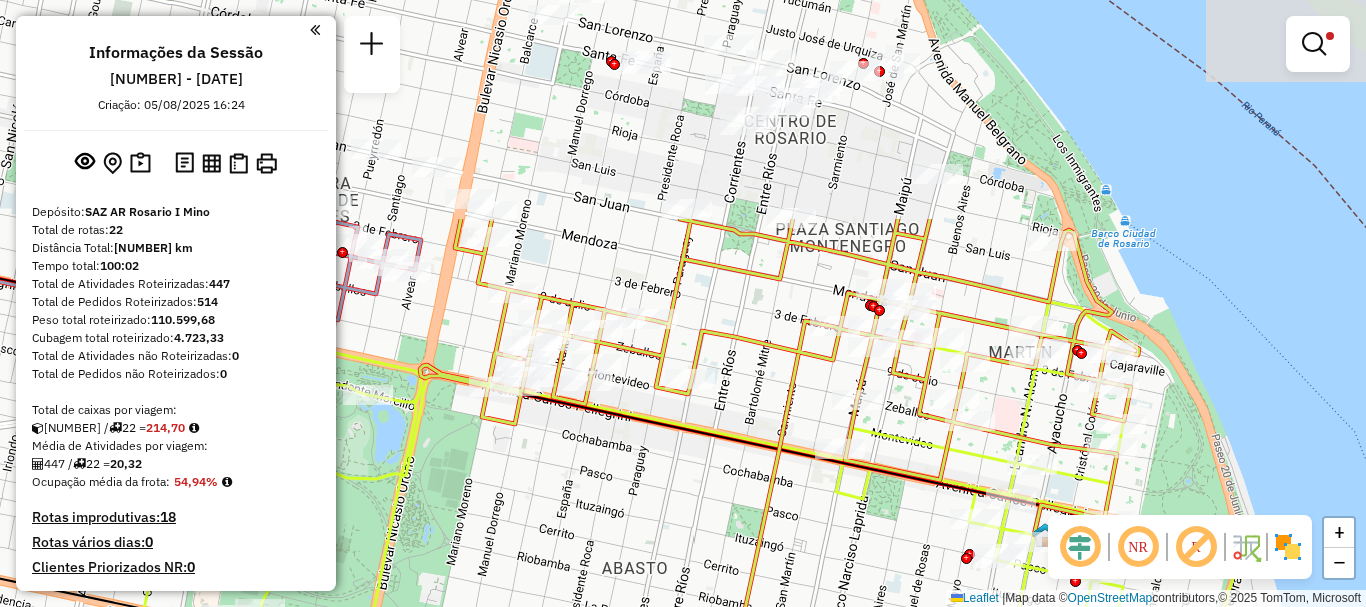 drag, startPoint x: 987, startPoint y: 380, endPoint x: 991, endPoint y: 636, distance: 256.03125 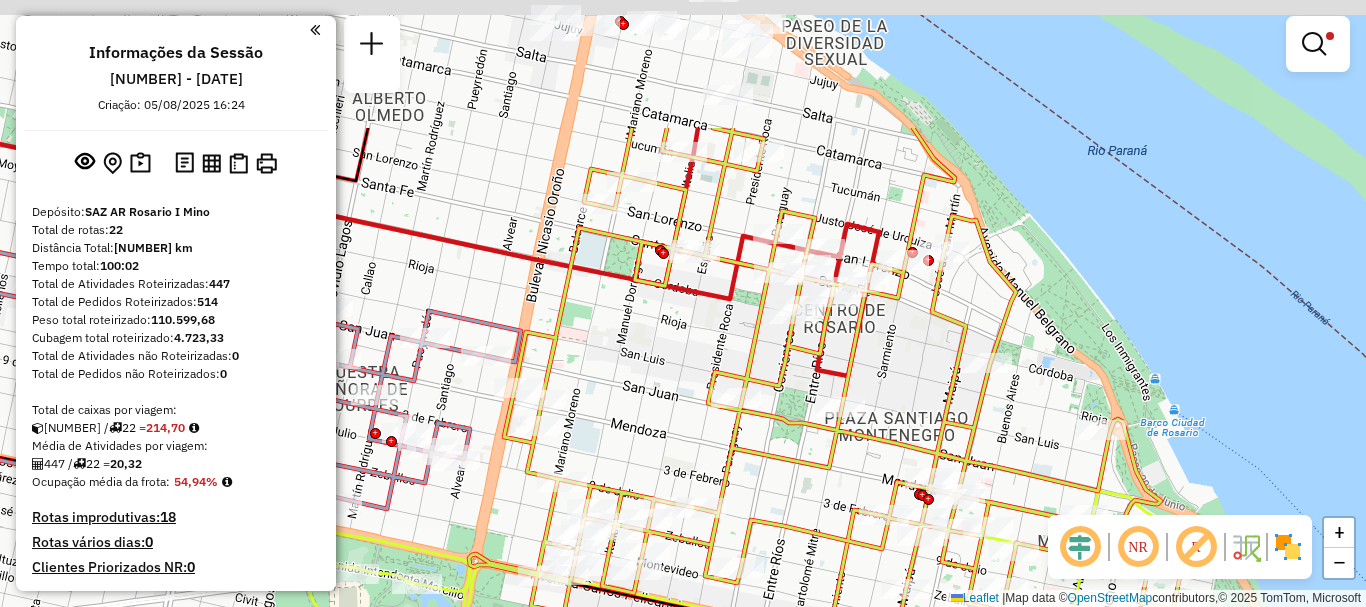 click on "Rota [NUMBER] - Placa [PLATE] [NUMBER] - [LAST] [FIRST] [MIDDLE] Rota [NUMBER] - Placa [PLATE] [NUMBER] - [COMPANY] Limpar filtros Janela de atendimento Grade de atendimento Capacidade Transportadoras Veículos Cliente Pedidos Rotas Selecione os dias de semana para filtrar as janelas de atendimento Seg Ter Qua Qui Sex Sáb Dom Informe o período da janela de atendimento: De: Até: Filtrar exatamente a janela do cliente Considerar janela de atendimento padrão Selecione os dias de semana para filtrar as grades de atendimento Seg Ter Qua Qui Sex Sáb Dom Considerar clientes sem dia de atendimento cadastrado Clientes fora do dia de atendimento selecionado Filtrar as atividades entre os valores definidos abaixo: Peso mínimo: Peso máximo: Cubagem mínima: Cubagem máxima: De: Até: Filtrar as atividades entre o tempo de atendimento definido abaixo: De: Até: Considerar capacidade total dos clientes não roteirizados Transportadora: [COMPANY] Tipo de veículo: Veículo:" 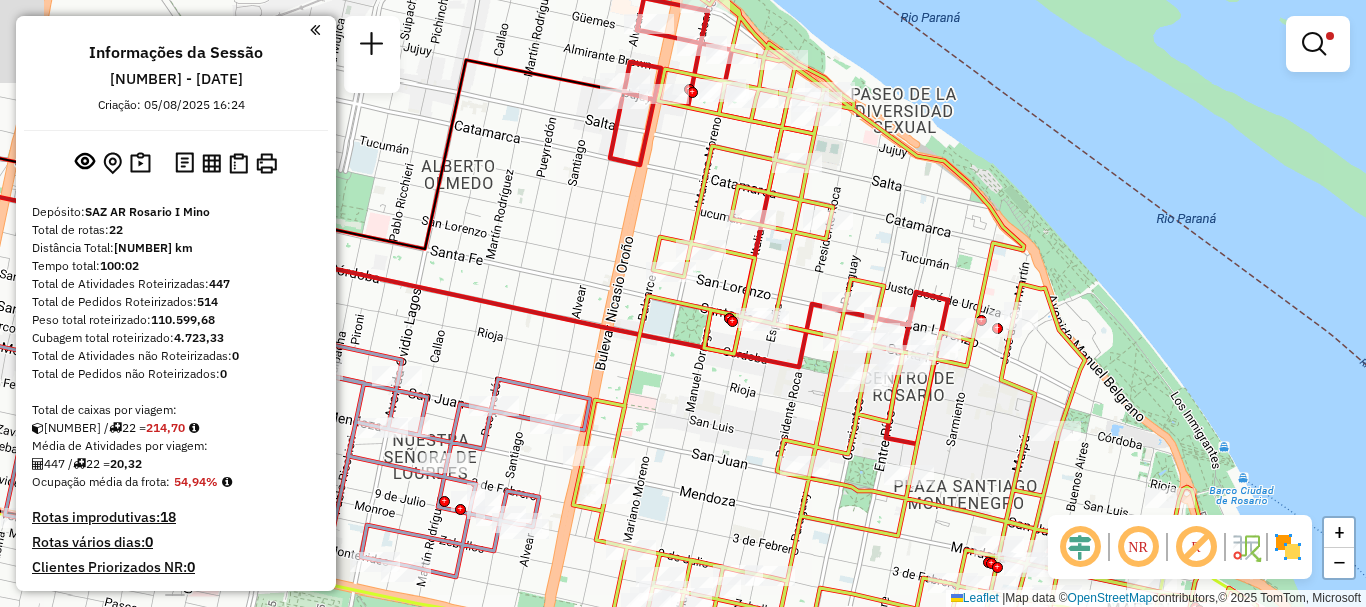 drag, startPoint x: 657, startPoint y: 362, endPoint x: 1173, endPoint y: 394, distance: 516.9913 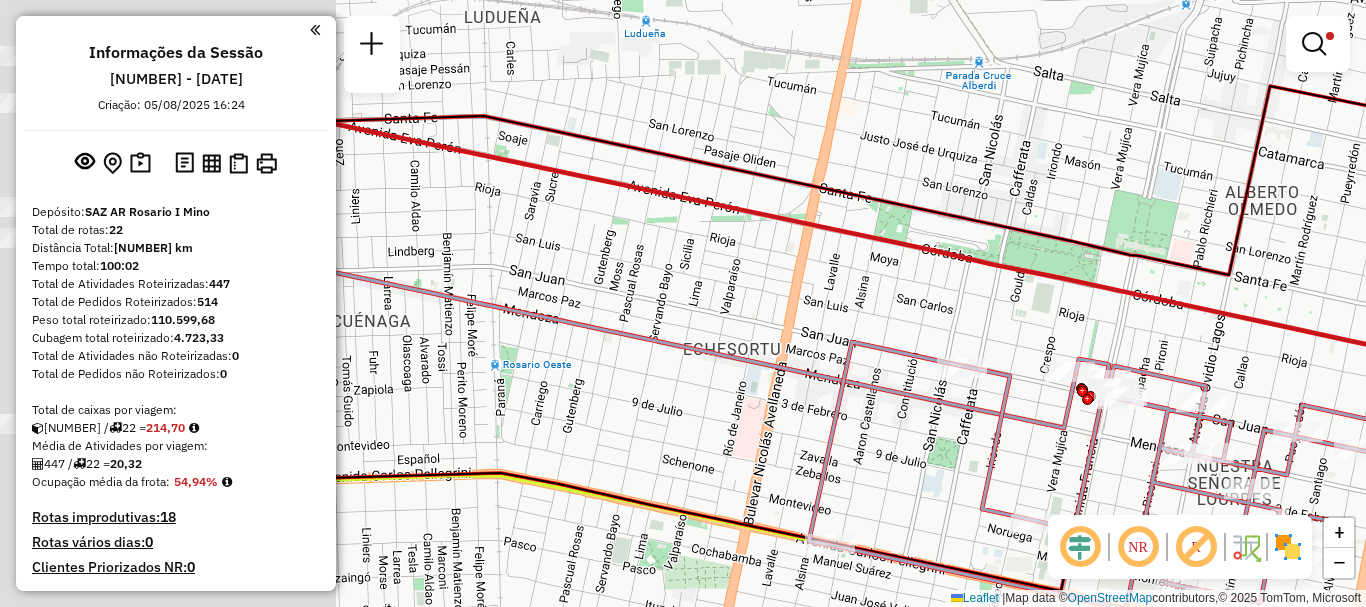 drag, startPoint x: 853, startPoint y: 373, endPoint x: 1259, endPoint y: 379, distance: 406.04434 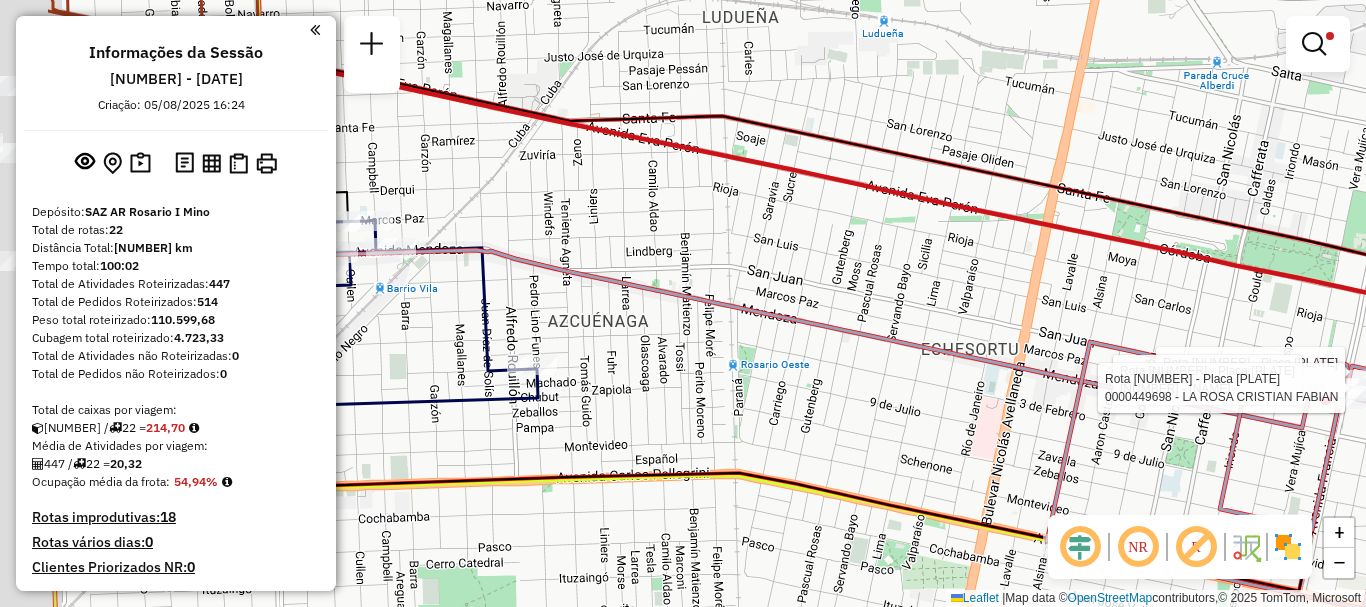 drag, startPoint x: 880, startPoint y: 375, endPoint x: 1328, endPoint y: 384, distance: 448.0904 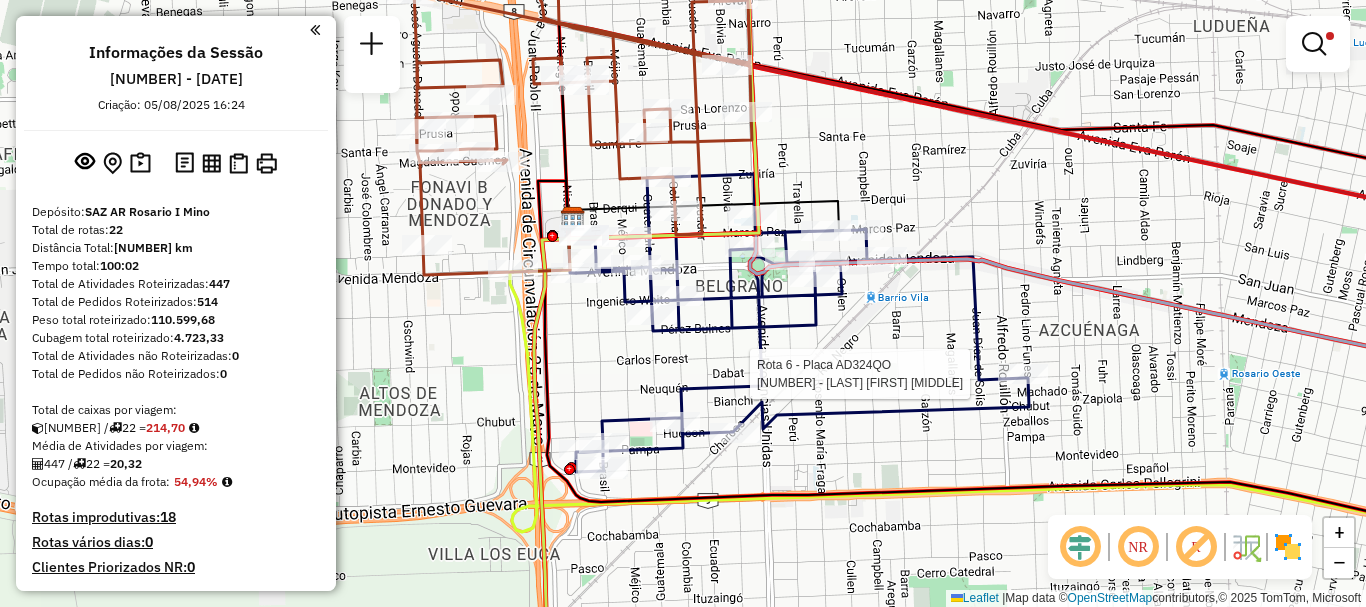 select on "**********" 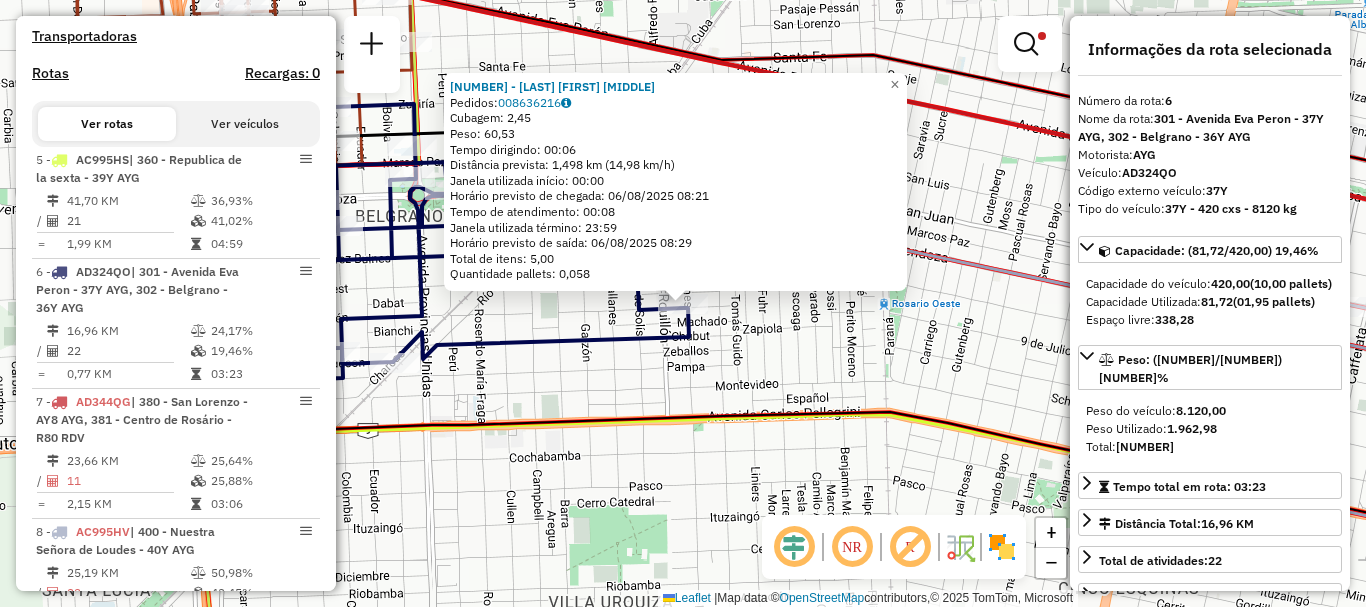 scroll, scrollTop: 817, scrollLeft: 0, axis: vertical 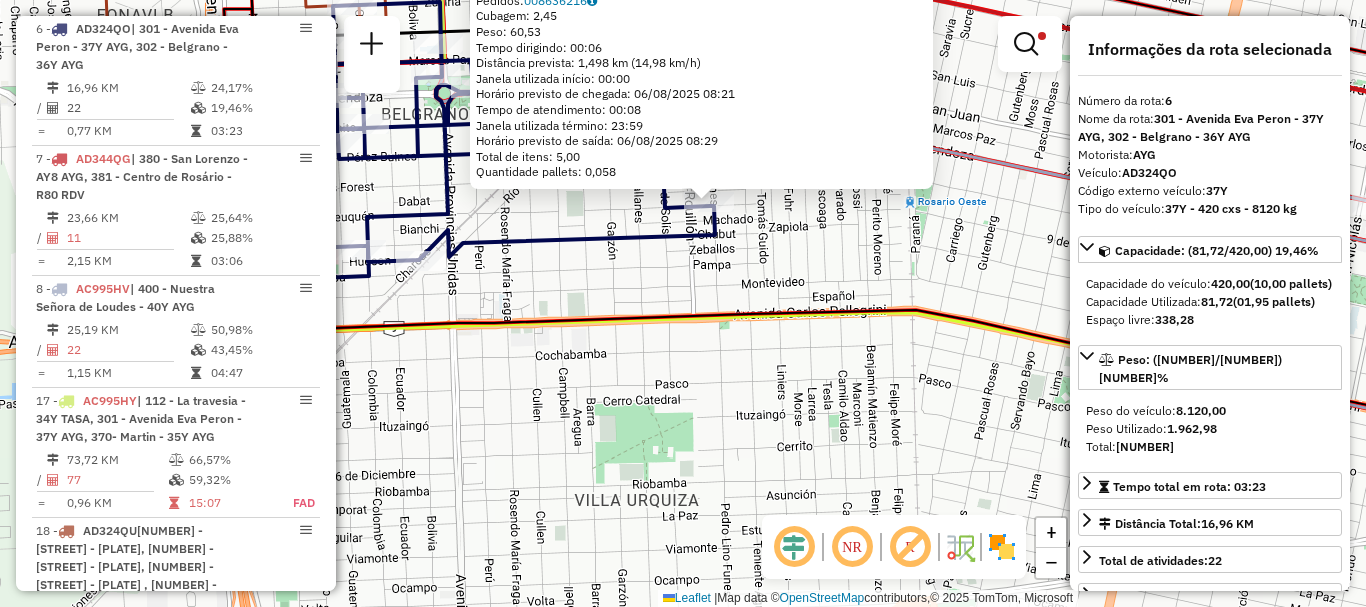 drag, startPoint x: 1037, startPoint y: 381, endPoint x: 1066, endPoint y: 270, distance: 114.72576 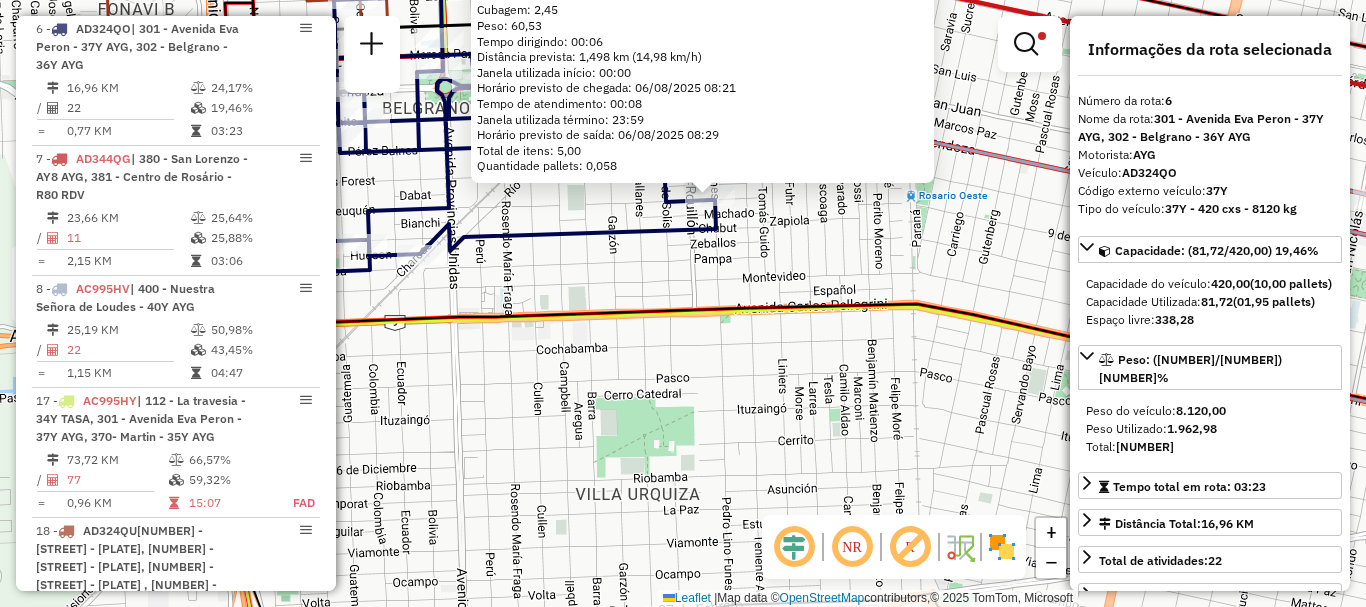 click on "[NUMBER] - [NUMBER] - [LAST] [FIRST] [MIDDLE] Pedidos: [NUMBER] Cubagem: [NUMBER] Peso: [NUMBER] Tempo dirigindo: [TIME] Distância prevista: [NUMBER] km ([NUMBER] km/h) Janela utilizada início: [TIME] Horário previsto de chegada: [DATE] [TIME] Tempo de atendimento: [TIME] Janela utilizada término: [TIME] Horário previsto de saída: [DATE] [TIME] Total de itens: [NUMBER] Quantidade pallets: [NUMBER] × Limpar filtros Janela de atendimento Grade de atendimento Capacidade Transportadoras Veículos Cliente Pedidos Rotas Selecione os dias de semana para filtrar as janelas de atendimento Seg Ter Qua Qui Sex Sáb Dom Informe o período da janela de atendimento: De: Até: Filtrar exatamente a janela do cliente Considerar janela de atendimento padrão Selecione os dias de semana para filtrar as grades de atendimento Seg Ter Qua Qui Sex Sáb Dom Considerar clientes sem dia de atendimento cadastrado Clientes fora do dia de atendimento selecionado Peso mínimo: Peso máximo: +" 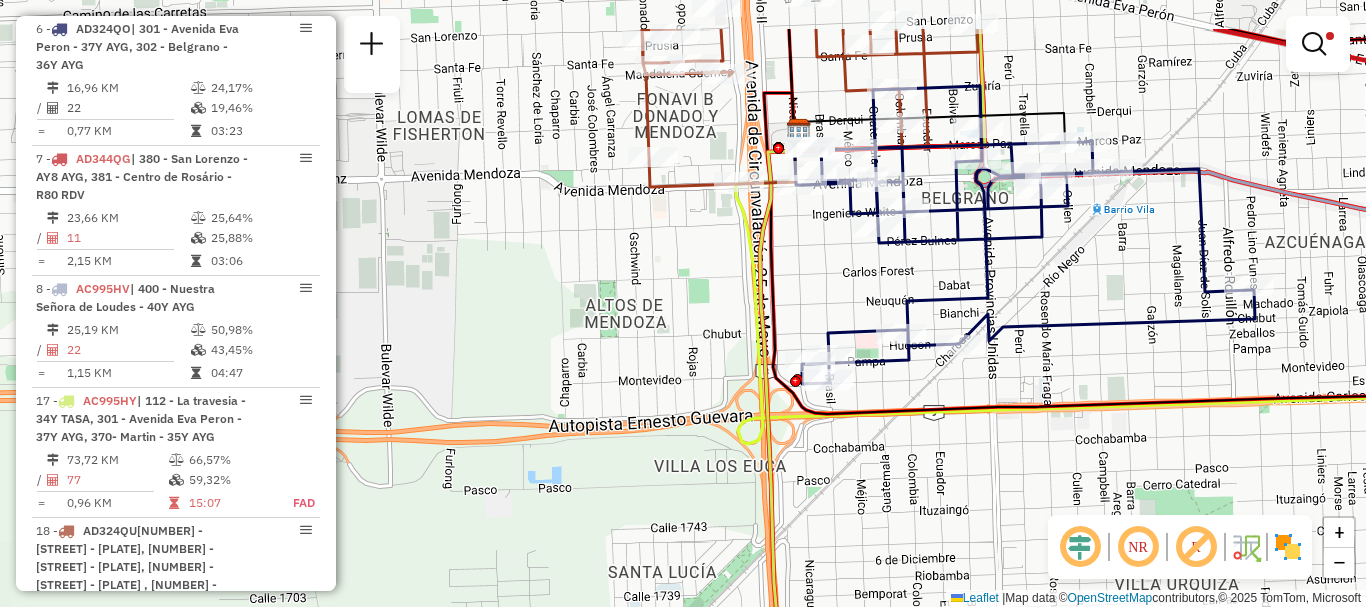 drag, startPoint x: 828, startPoint y: 294, endPoint x: 1365, endPoint y: 384, distance: 544.4897 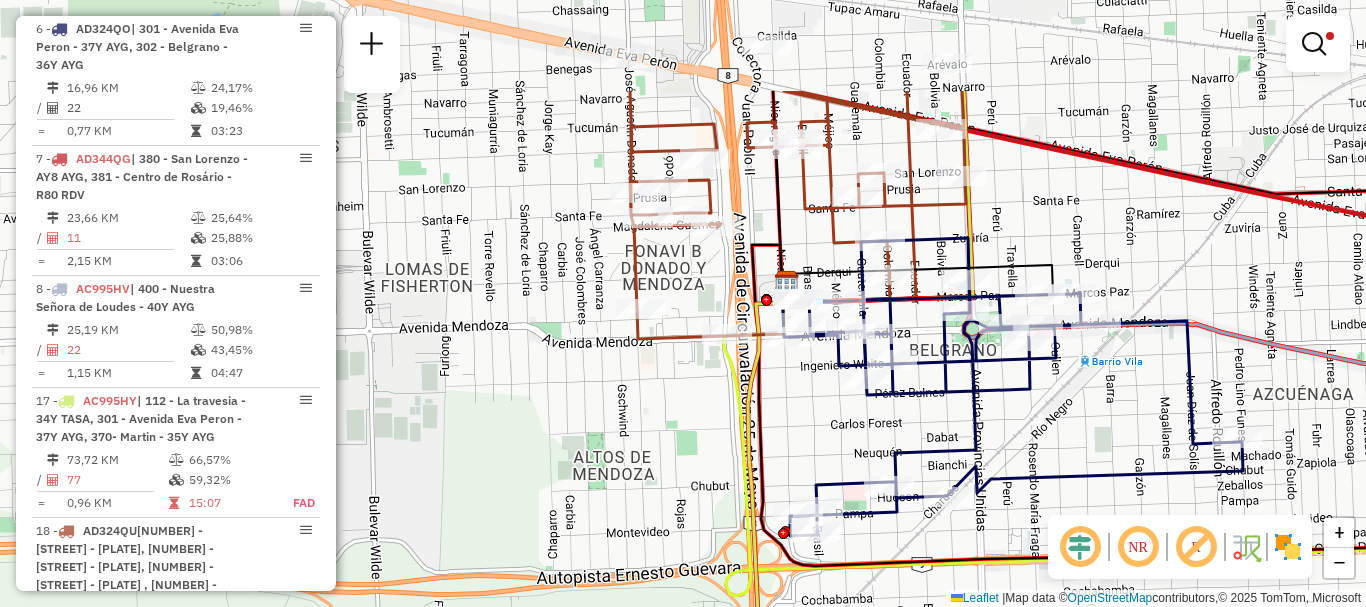 drag, startPoint x: 1200, startPoint y: 458, endPoint x: 1195, endPoint y: 489, distance: 31.400637 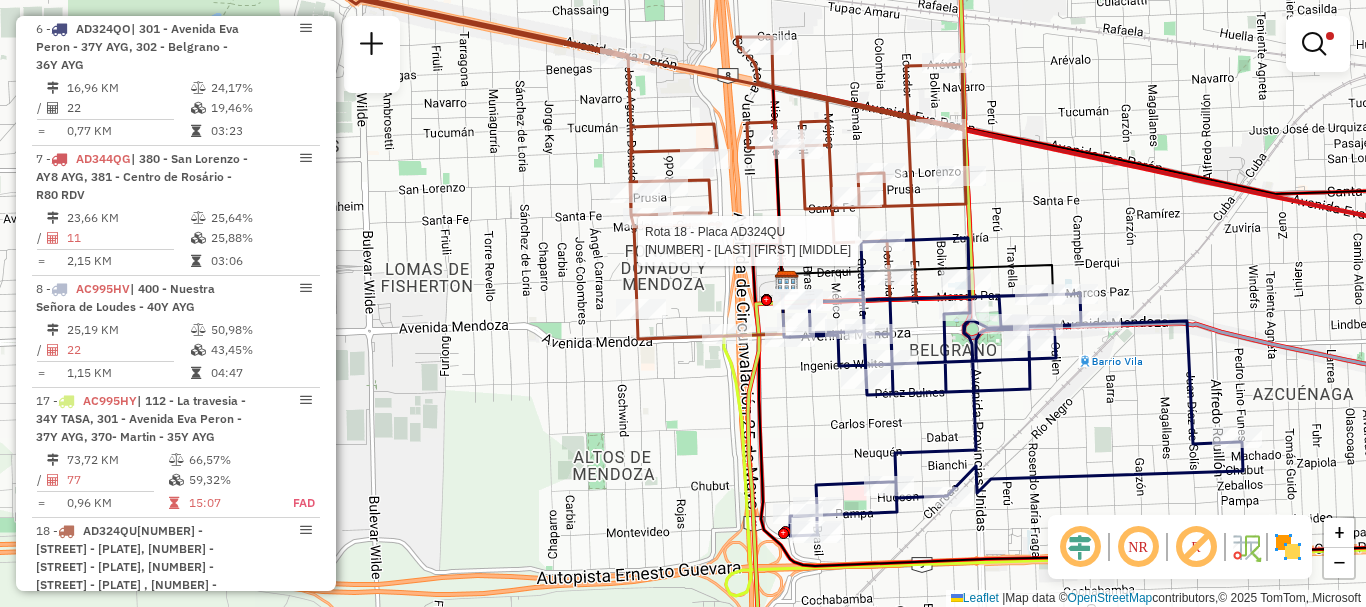 select on "**********" 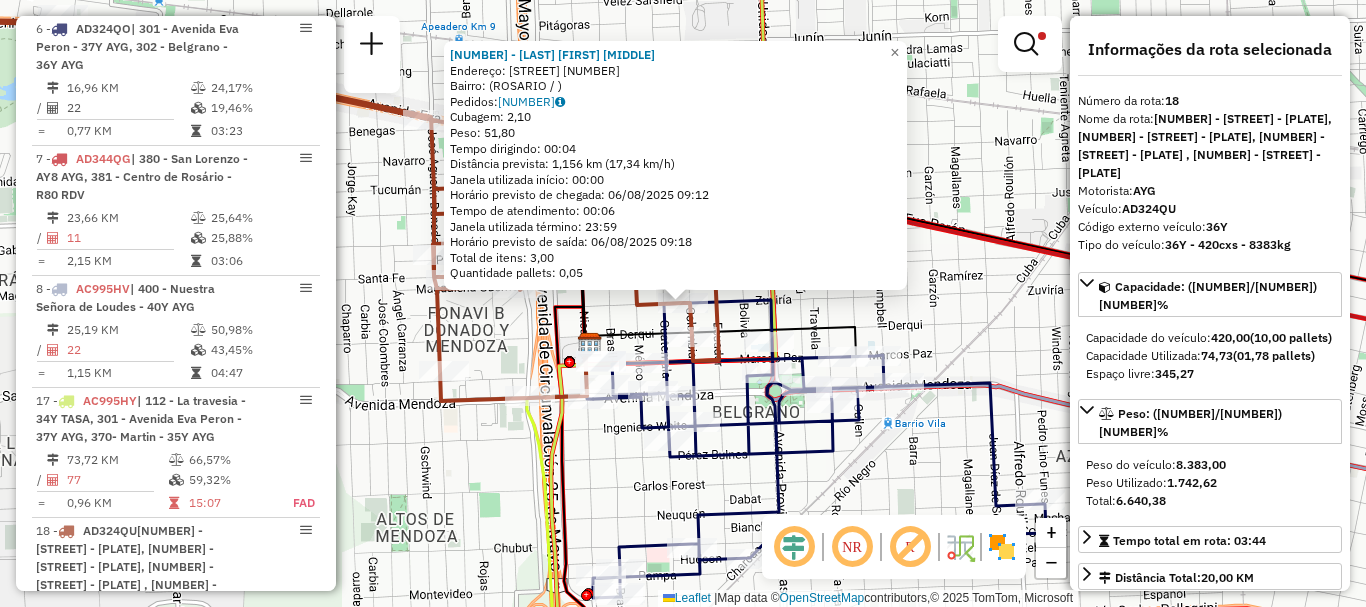 scroll, scrollTop: 944, scrollLeft: 0, axis: vertical 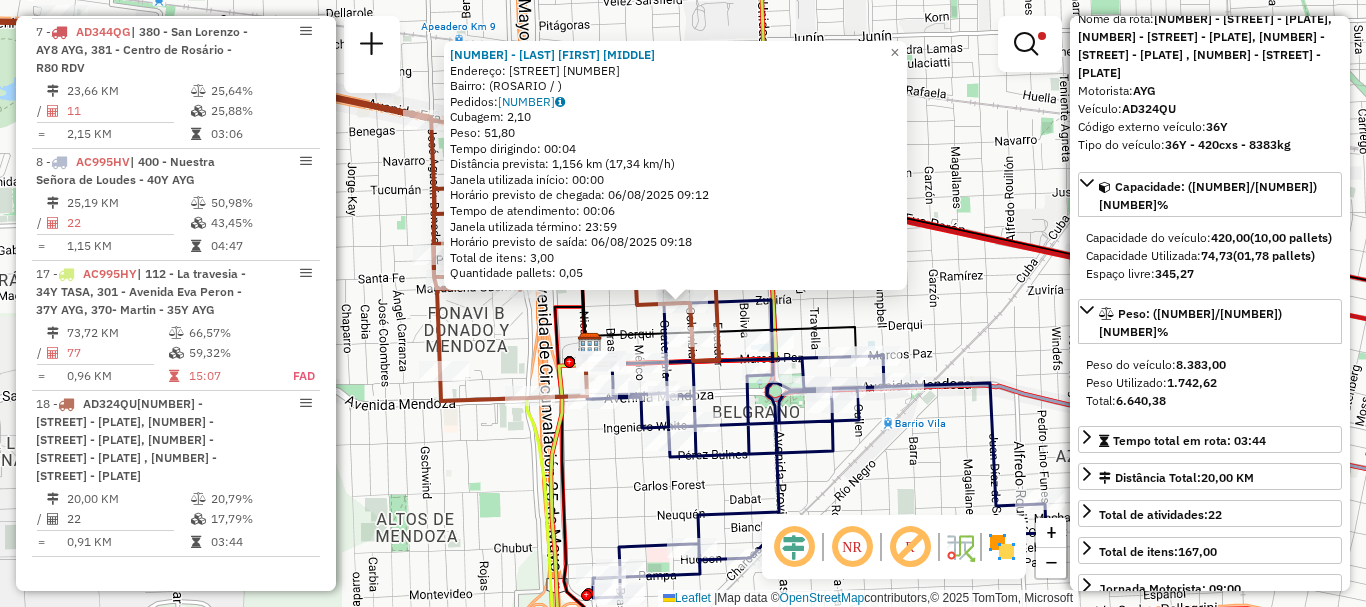click on "[NUMBER] - [NUMBER] - [LAST] [FIRST] [MIDDLE] Endereço: [STREET] [NUMBER] Bairro: ([CITY] / ) Pedidos: [NUMBER] Cubagem: [NUMBER] Peso: [NUMBER] Tempo dirigindo: [TIME] Distância prevista: [NUMBER] km ([NUMBER] km/h) Janela utilizada início: [TIME] Horário previsto de chegada: [DATE] [TIME] Tempo de atendimento: [TIME] Janela utilizada término: [TIME] Horário previsto de saída: [DATE] [TIME] Total de itens: [NUMBER] Quantidade pallets: [NUMBER] × Limpar filtros Janela de atendimento Grade de atendimento Capacidade Transportadoras Veículos Cliente Pedidos Rotas Selecione os dias de semana para filtrar as janelas de atendimento Seg Ter Qua Qui Sex Sáb Dom Informe o período da janela de atendimento: De: Até: Filtrar exatamente a janela do cliente Considerar janela de atendimento padrão Selecione os dias de semana para filtrar as grades de atendimento Seg Ter Qua Qui Sex Sáb Dom Considerar clientes sem dia de atendimento cadastrado Peso mínimo: Peso máximo: De: +" 